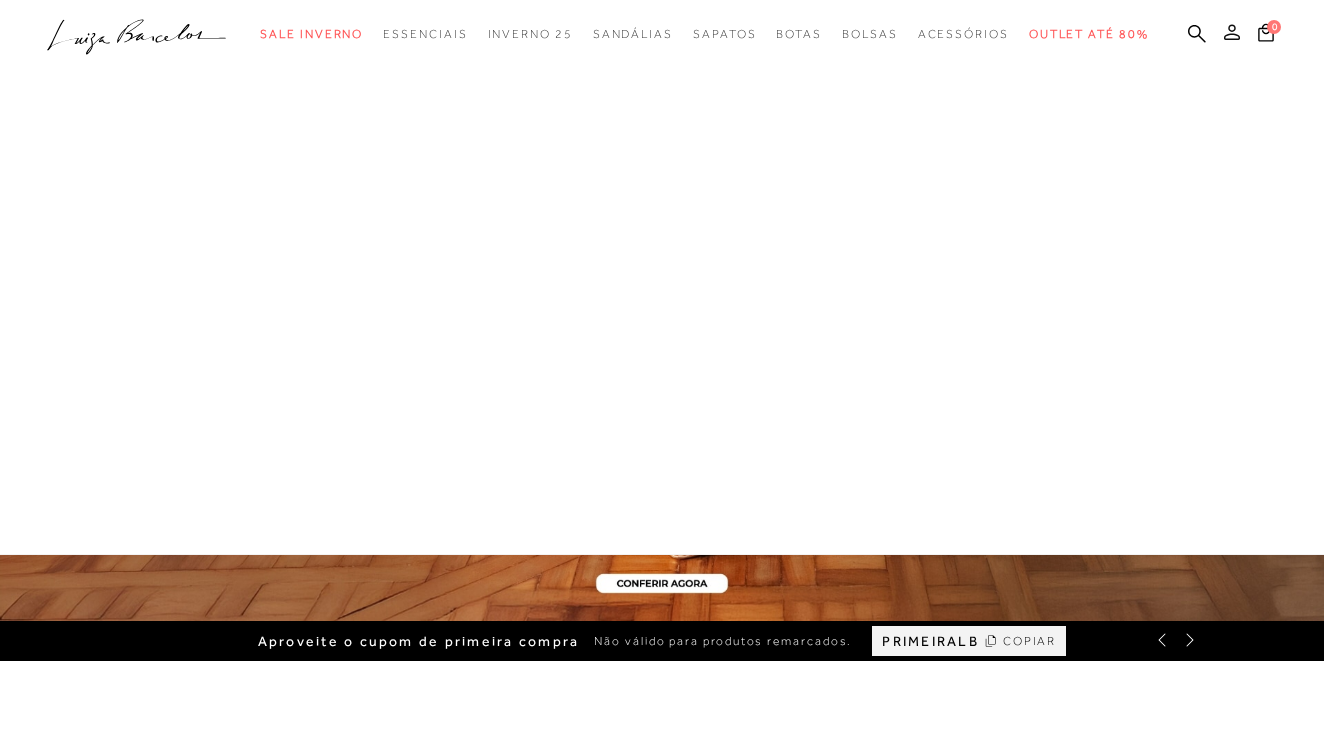 click 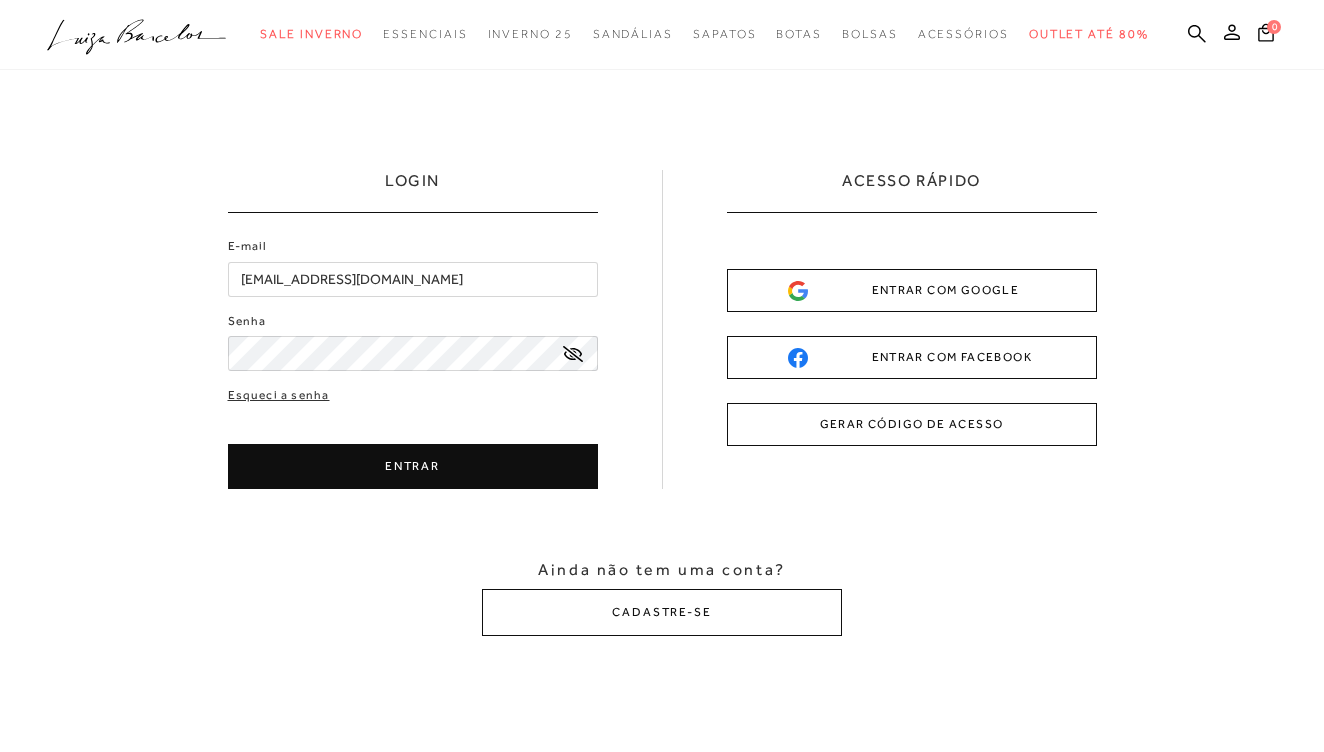 scroll, scrollTop: 0, scrollLeft: 0, axis: both 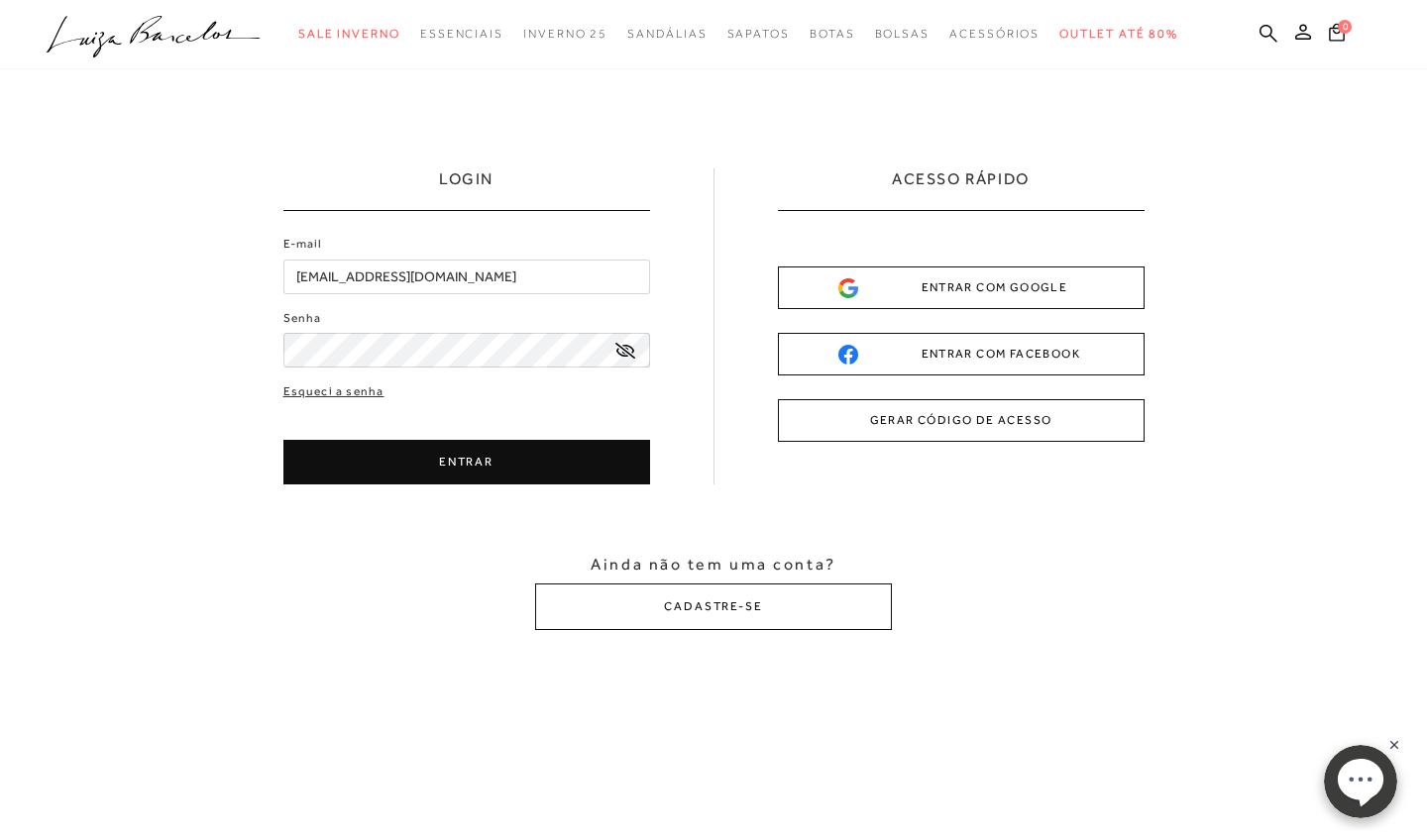 click on "ENTRAR COM GOOGLE" at bounding box center [961, 287] 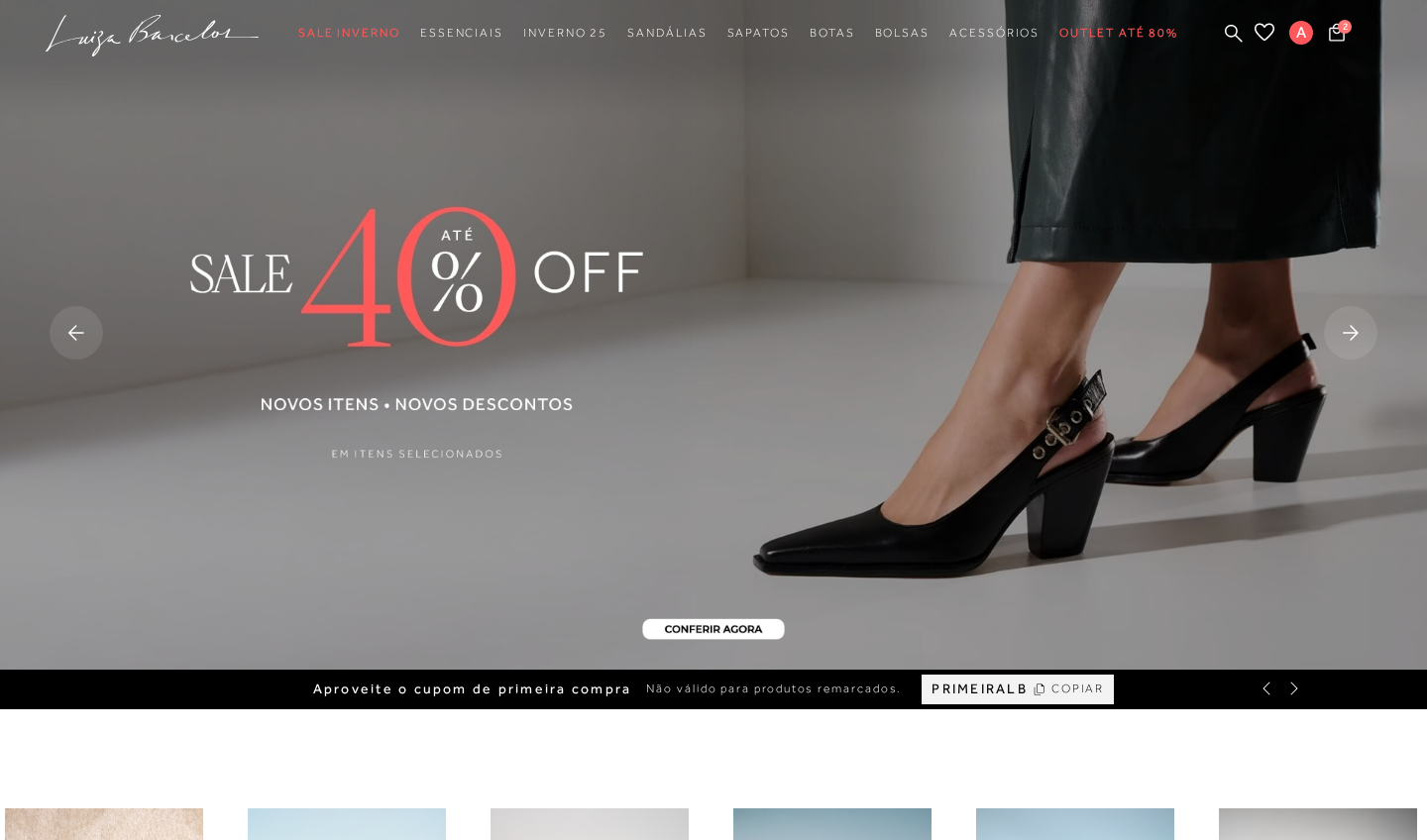 scroll, scrollTop: 0, scrollLeft: 0, axis: both 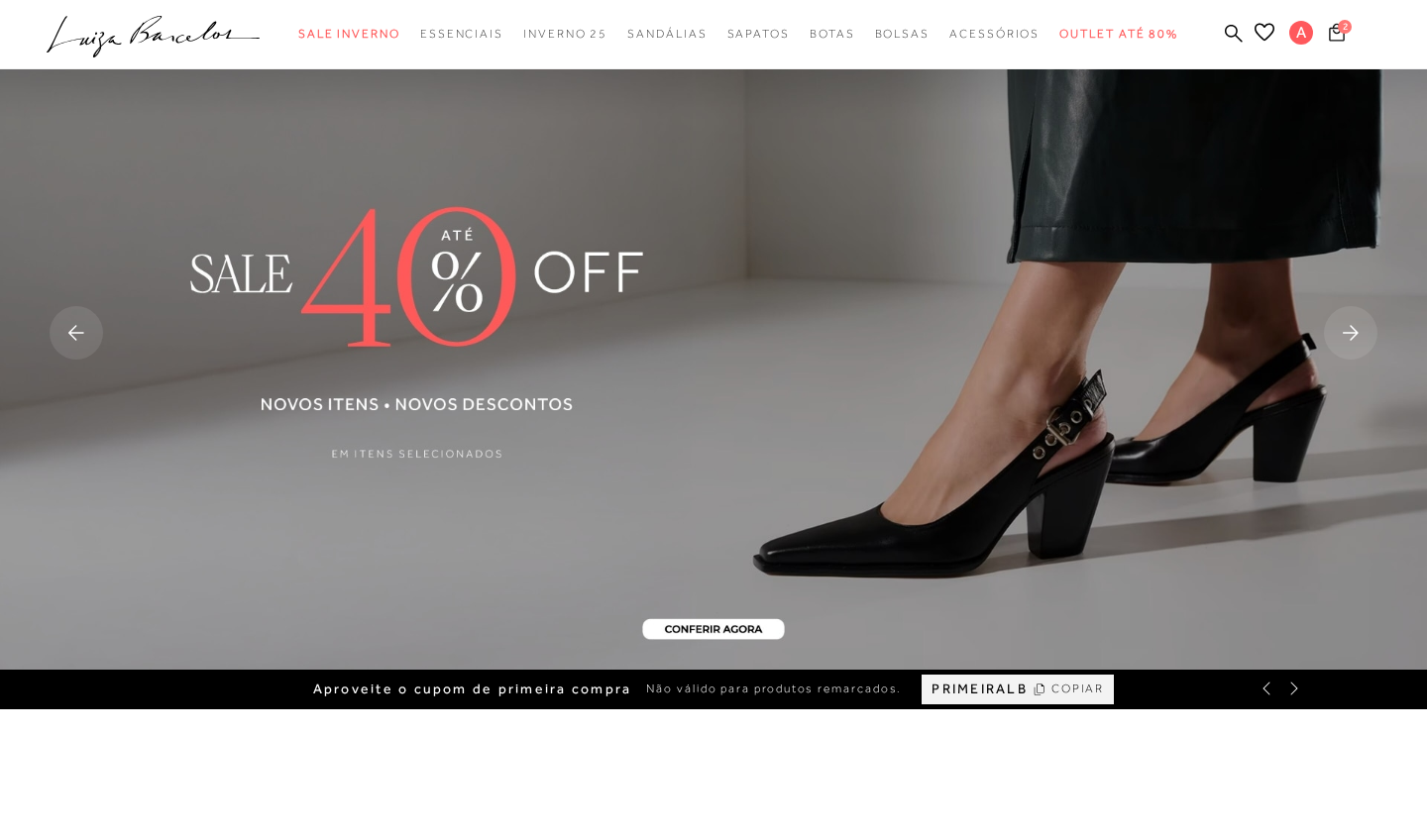 click on "2" at bounding box center [1345, 27] 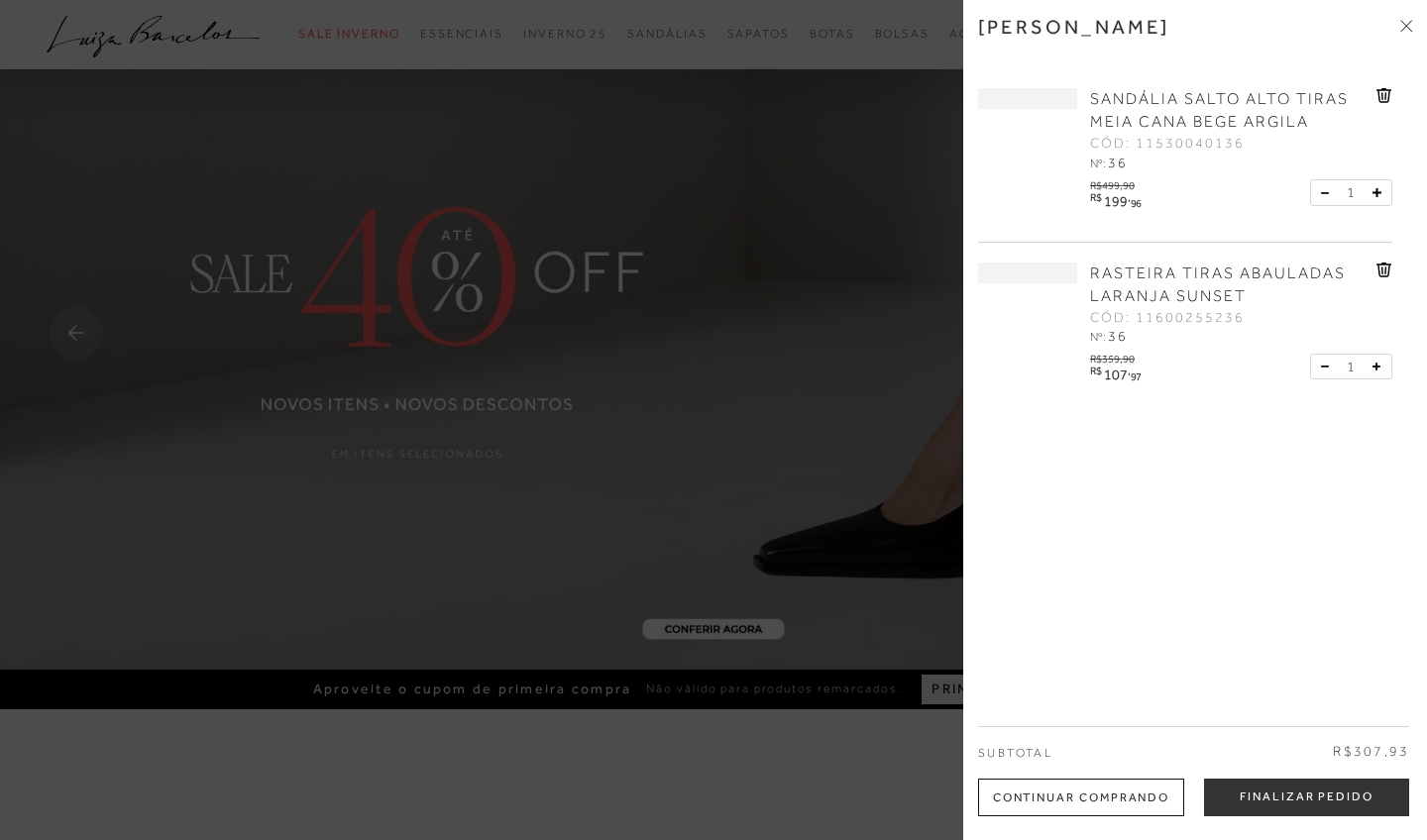 click on "Minha sacola" at bounding box center [1195, 42] 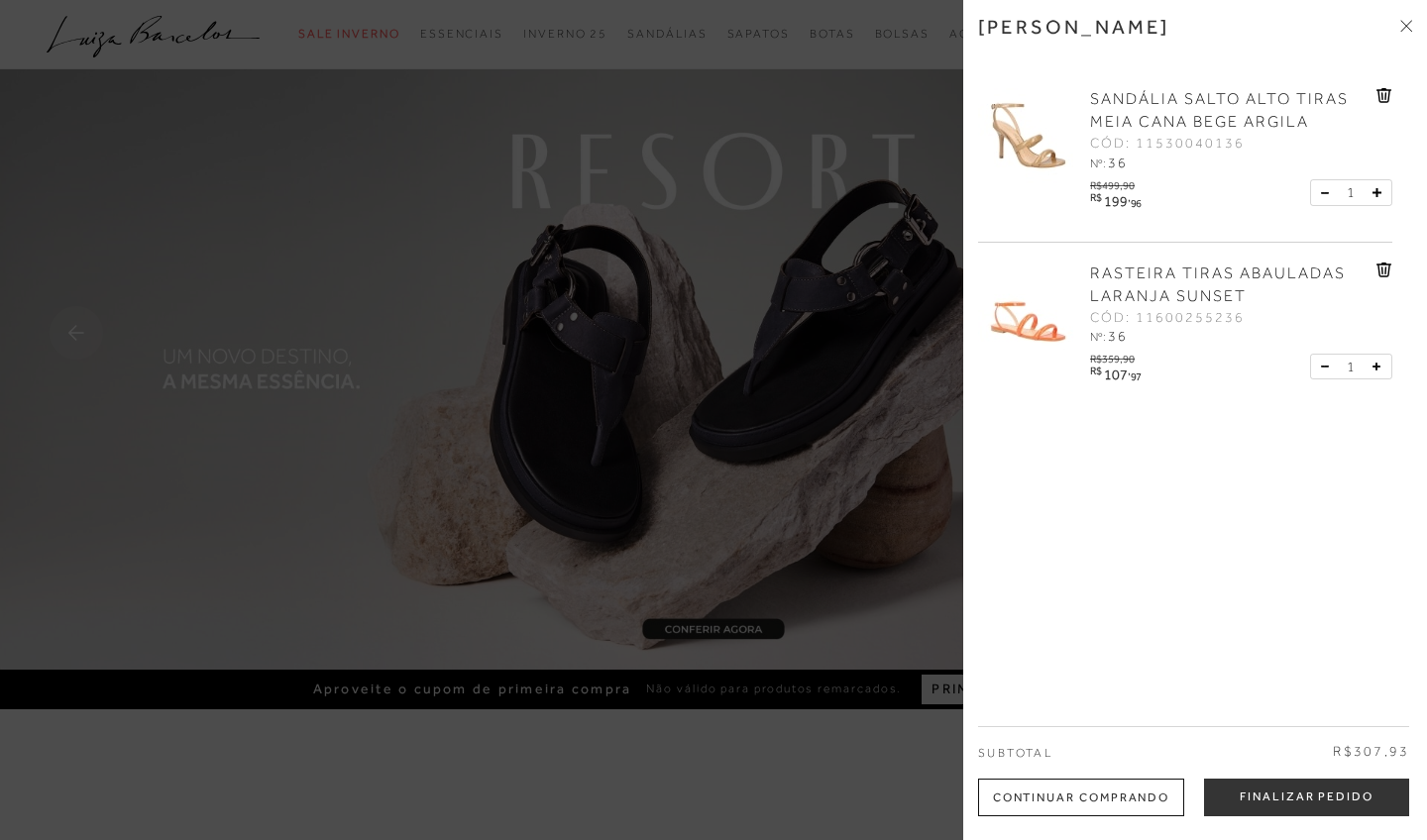 click 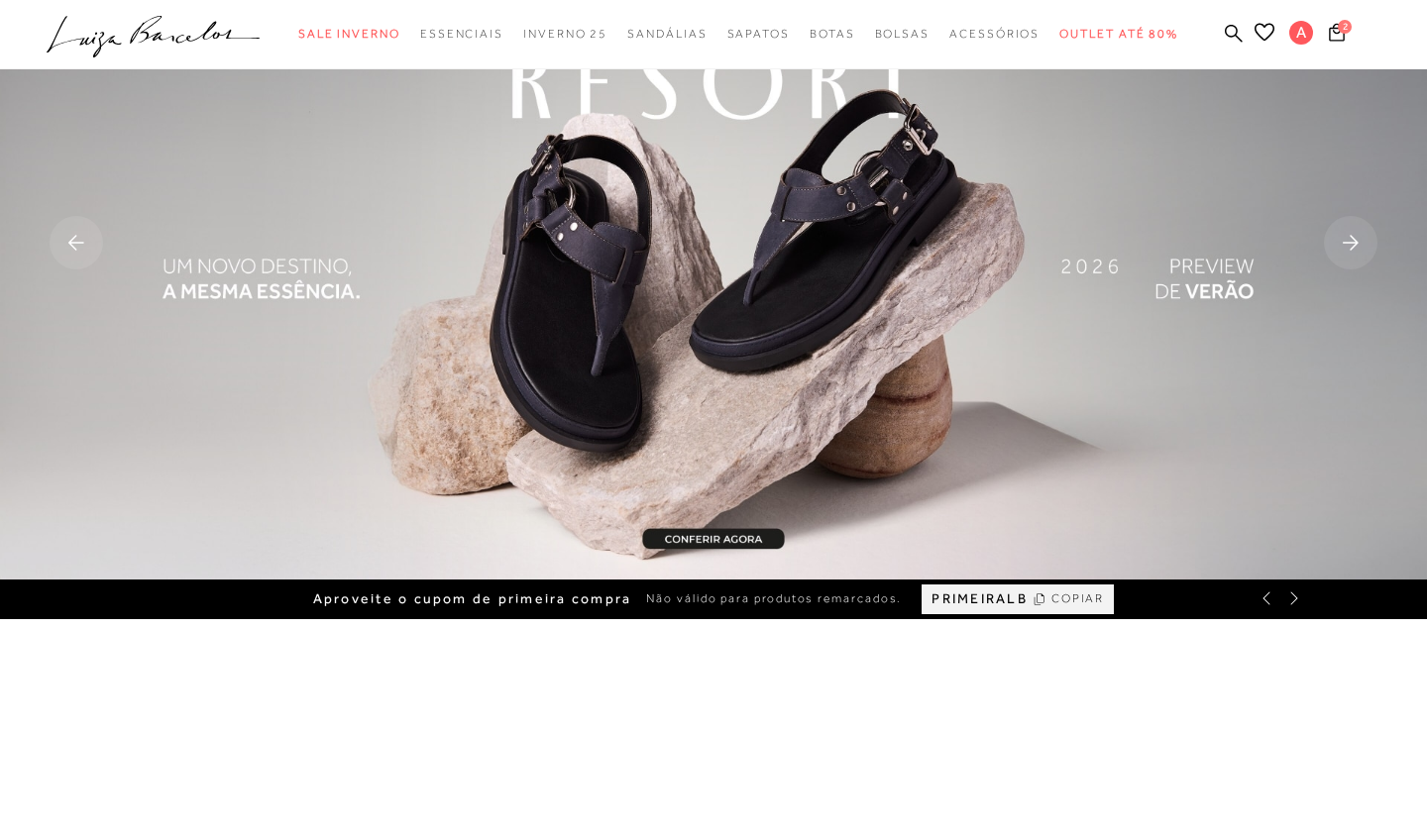 scroll, scrollTop: 19, scrollLeft: 0, axis: vertical 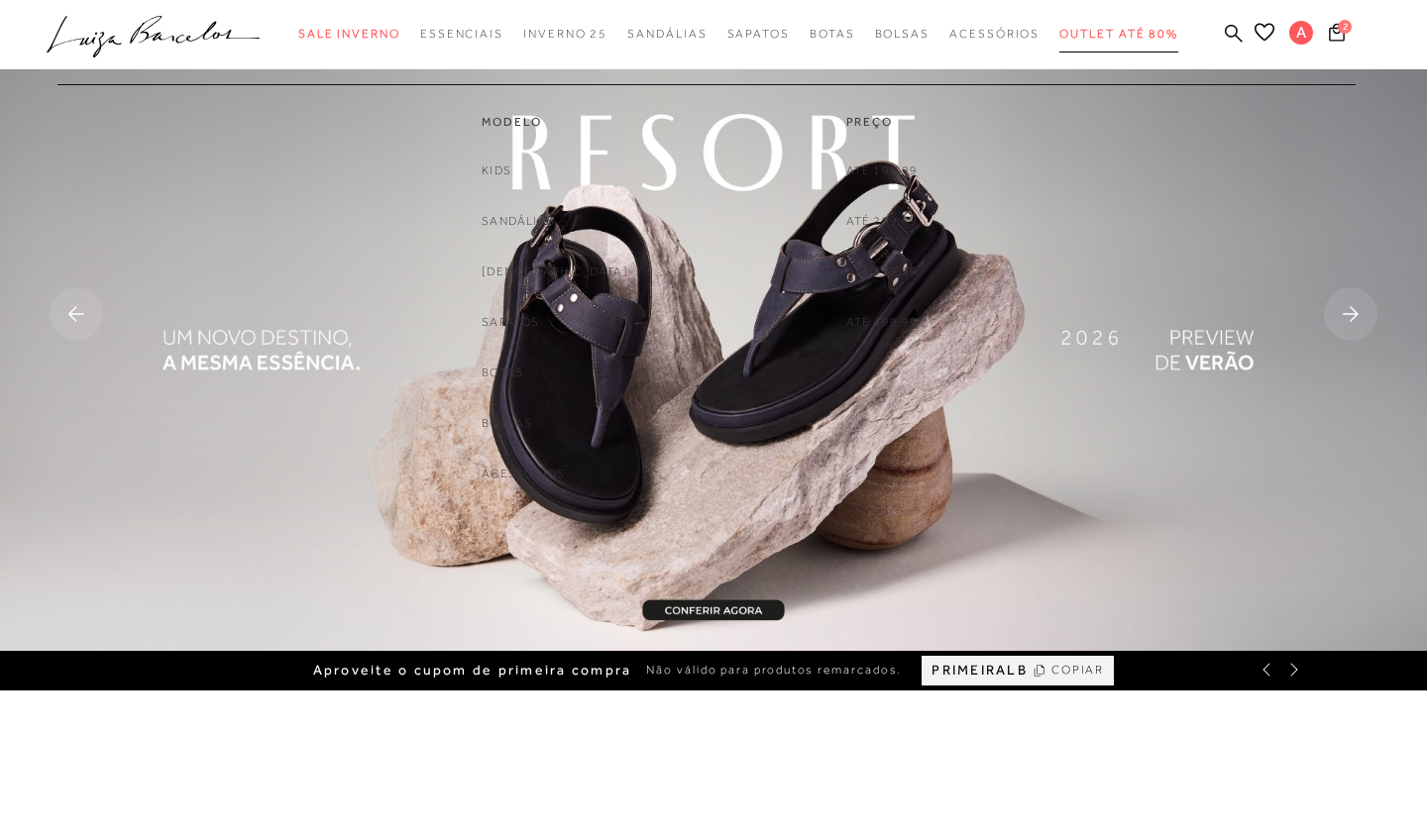 click on "Outlet até 80%" at bounding box center (1119, 34) 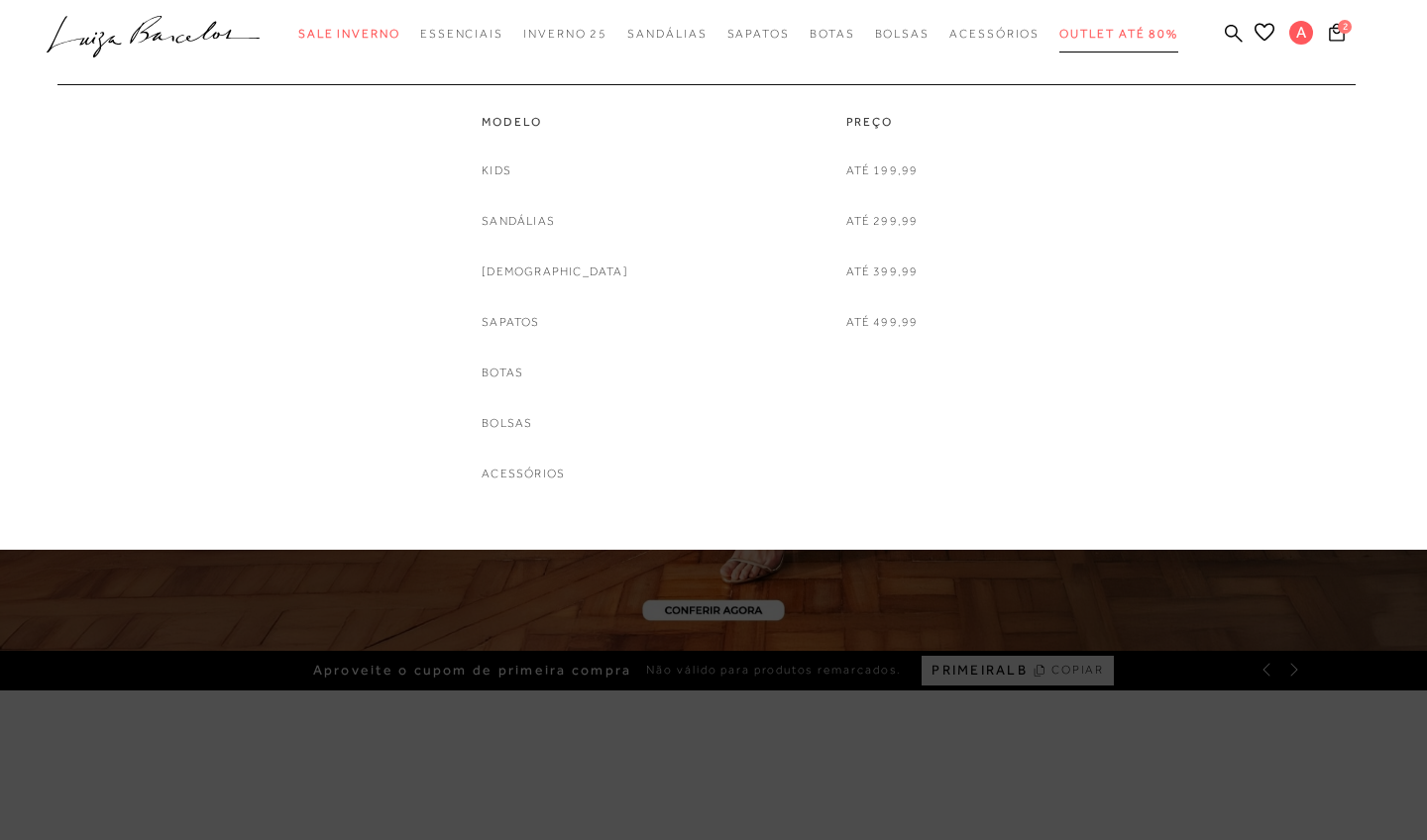 click on "Outlet até 80%" at bounding box center [1119, 34] 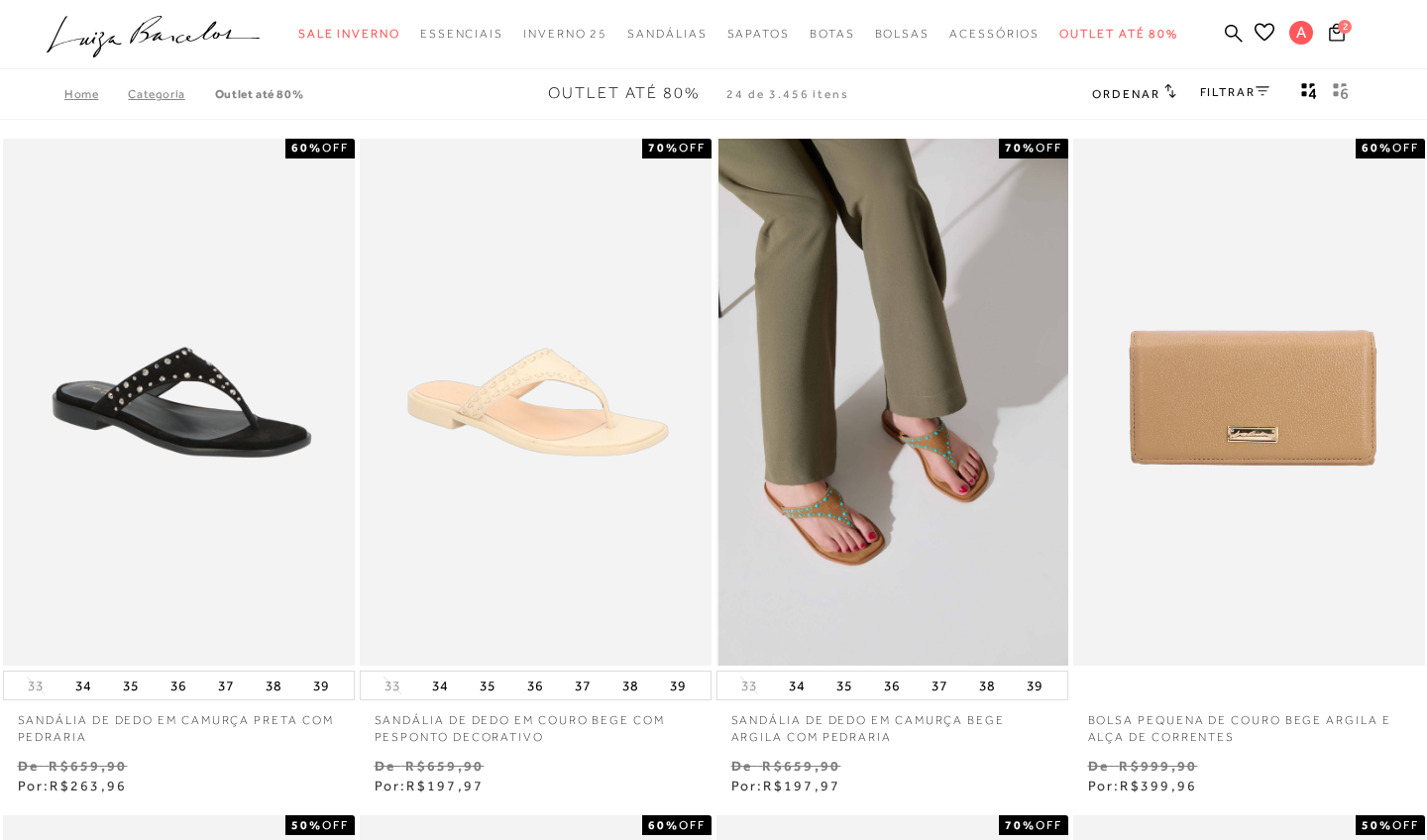 scroll, scrollTop: 0, scrollLeft: 0, axis: both 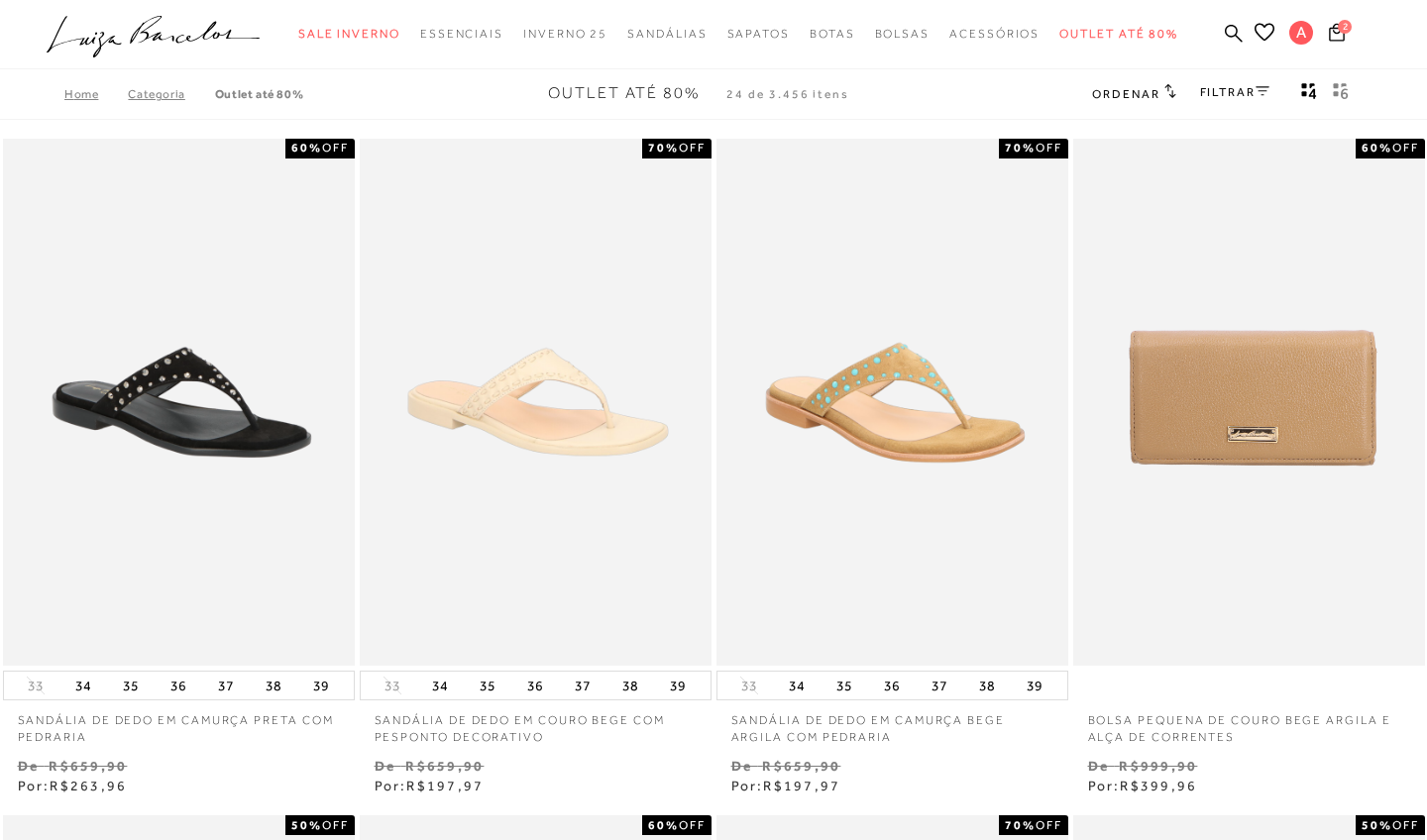click on "FILTRAR" at bounding box center [1235, 92] 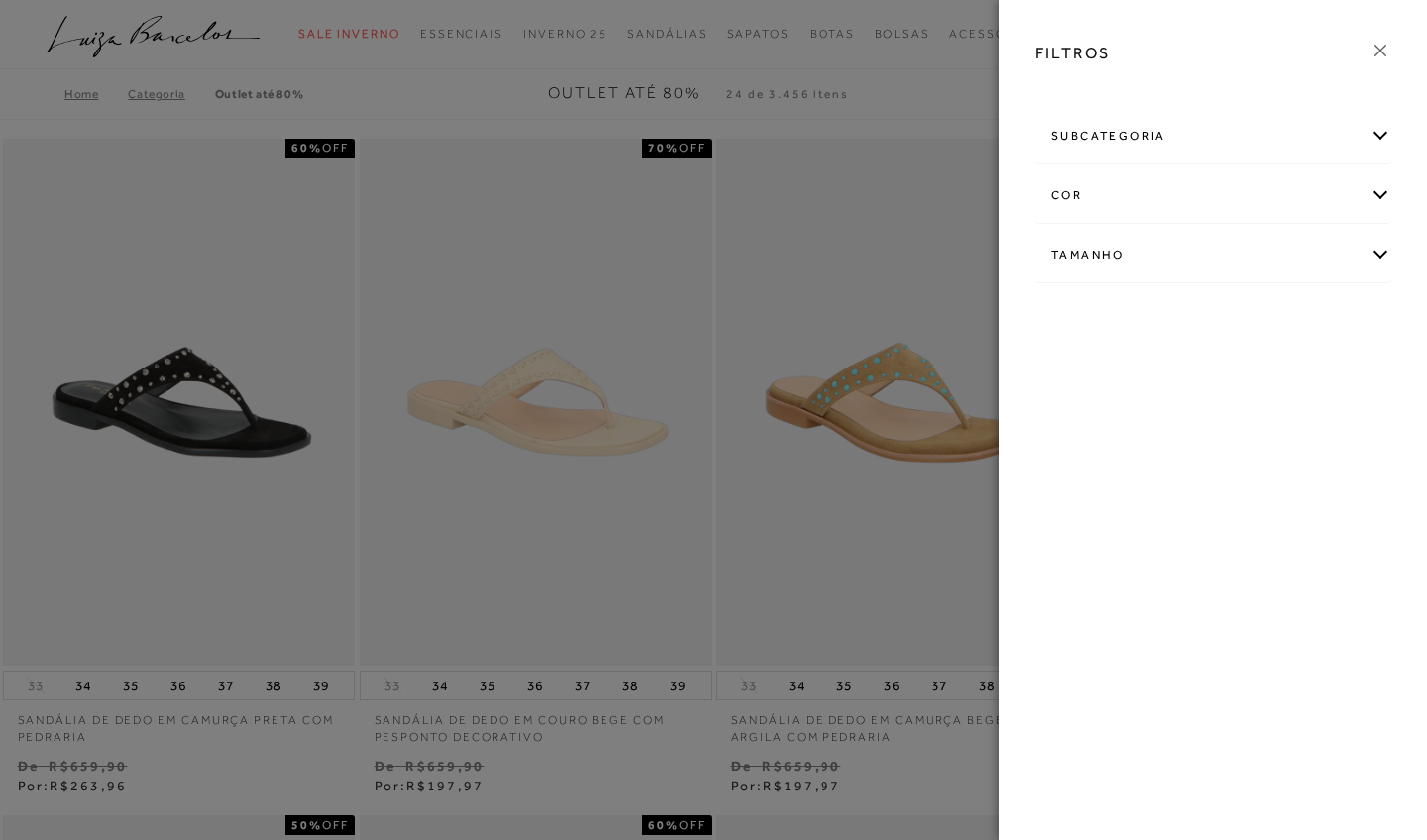 click on "Tamanho" at bounding box center (1213, 255) 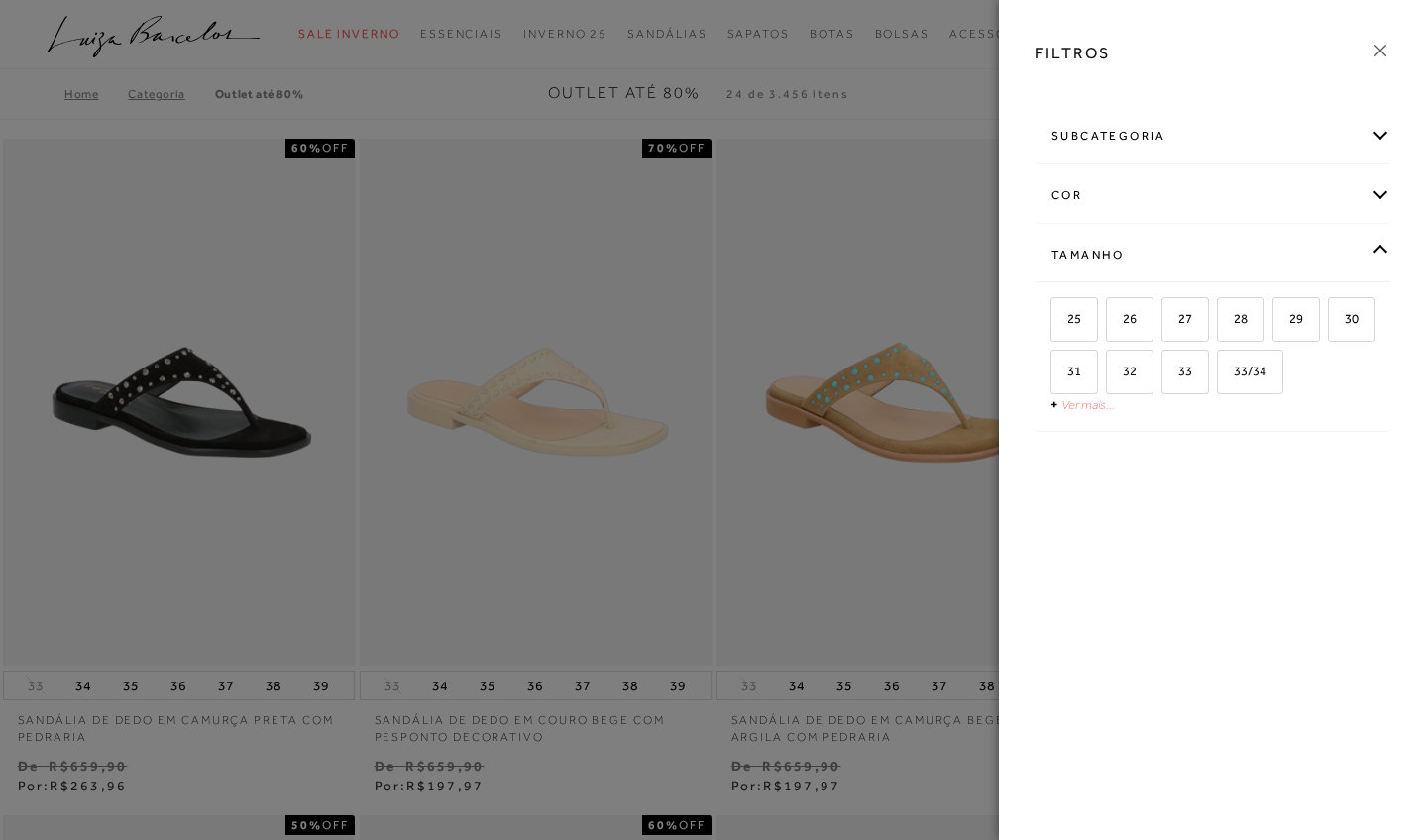 click on "Ver mais..." at bounding box center [1088, 404] 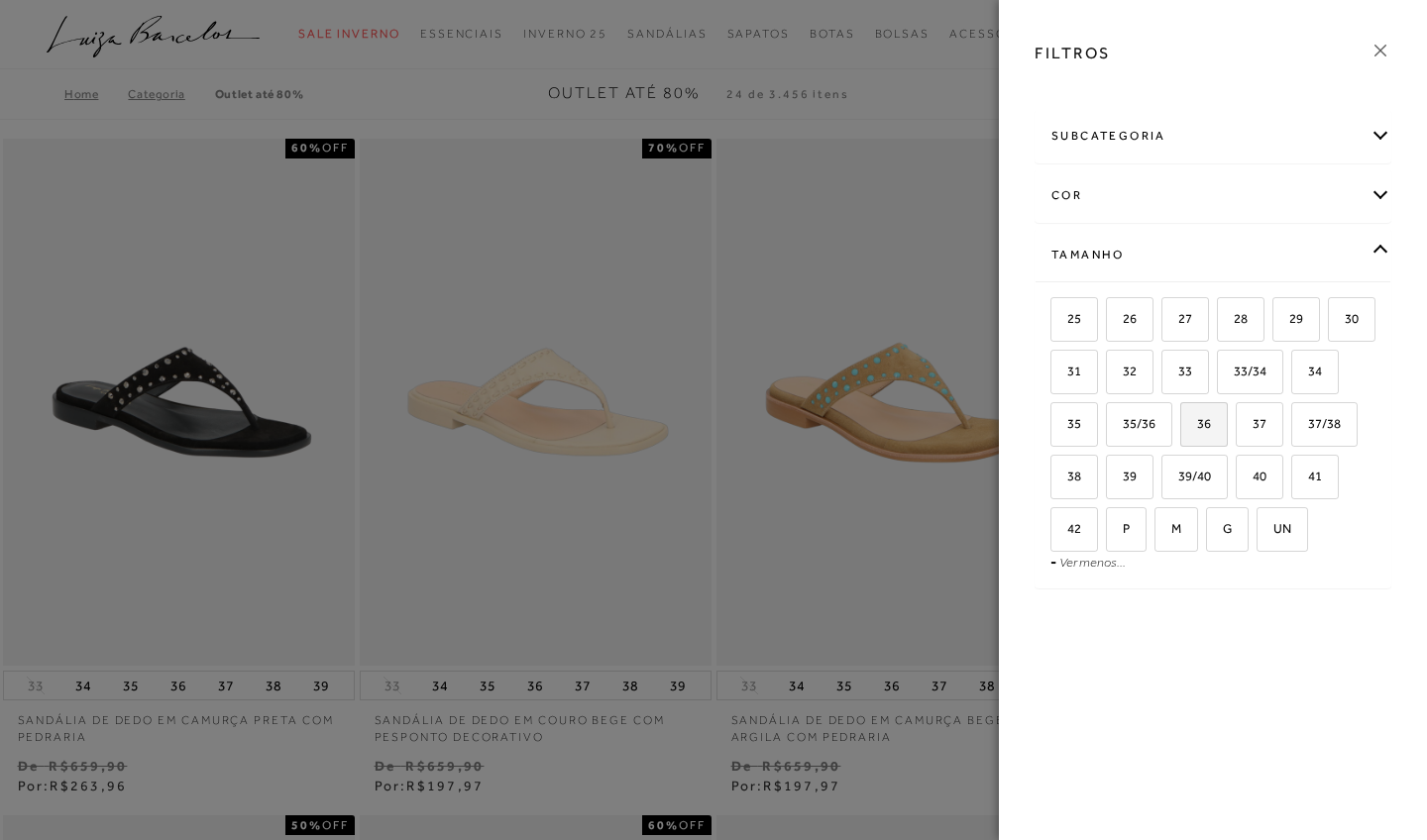 click on "36" at bounding box center (1187, 427) 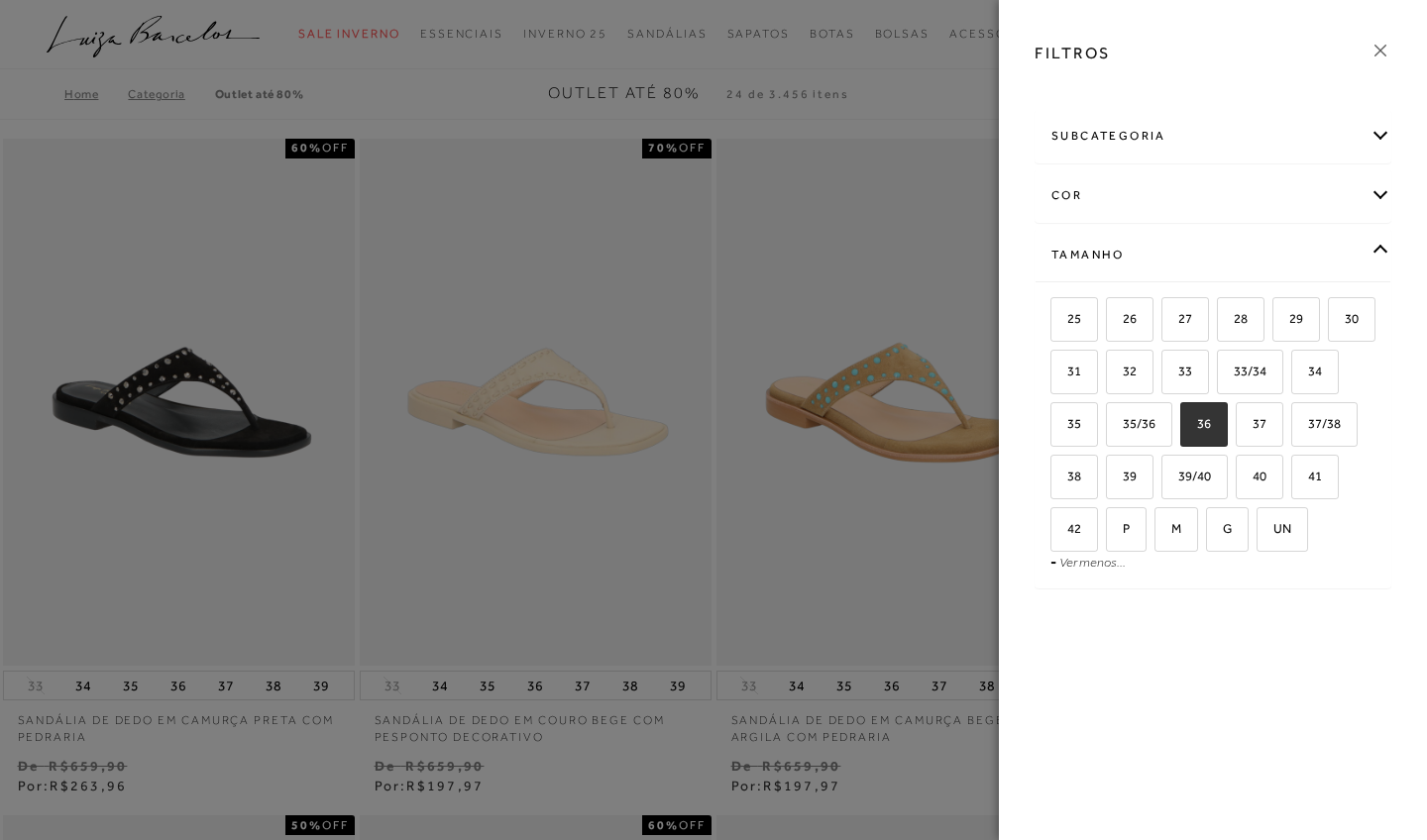 checkbox on "true" 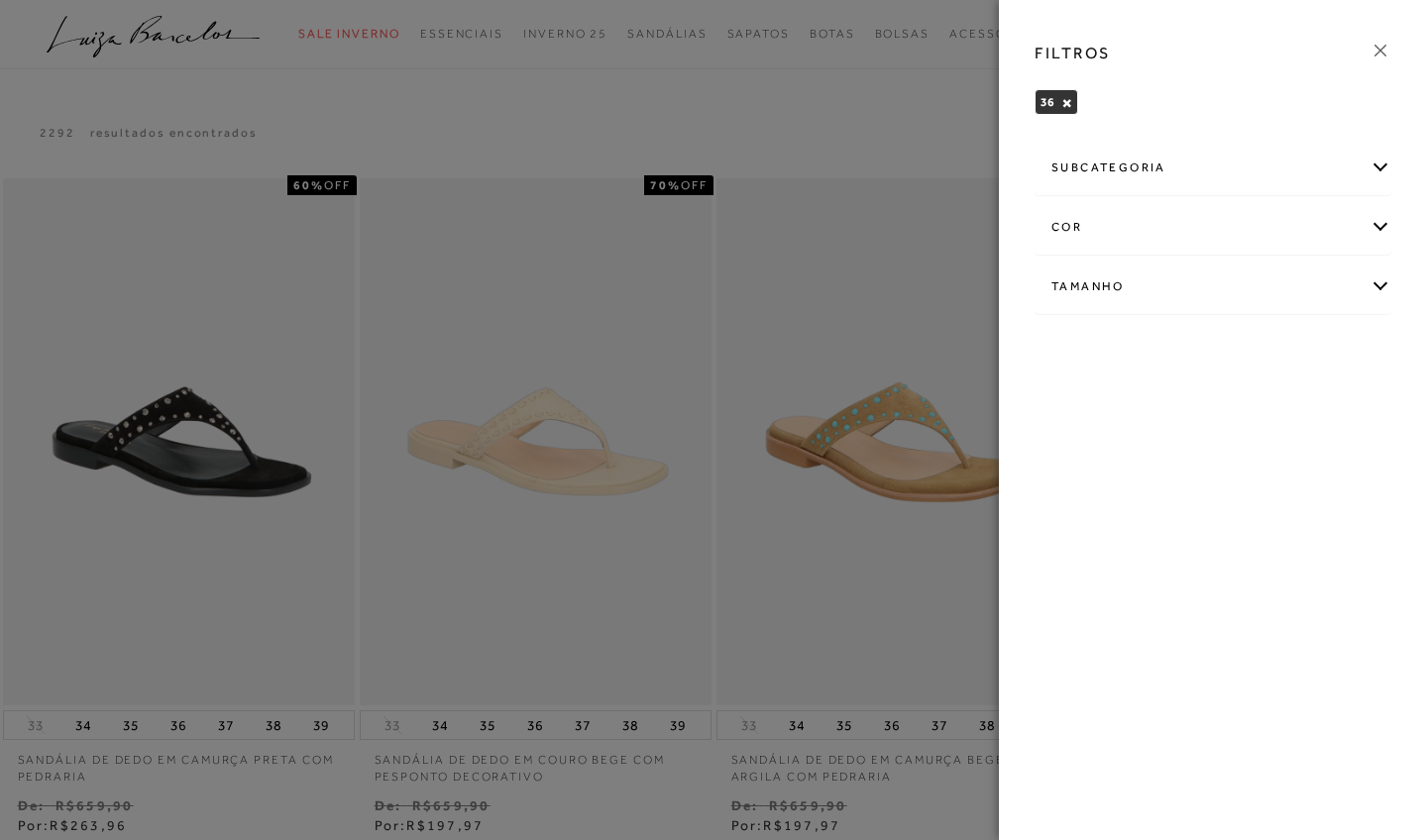 click 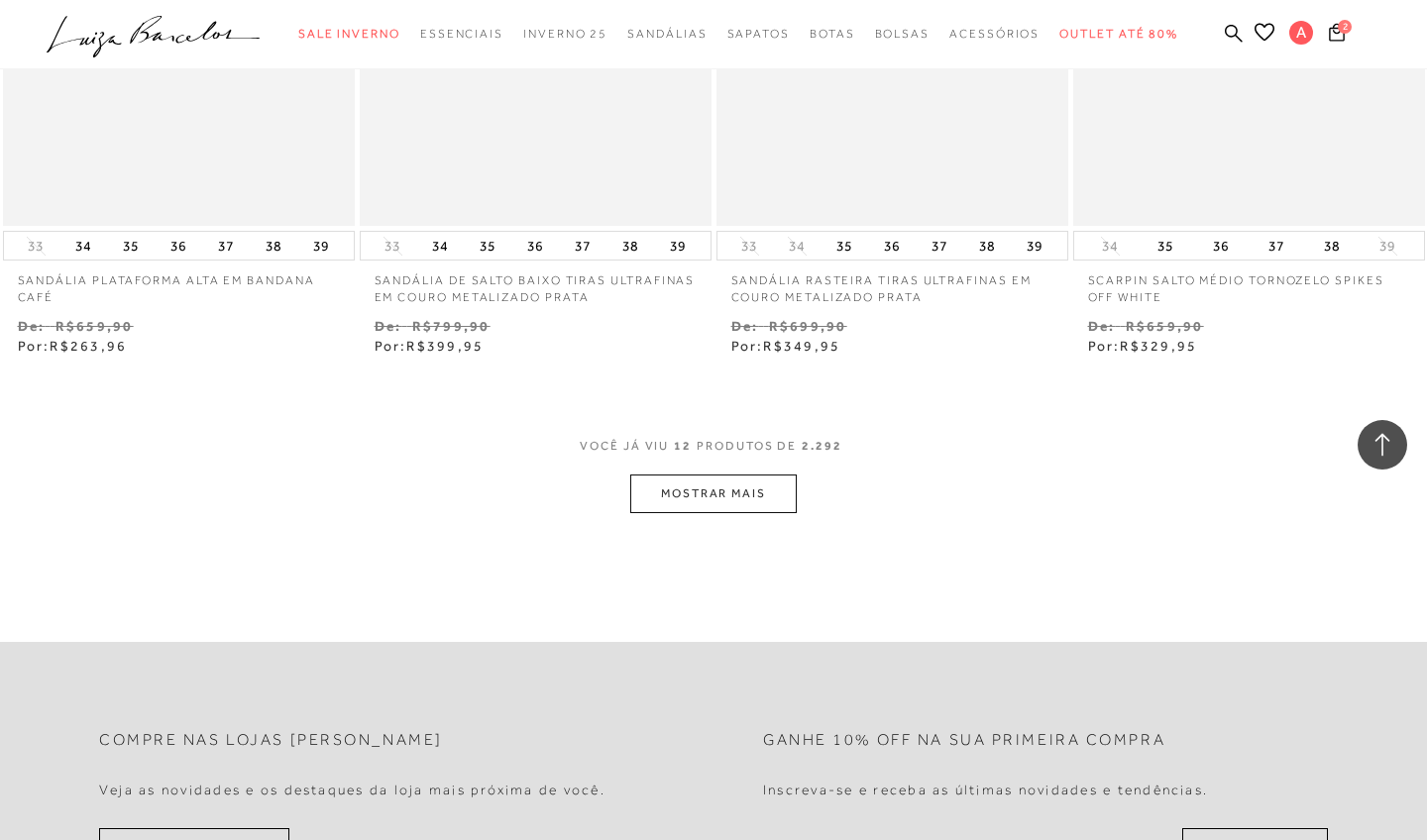 scroll, scrollTop: 1837, scrollLeft: 0, axis: vertical 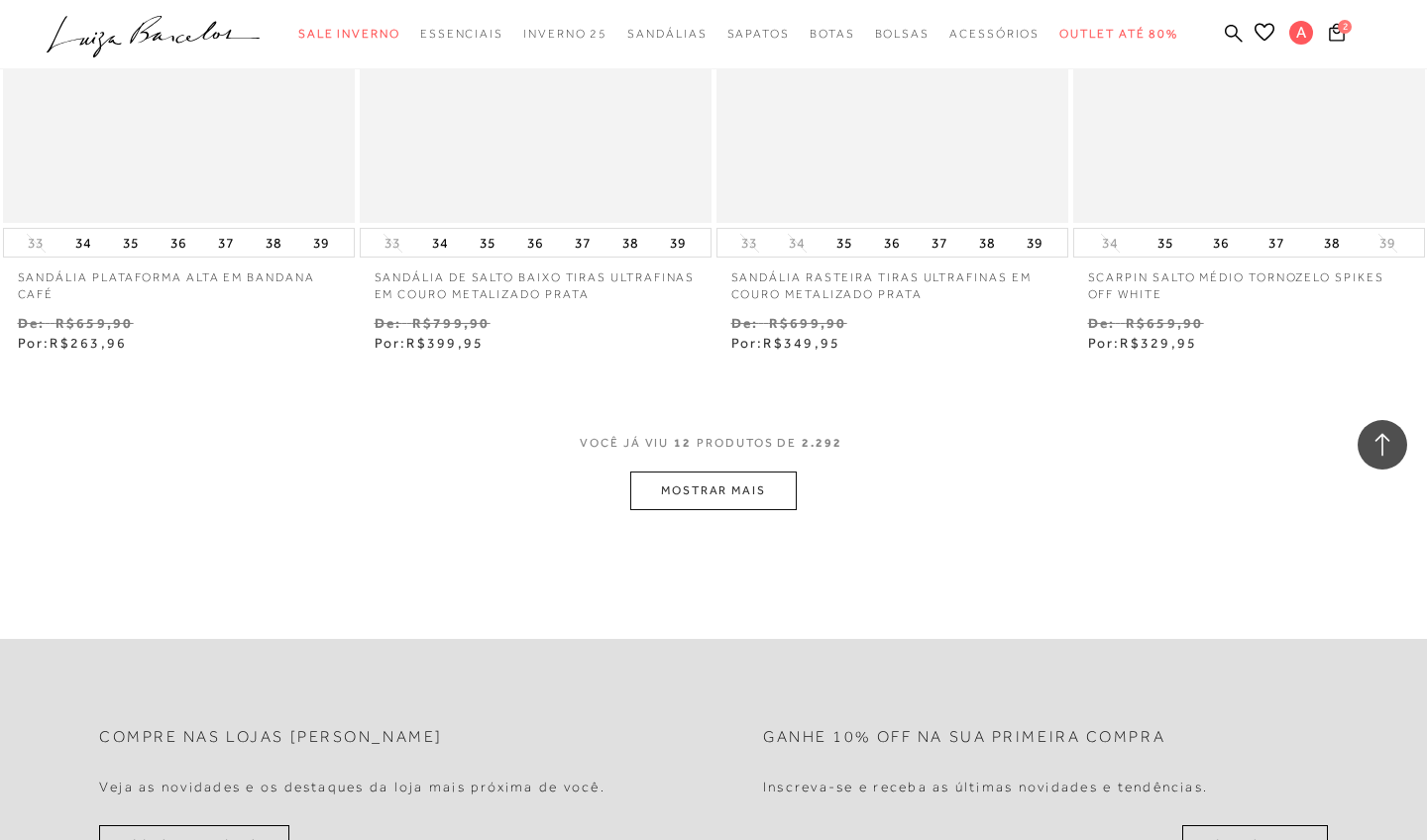 click on "MOSTRAR MAIS" at bounding box center (714, 490) 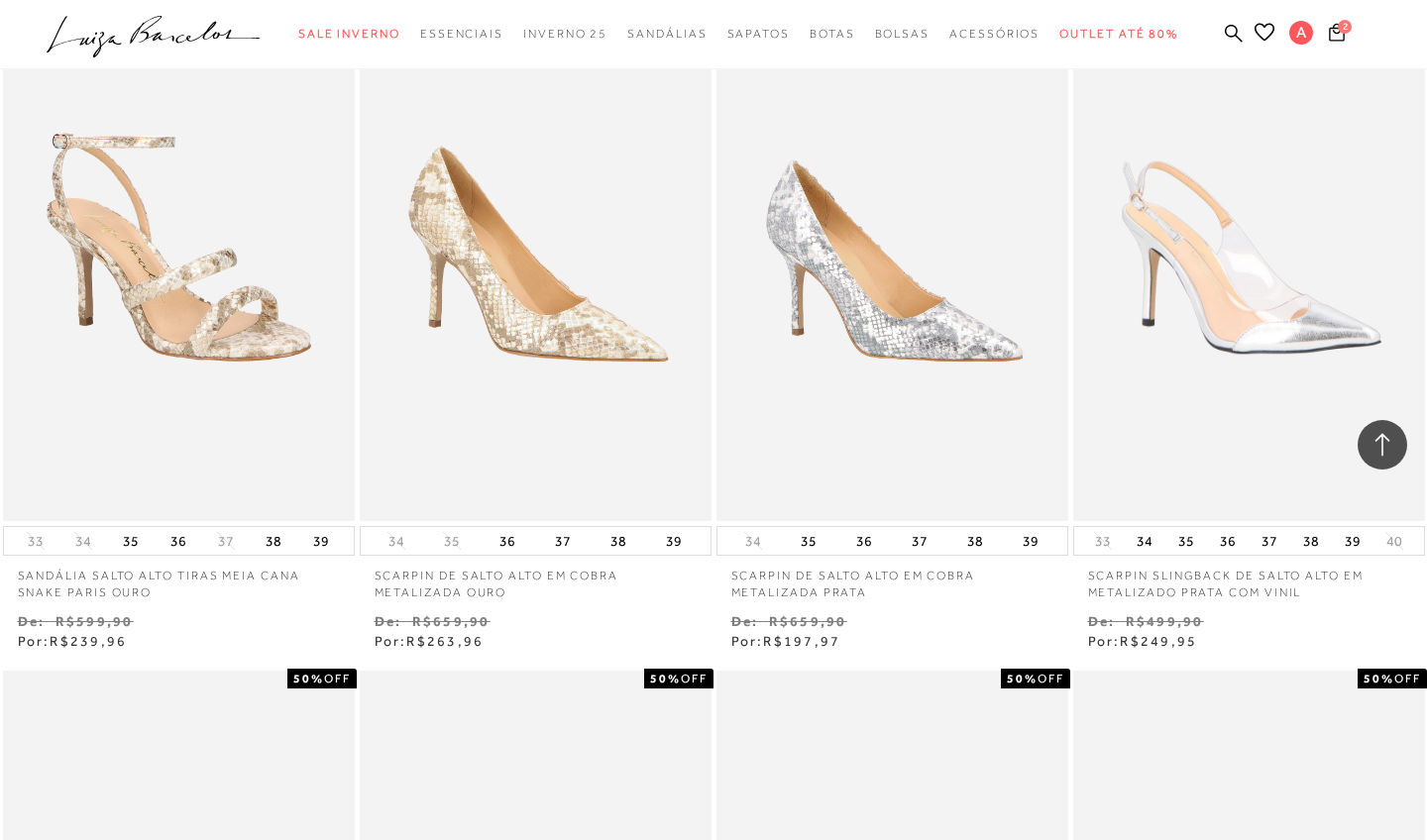 scroll, scrollTop: 2194, scrollLeft: 0, axis: vertical 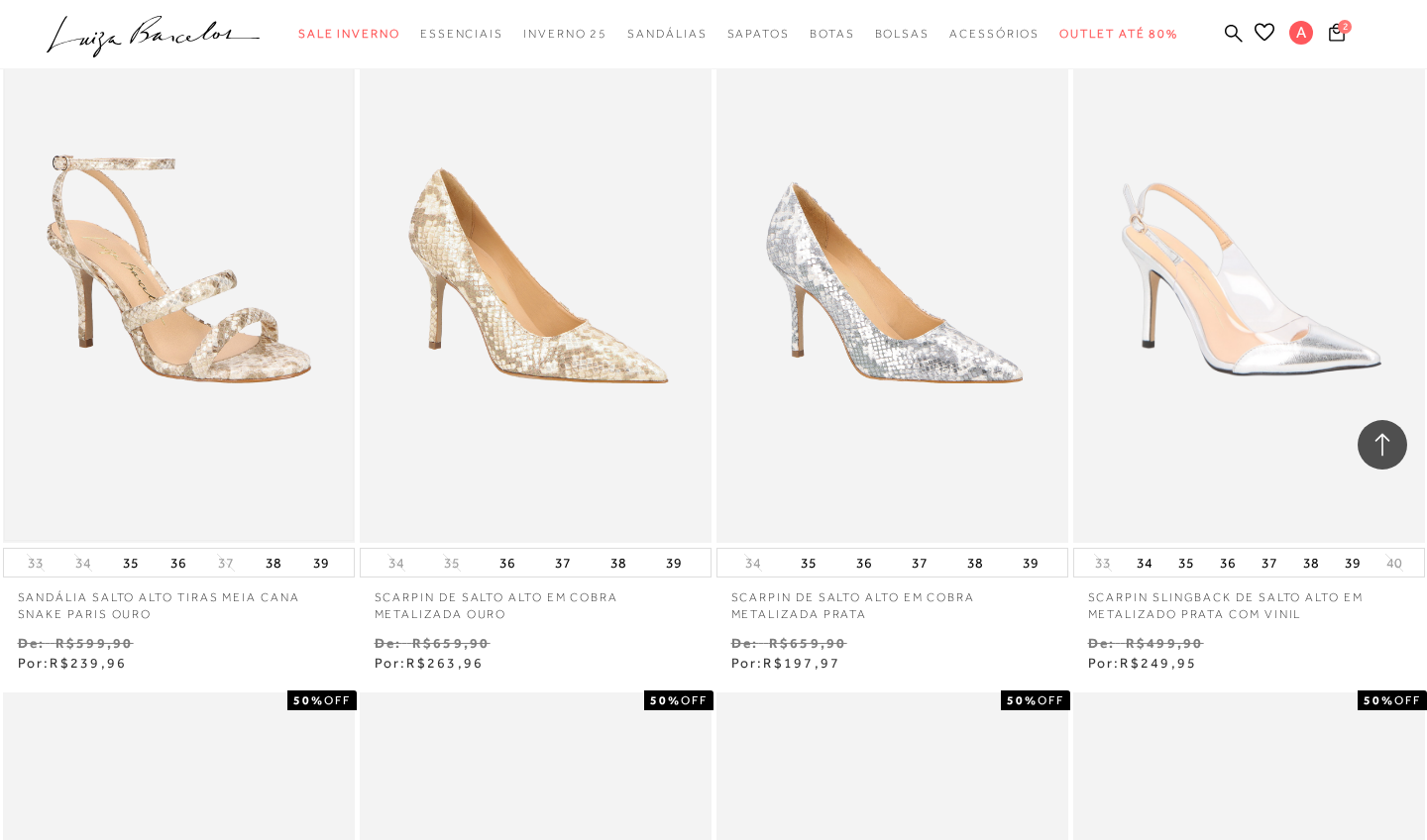 click at bounding box center (178, 279) 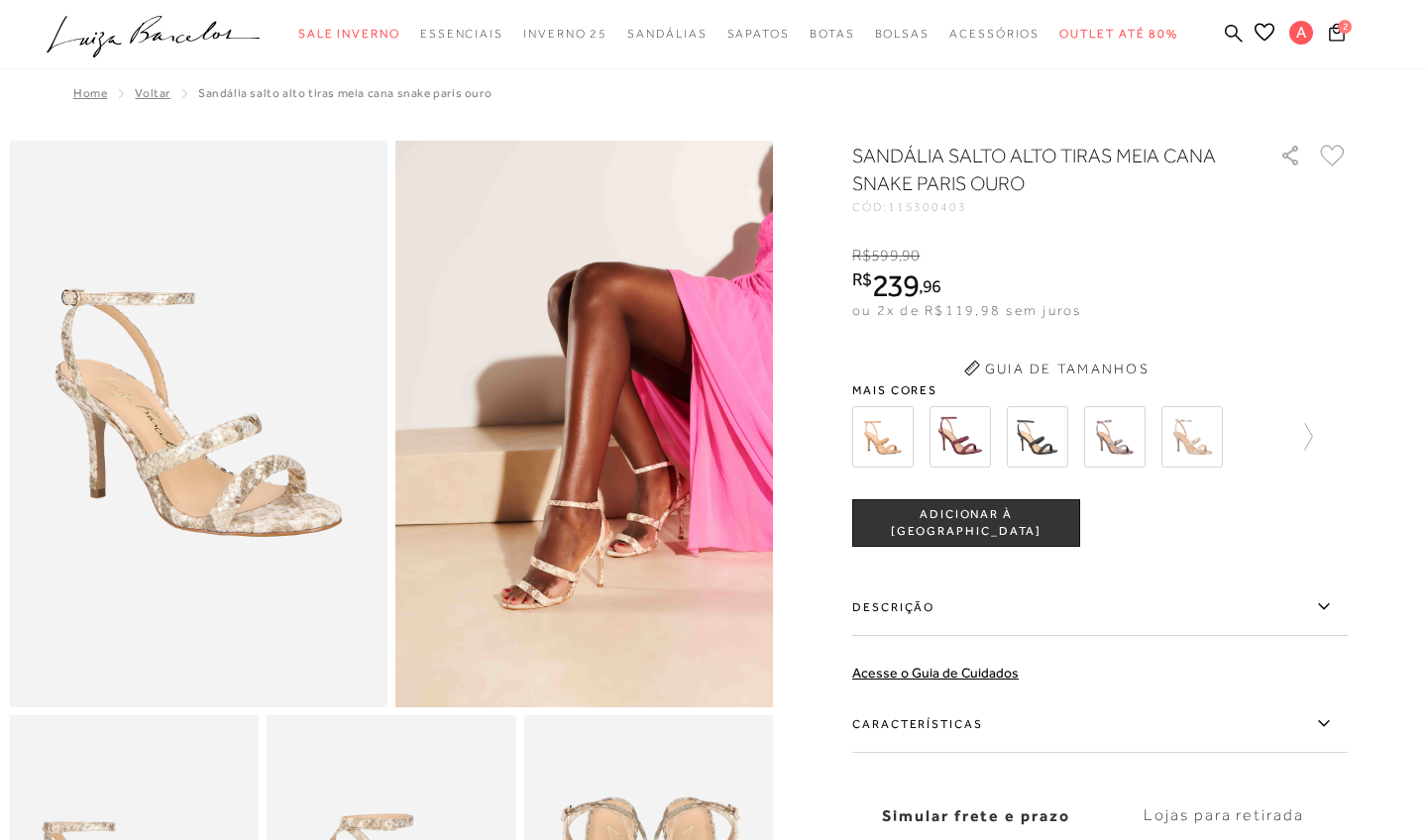 scroll, scrollTop: 0, scrollLeft: 0, axis: both 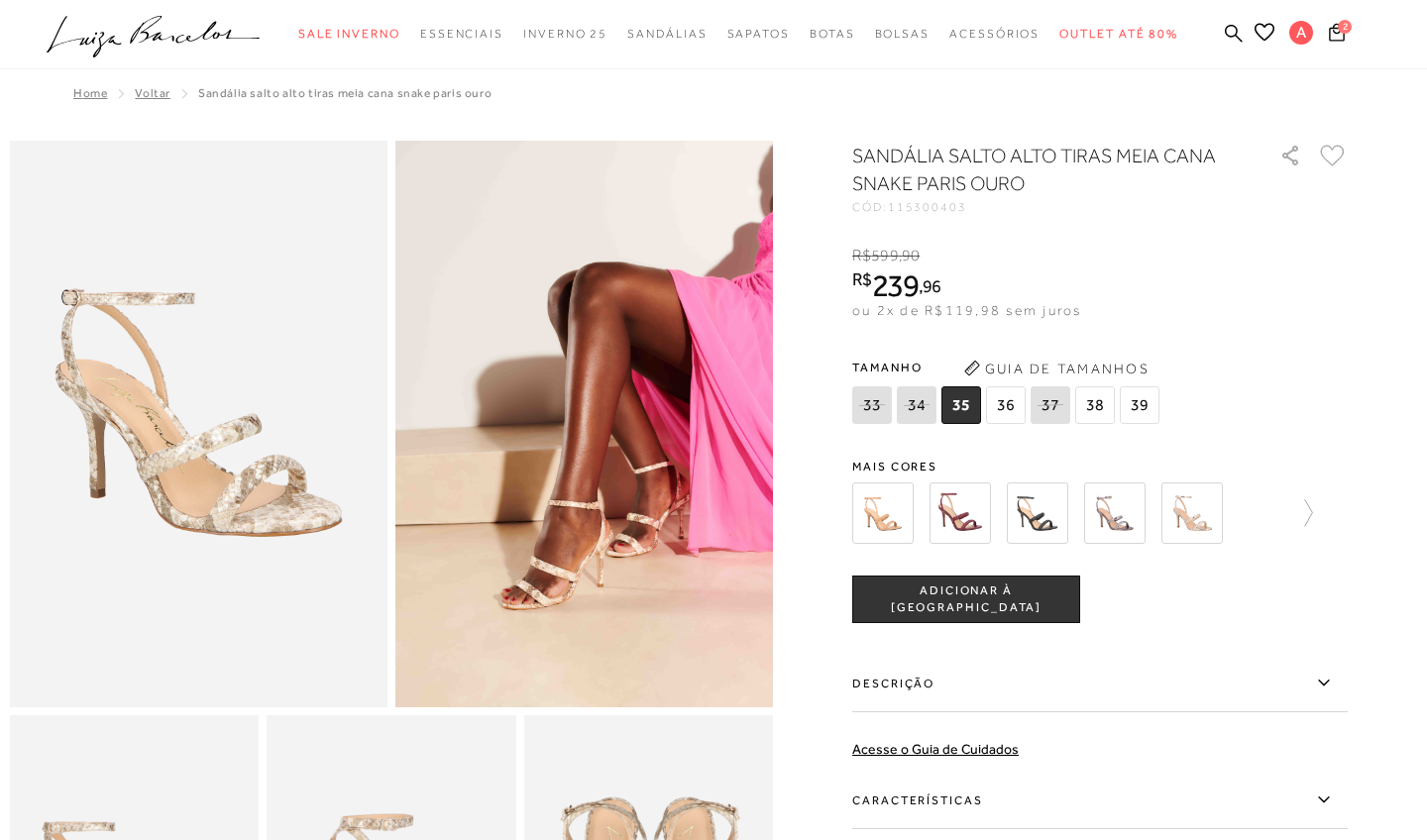 click on "36" at bounding box center [1006, 405] 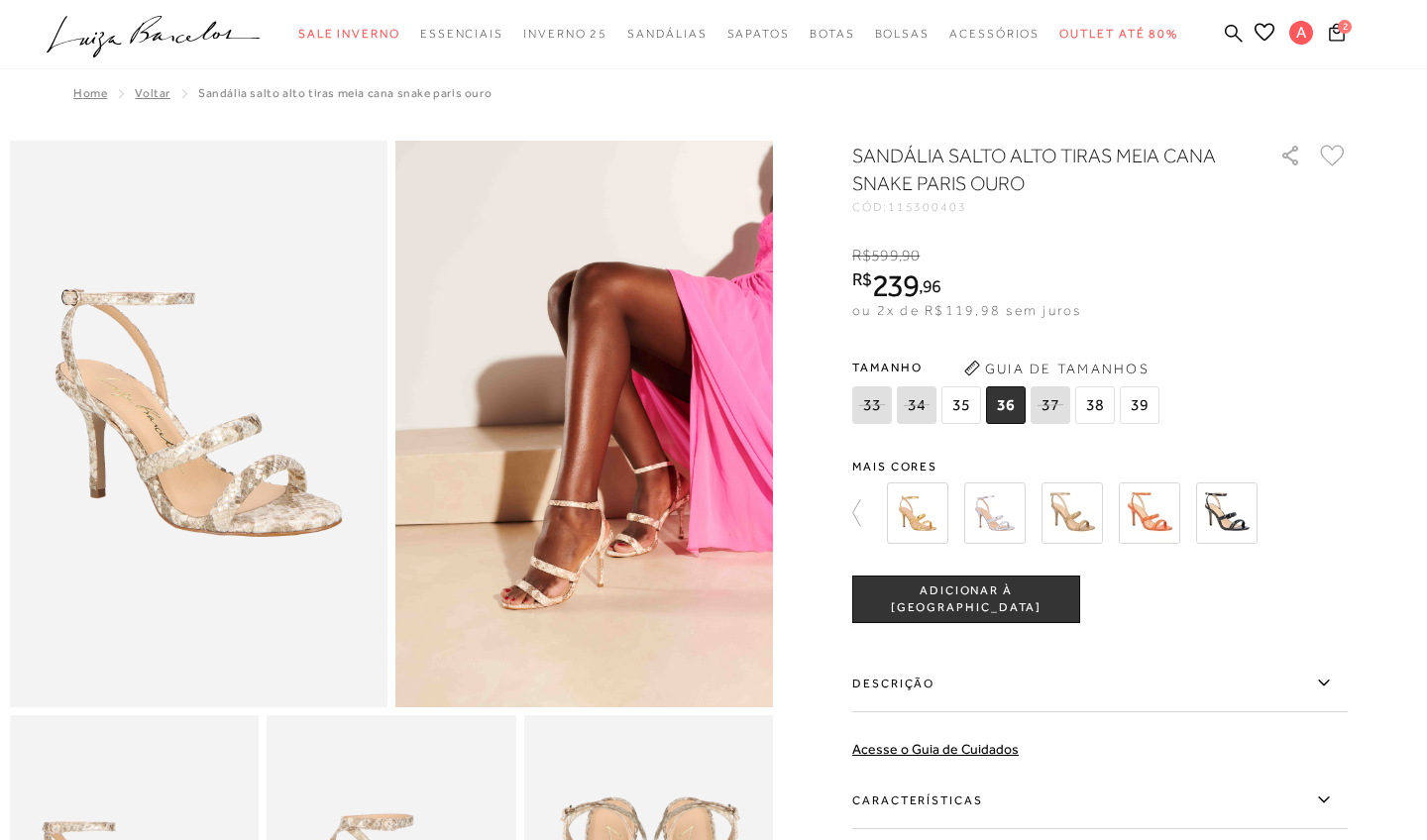 click on "ADICIONAR À SACOLA" at bounding box center (966, 599) 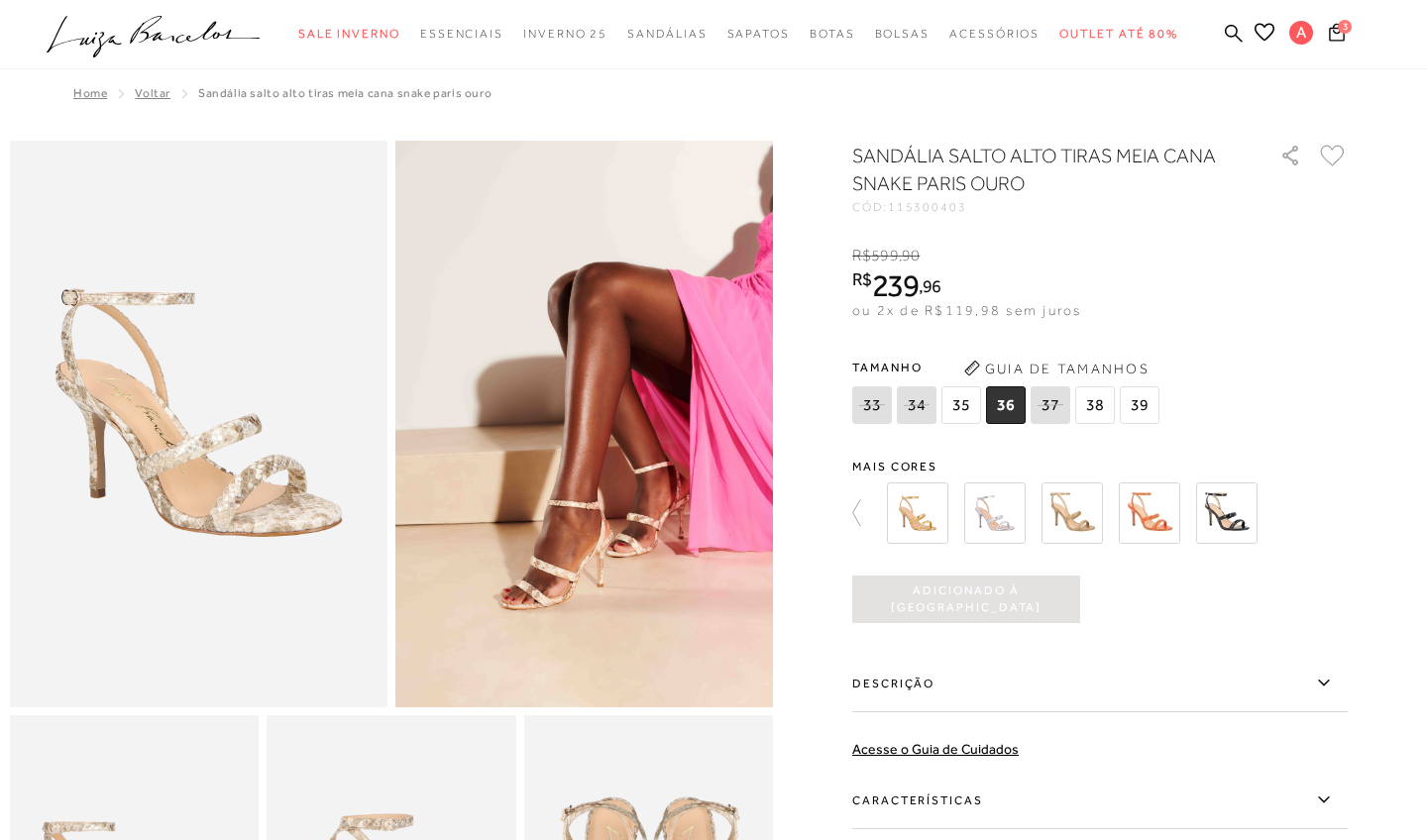 scroll, scrollTop: 0, scrollLeft: 0, axis: both 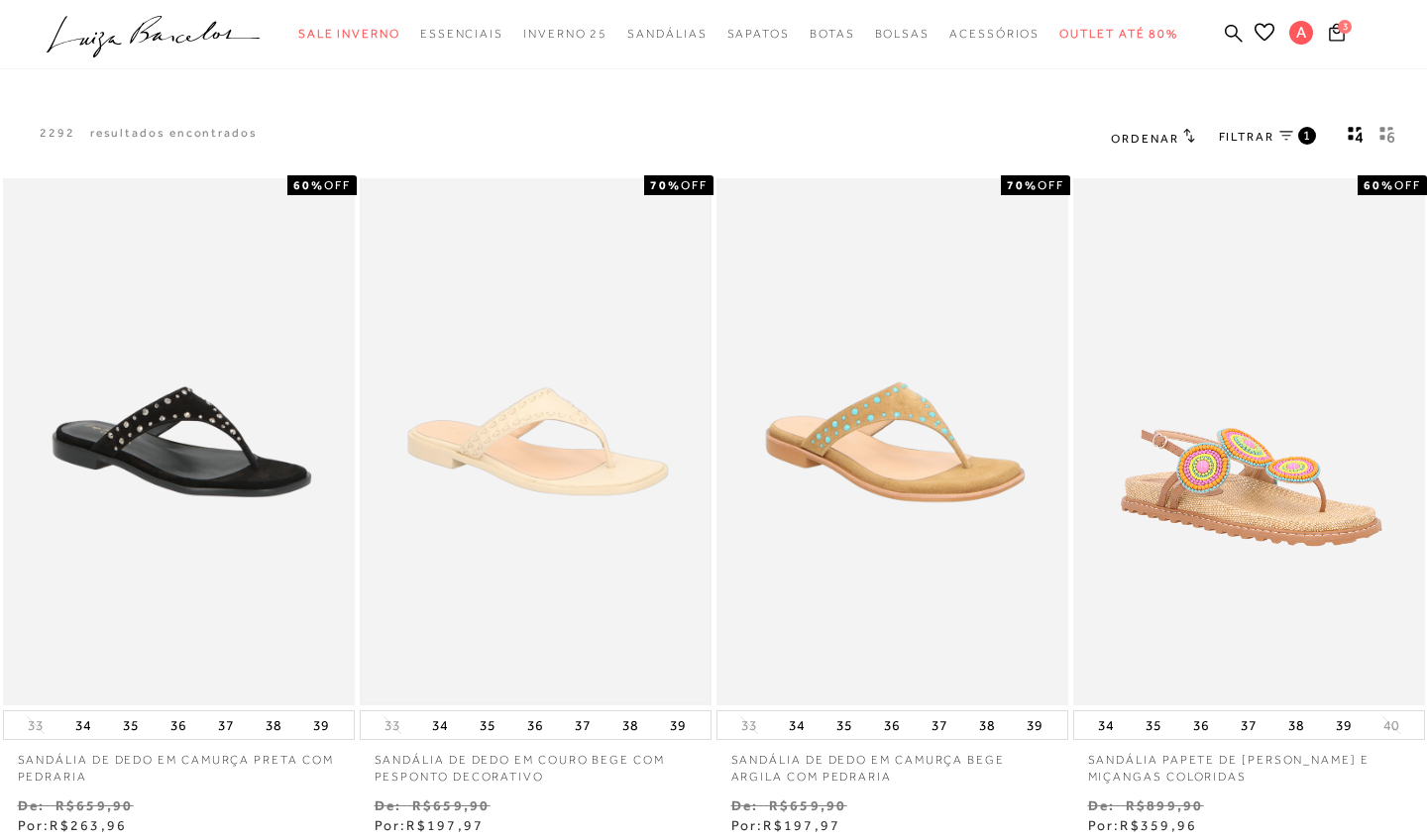 type 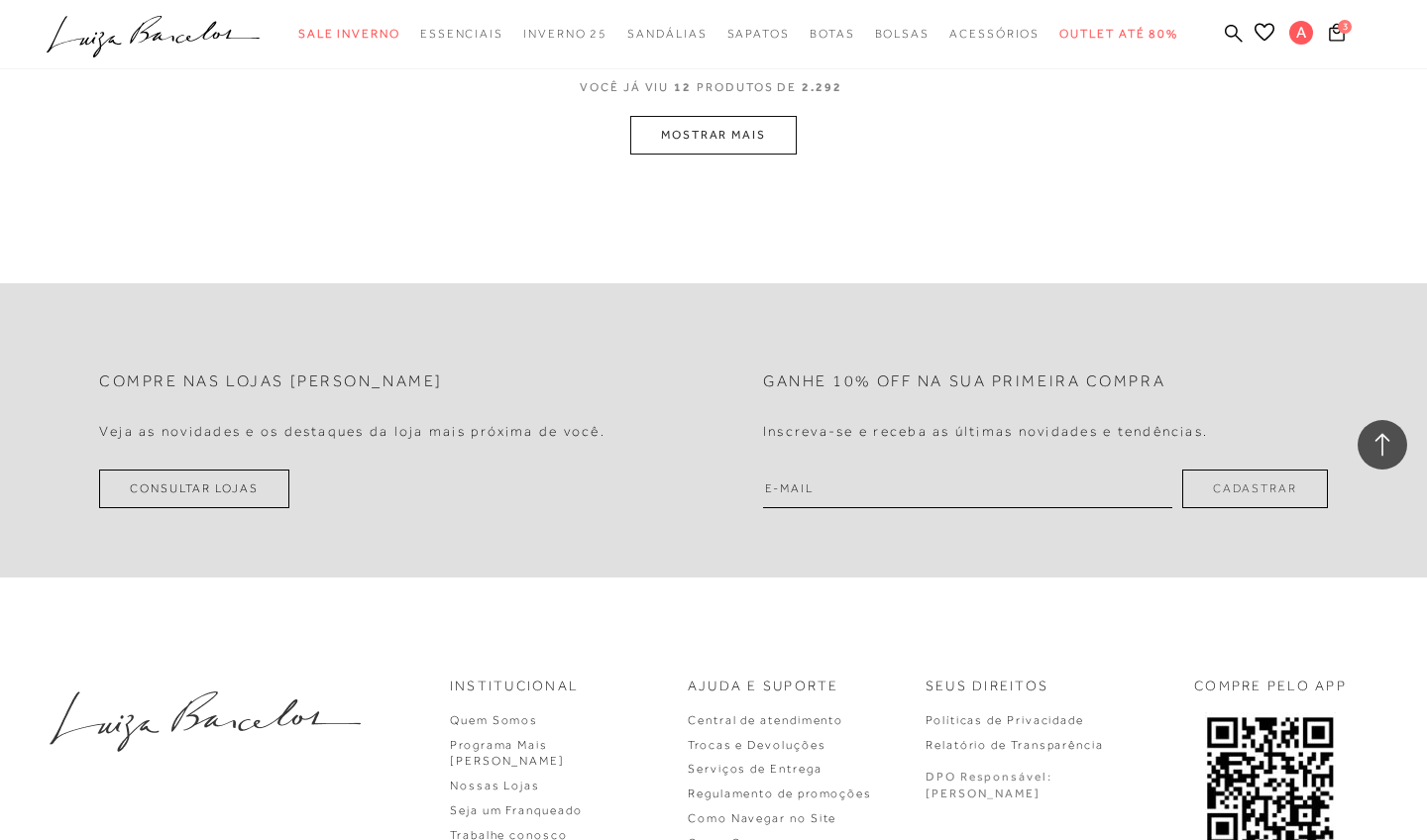 scroll, scrollTop: 2193, scrollLeft: 0, axis: vertical 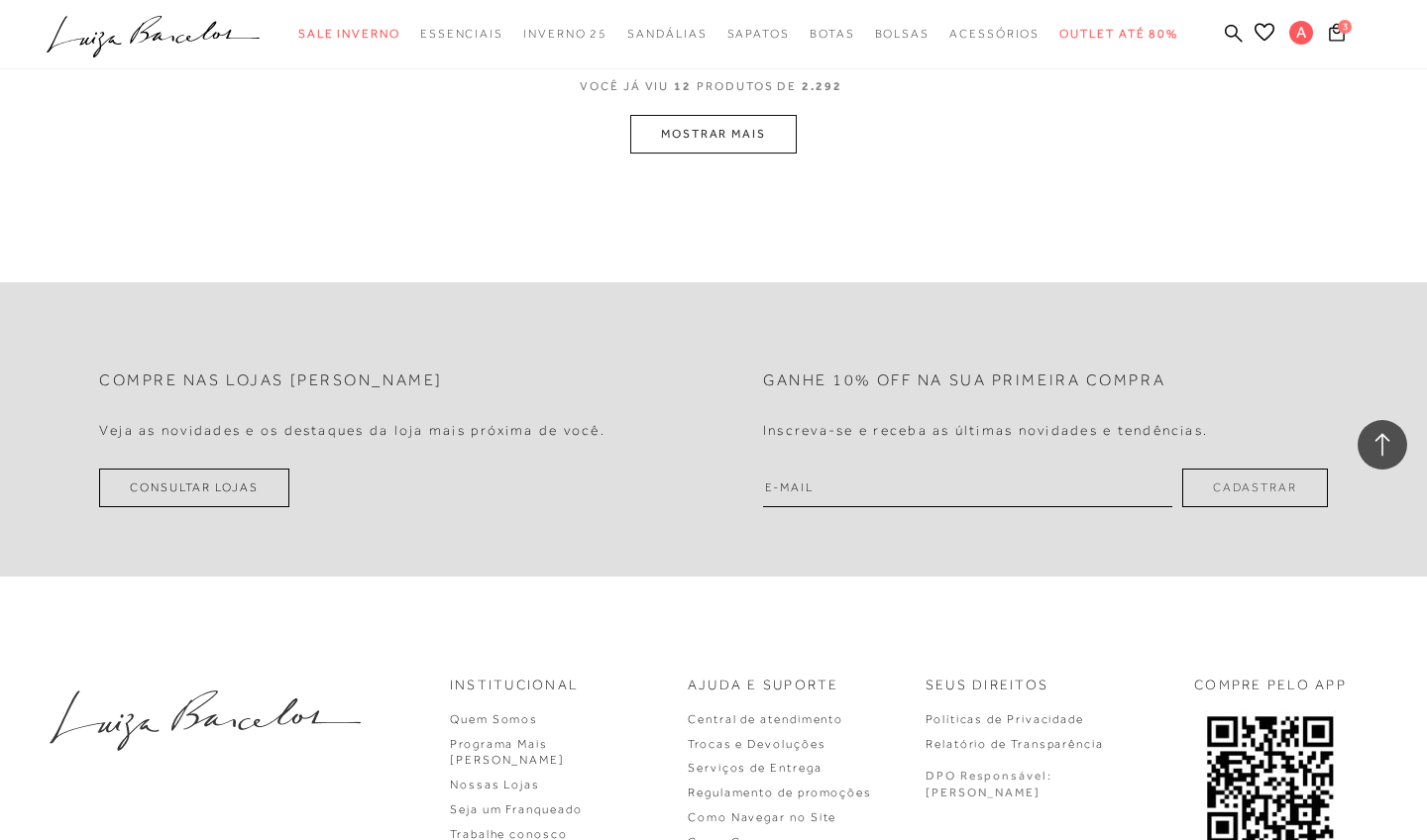 click on "MOSTRAR MAIS" at bounding box center (714, 134) 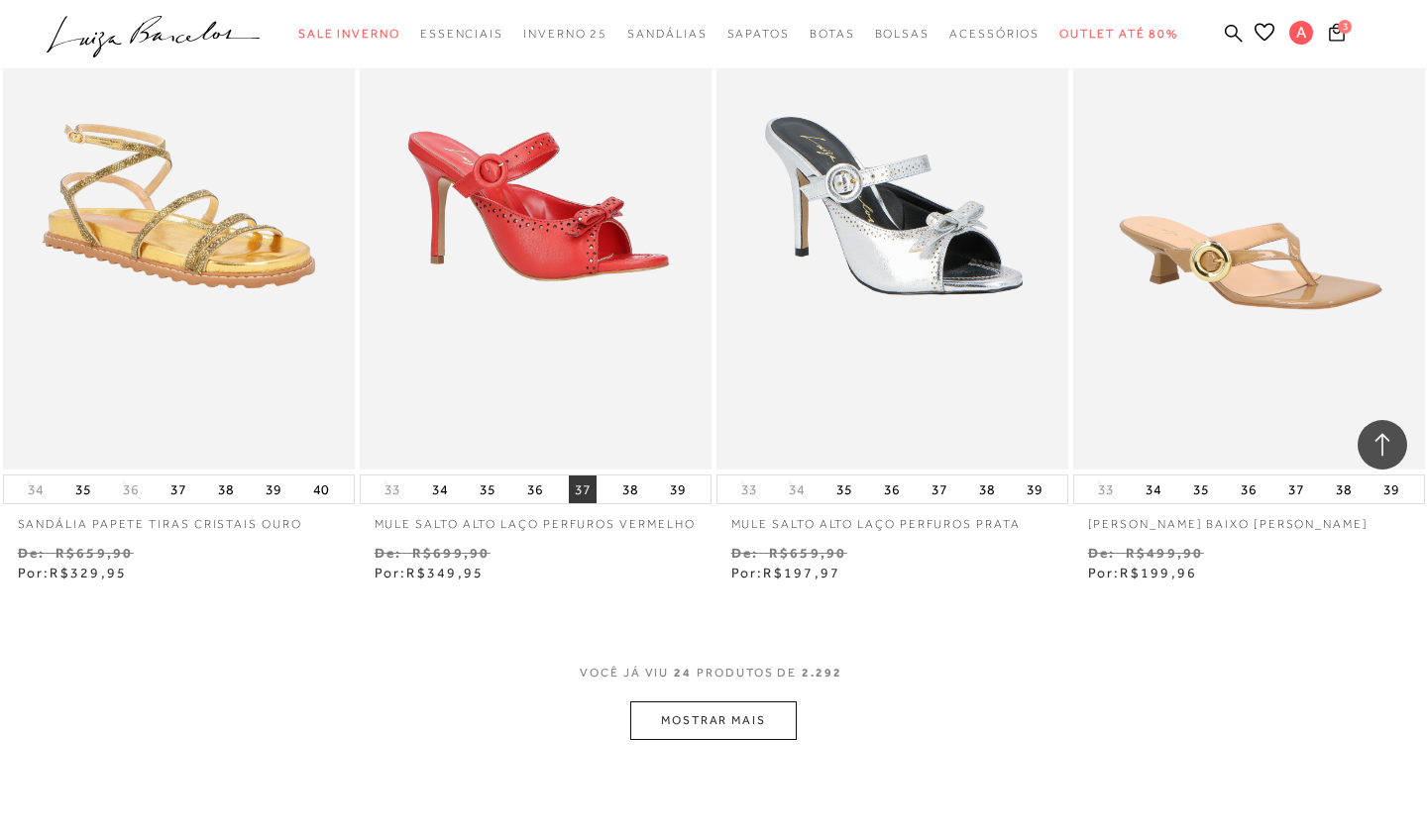 scroll, scrollTop: 3623, scrollLeft: 0, axis: vertical 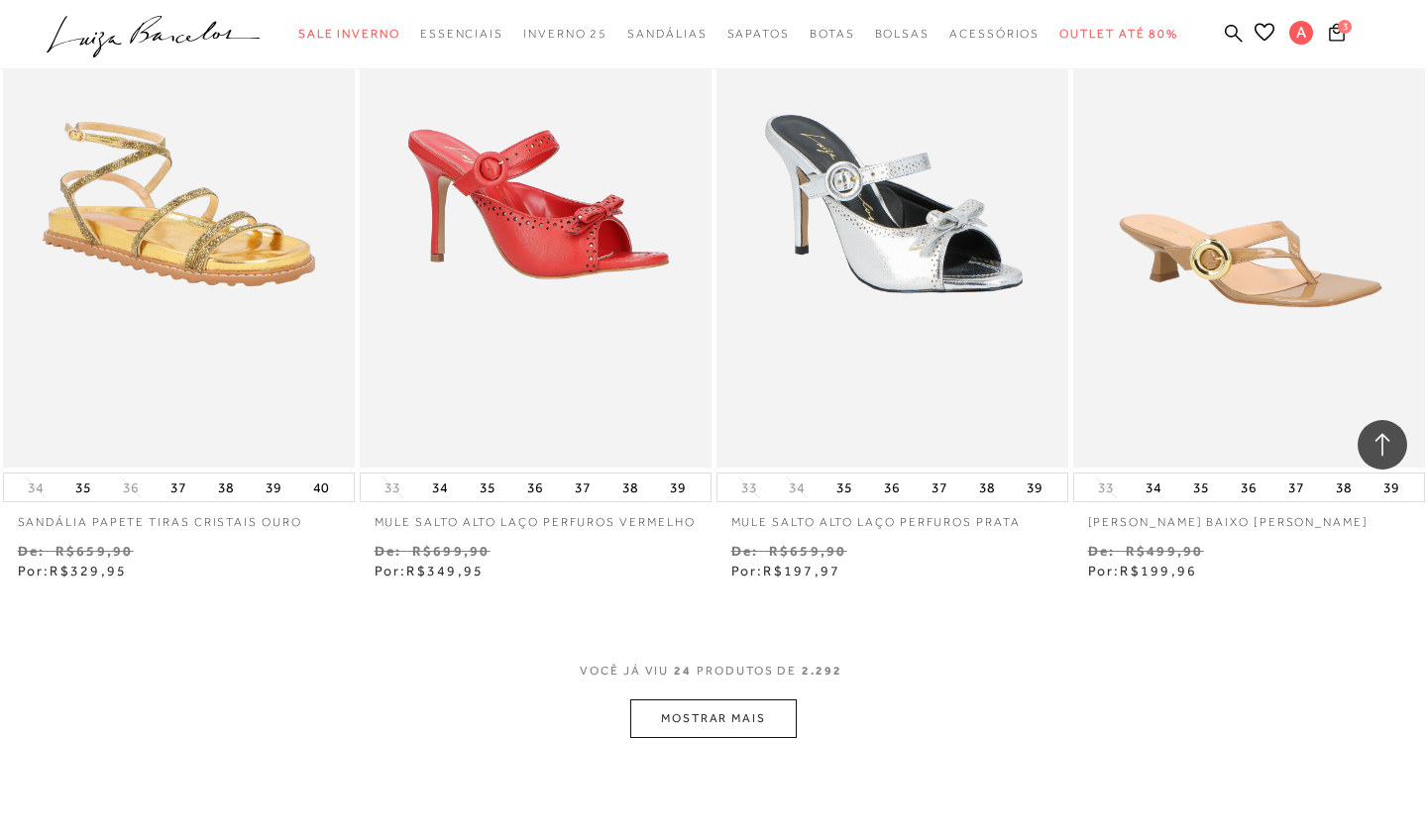 click on "MOSTRAR MAIS" at bounding box center [714, 718] 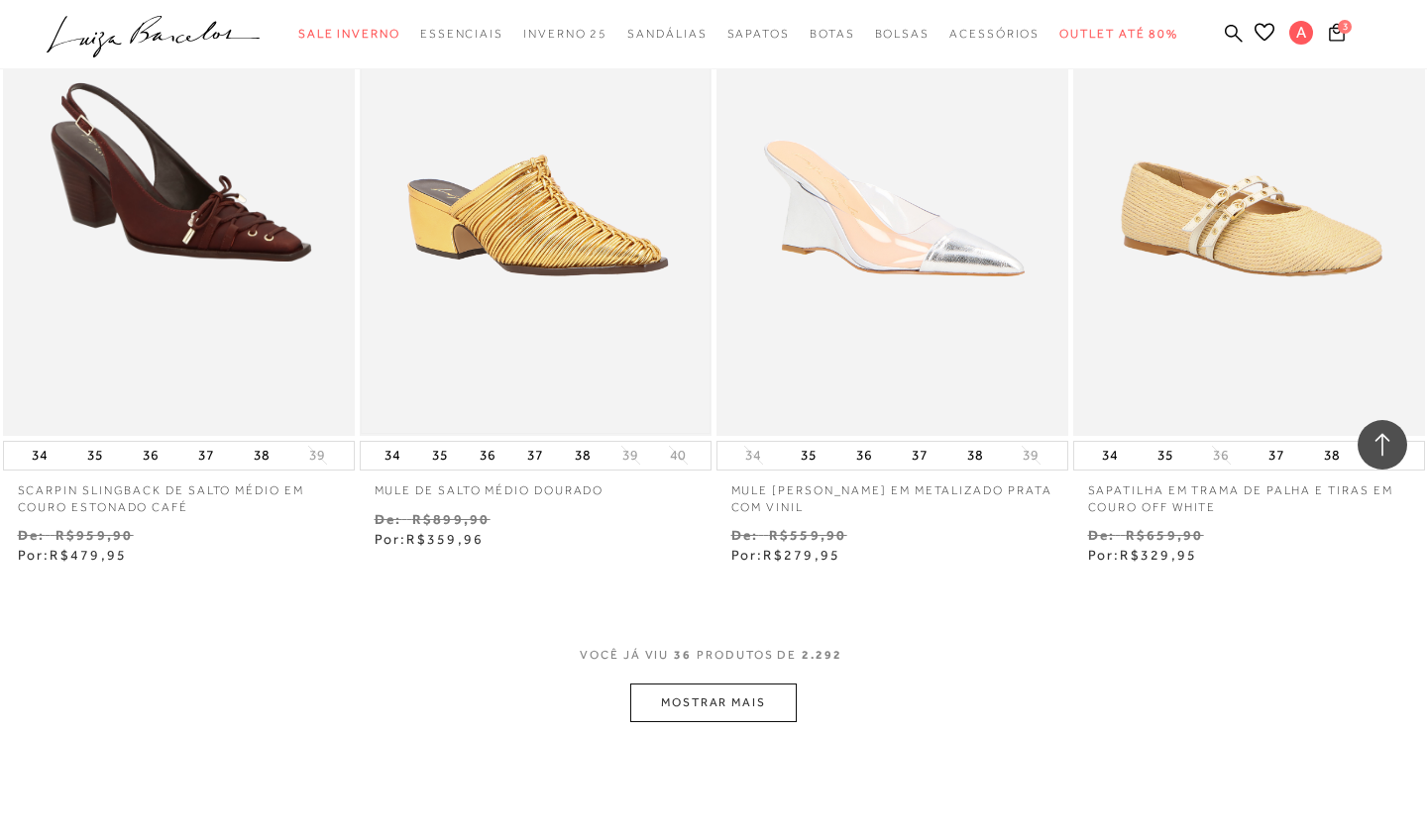 scroll, scrollTop: 5674, scrollLeft: 0, axis: vertical 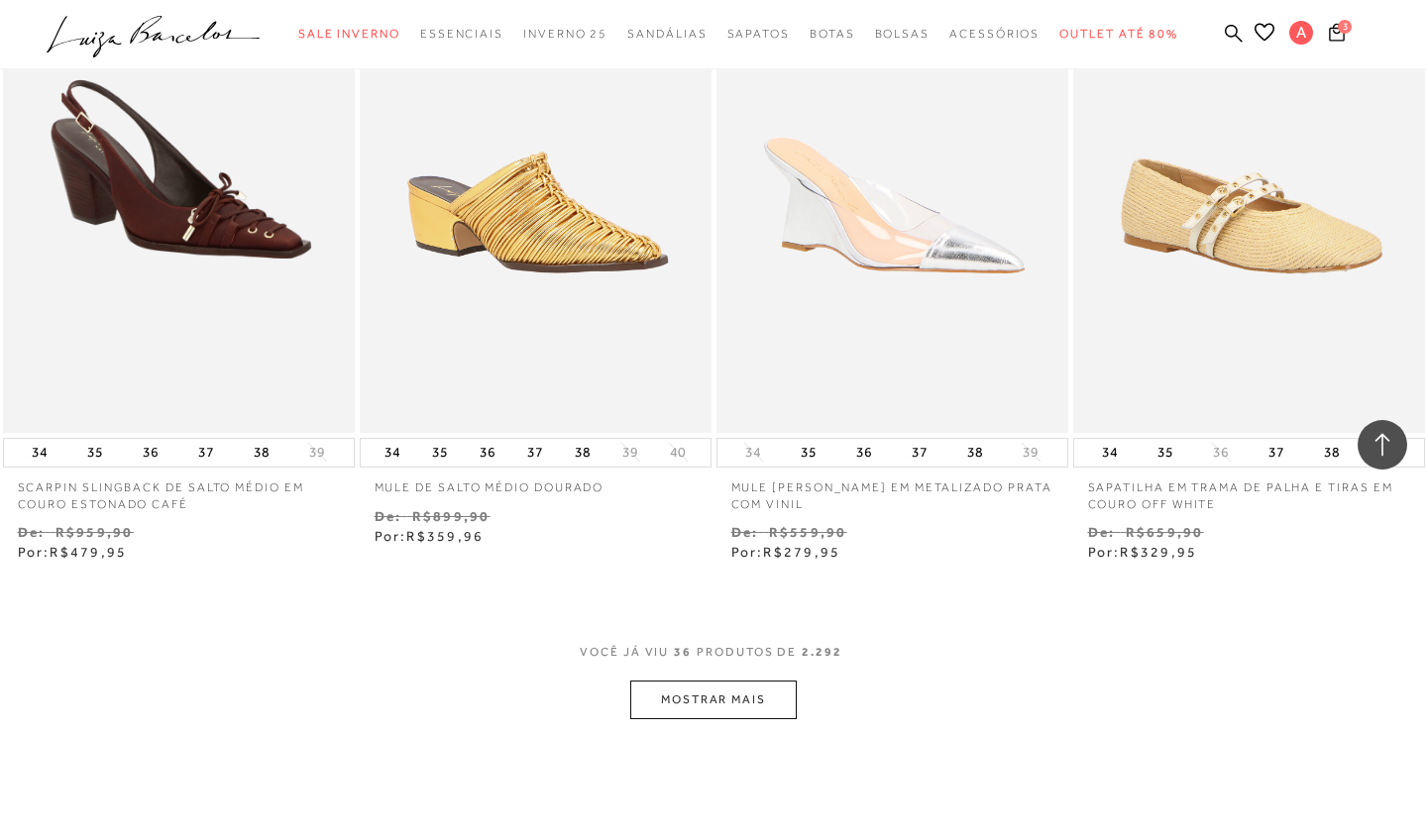 click on "MOSTRAR MAIS" at bounding box center (714, 699) 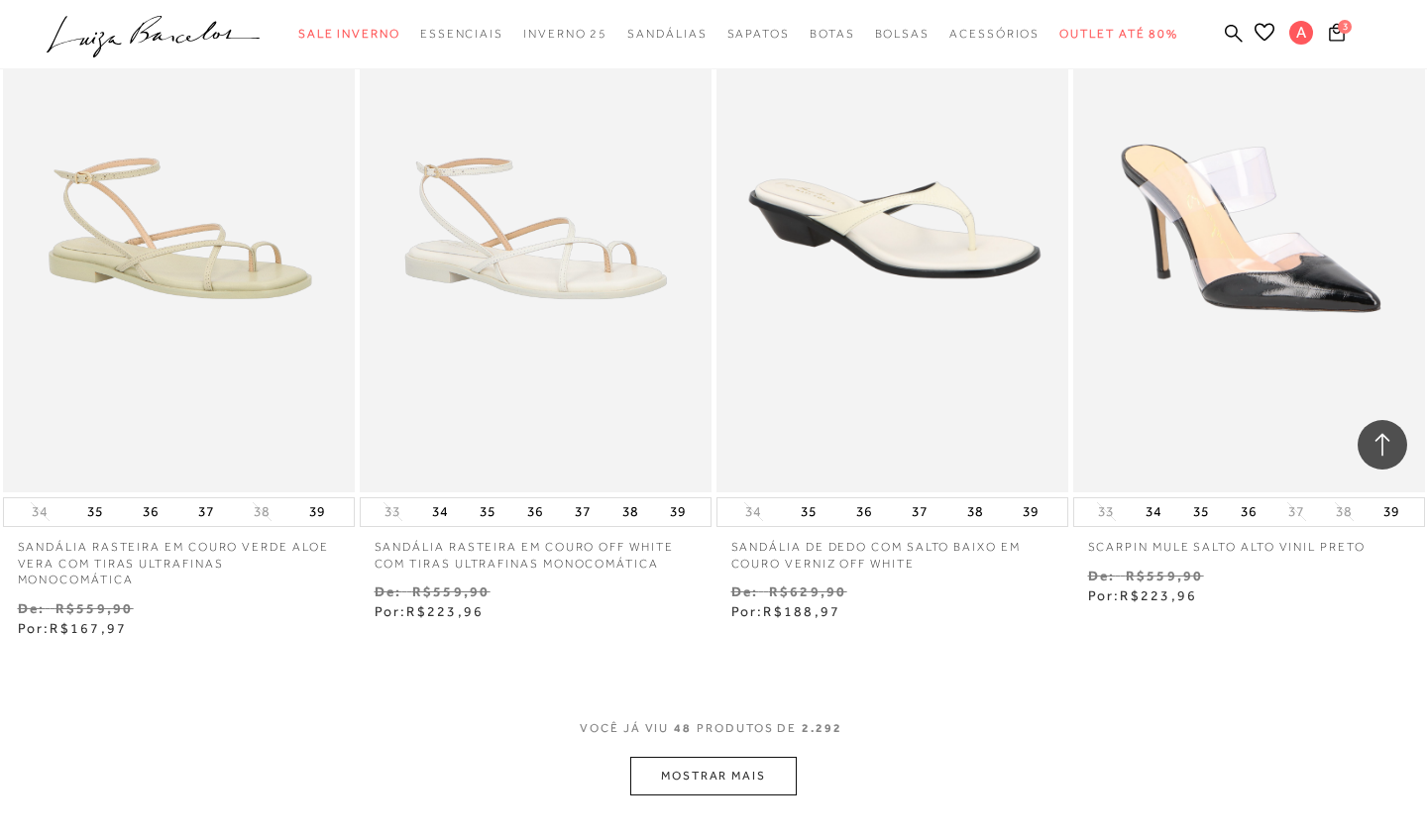 scroll, scrollTop: 7649, scrollLeft: 0, axis: vertical 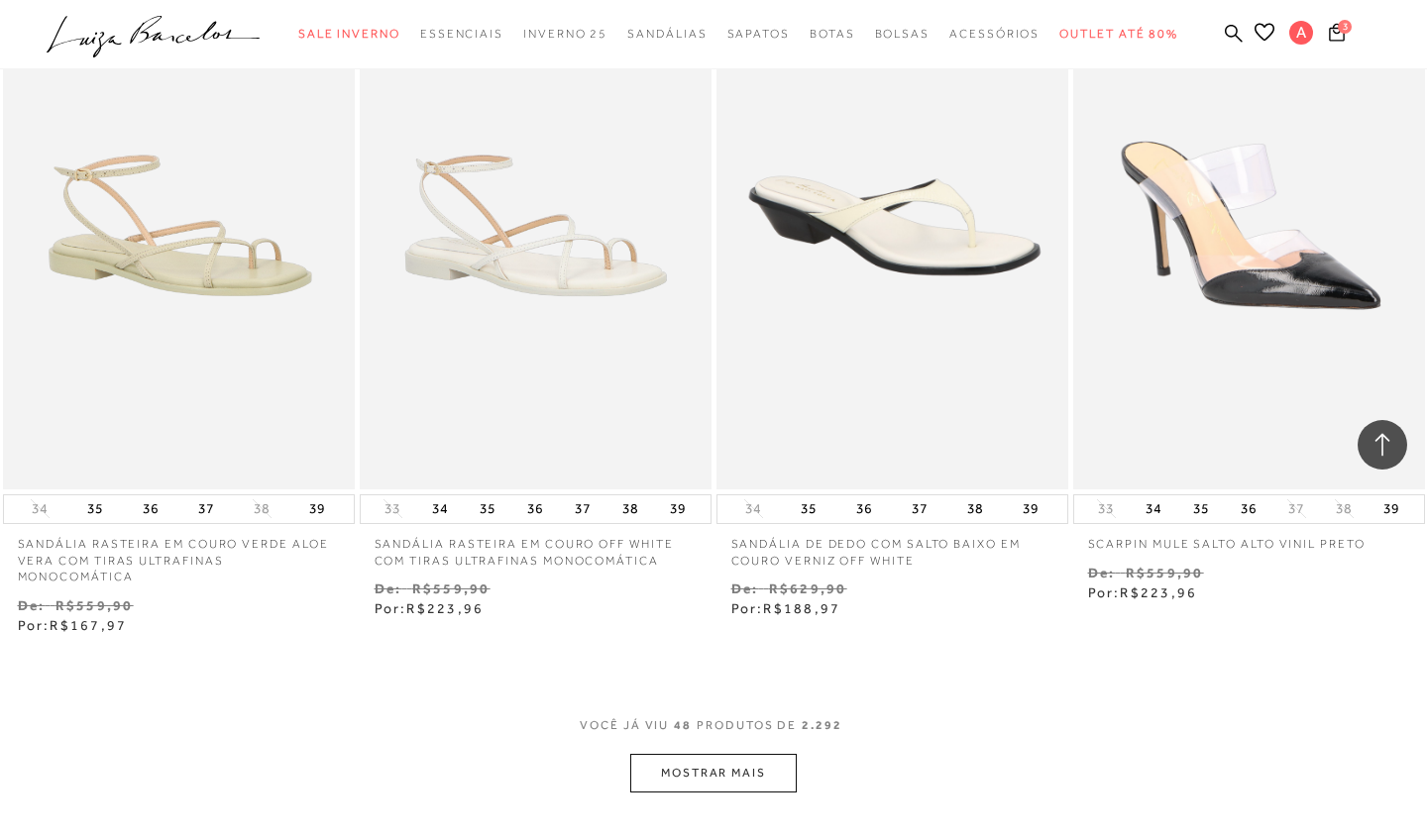 click on "MOSTRAR MAIS" at bounding box center (714, 773) 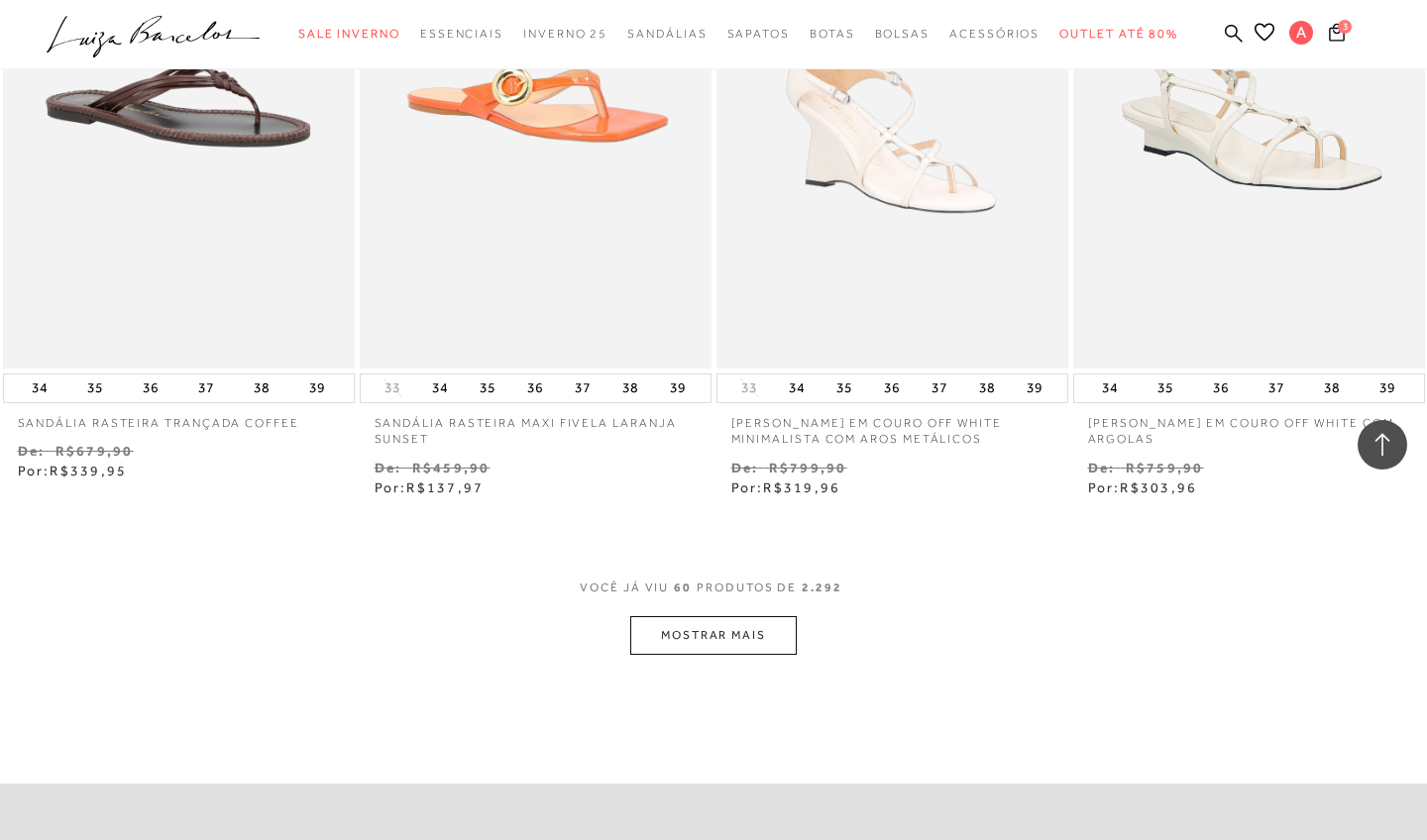scroll, scrollTop: 9823, scrollLeft: 0, axis: vertical 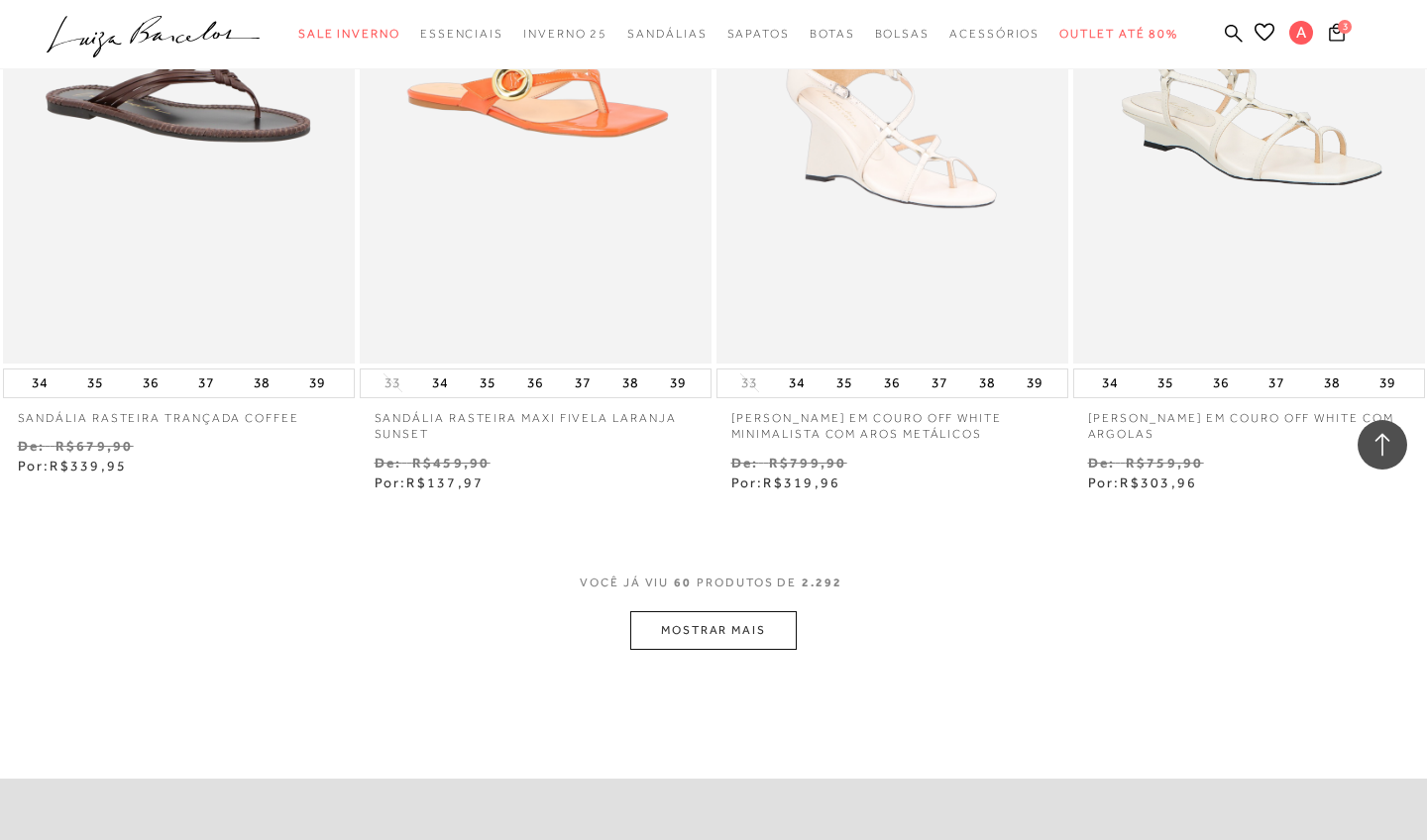 click on "MOSTRAR MAIS" at bounding box center (714, 630) 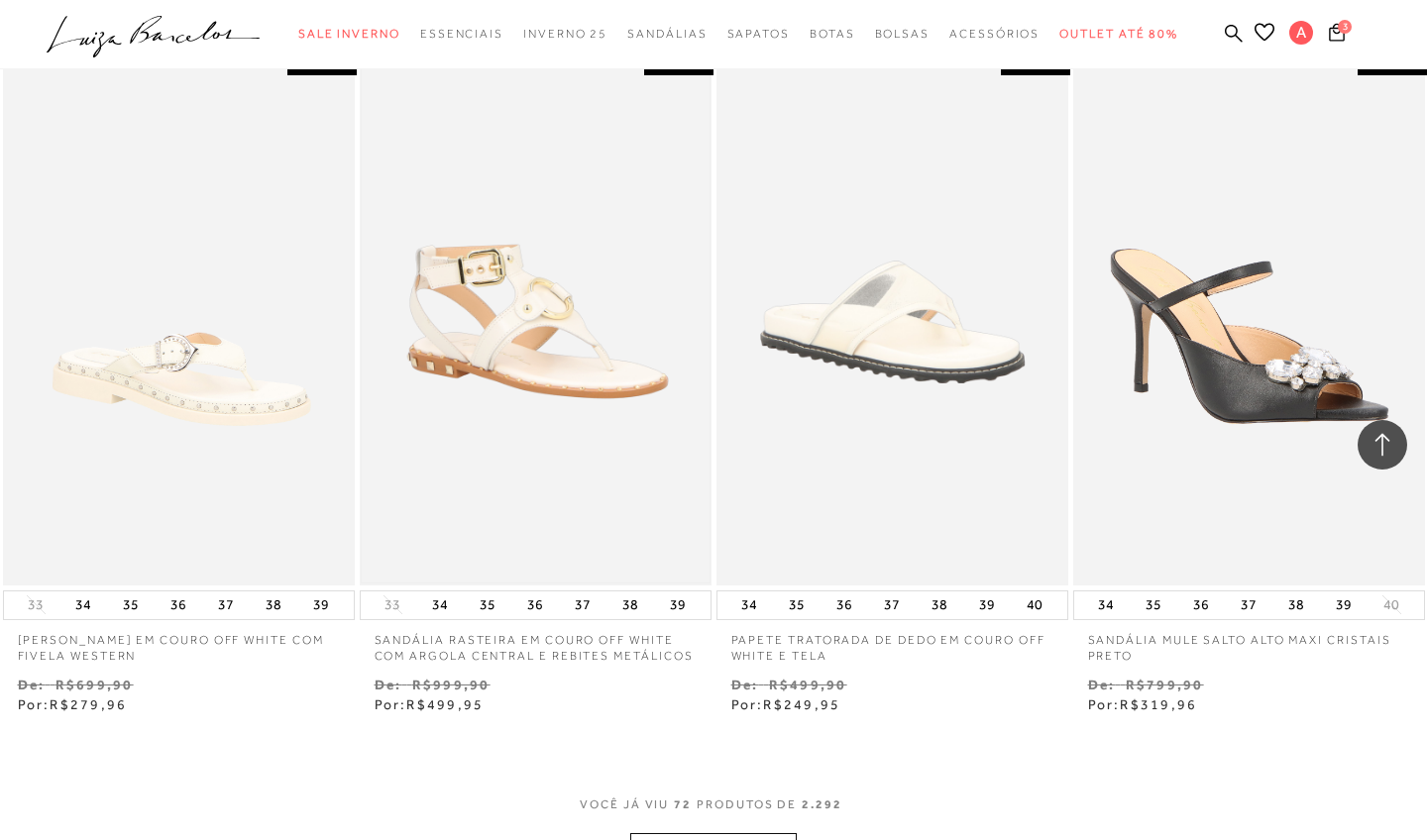 scroll, scrollTop: 11650, scrollLeft: 0, axis: vertical 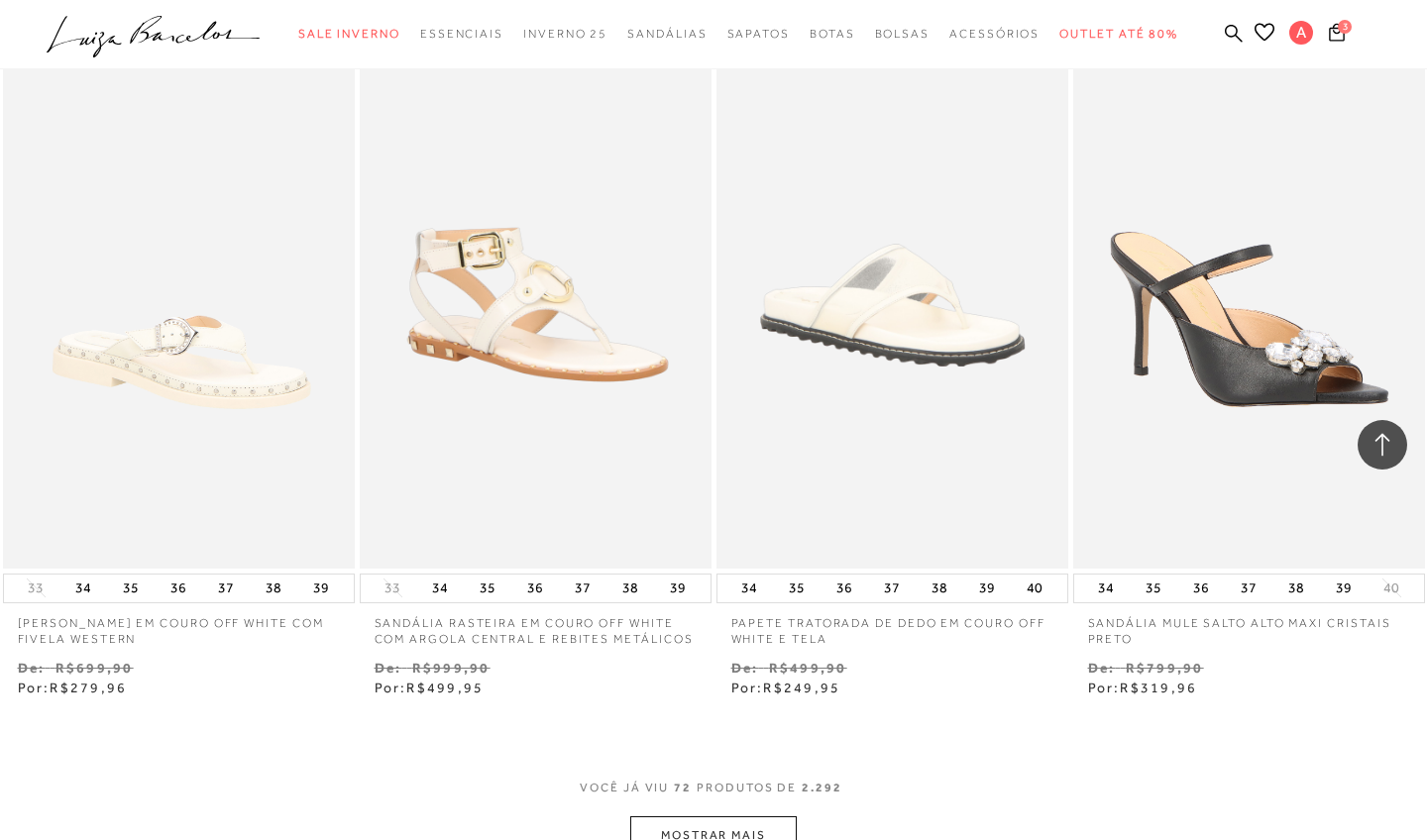 click on "MOSTRAR MAIS" at bounding box center [714, 835] 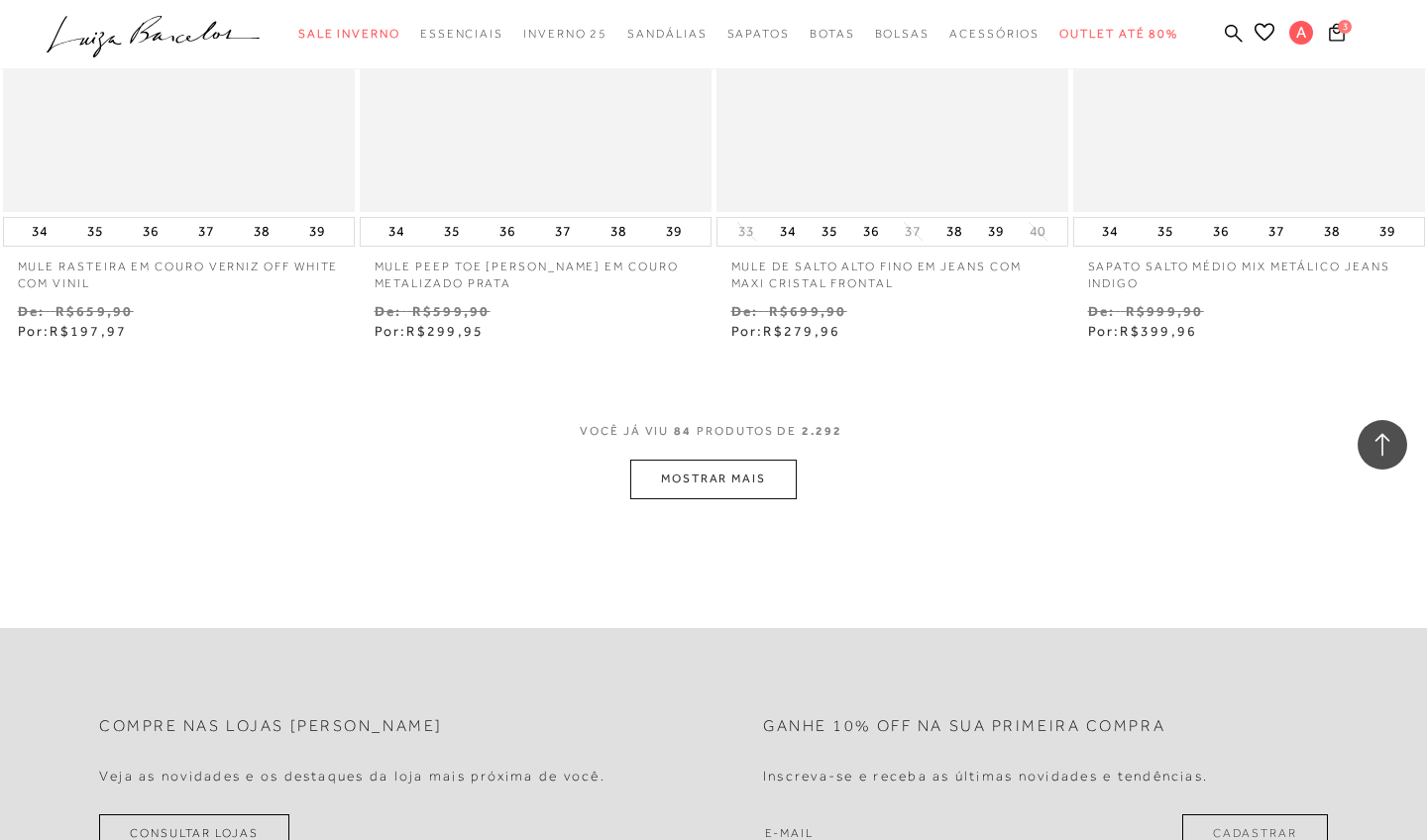 scroll, scrollTop: 14041, scrollLeft: 0, axis: vertical 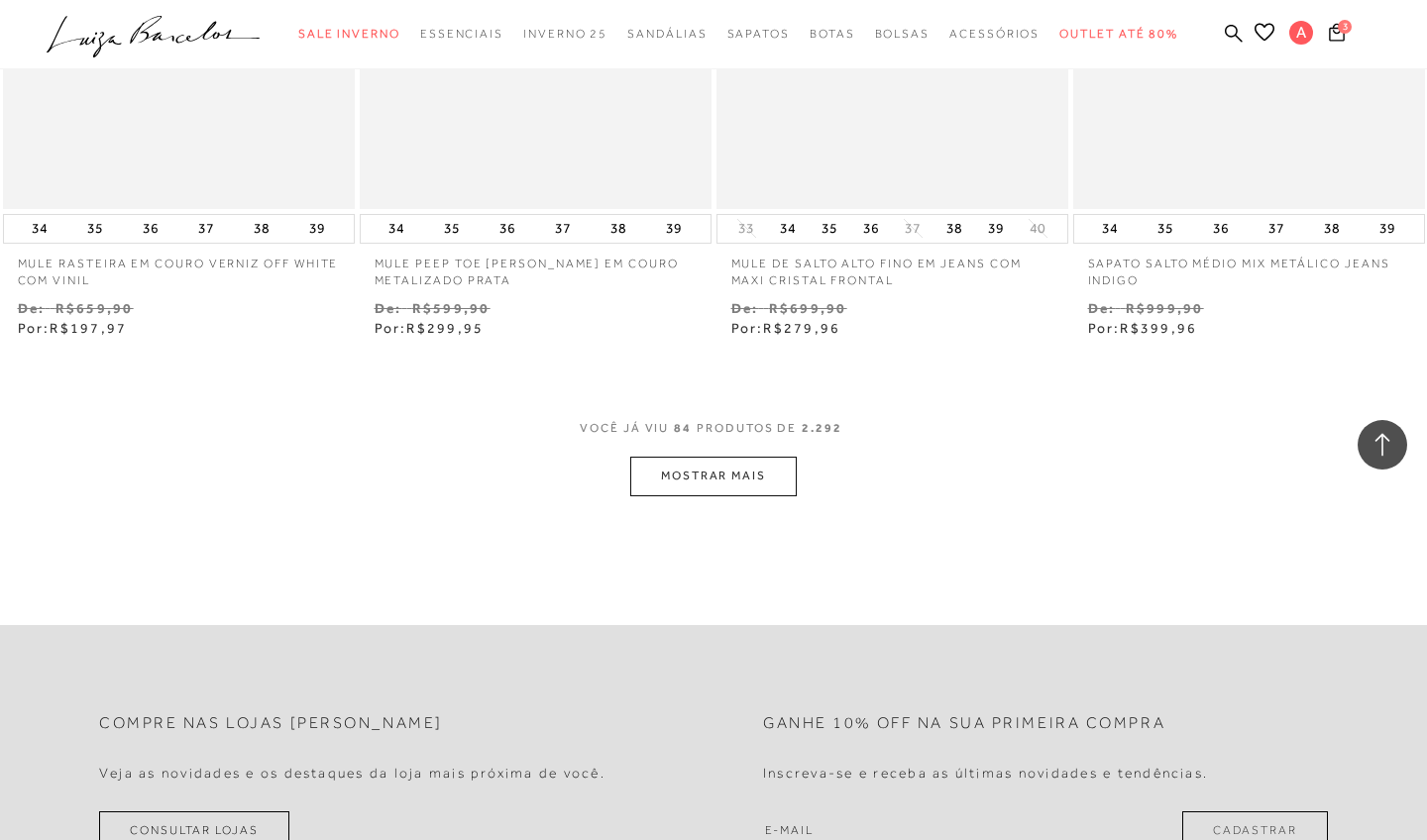 click on "MOSTRAR MAIS" at bounding box center (714, 475) 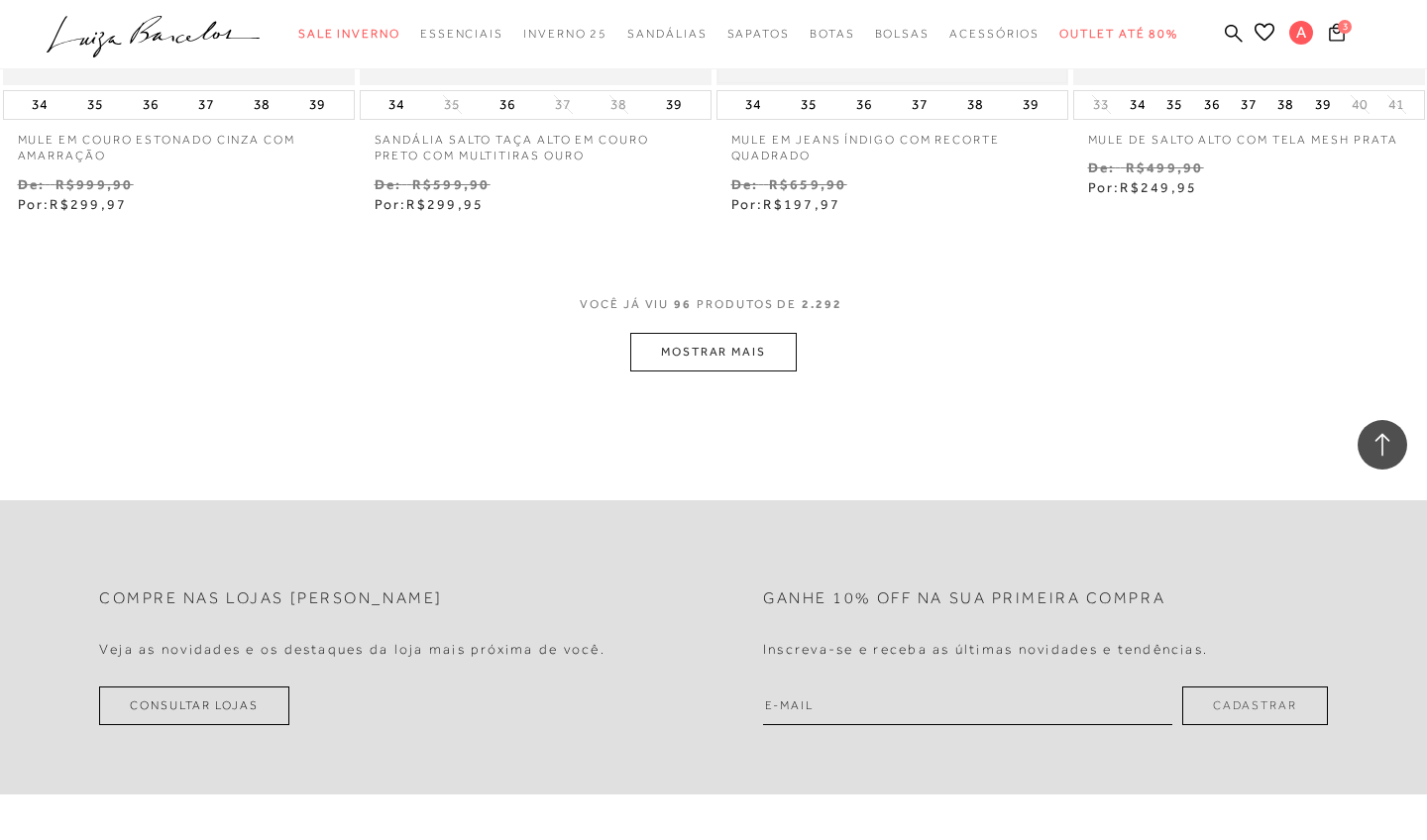 scroll, scrollTop: 16215, scrollLeft: 0, axis: vertical 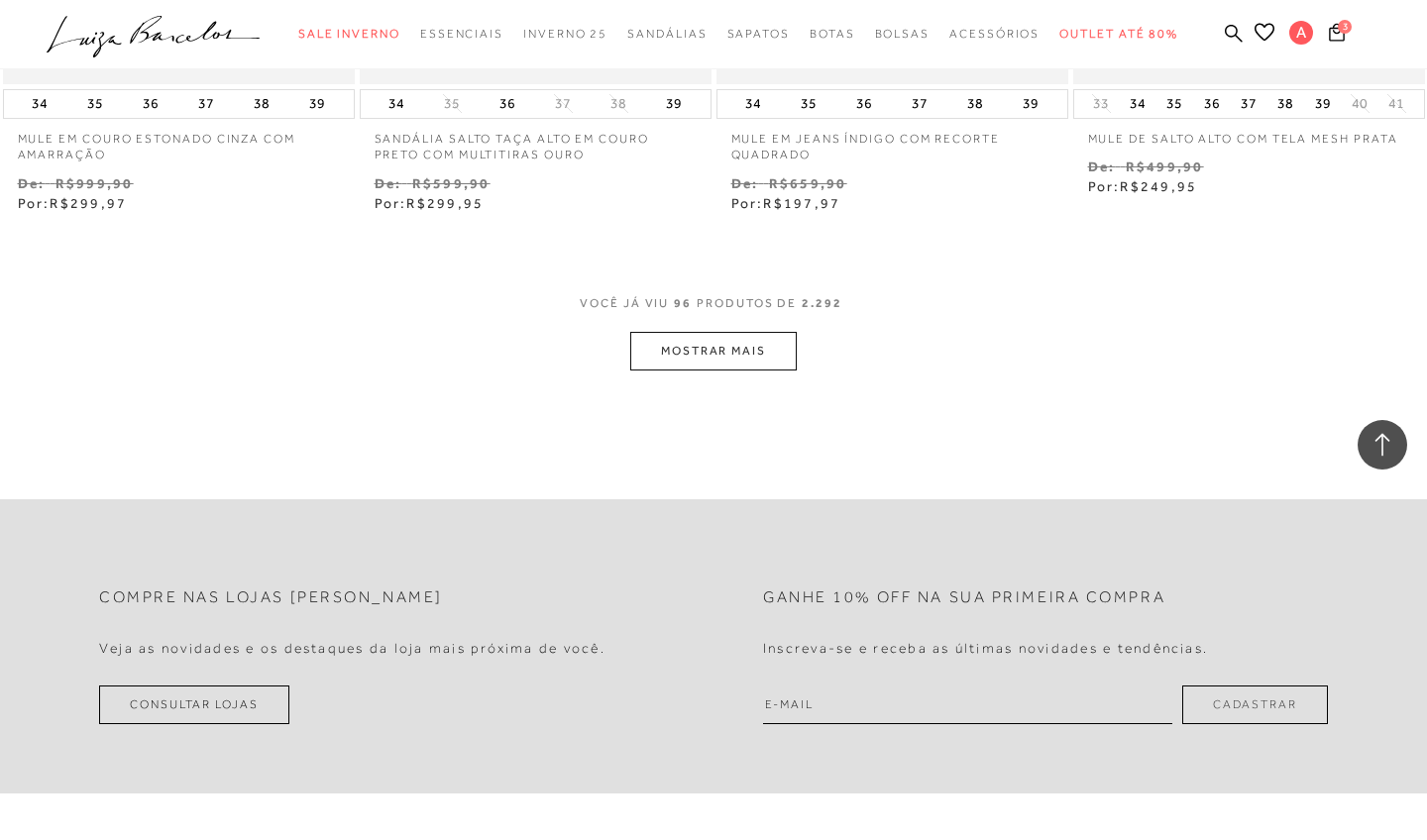 click on "MOSTRAR MAIS" at bounding box center [714, 351] 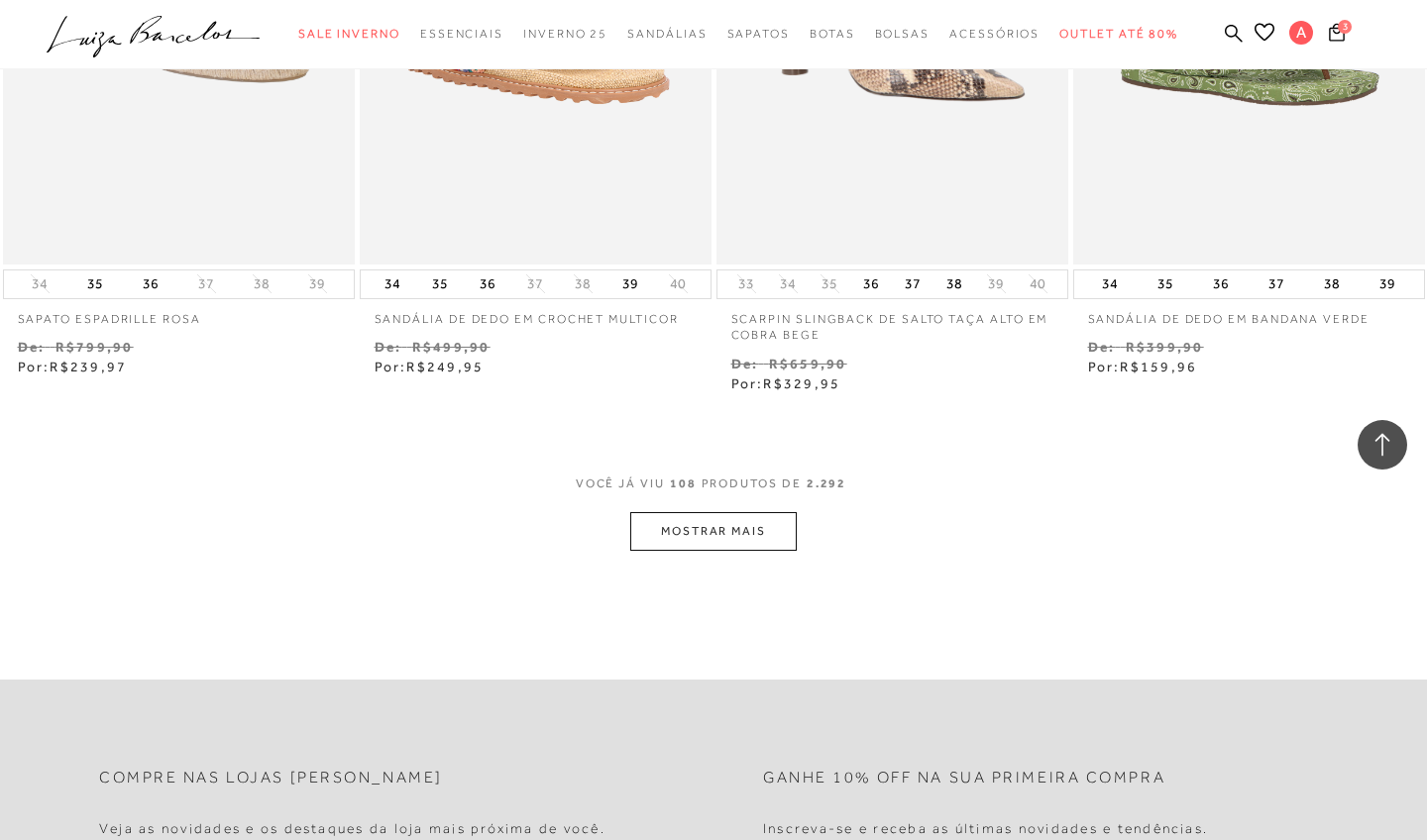 scroll, scrollTop: 18067, scrollLeft: 0, axis: vertical 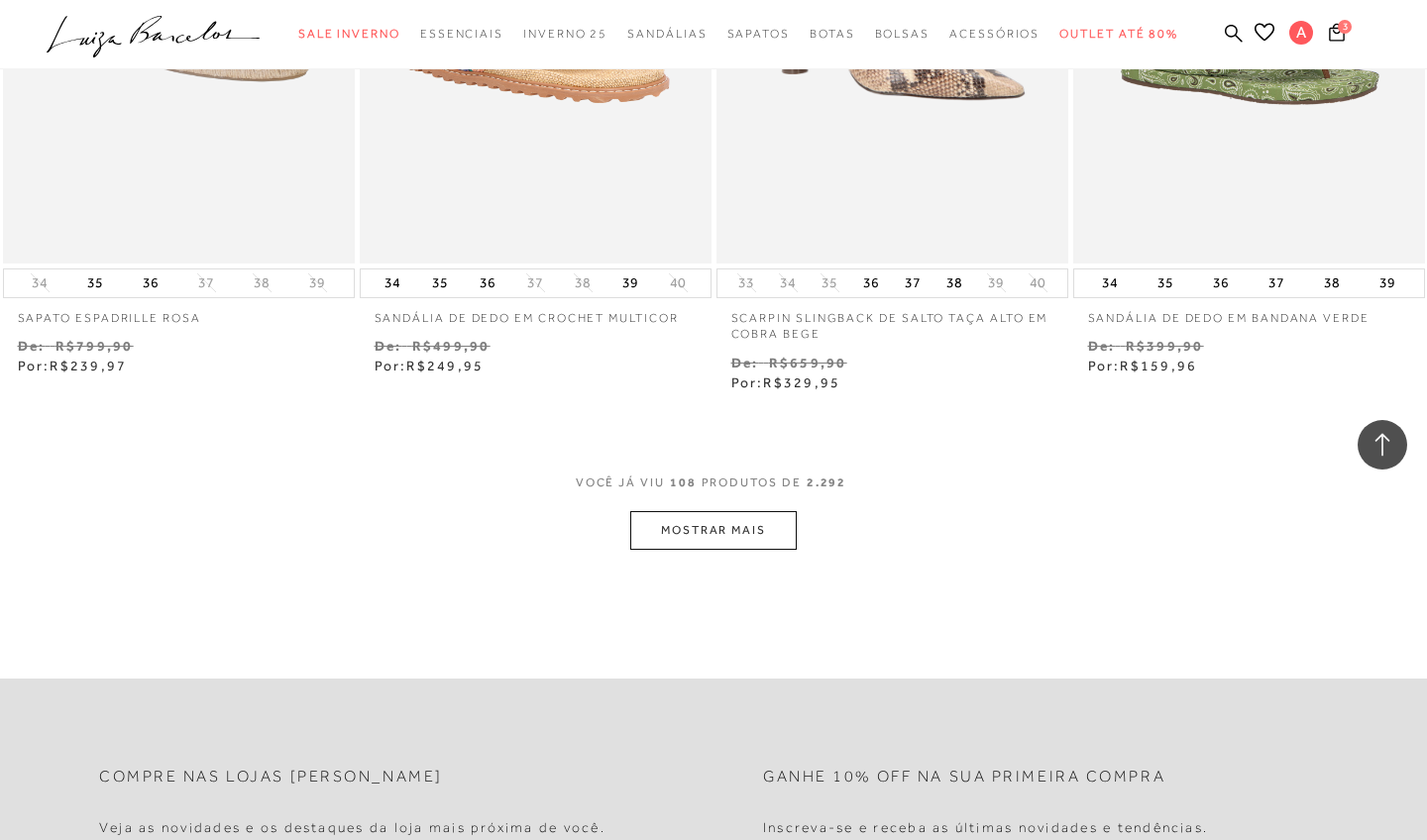 click on "MOSTRAR MAIS" at bounding box center (714, 530) 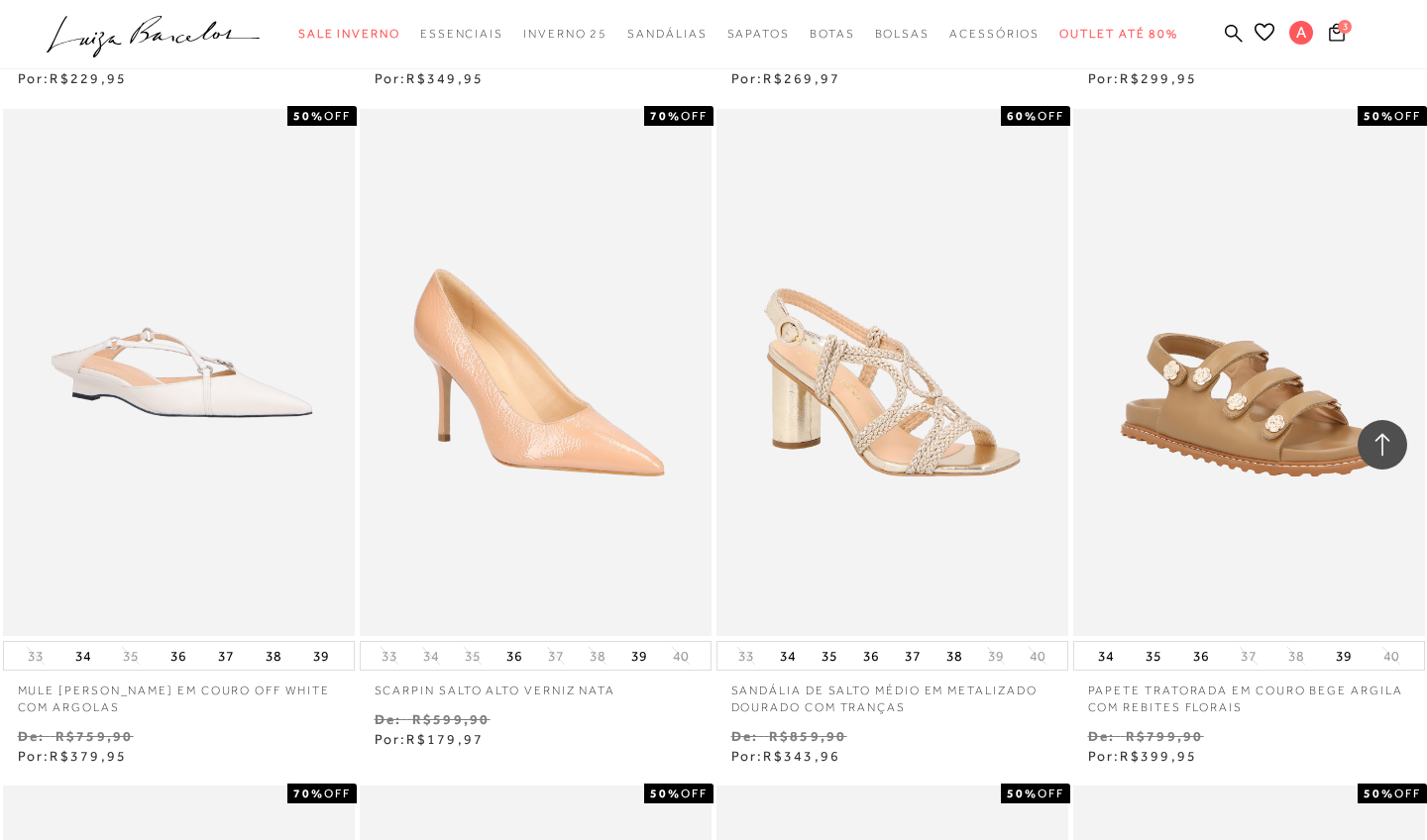 scroll, scrollTop: 19050, scrollLeft: 0, axis: vertical 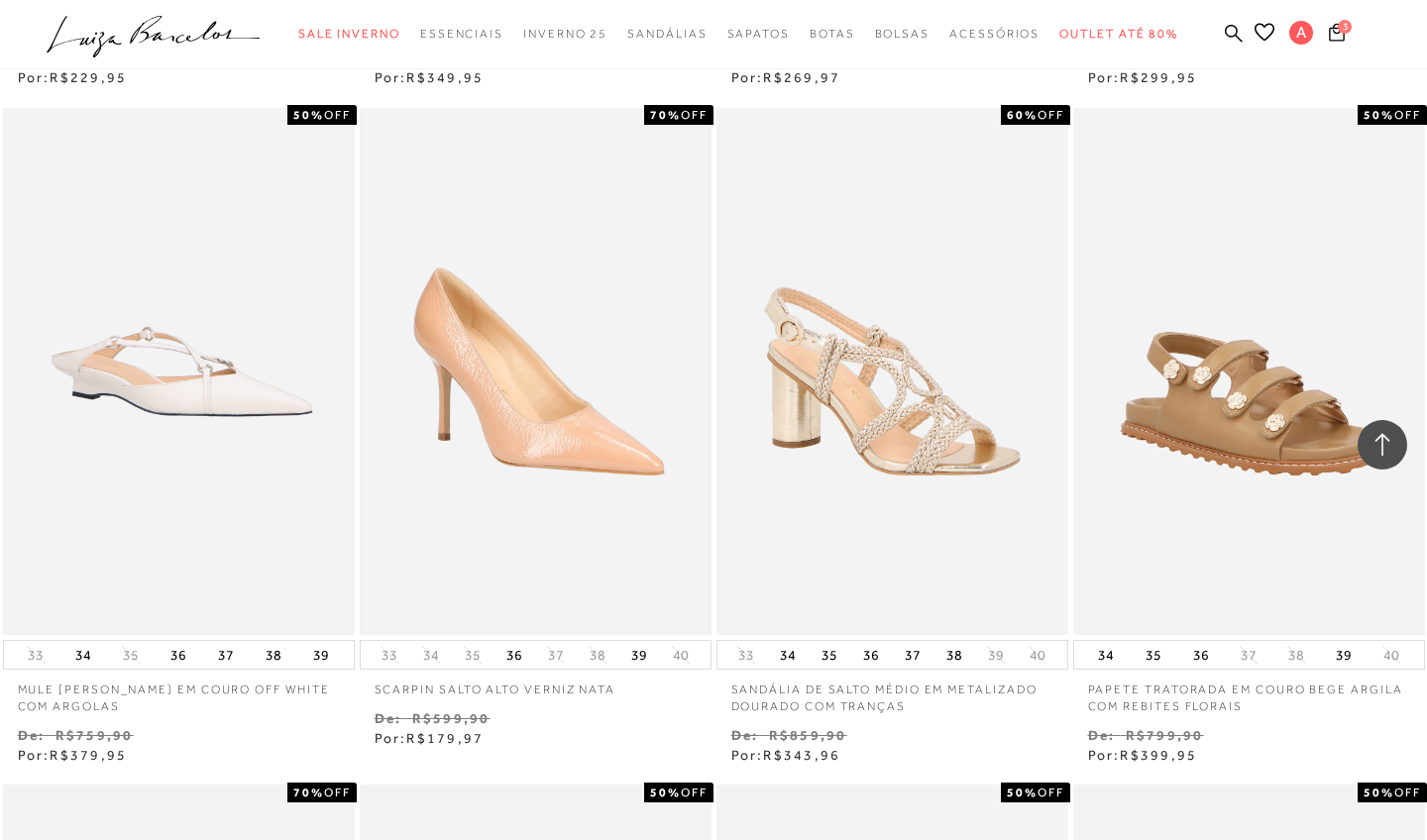 click at bounding box center [535, 371] 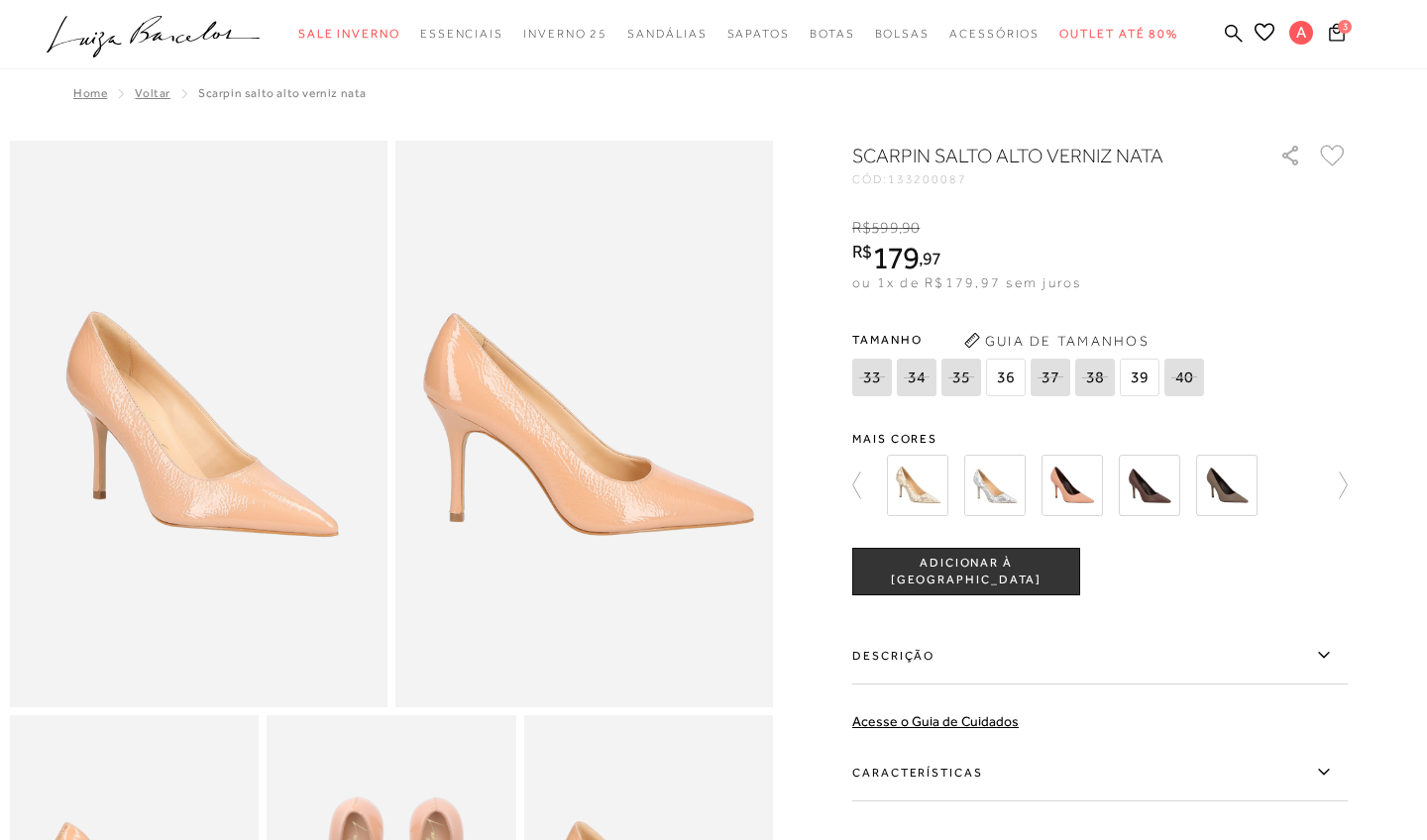 scroll, scrollTop: 0, scrollLeft: 0, axis: both 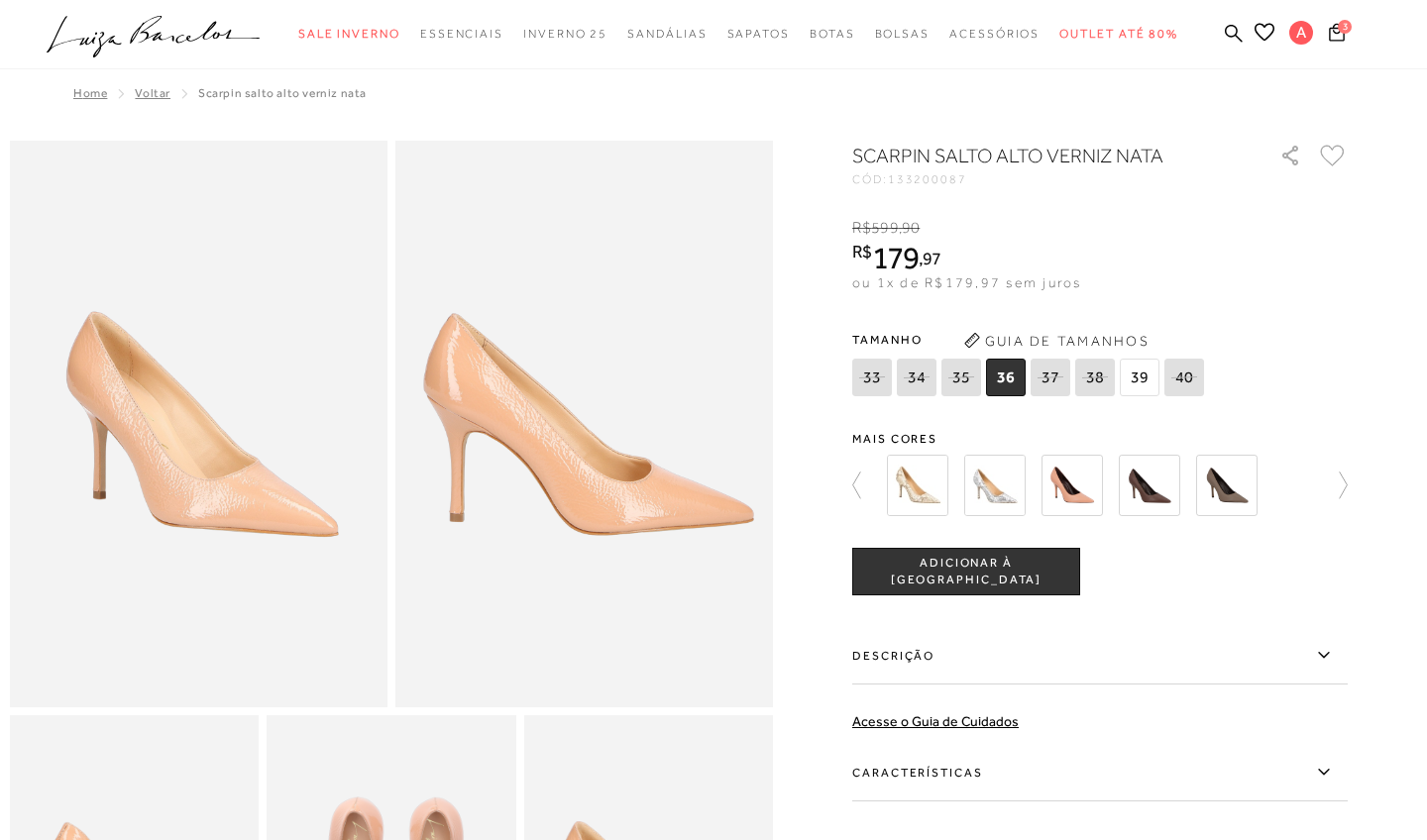 click on "36" at bounding box center [1006, 377] 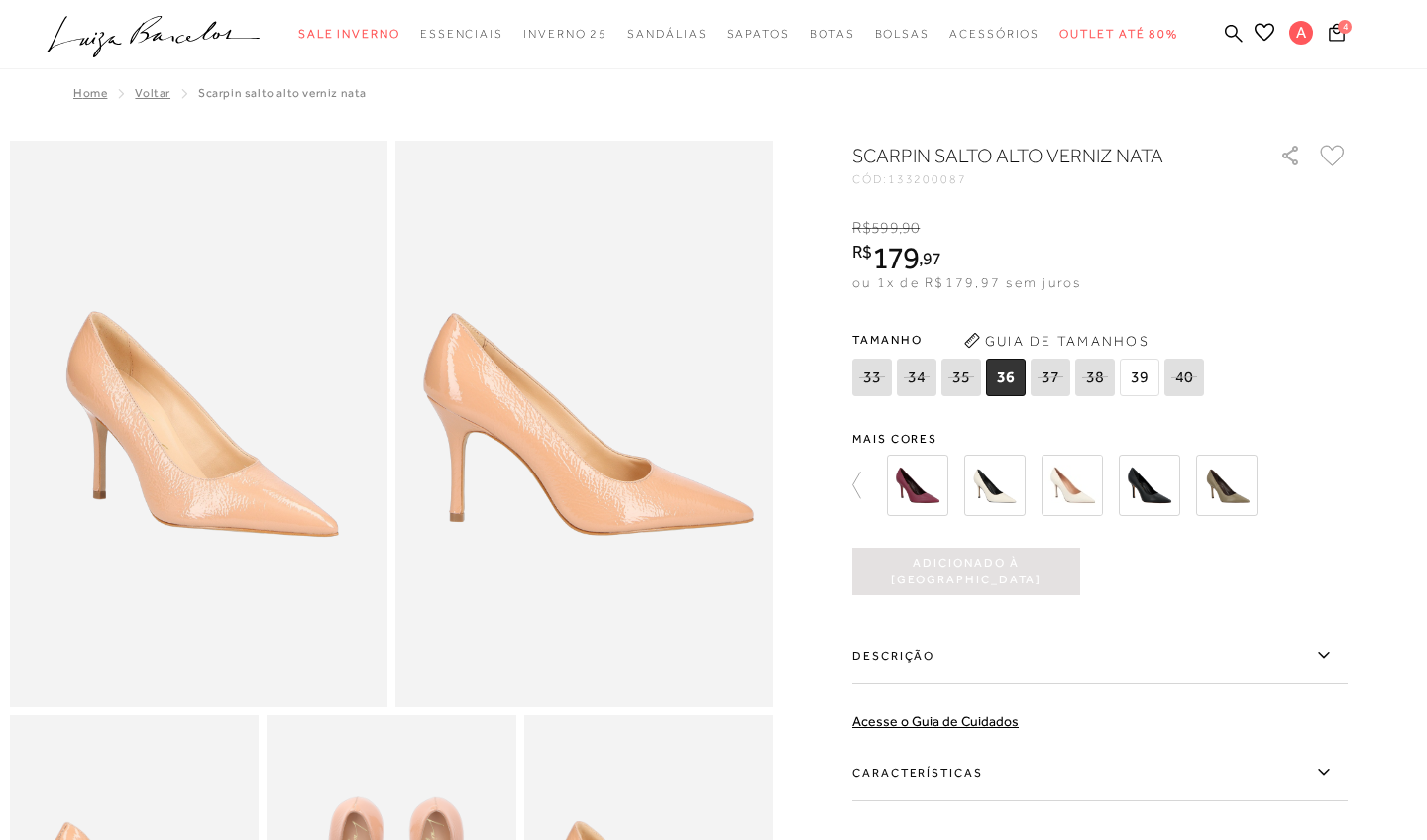 scroll, scrollTop: 0, scrollLeft: 0, axis: both 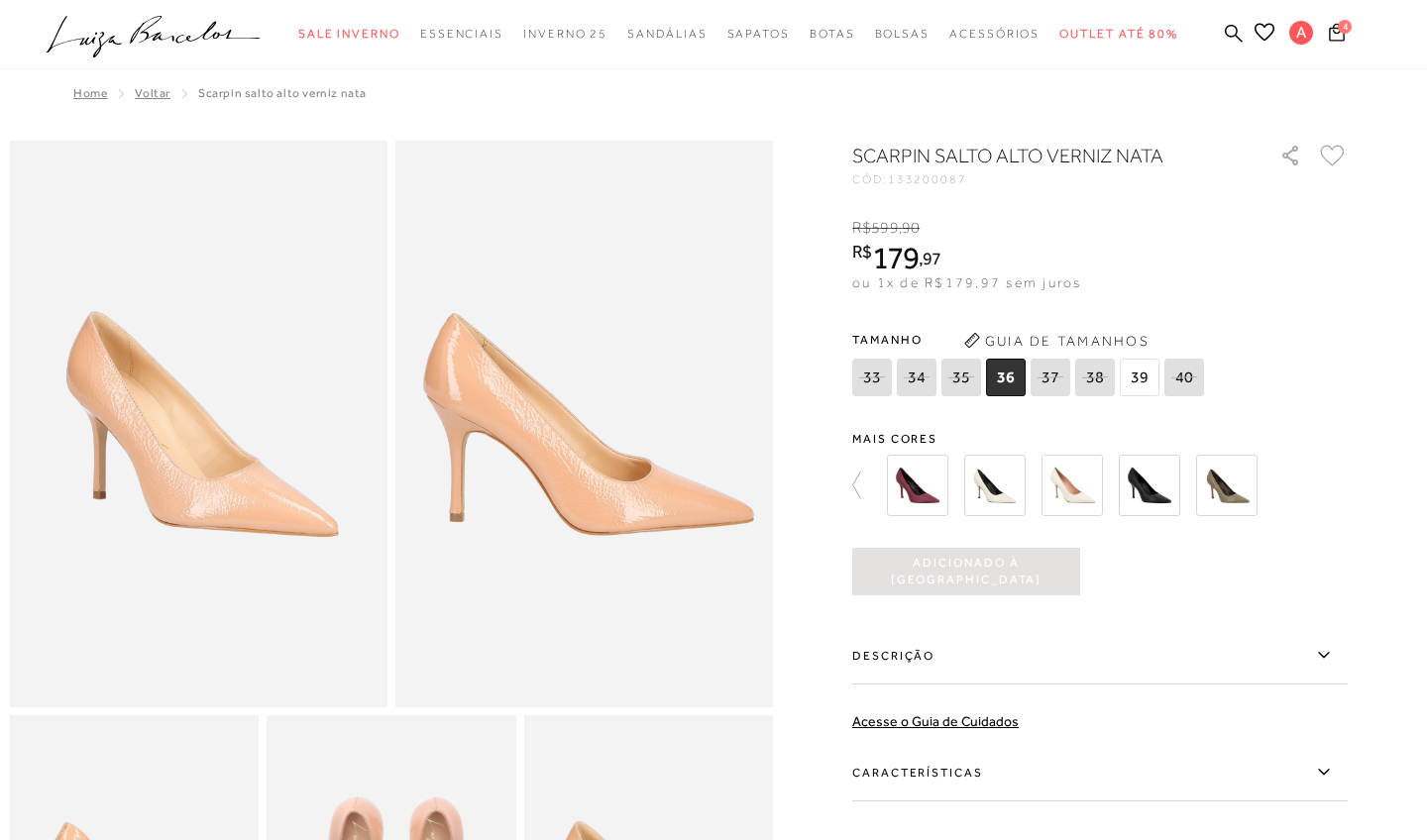 click at bounding box center (1150, 485) 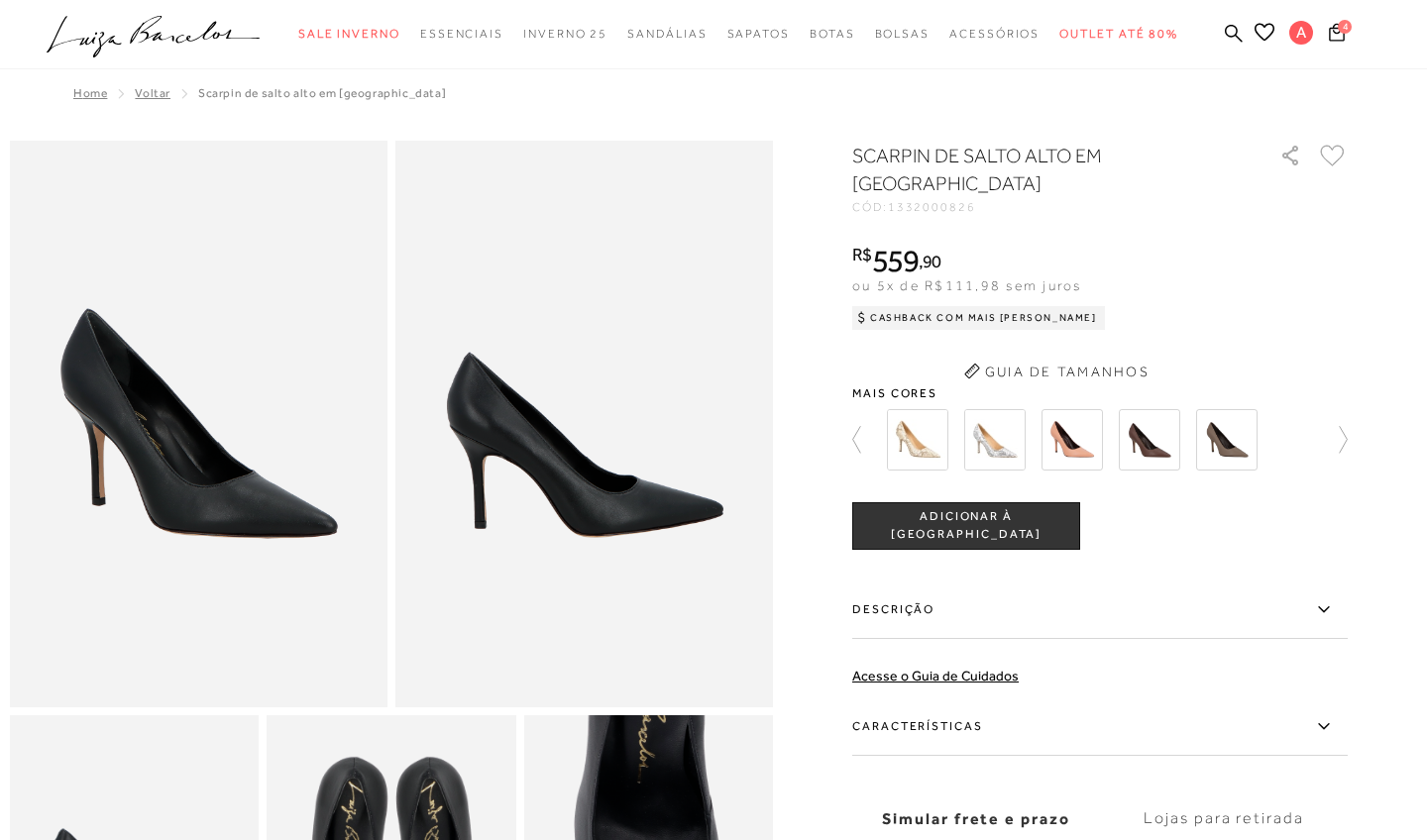 scroll, scrollTop: 0, scrollLeft: 0, axis: both 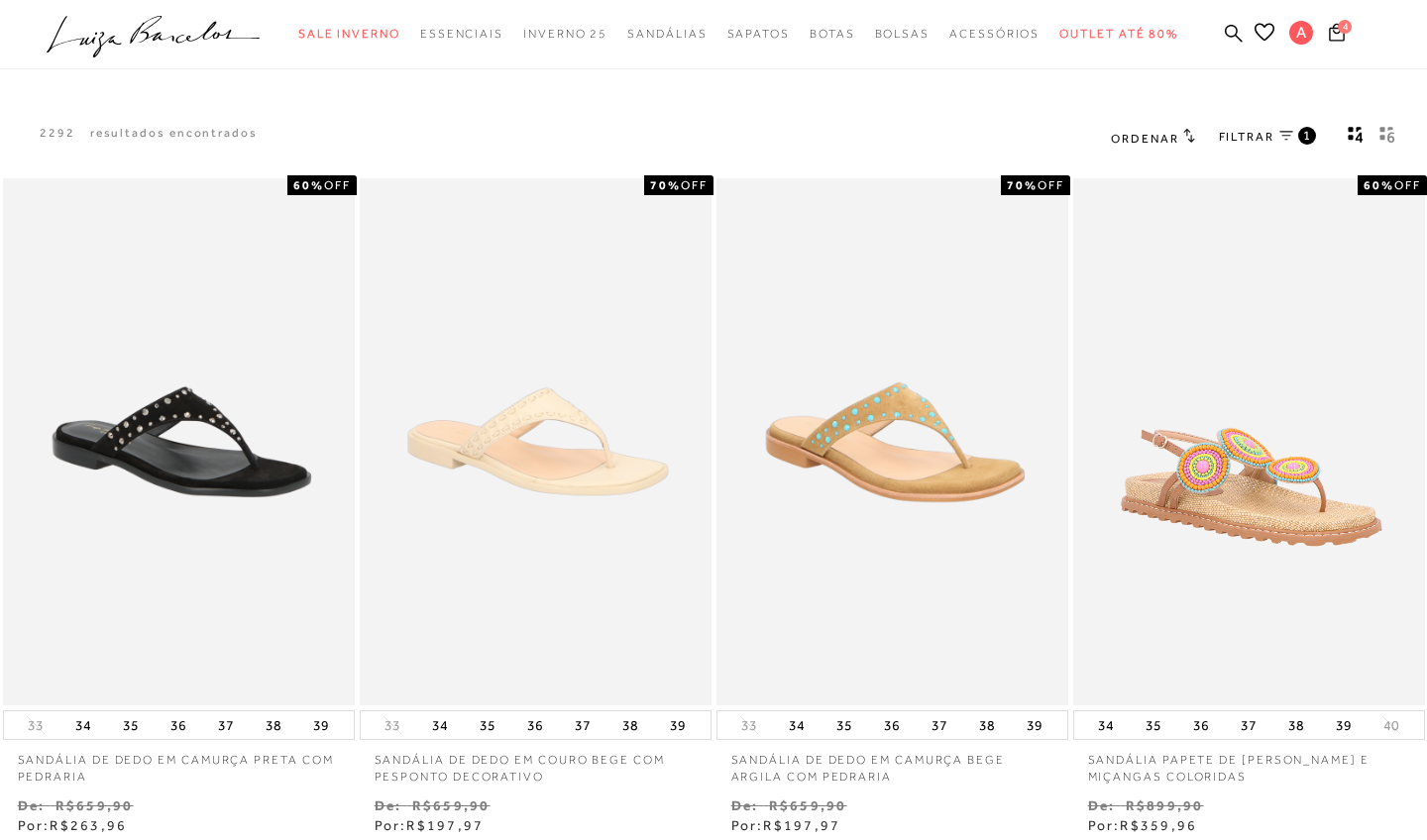 type 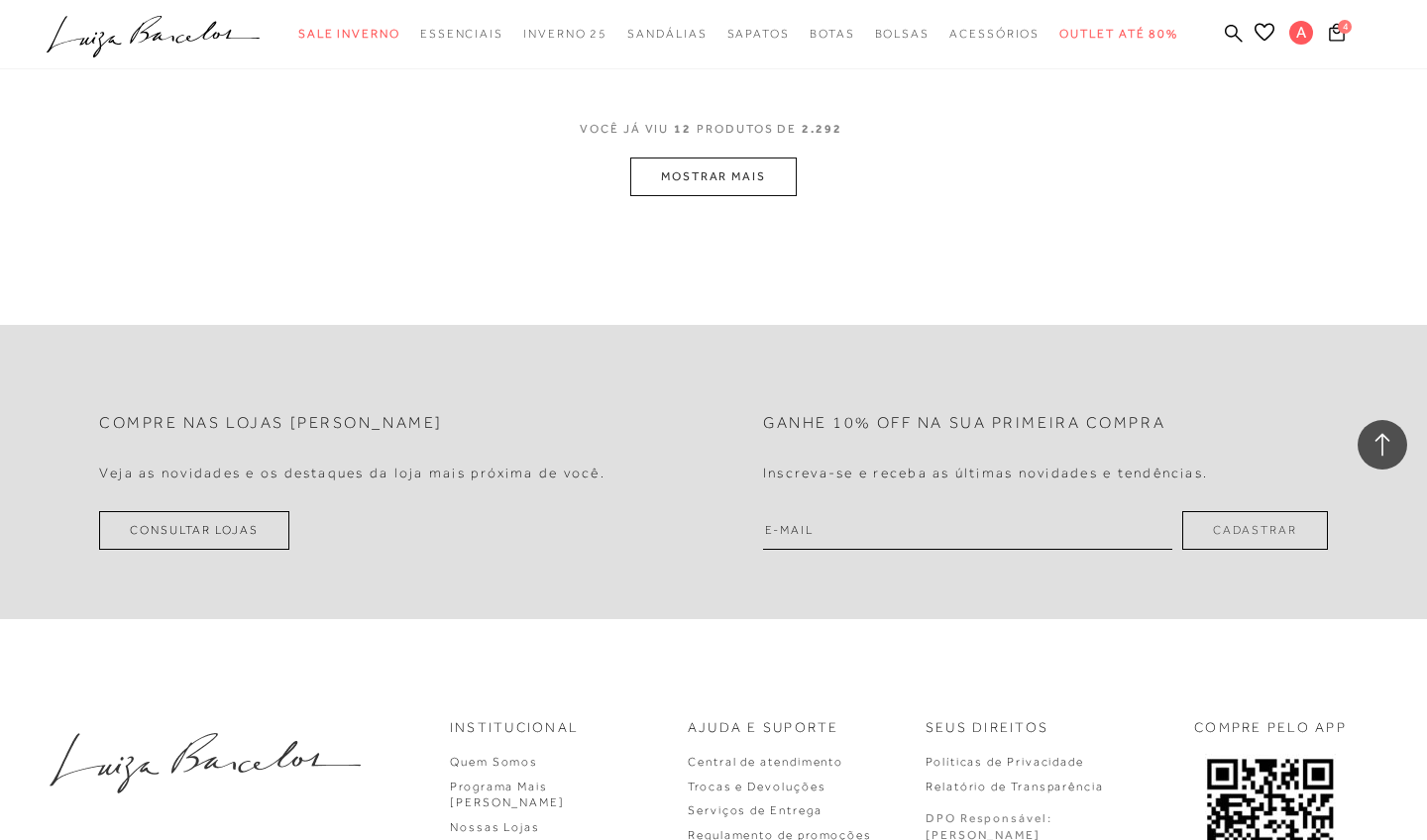 scroll, scrollTop: 2180, scrollLeft: 0, axis: vertical 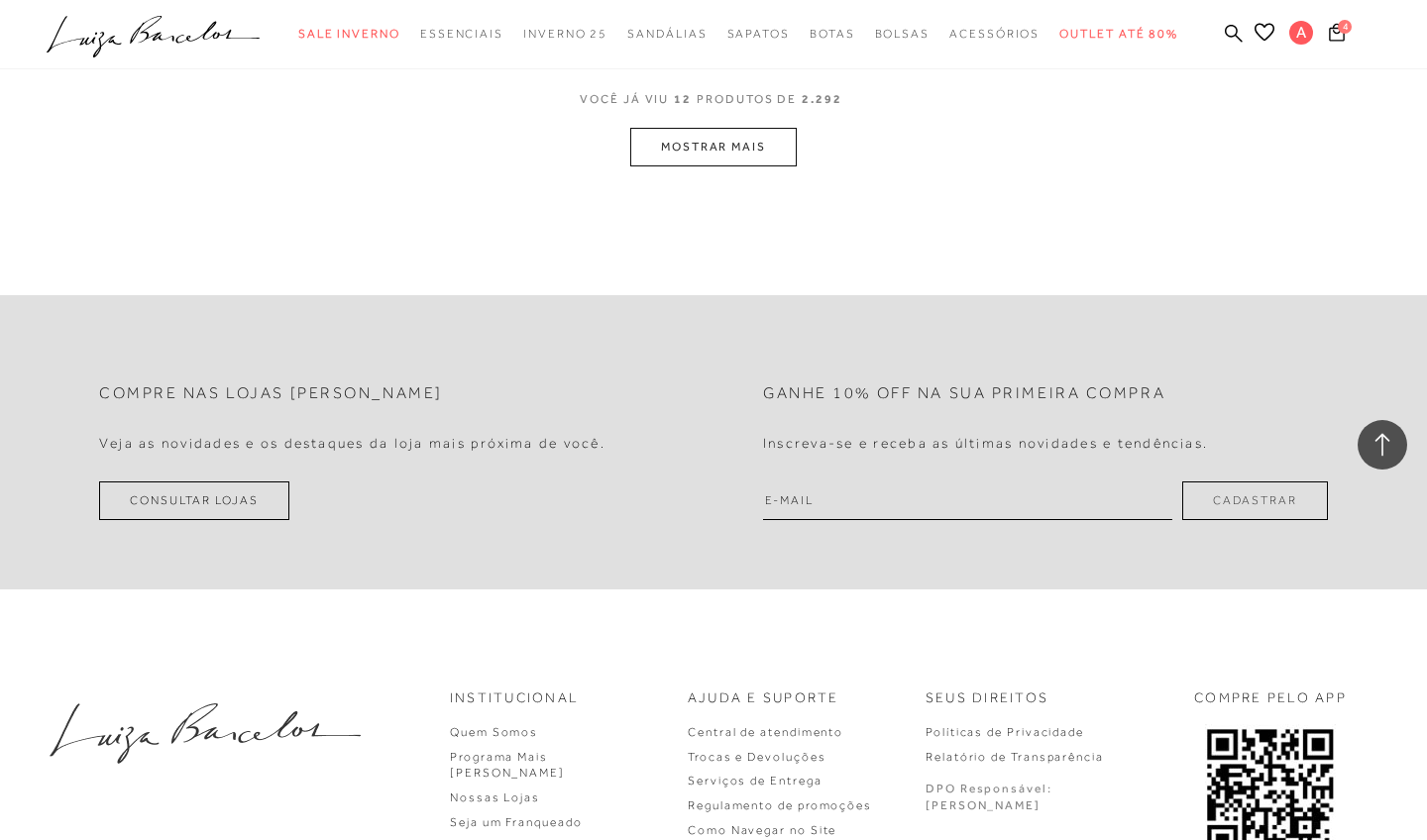 click on "MOSTRAR MAIS" at bounding box center [714, 147] 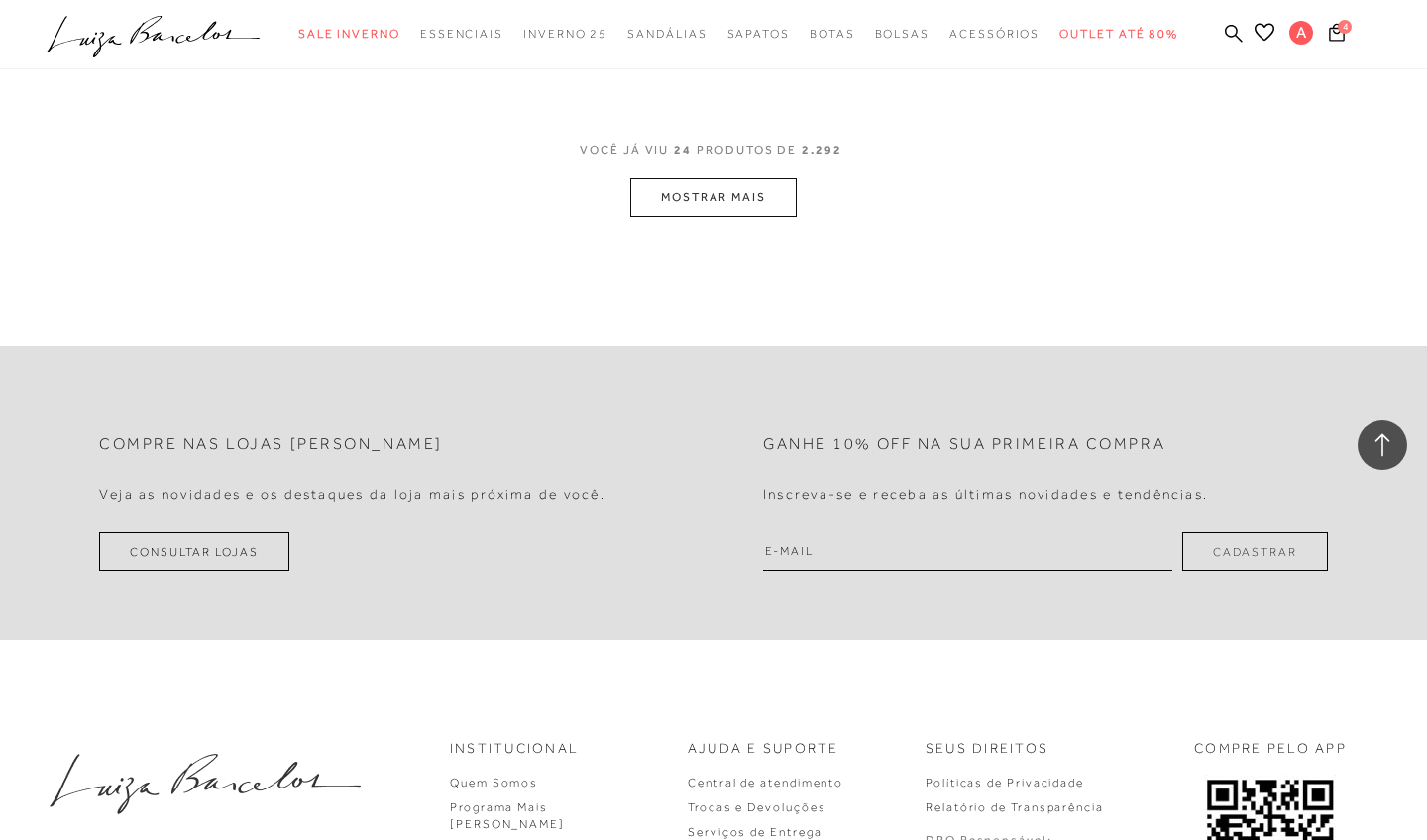 scroll, scrollTop: 4237, scrollLeft: 0, axis: vertical 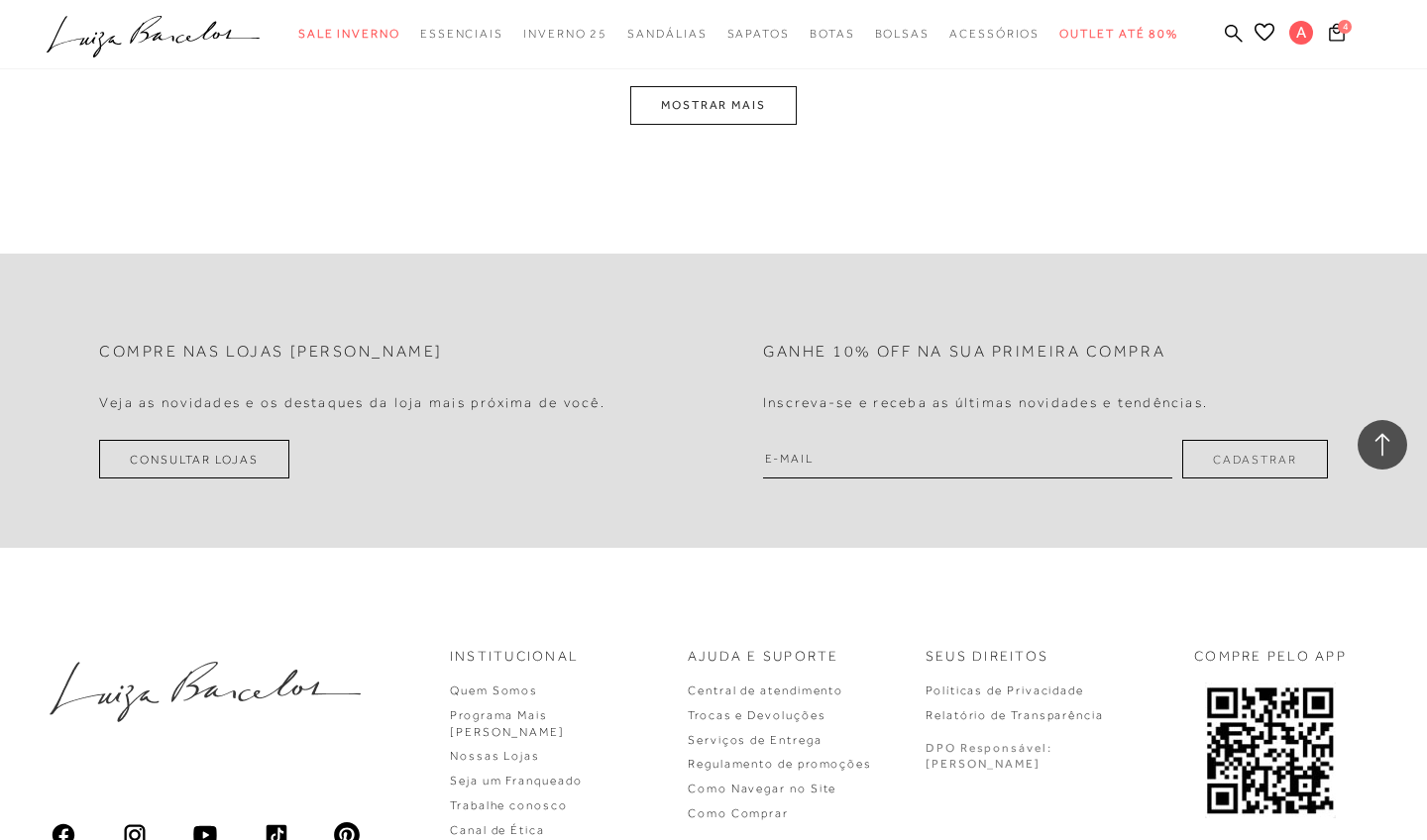 click on "MOSTRAR MAIS" at bounding box center (714, 105) 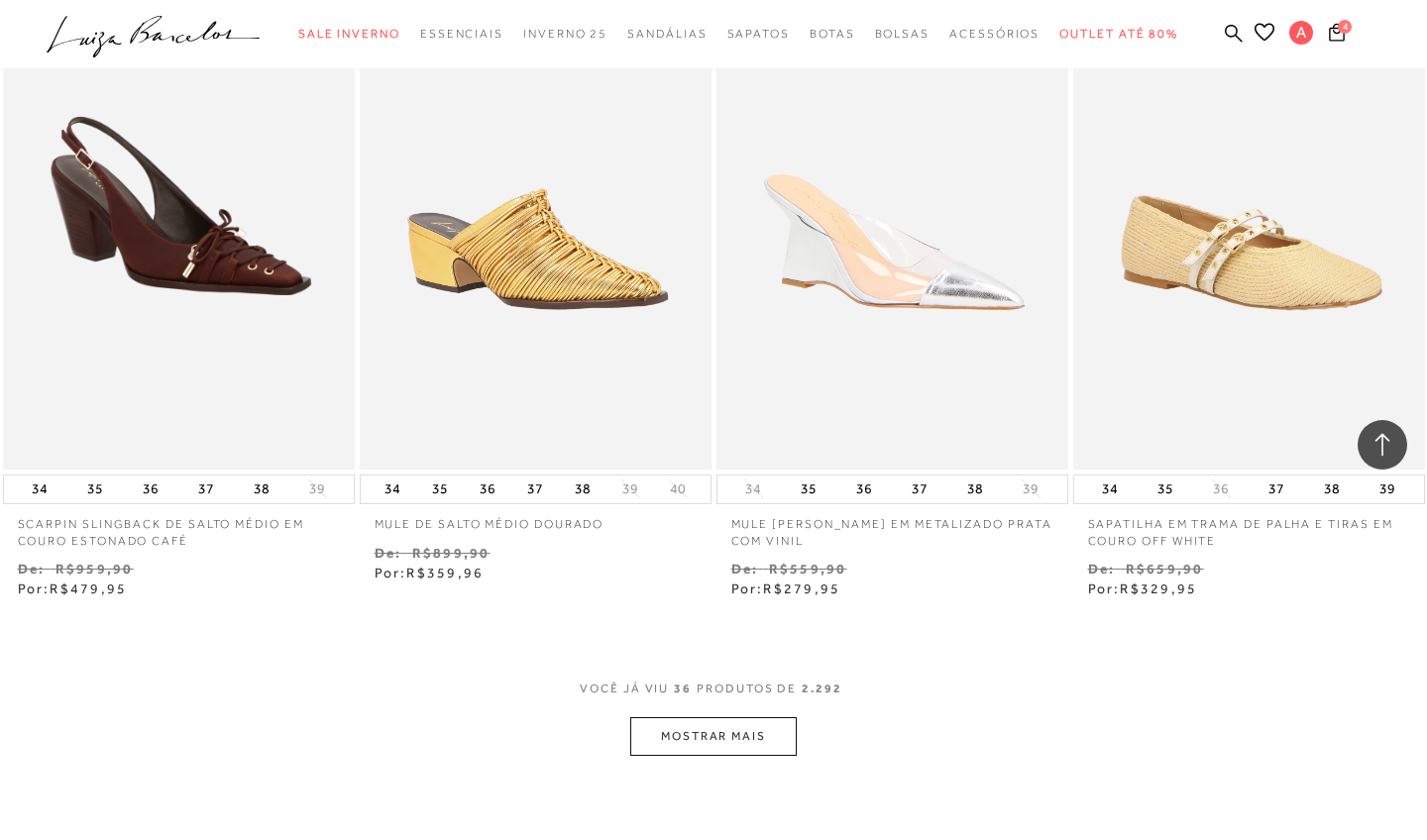 scroll, scrollTop: 5660, scrollLeft: 0, axis: vertical 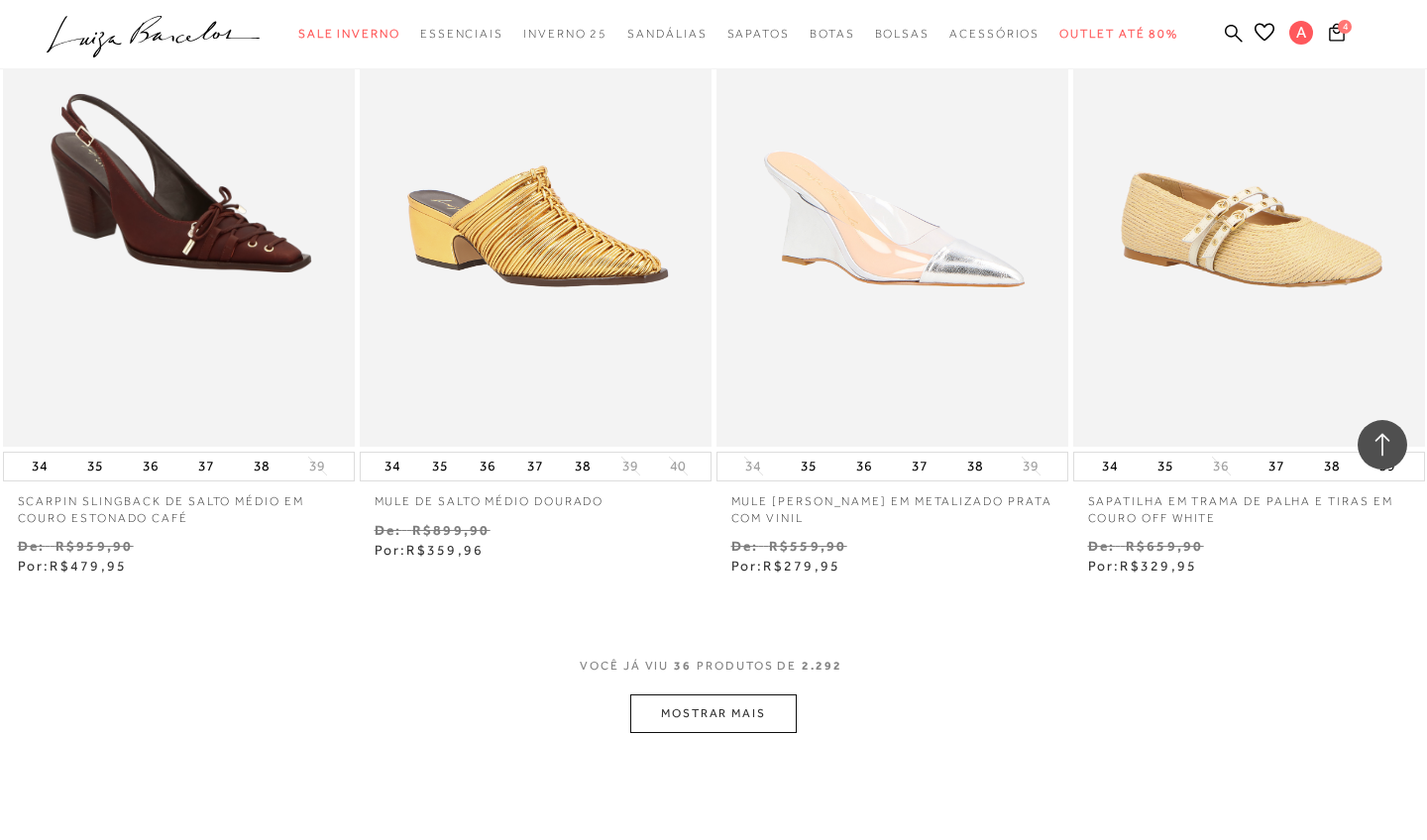 click on "MOSTRAR MAIS" at bounding box center [714, 713] 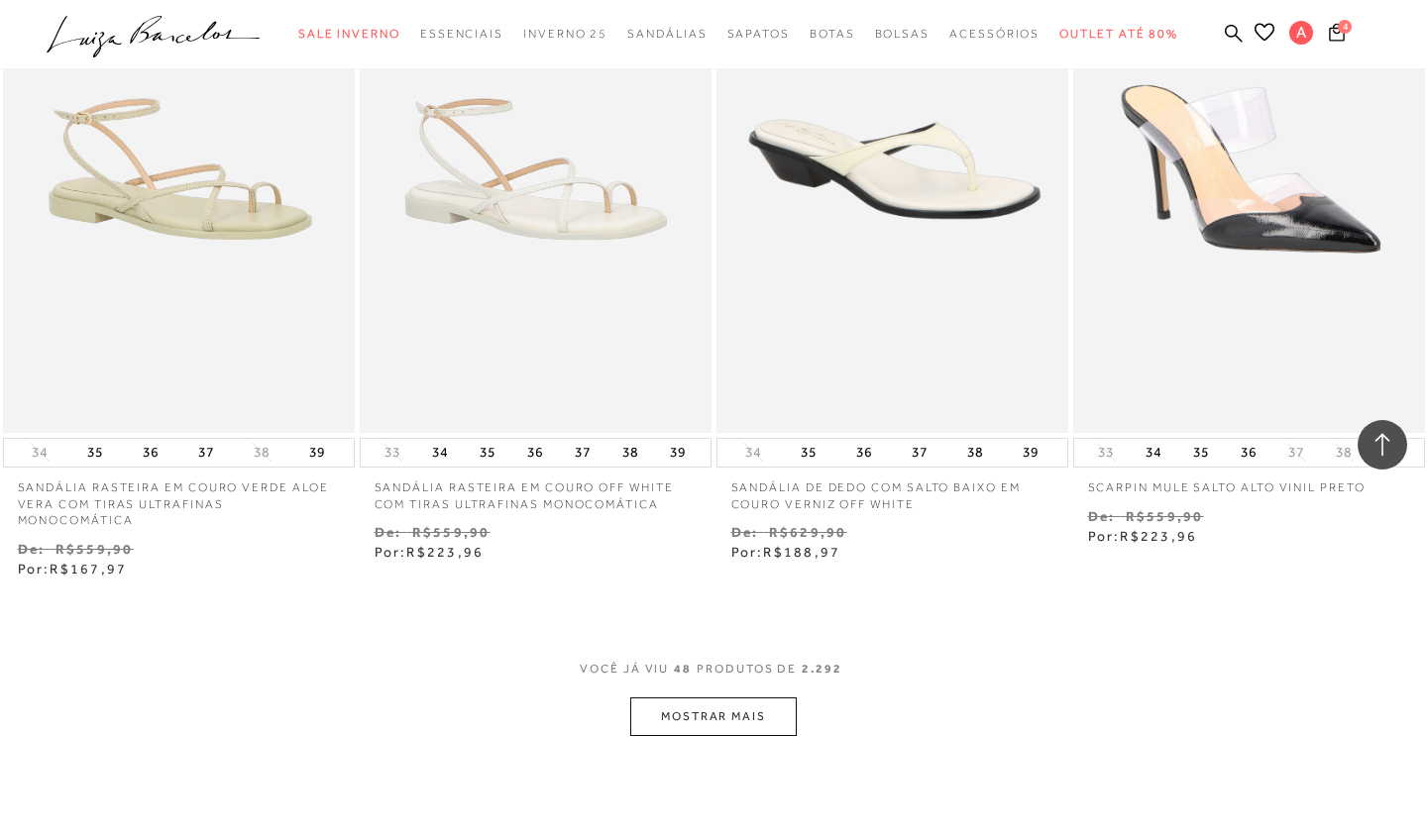 scroll, scrollTop: 7718, scrollLeft: 0, axis: vertical 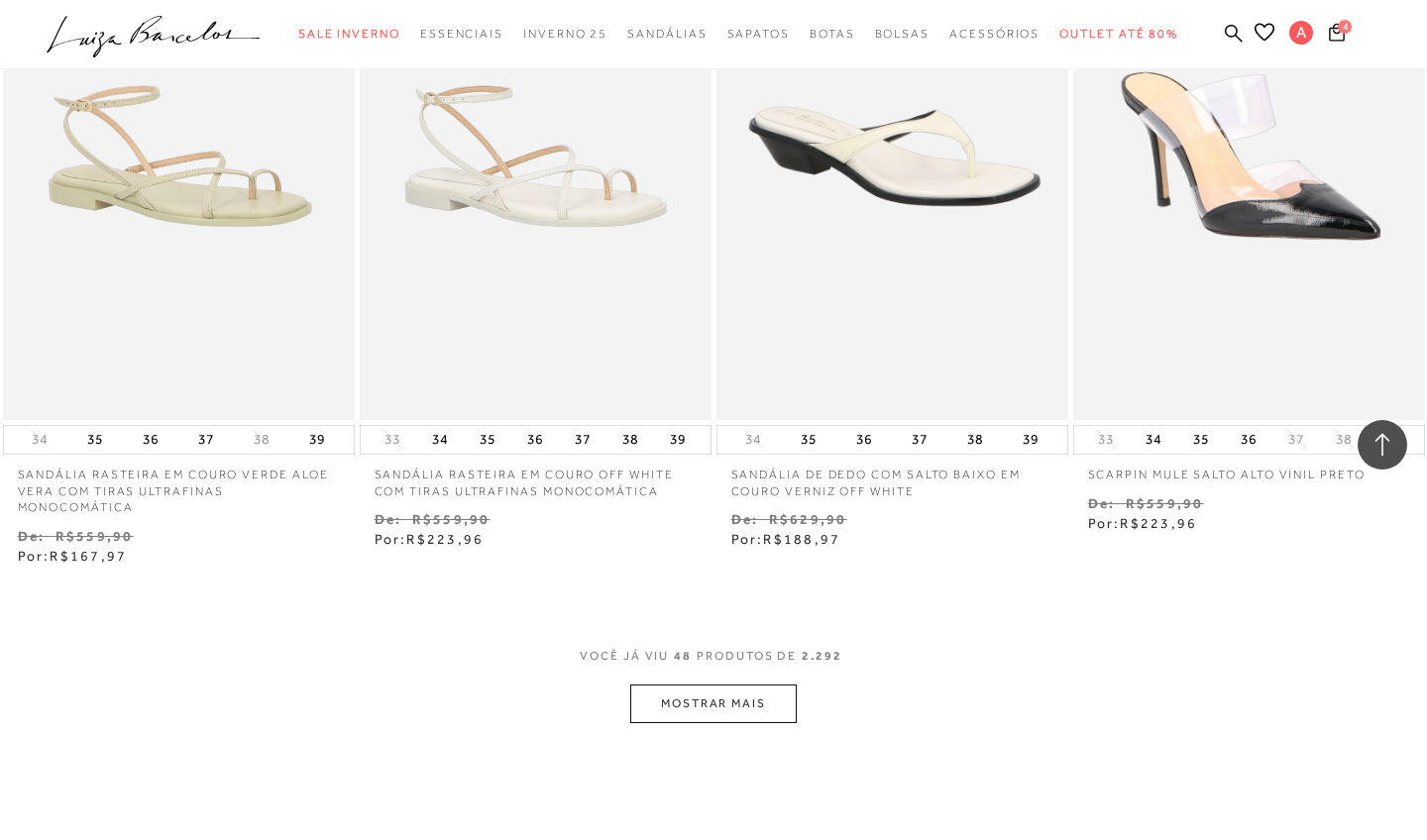 click on "MOSTRAR MAIS" at bounding box center [714, 703] 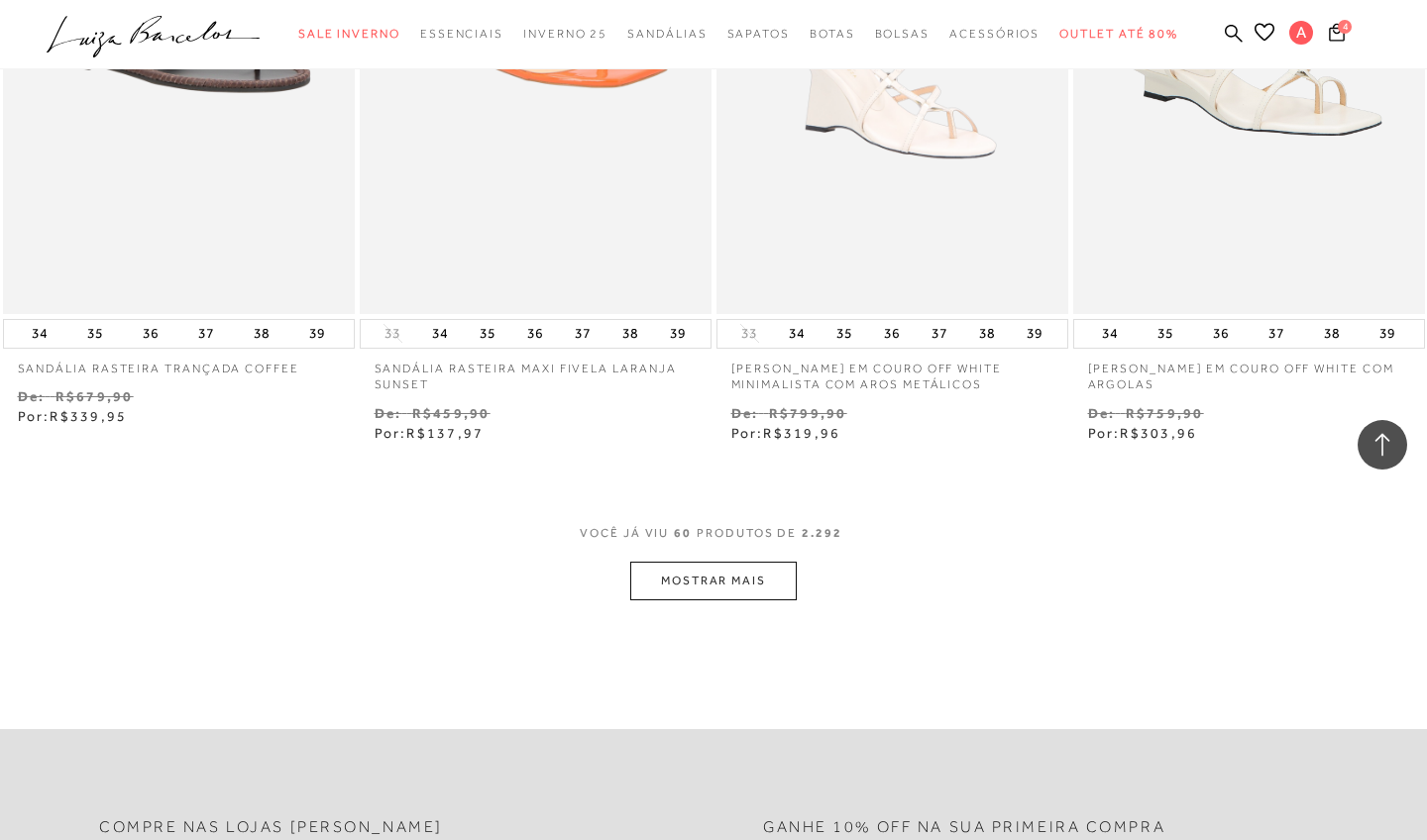 scroll, scrollTop: 9874, scrollLeft: 0, axis: vertical 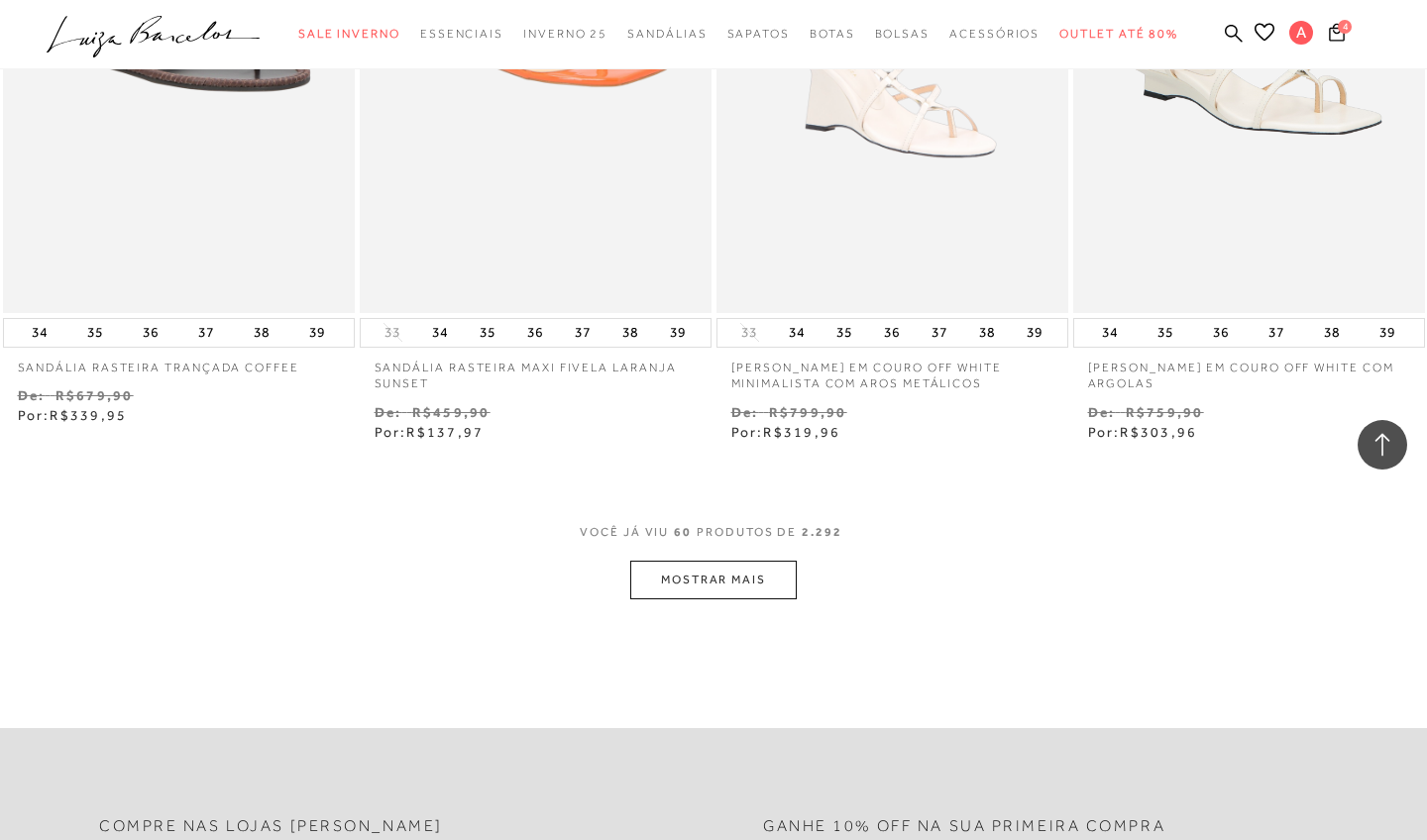 click on "MOSTRAR MAIS" at bounding box center (714, 579) 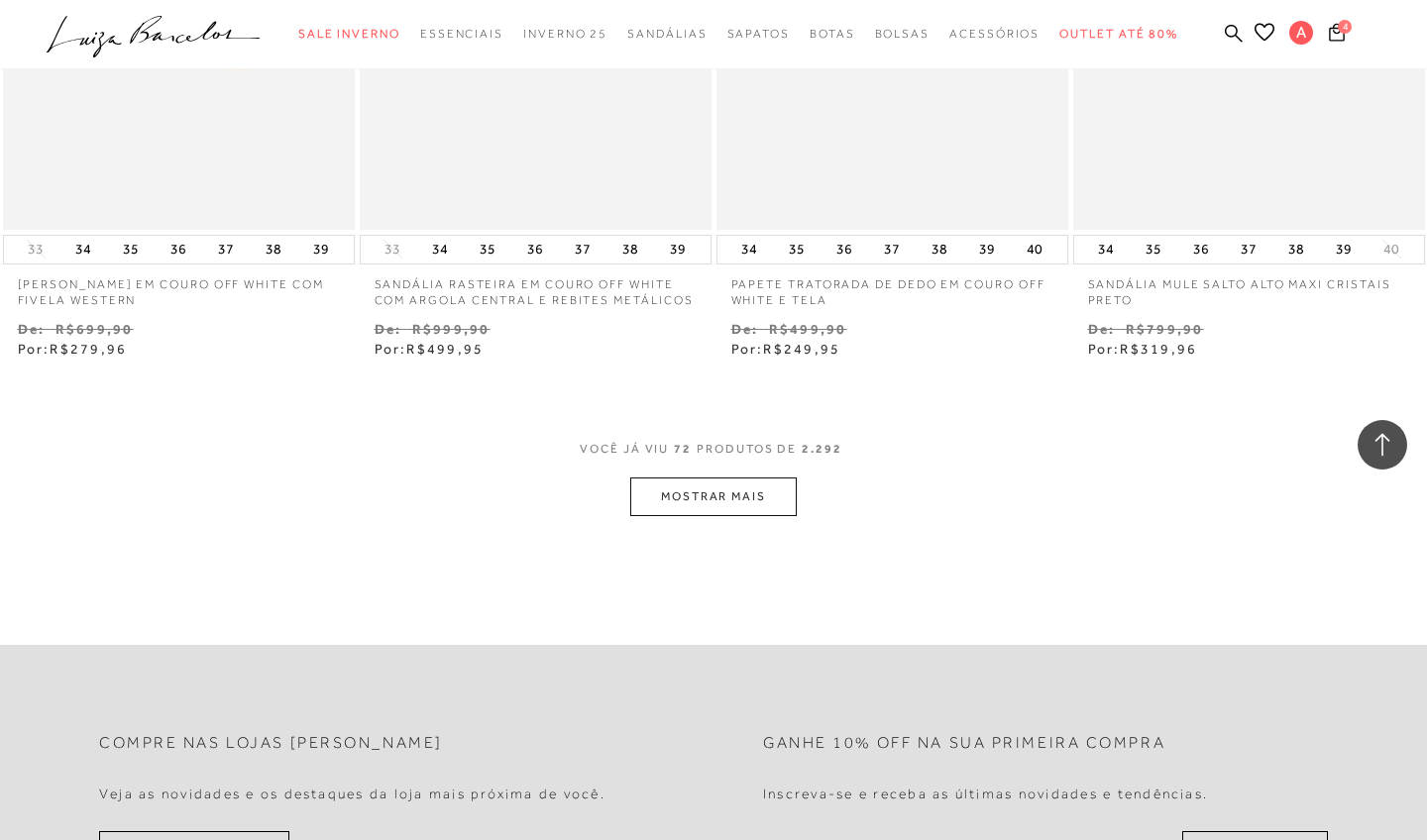 scroll, scrollTop: 11993, scrollLeft: 0, axis: vertical 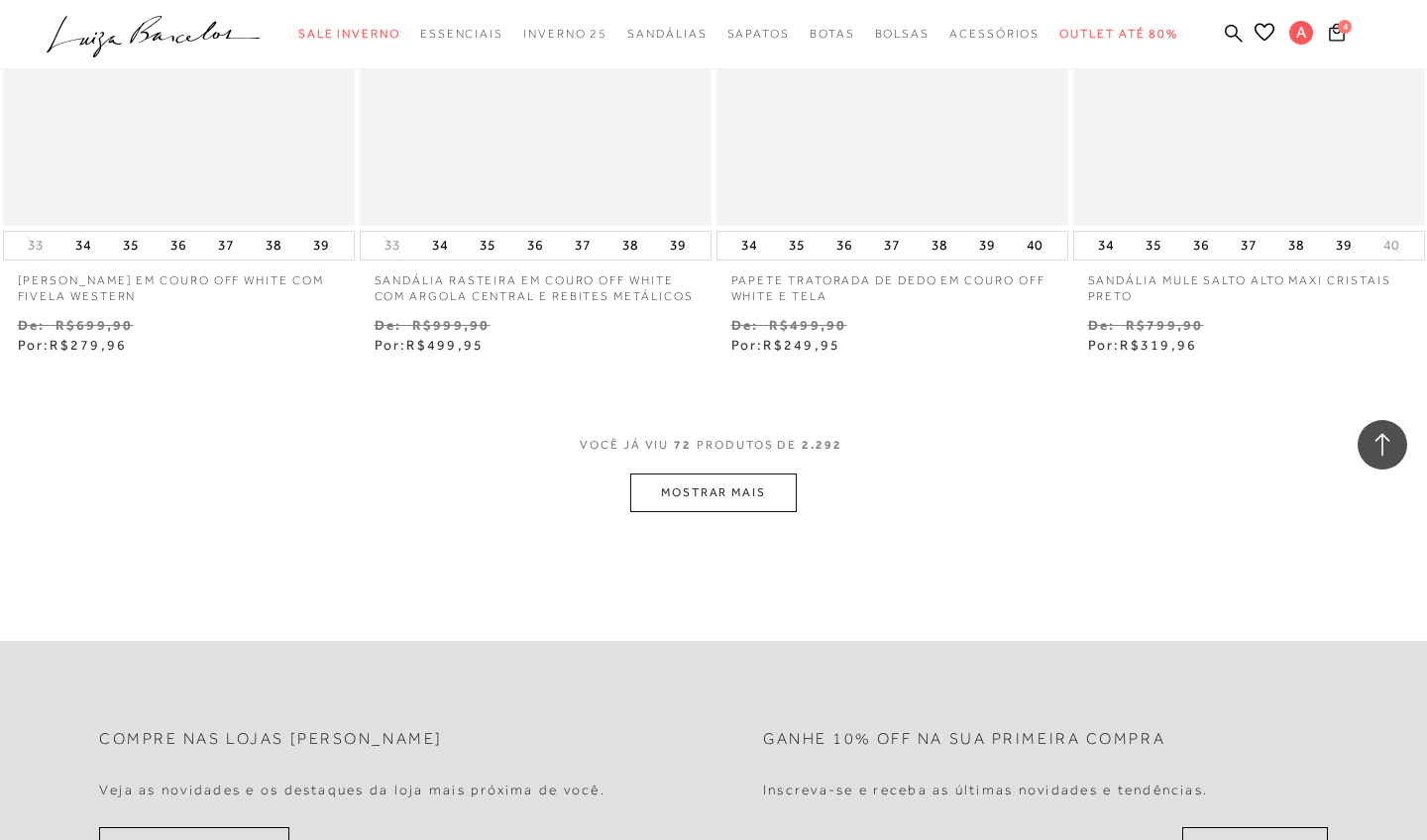 click on "MOSTRAR MAIS" at bounding box center [714, 492] 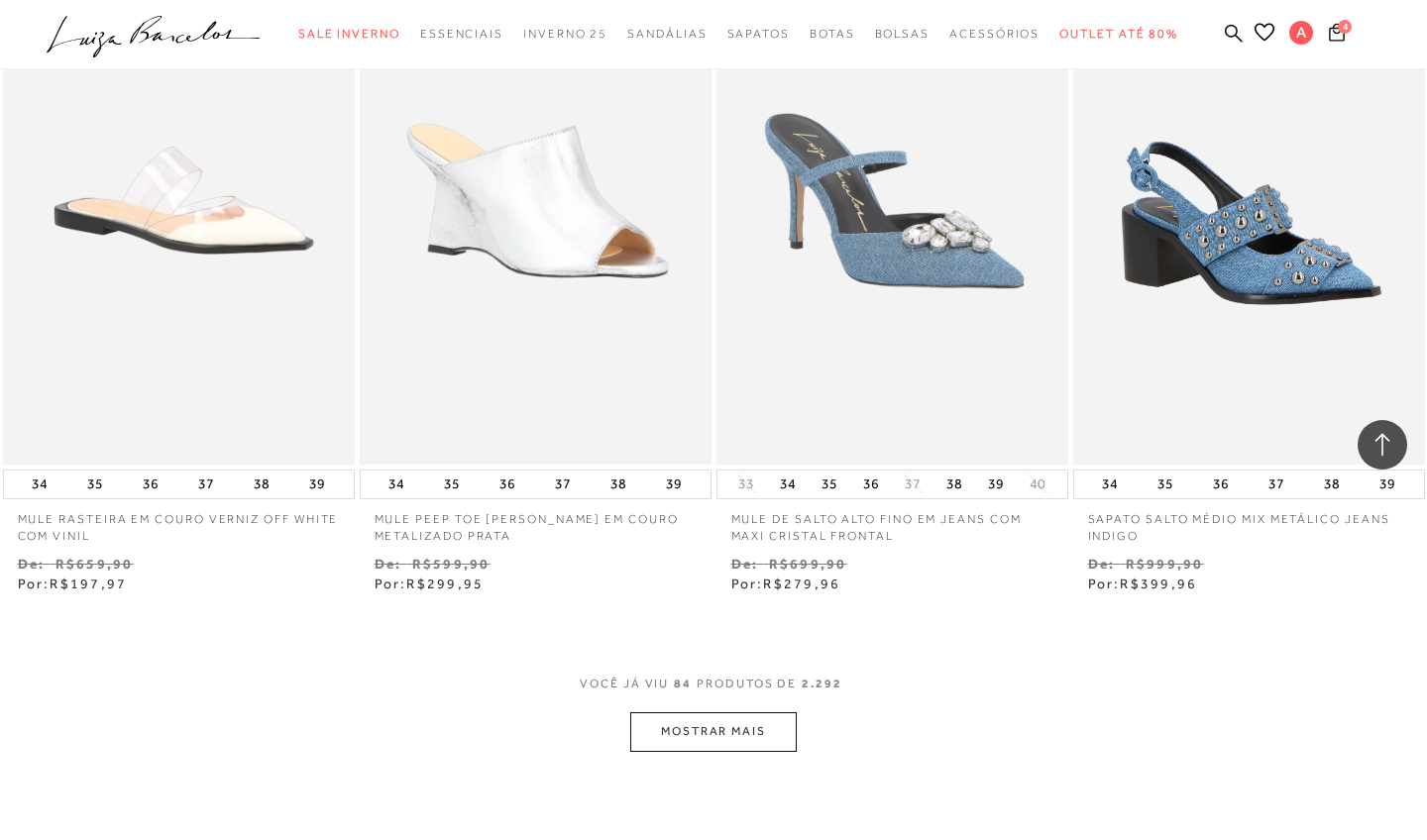 scroll, scrollTop: 13793, scrollLeft: 0, axis: vertical 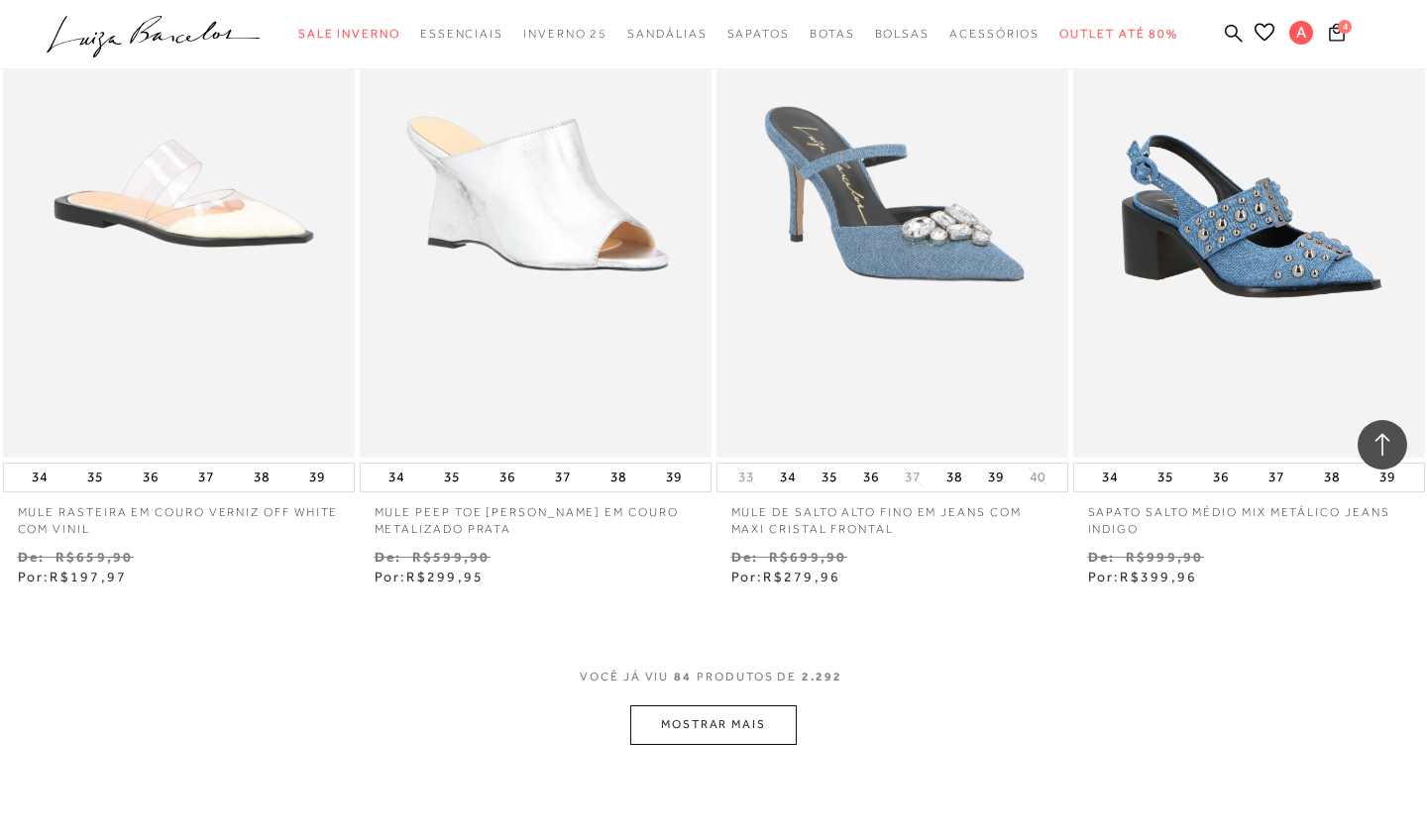 click on "MOSTRAR MAIS" at bounding box center [714, 724] 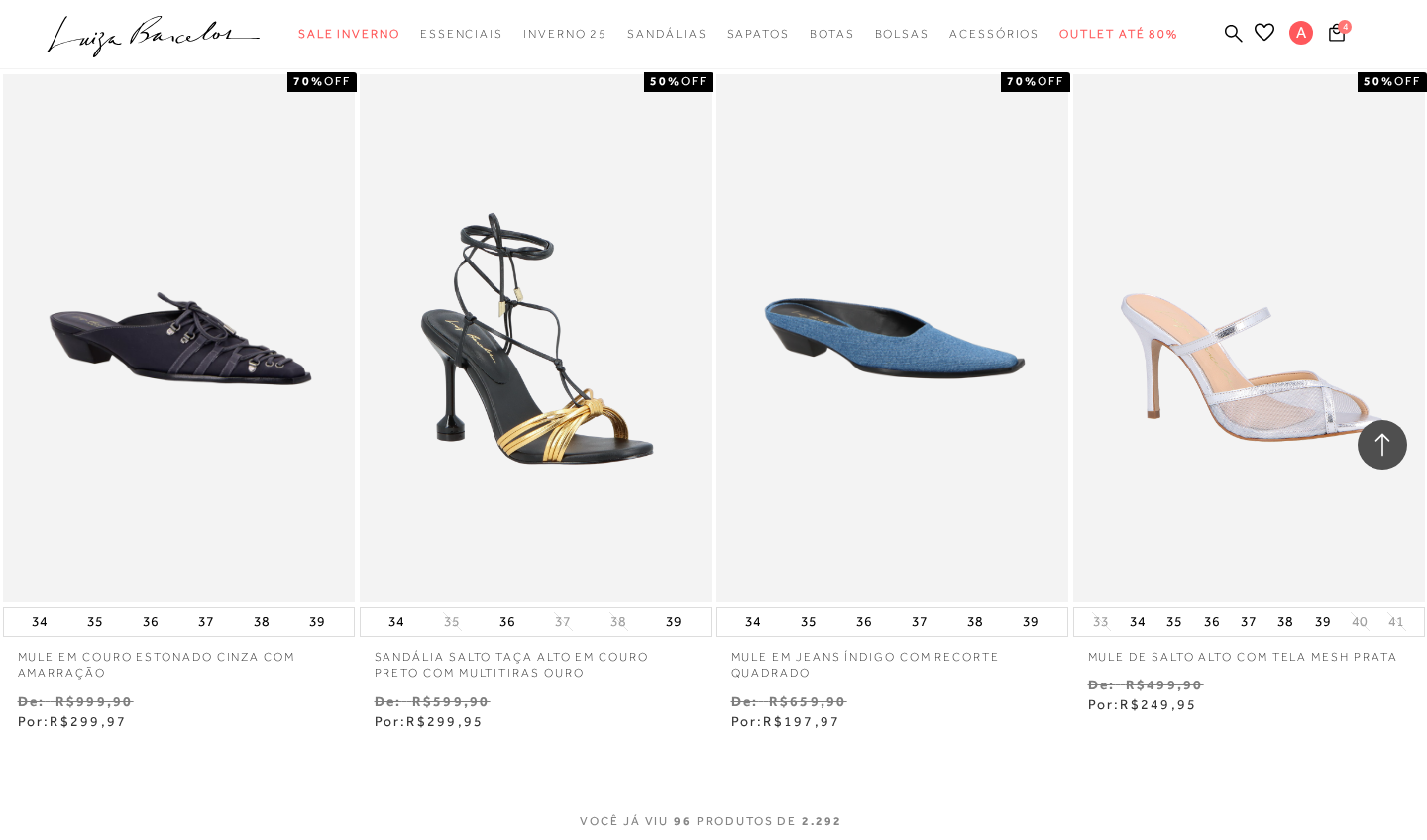 scroll, scrollTop: 15707, scrollLeft: 0, axis: vertical 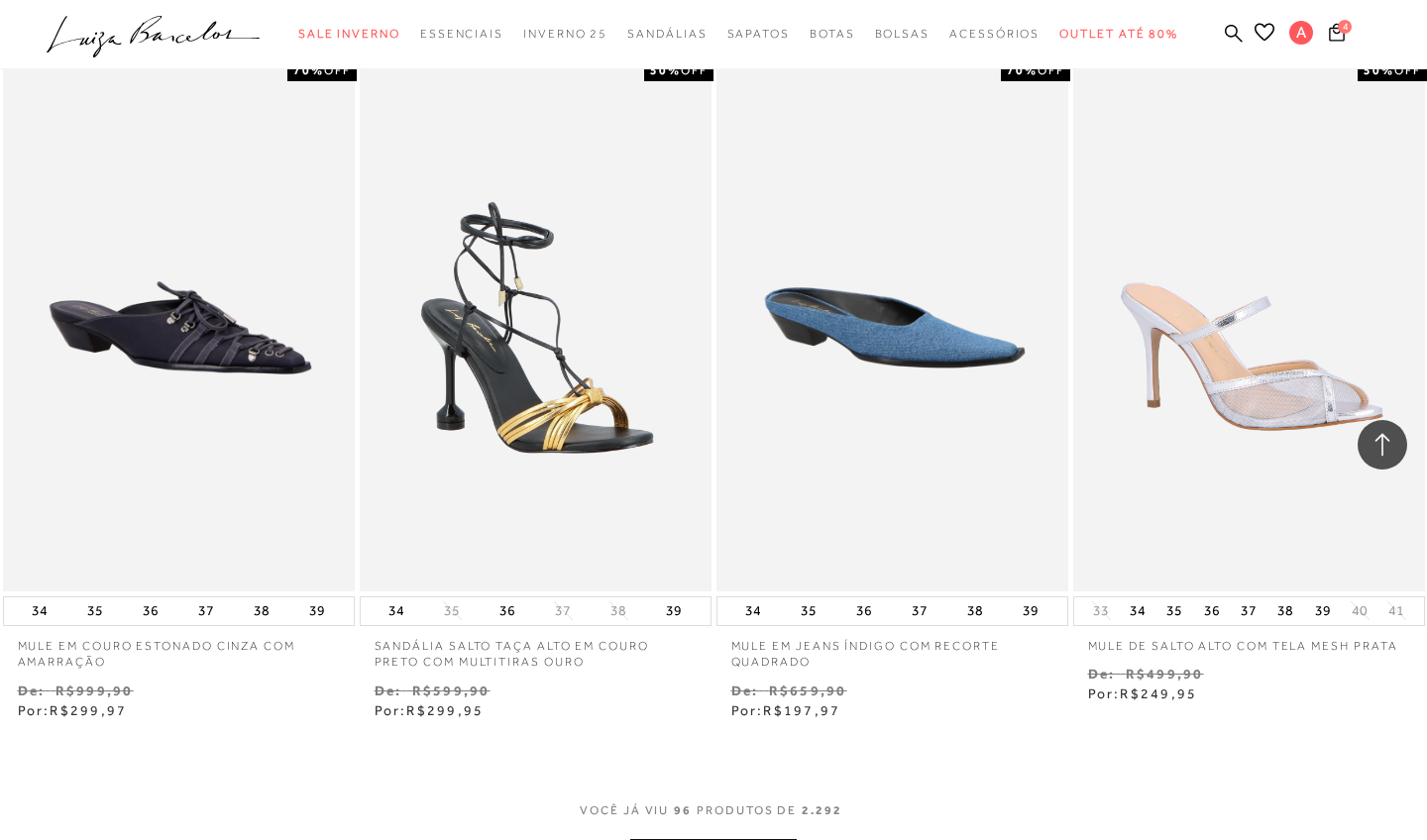 click on "MOSTRAR MAIS" at bounding box center (714, 858) 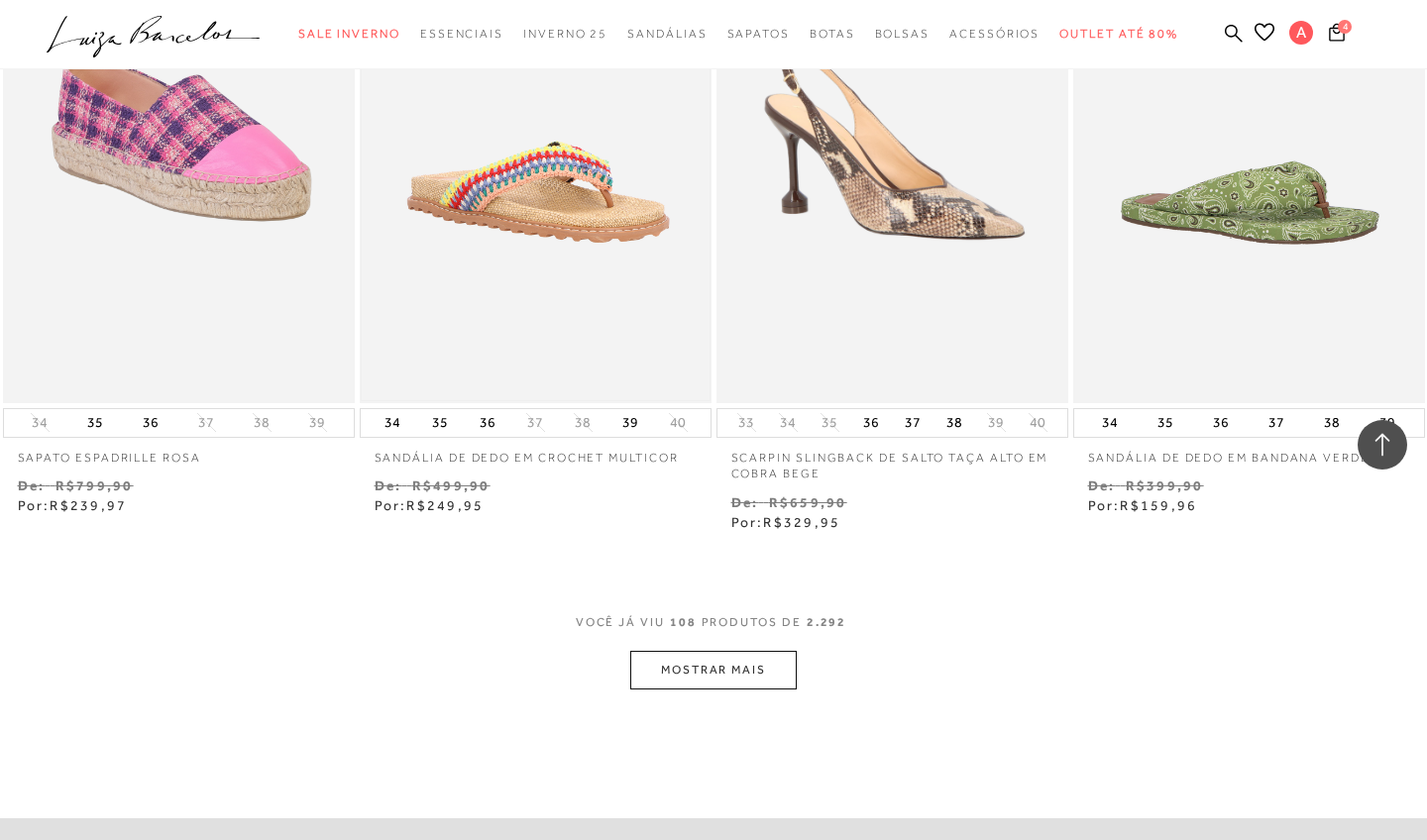 scroll, scrollTop: 17930, scrollLeft: 0, axis: vertical 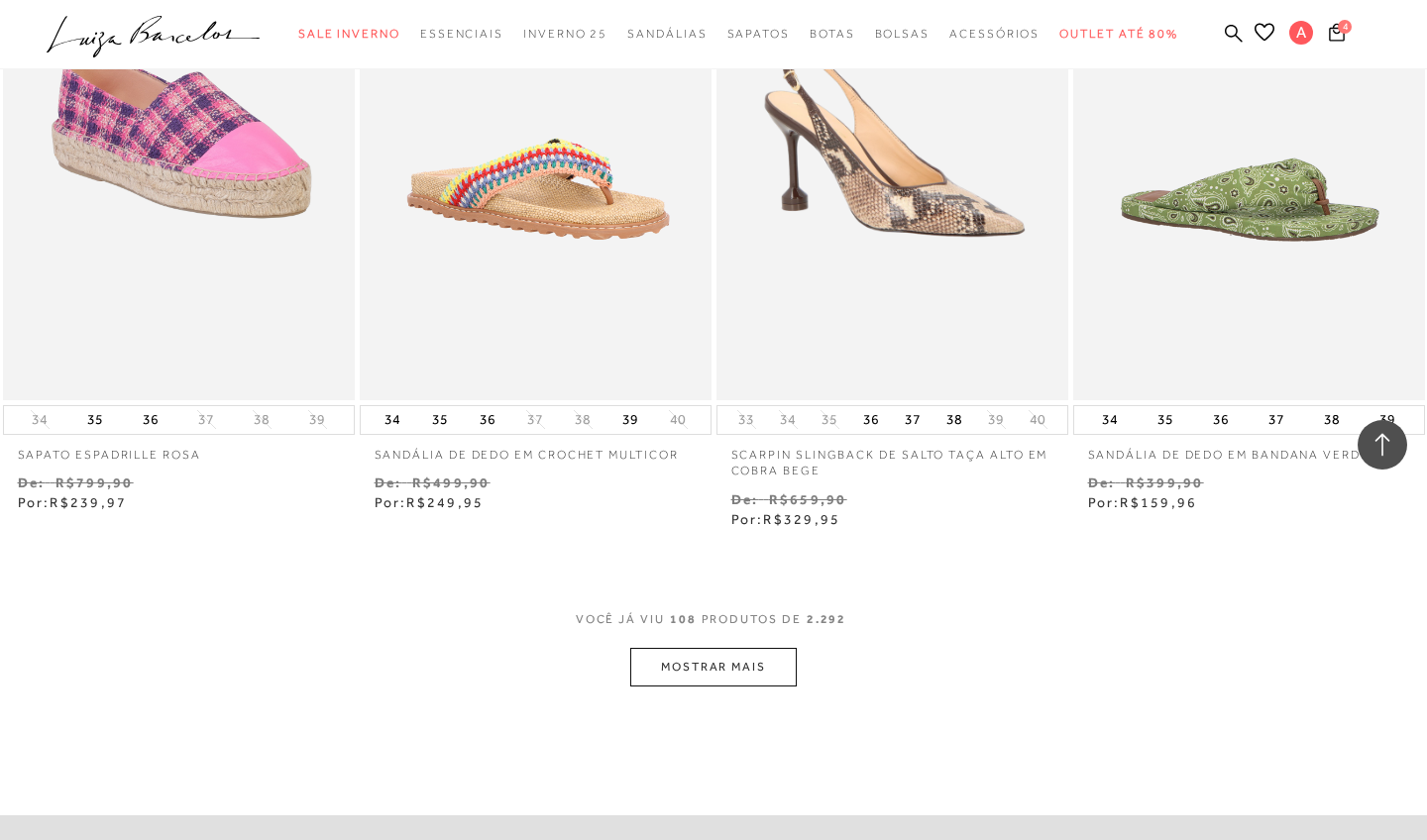 click on "MOSTRAR MAIS" at bounding box center [714, 667] 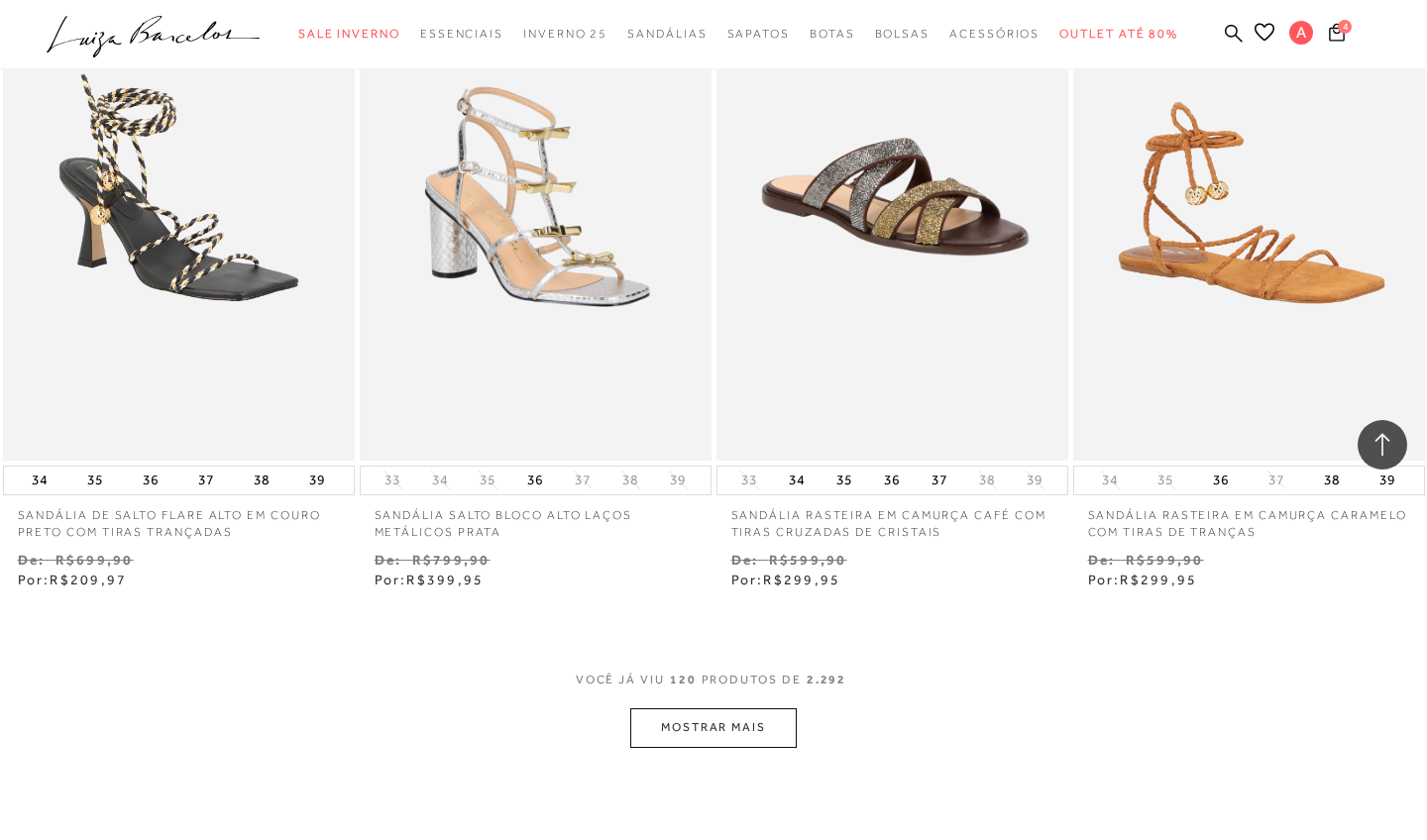 scroll, scrollTop: 19906, scrollLeft: 0, axis: vertical 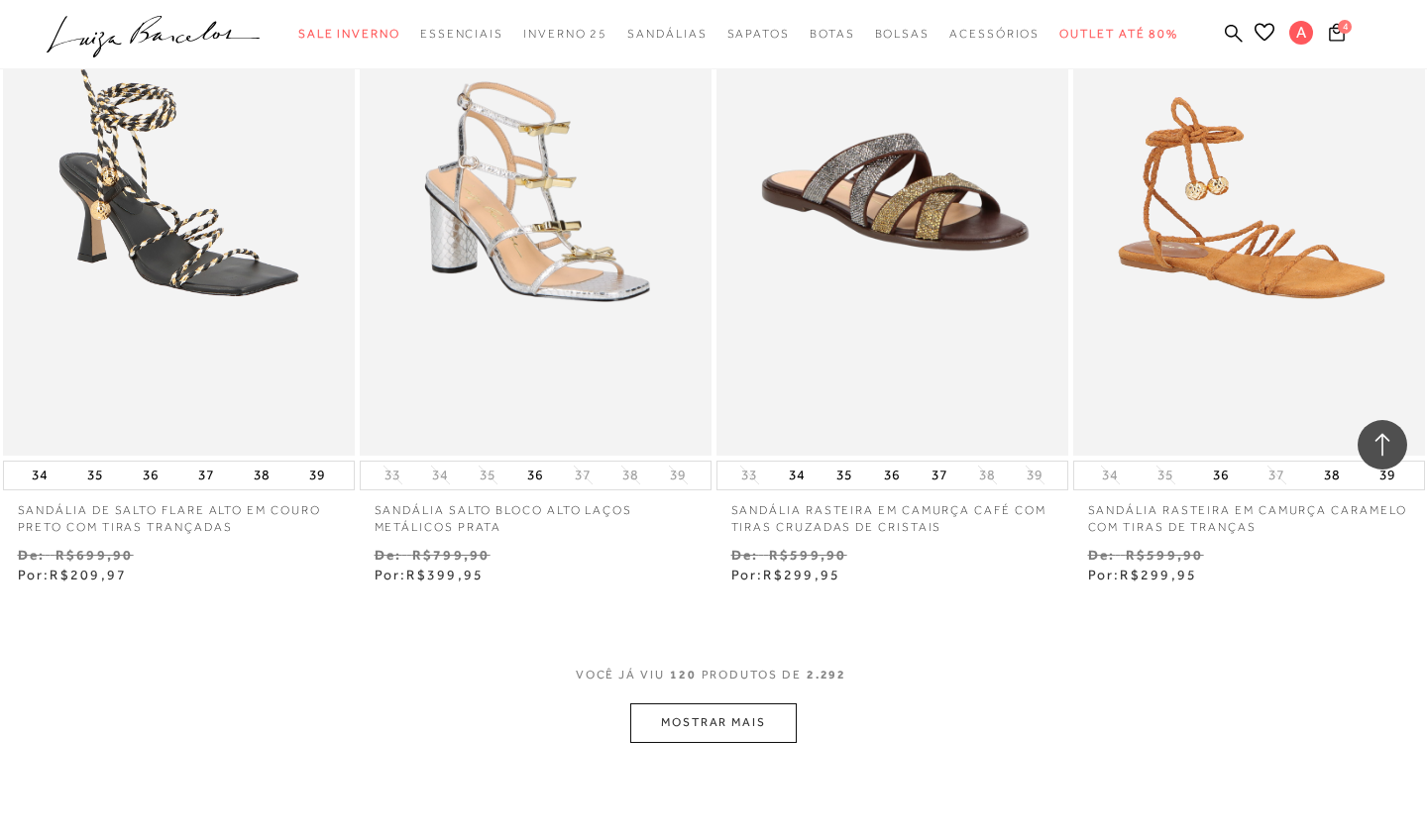 click on "MOSTRAR MAIS" at bounding box center (714, 722) 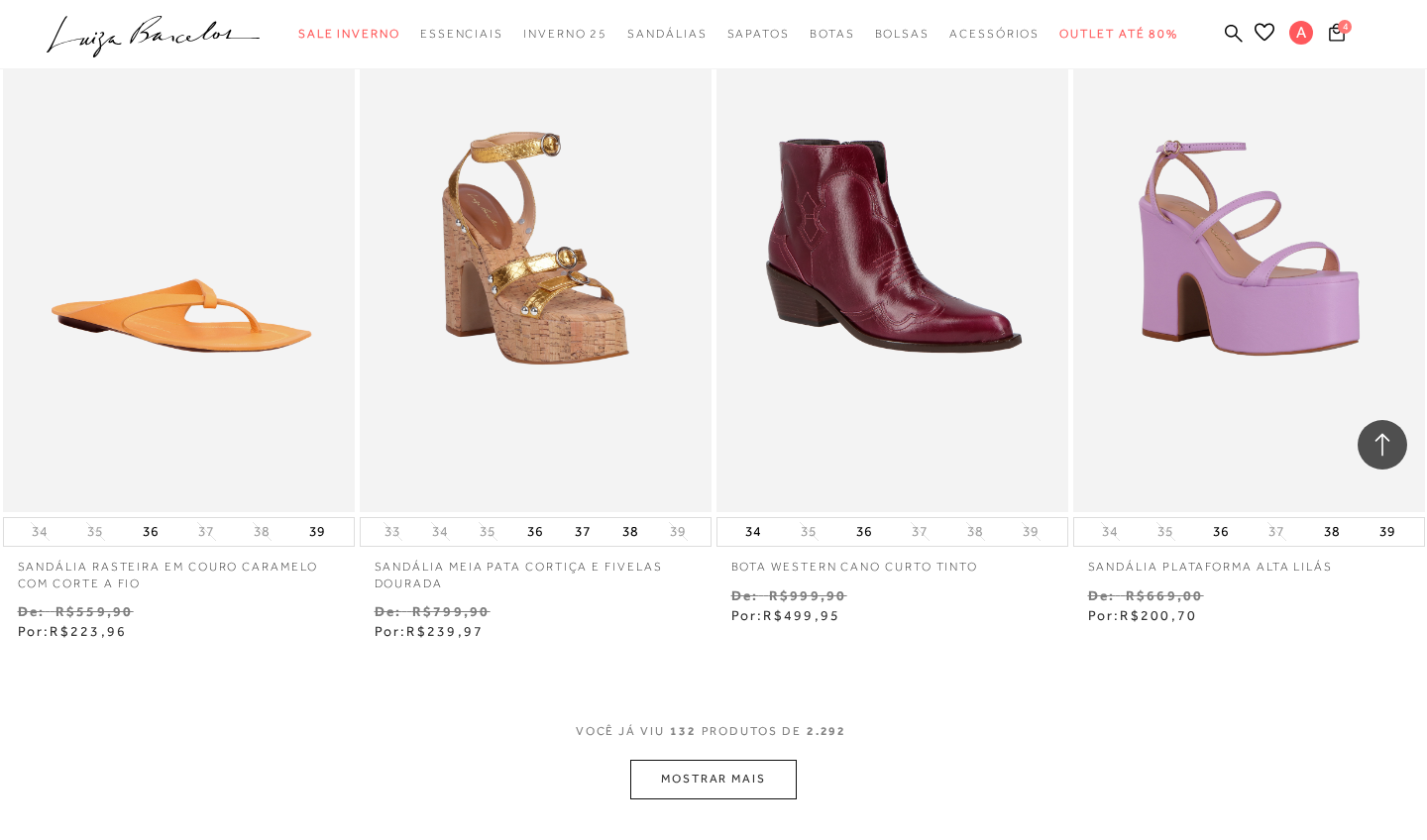 scroll, scrollTop: 21887, scrollLeft: 0, axis: vertical 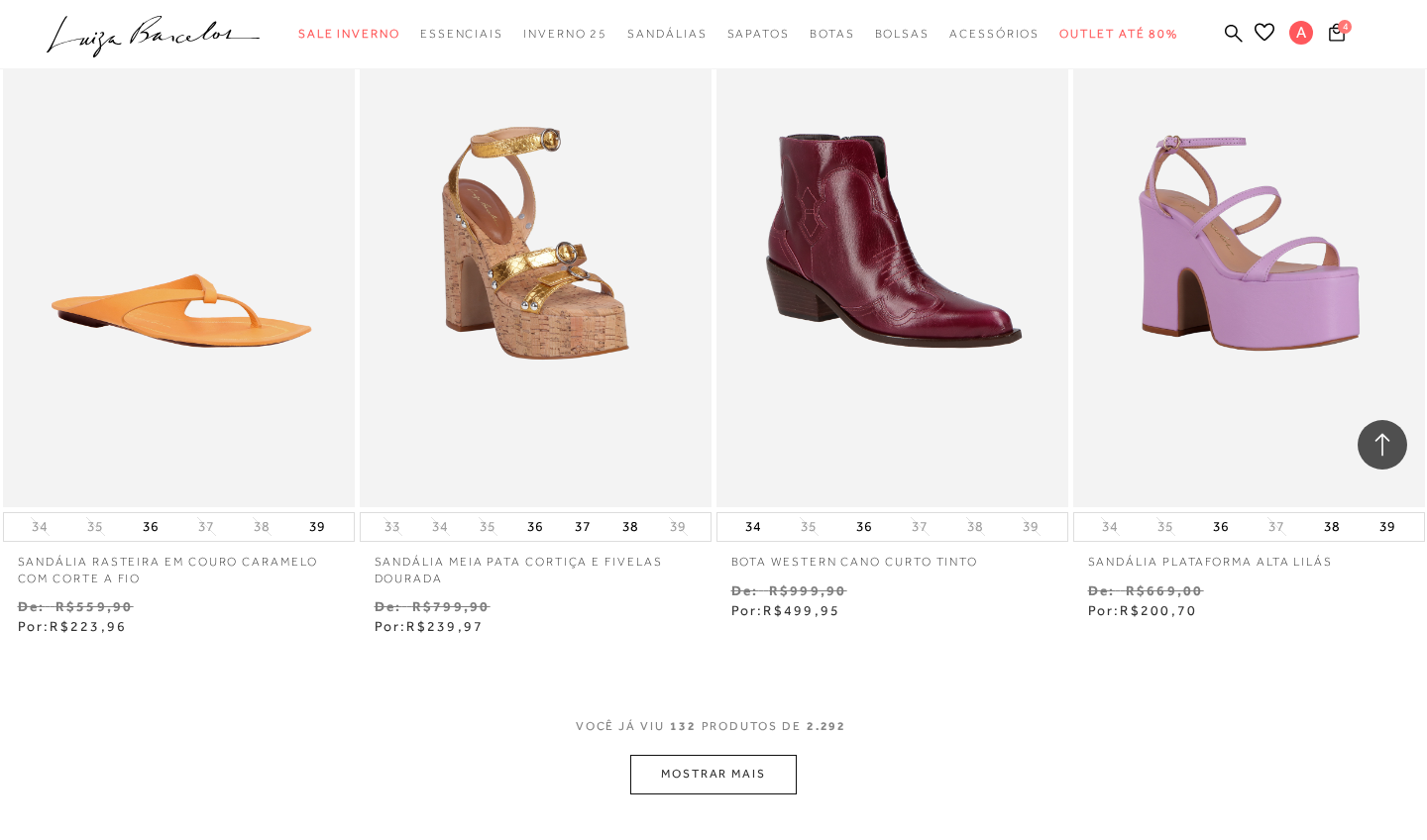 click on "MOSTRAR MAIS" at bounding box center (714, 774) 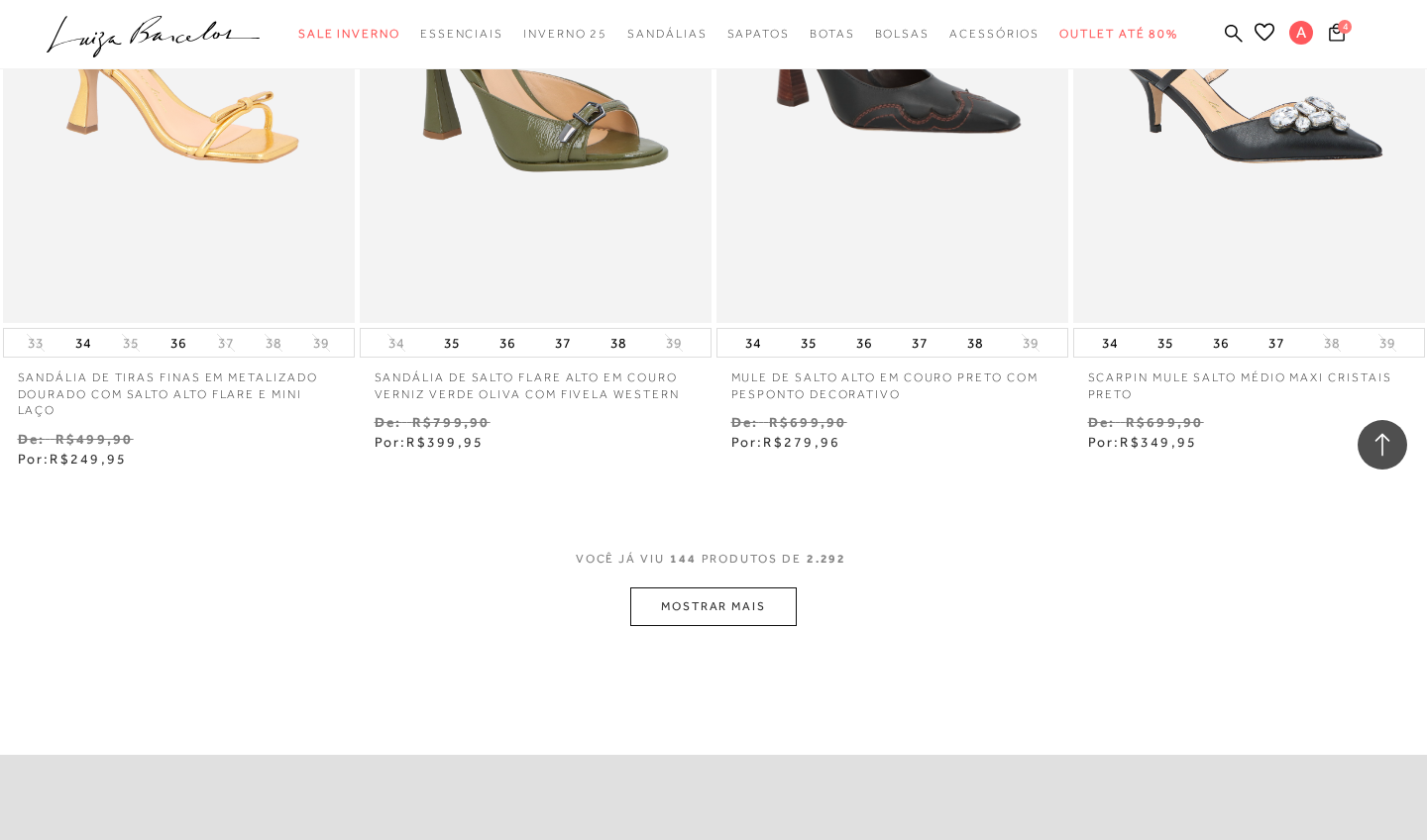 scroll, scrollTop: 24107, scrollLeft: 0, axis: vertical 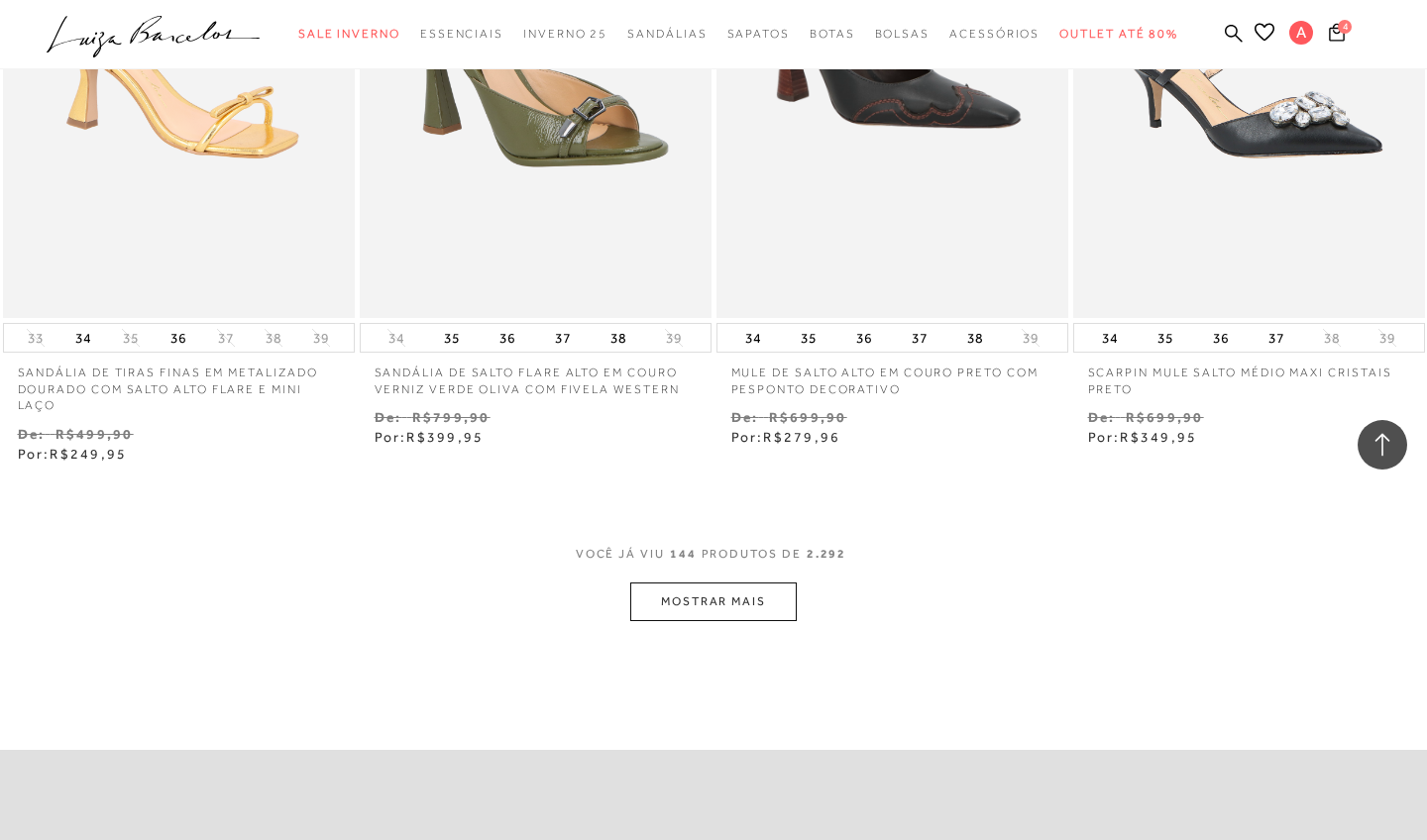 click on "MOSTRAR MAIS" at bounding box center [714, 601] 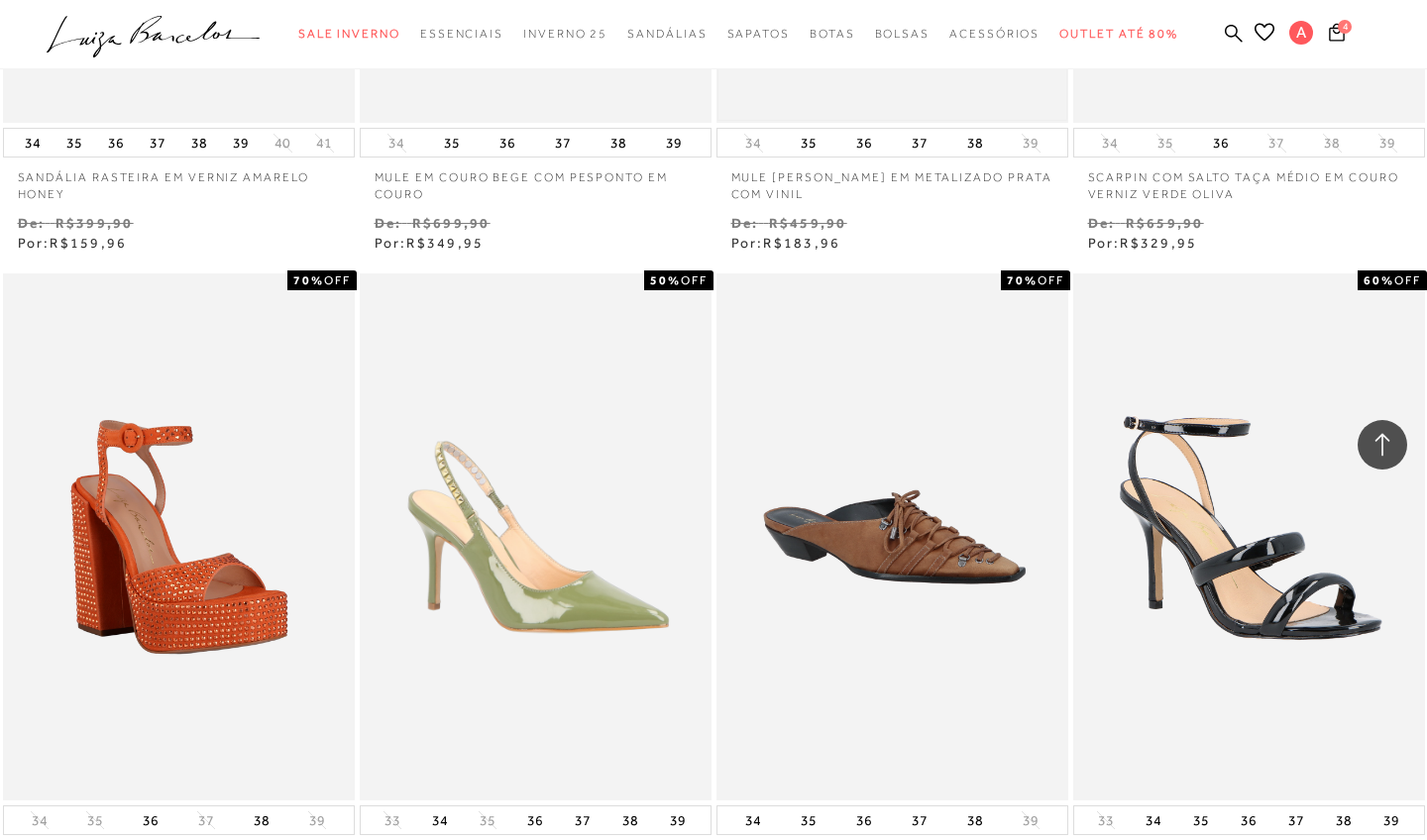 scroll, scrollTop: 22952, scrollLeft: 0, axis: vertical 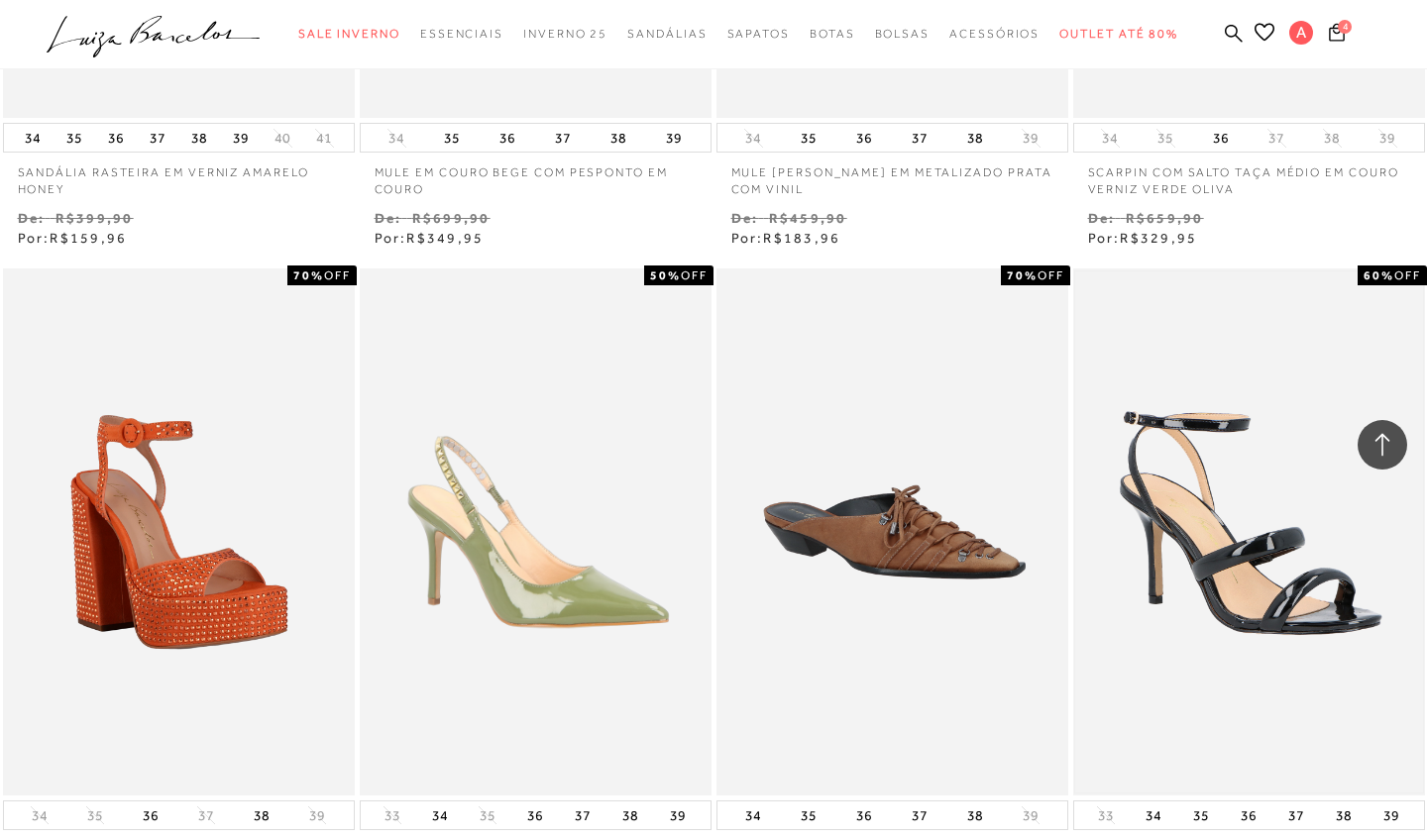 click at bounding box center [1249, 532] 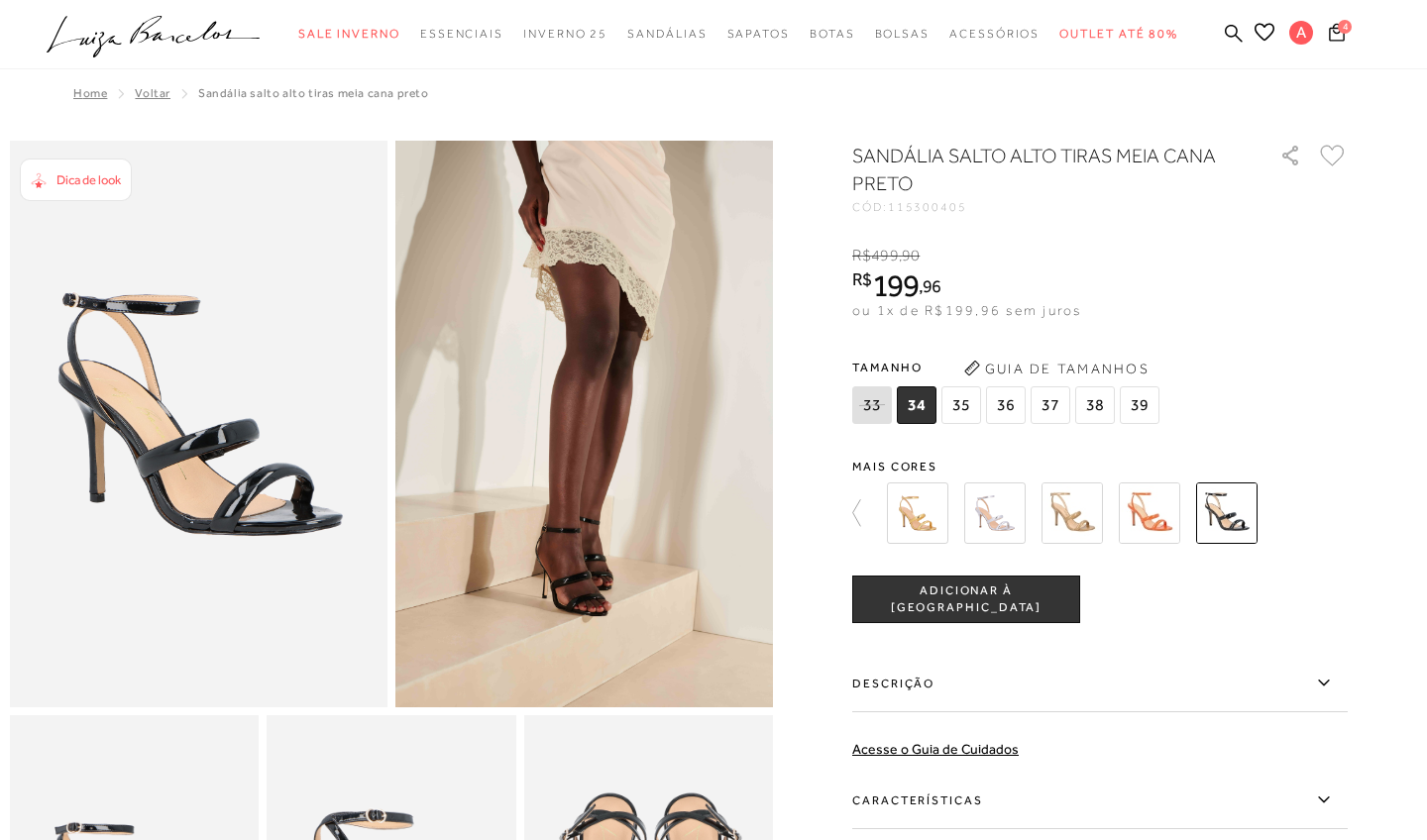 scroll, scrollTop: 0, scrollLeft: 0, axis: both 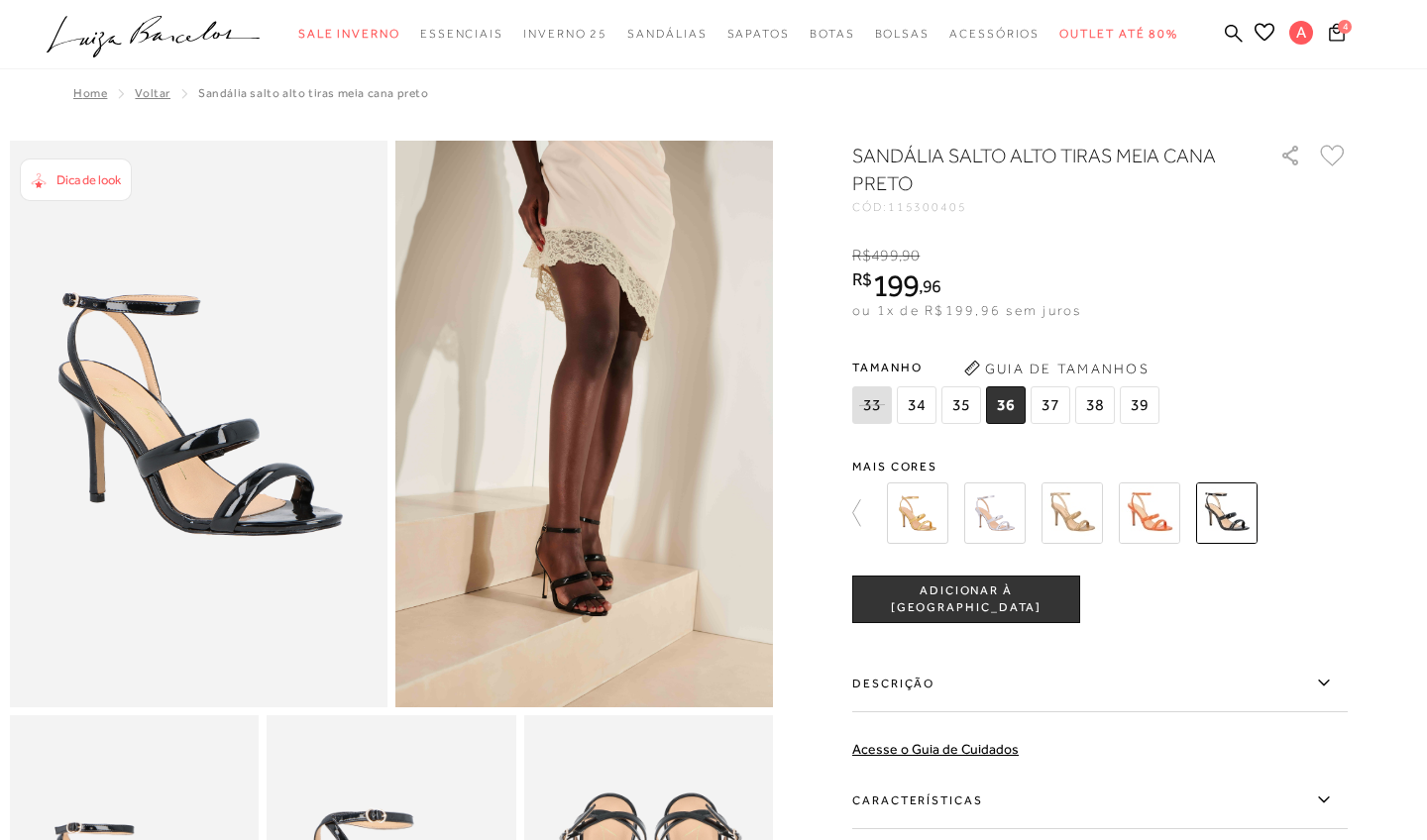 click on "ADICIONAR À SACOLA" at bounding box center [966, 599] 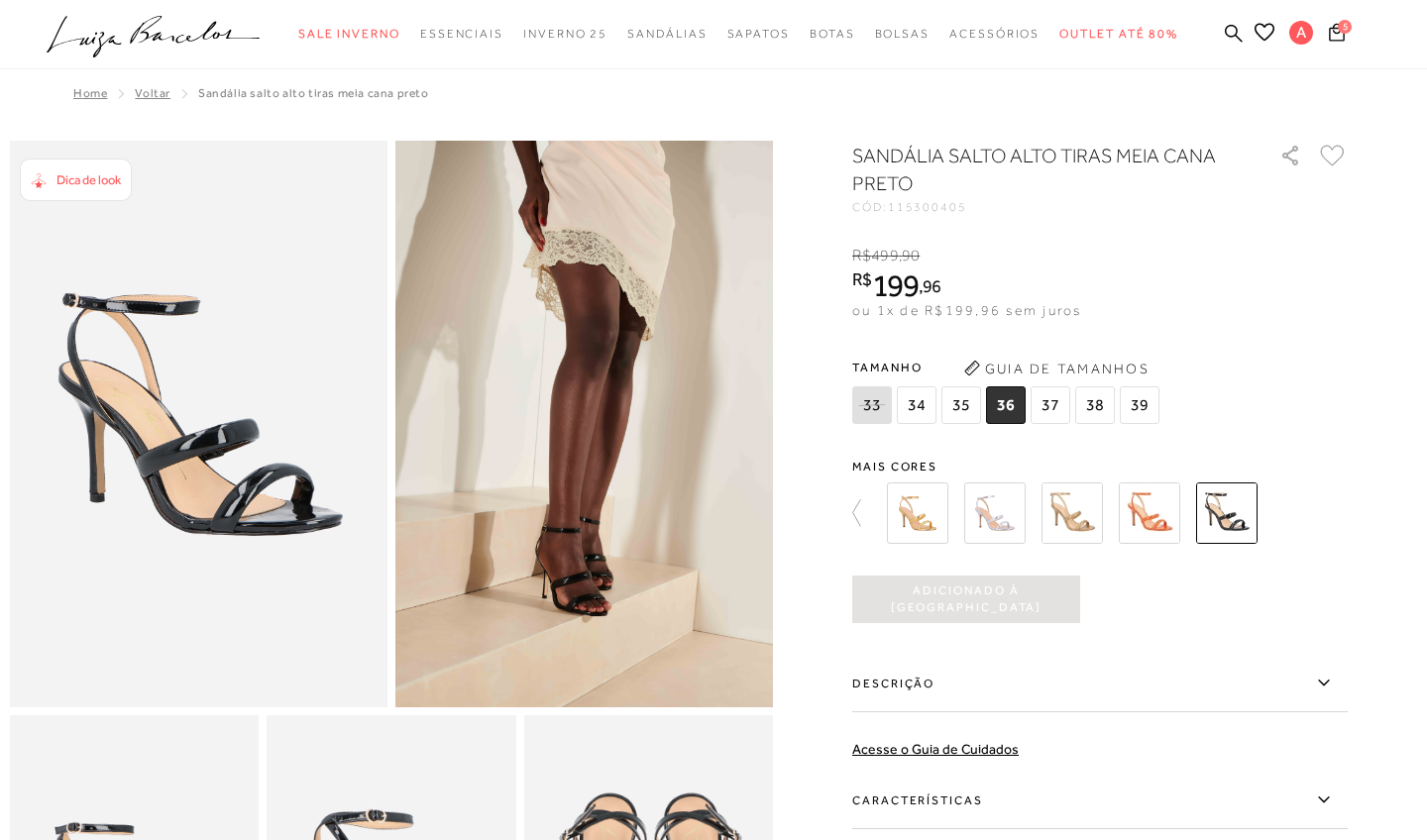 scroll, scrollTop: 0, scrollLeft: 0, axis: both 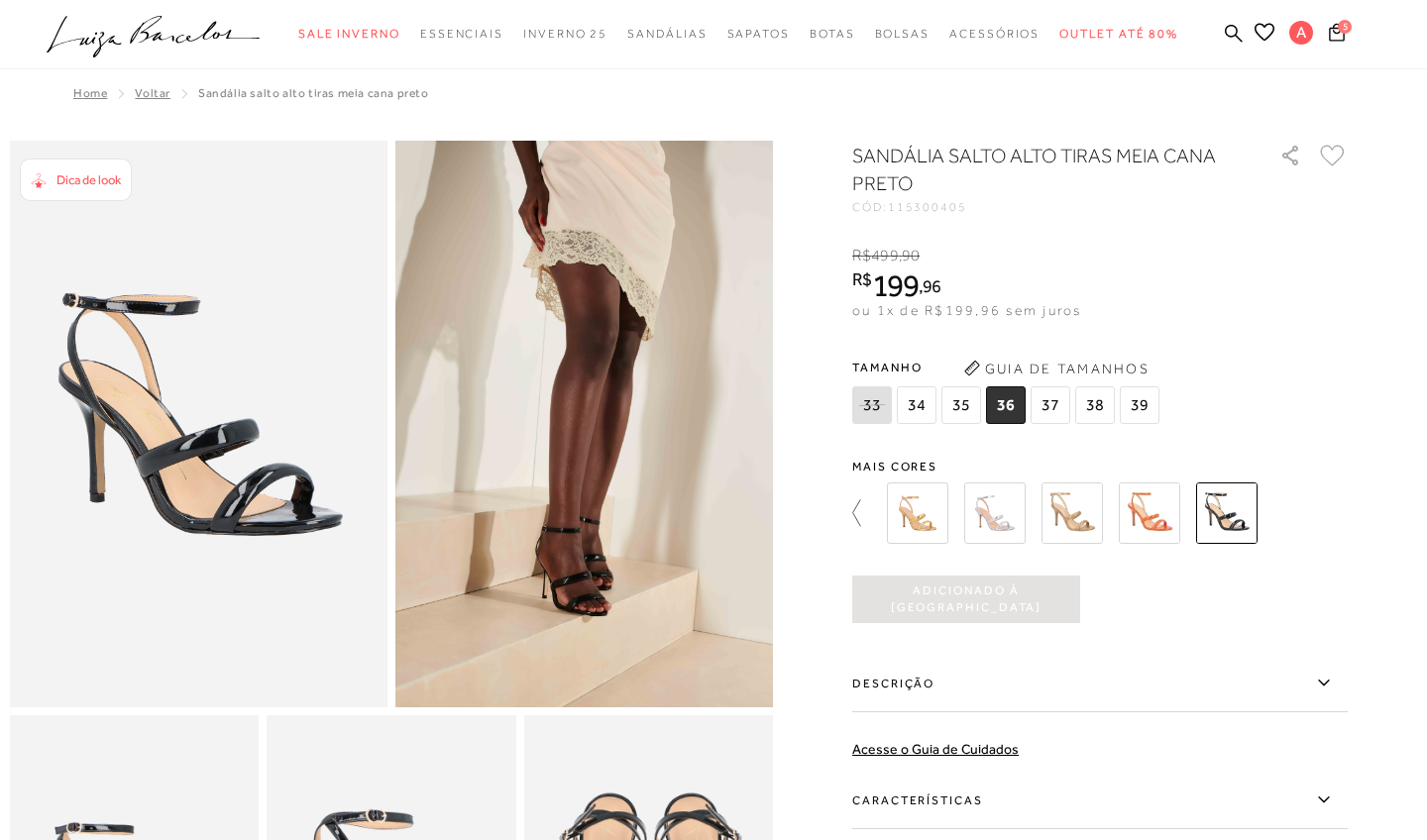 click 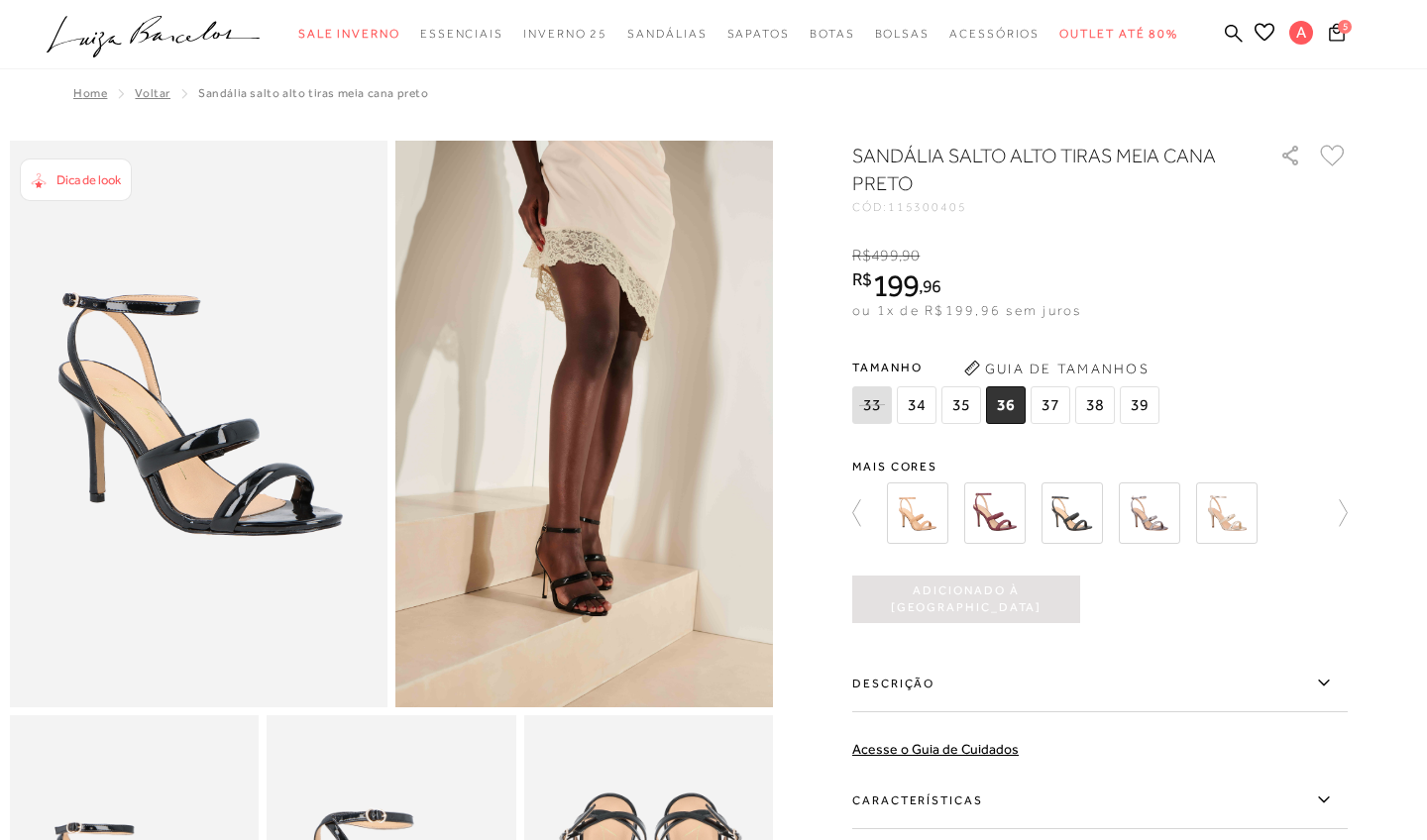 click at bounding box center [995, 513] 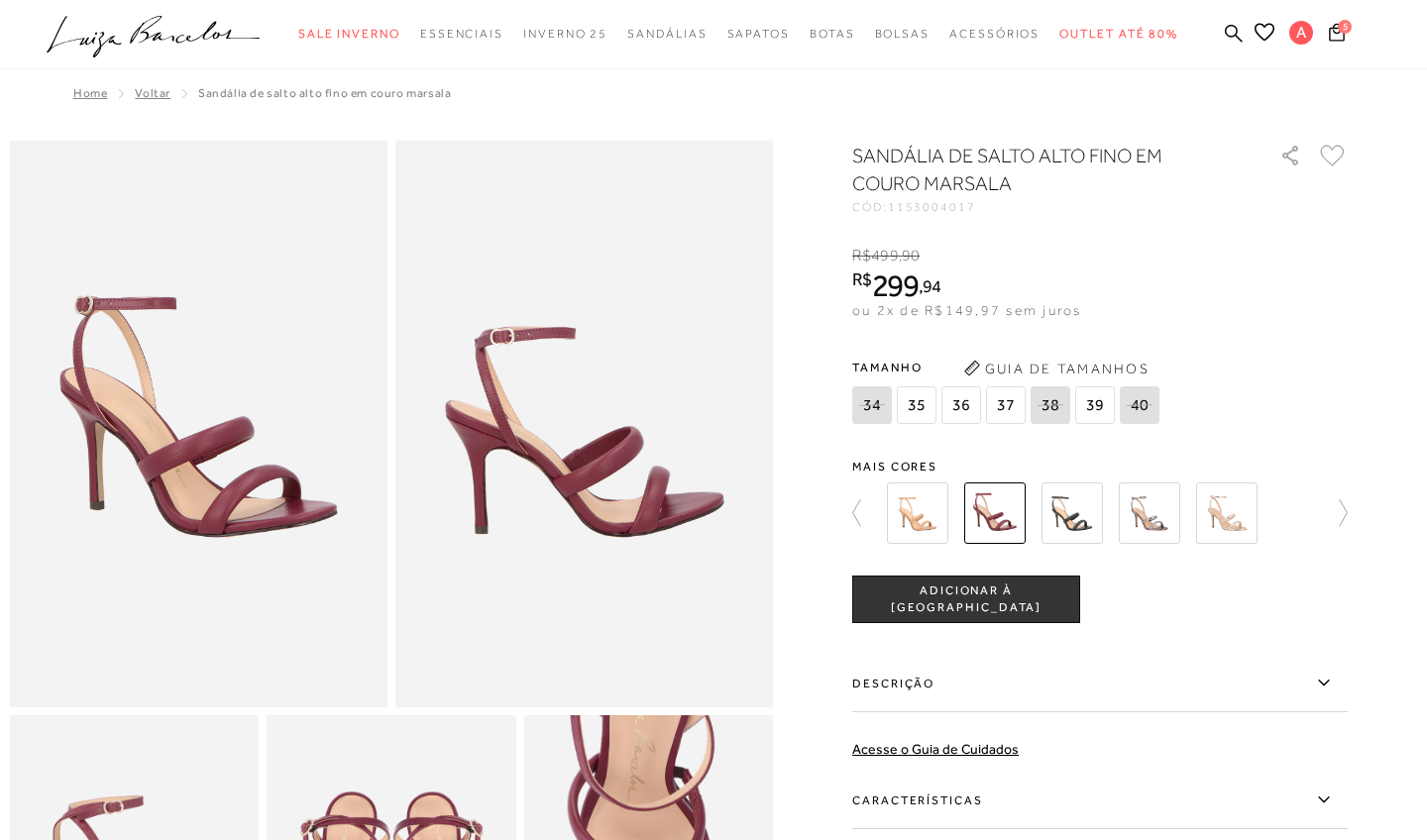 scroll, scrollTop: 0, scrollLeft: 0, axis: both 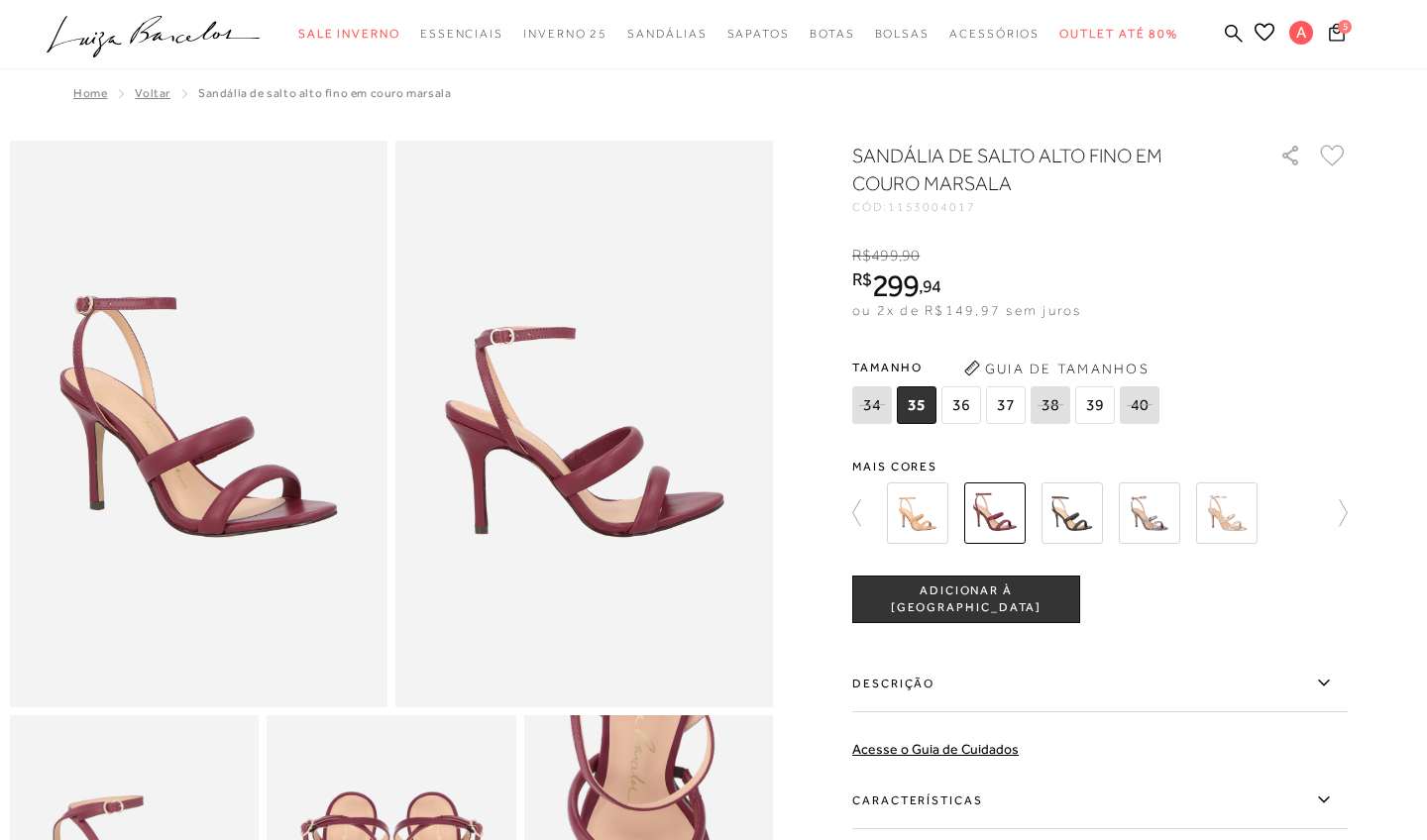 click at bounding box center [918, 513] 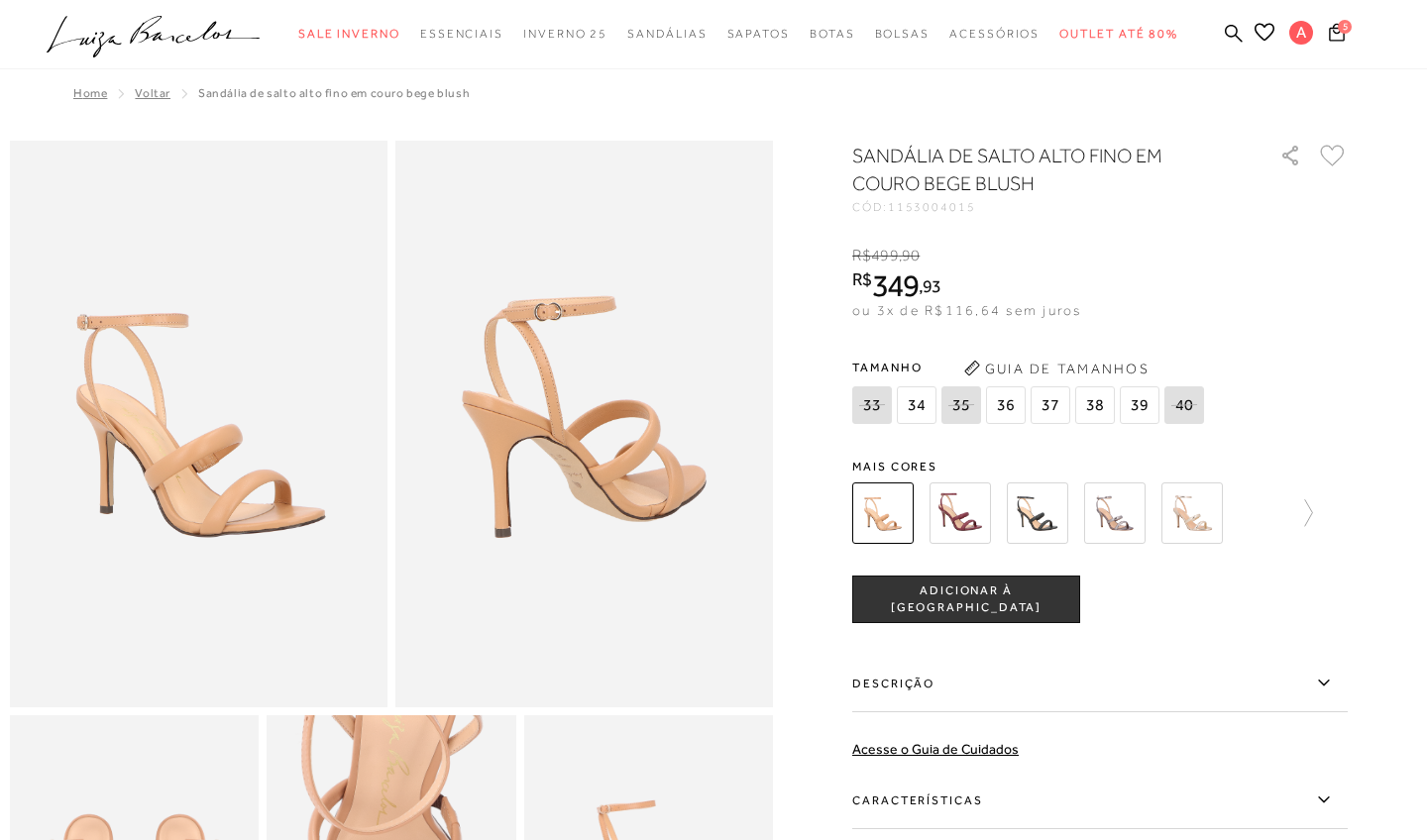 scroll, scrollTop: 0, scrollLeft: 0, axis: both 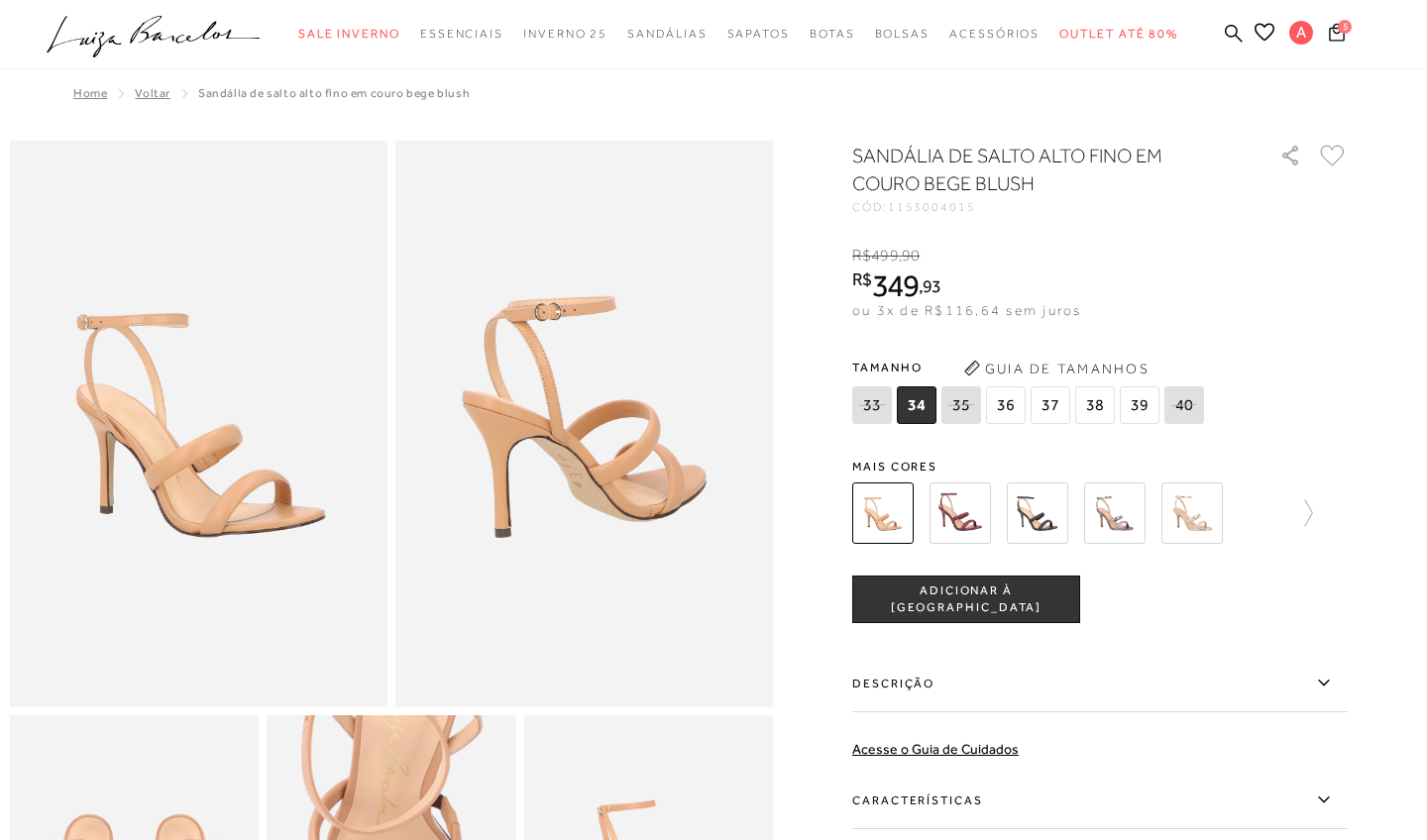 click at bounding box center [1115, 513] 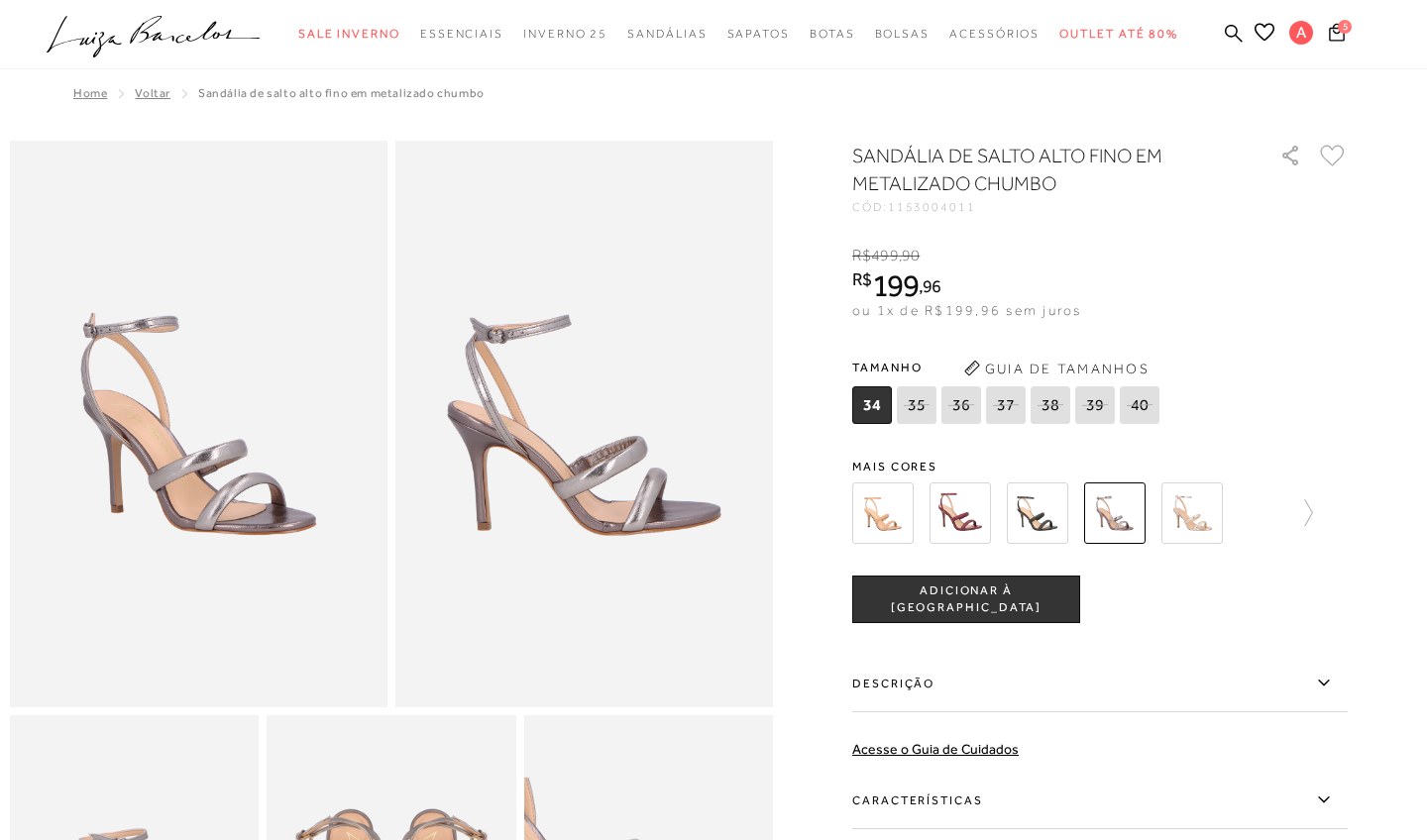 scroll, scrollTop: 0, scrollLeft: 0, axis: both 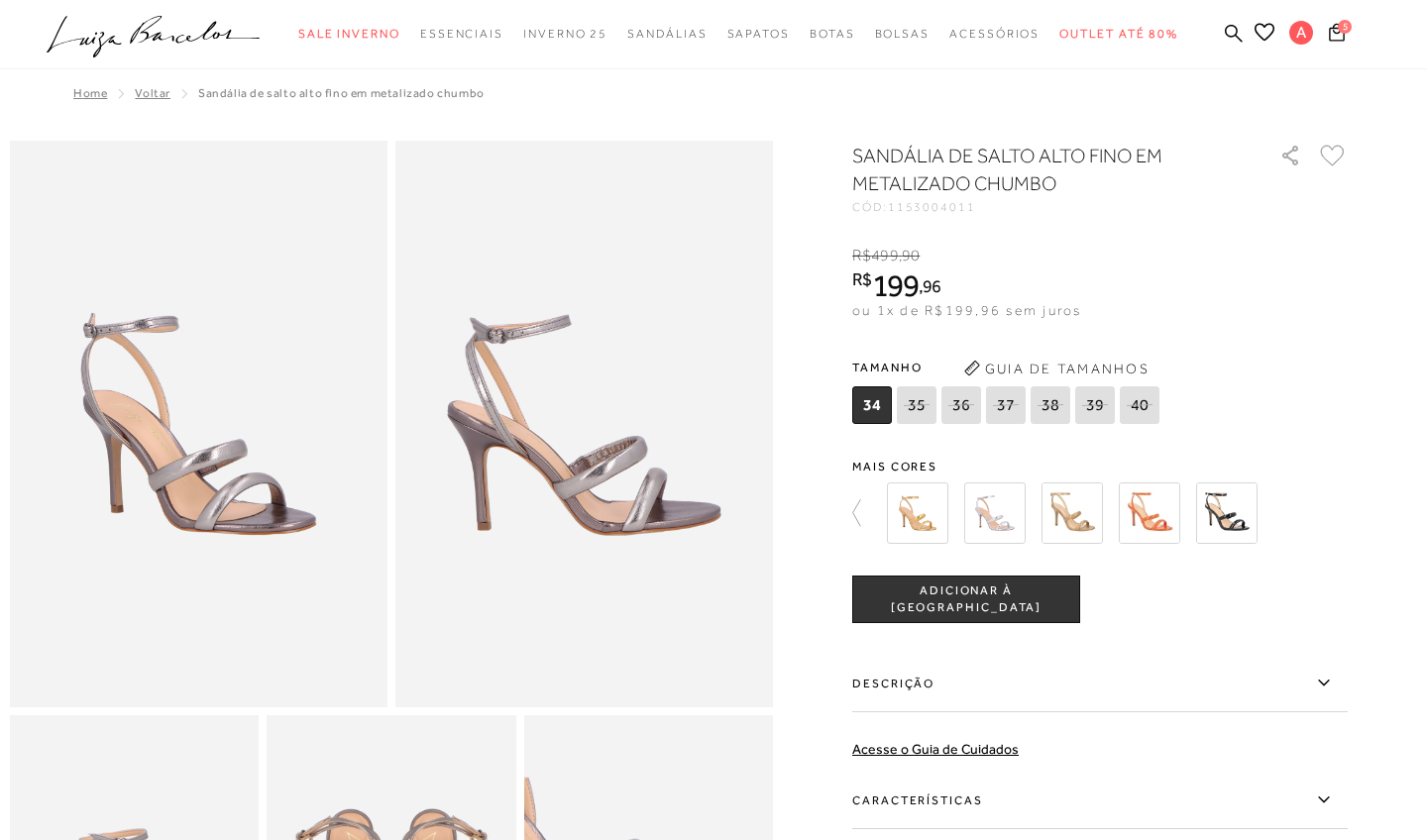 click at bounding box center [1150, 513] 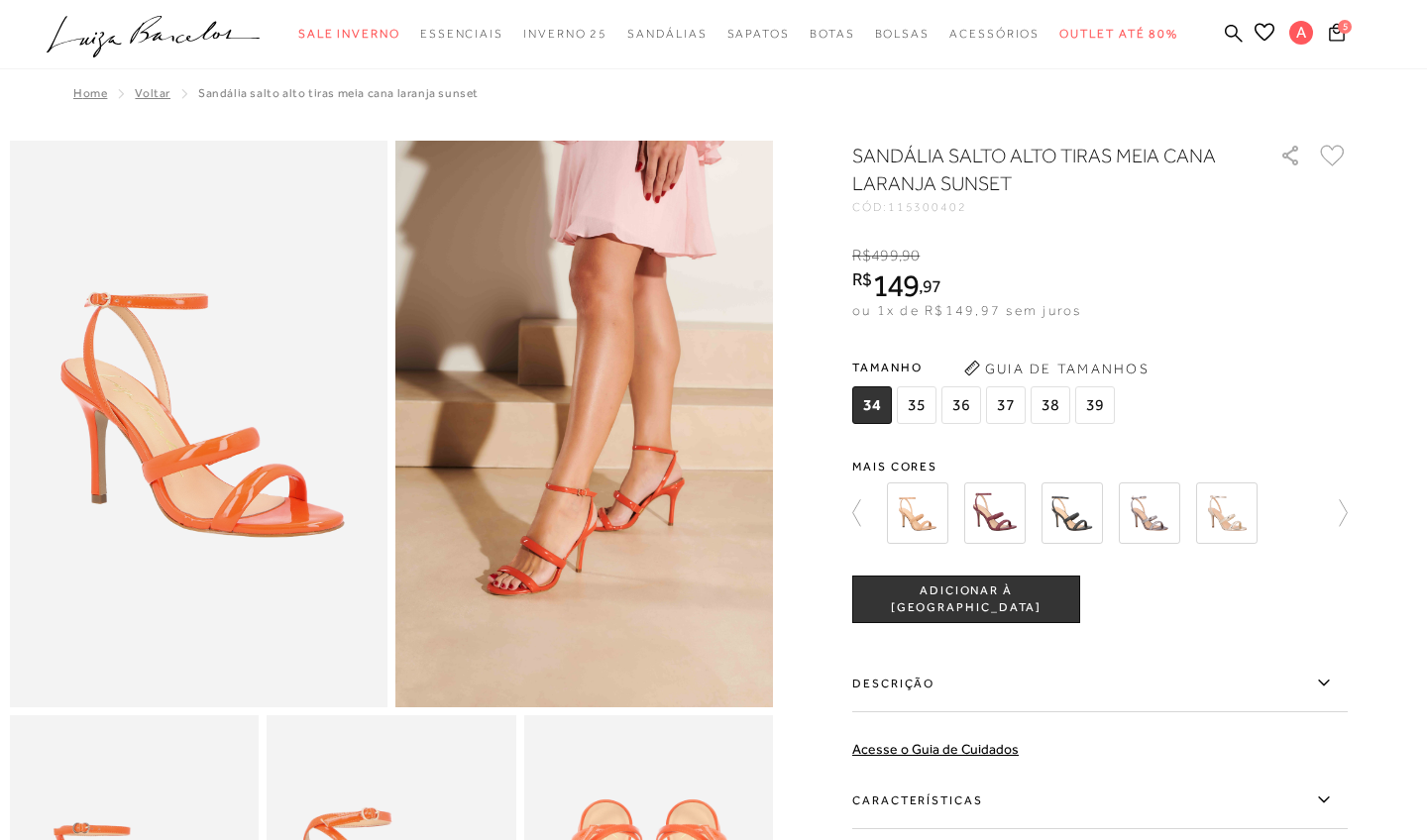 scroll, scrollTop: 0, scrollLeft: 0, axis: both 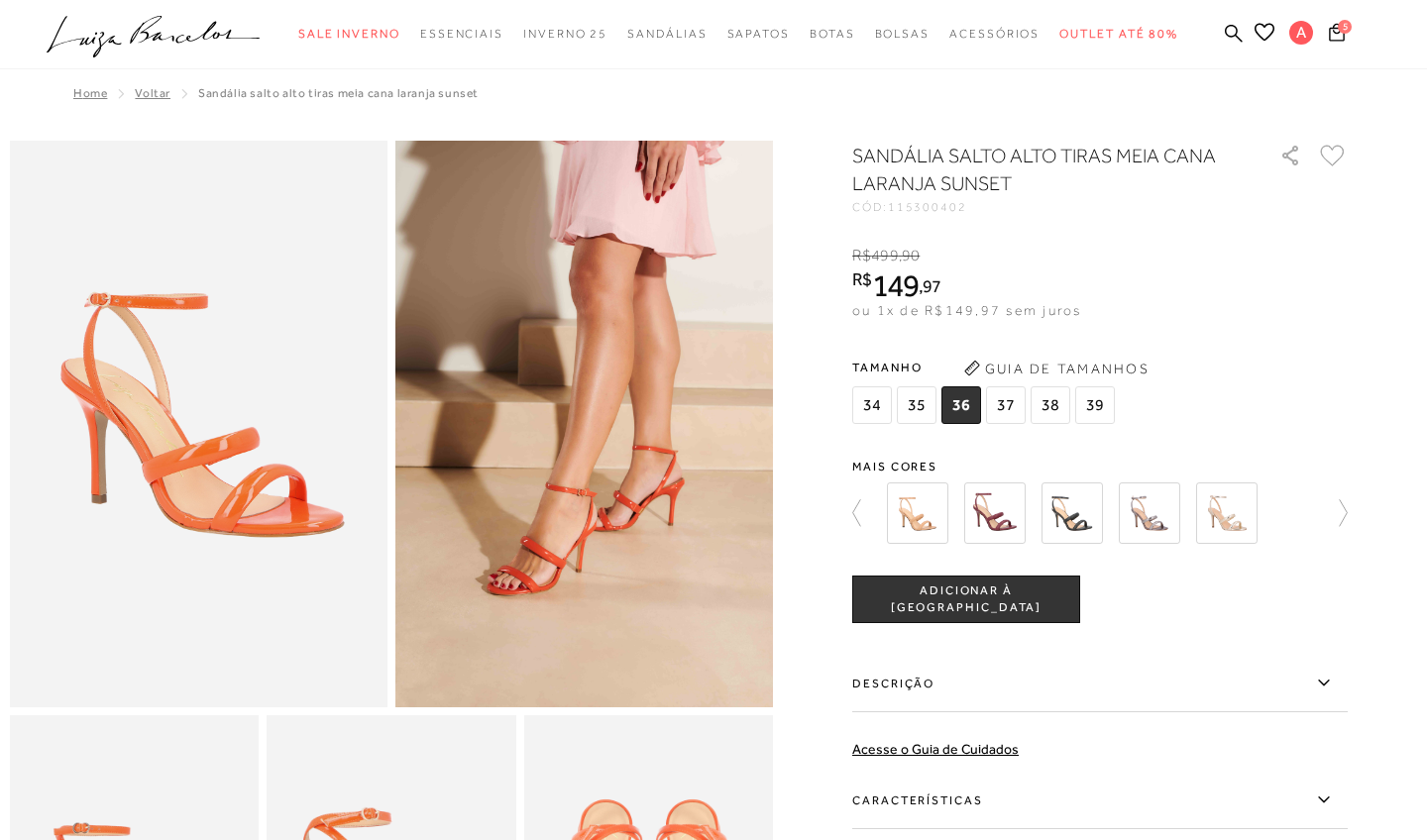 click on "ADICIONAR À SACOLA" at bounding box center (966, 599) 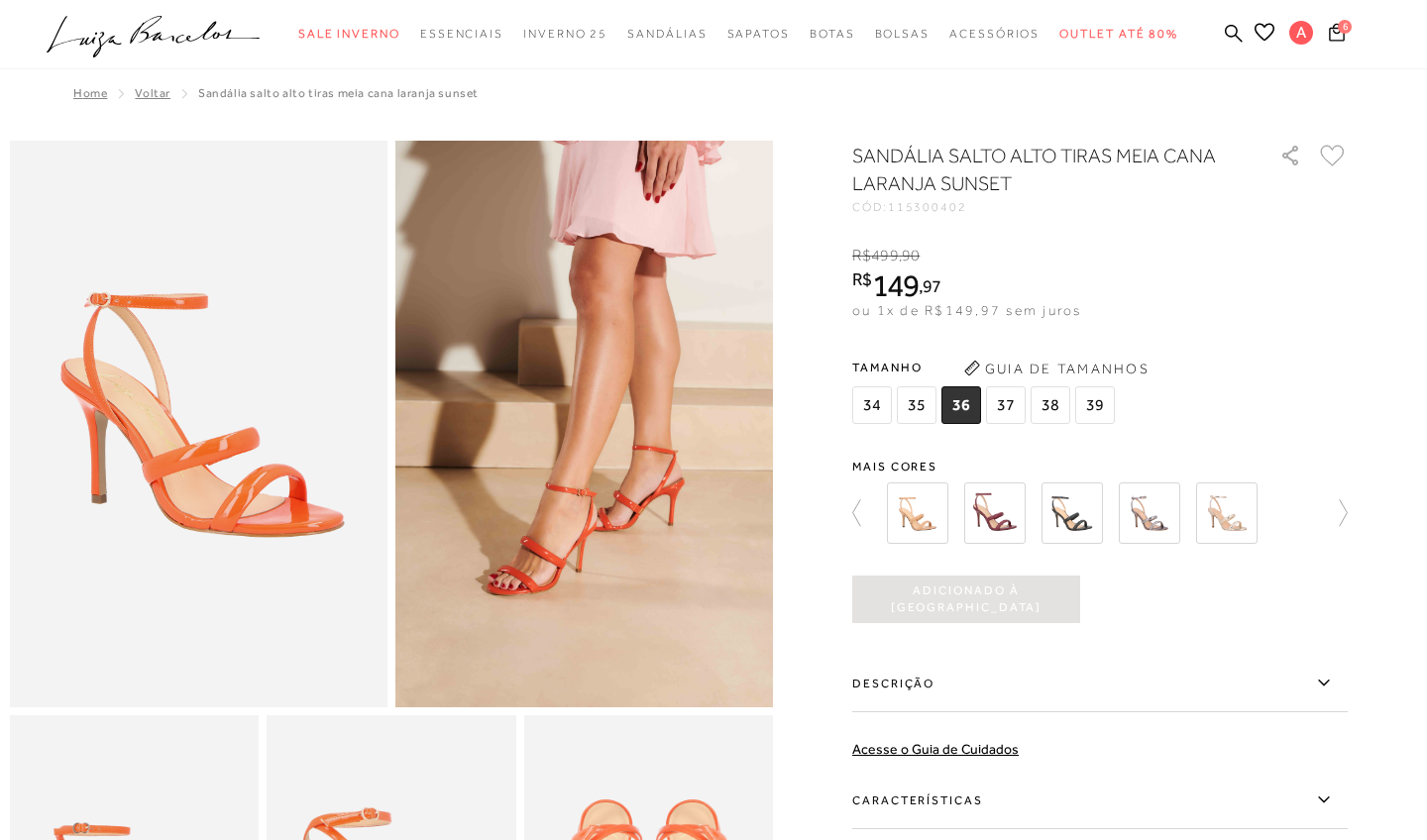 scroll, scrollTop: 0, scrollLeft: 0, axis: both 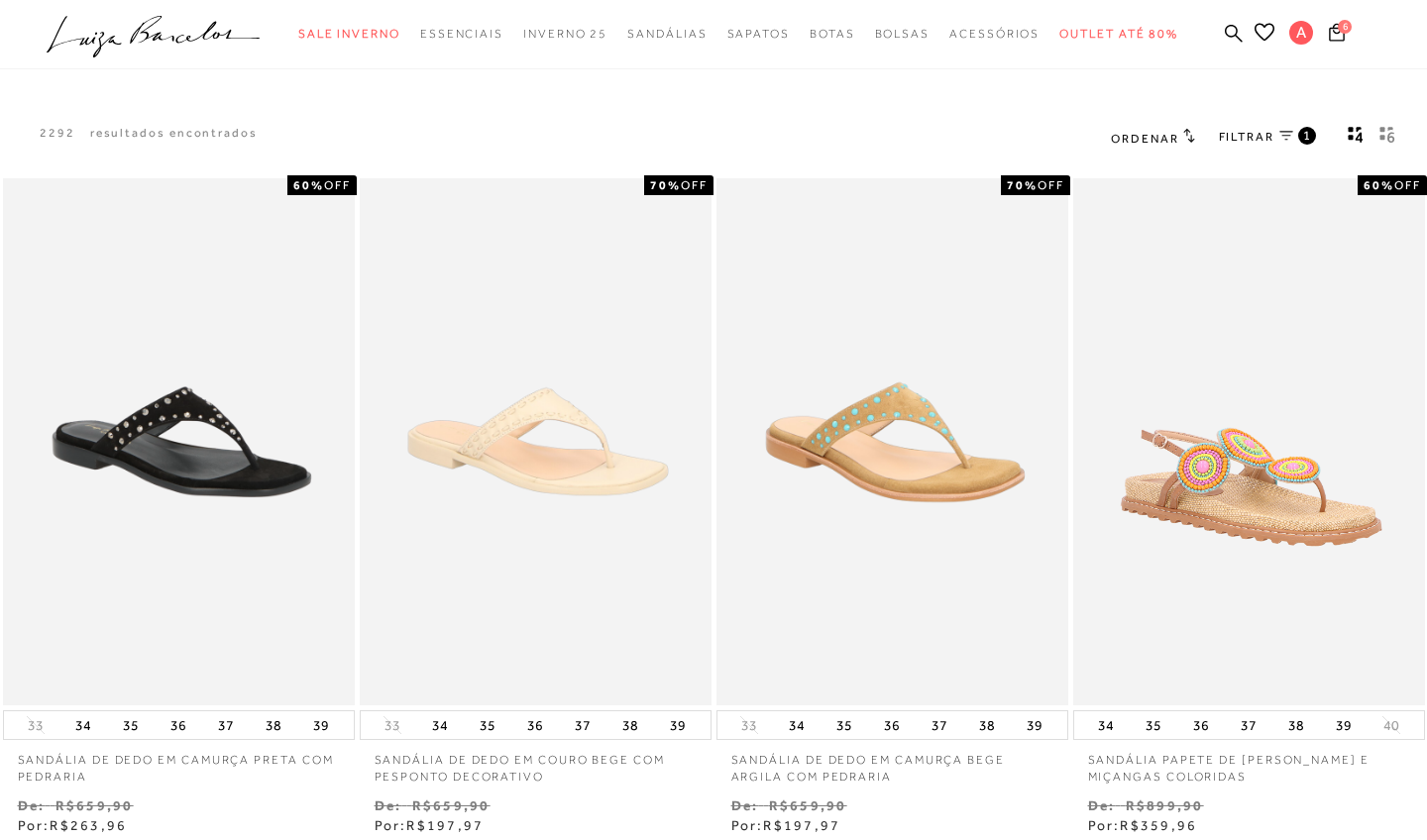 click 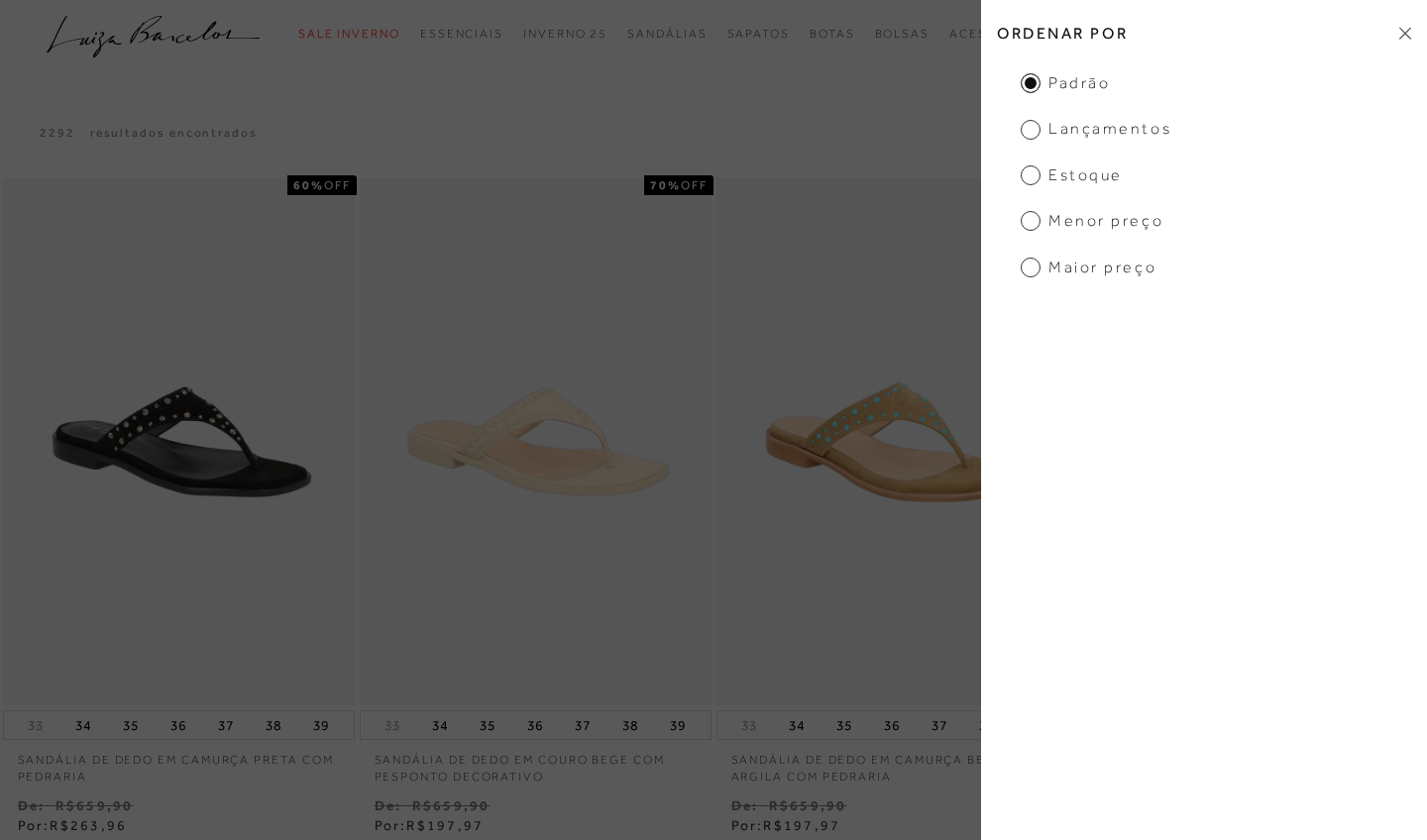 click on "Menor Preço" at bounding box center (1092, 221) 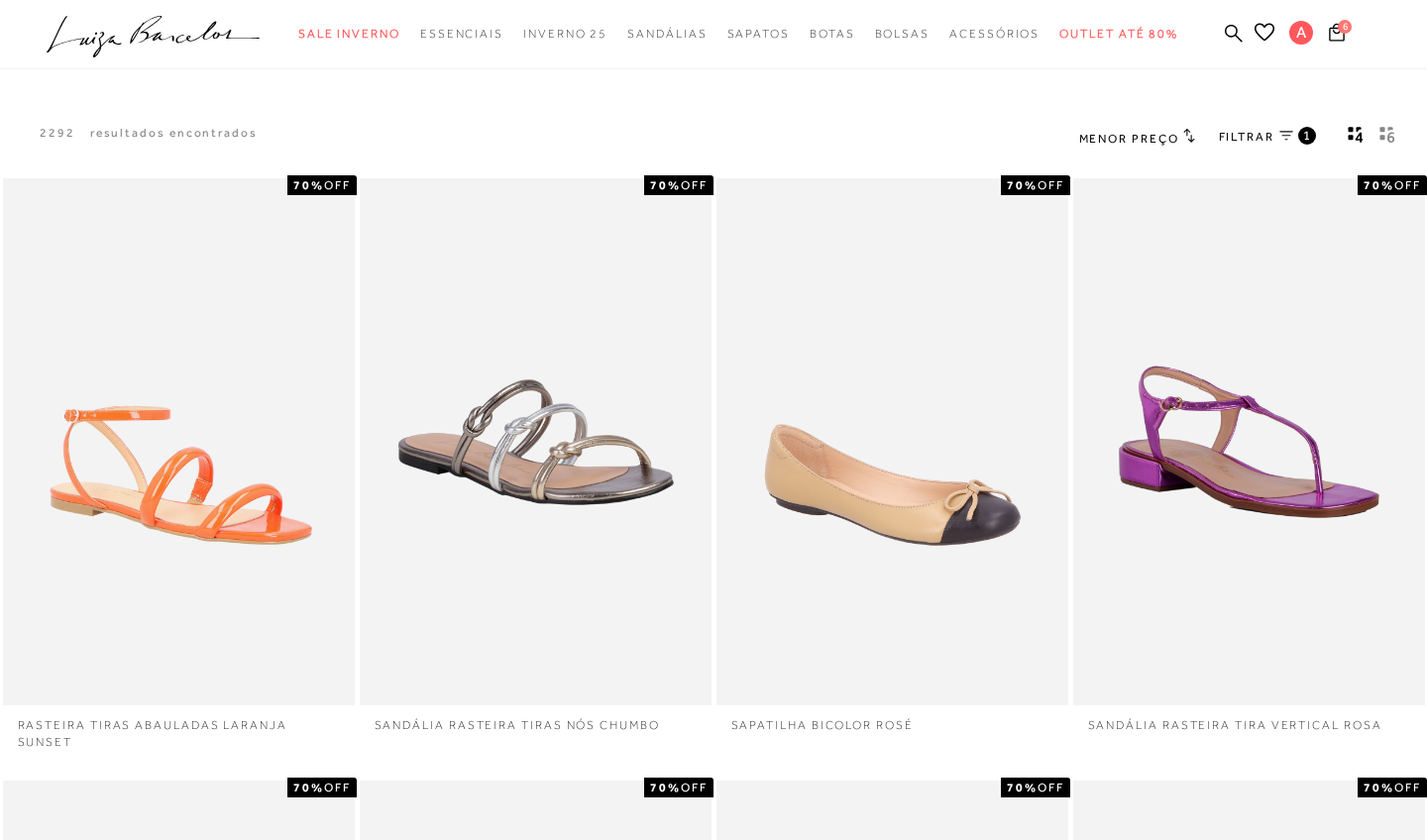 scroll, scrollTop: 0, scrollLeft: 0, axis: both 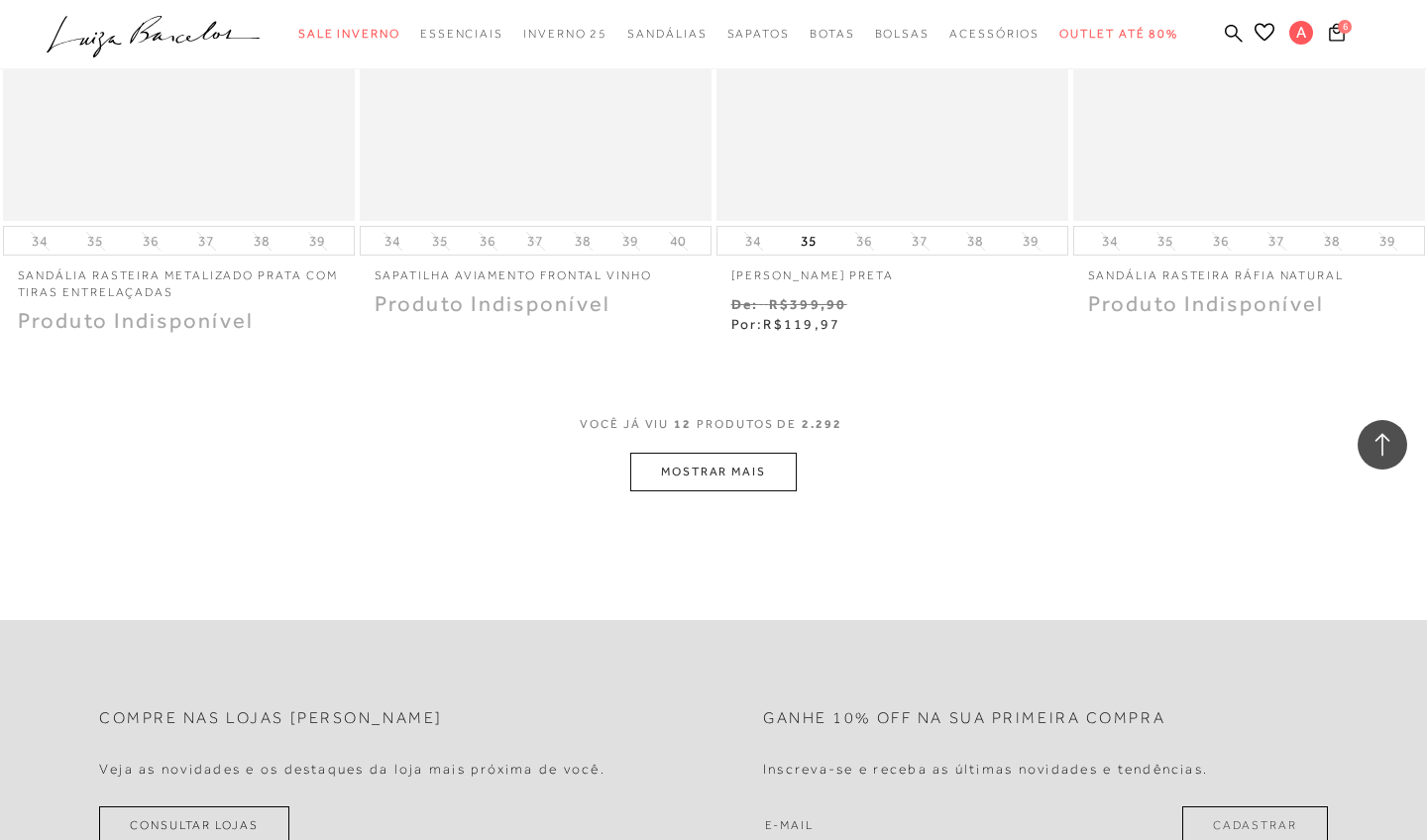 click on "MOSTRAR MAIS" at bounding box center [714, 472] 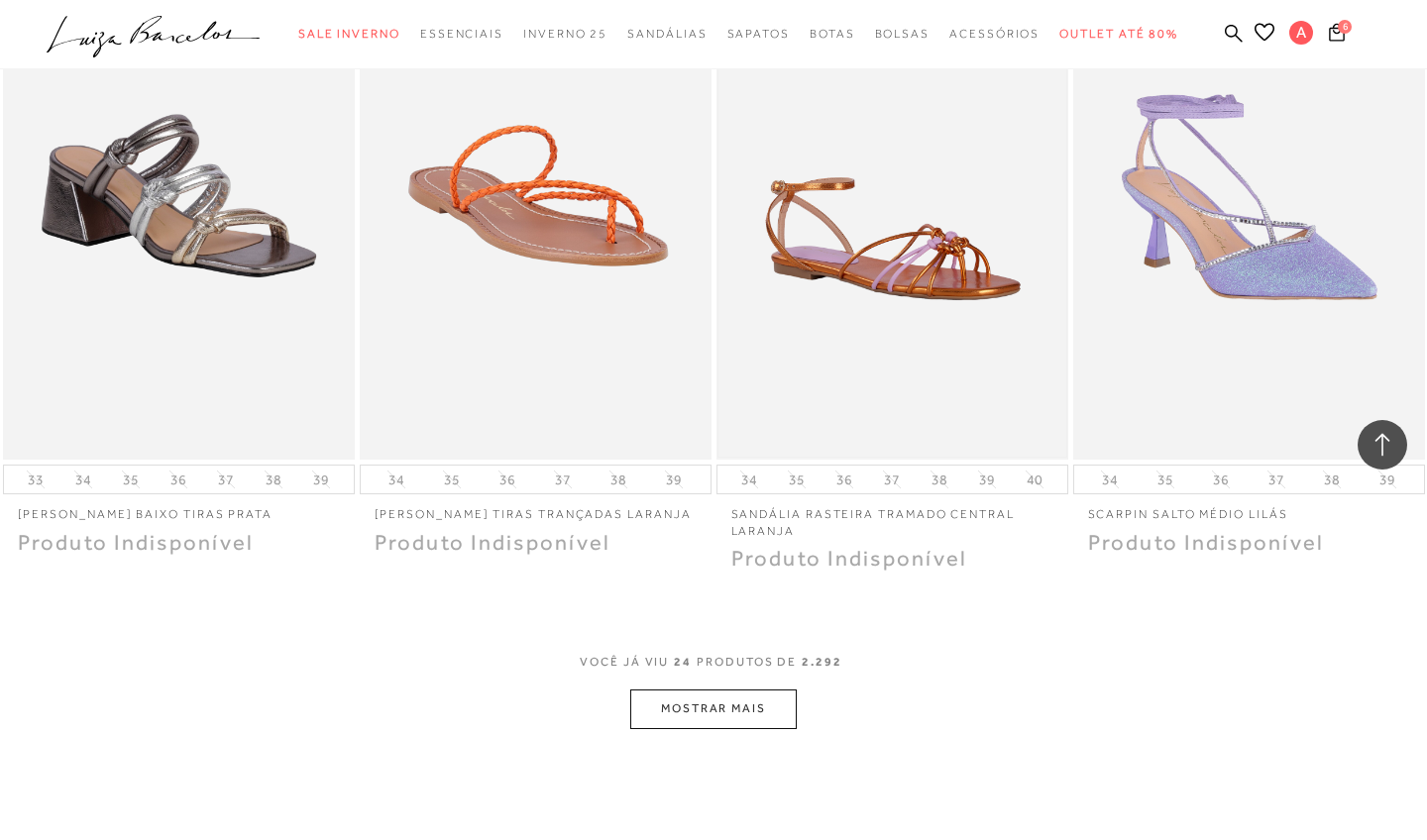 scroll, scrollTop: 3579, scrollLeft: 0, axis: vertical 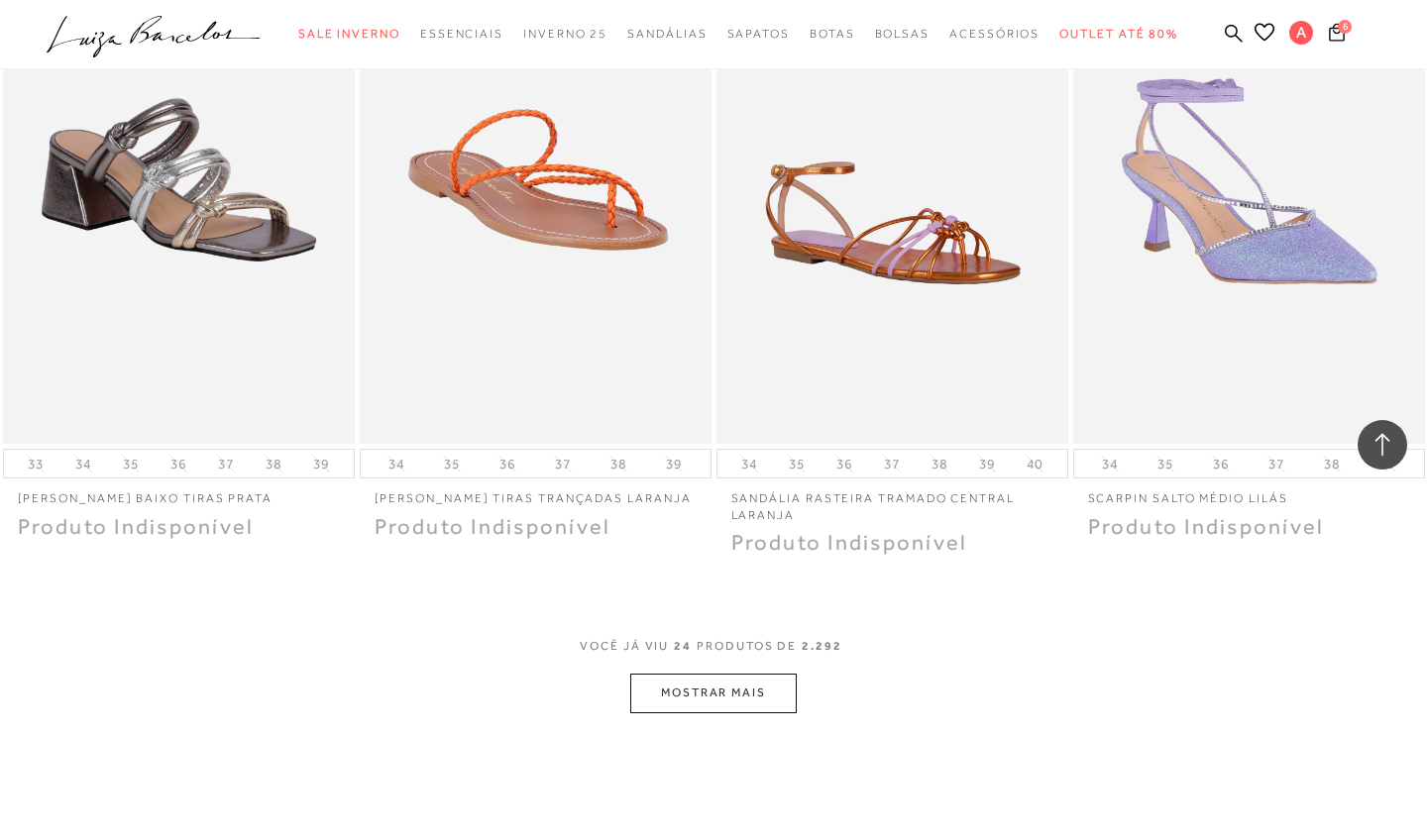 click on "MOSTRAR MAIS" at bounding box center [714, 692] 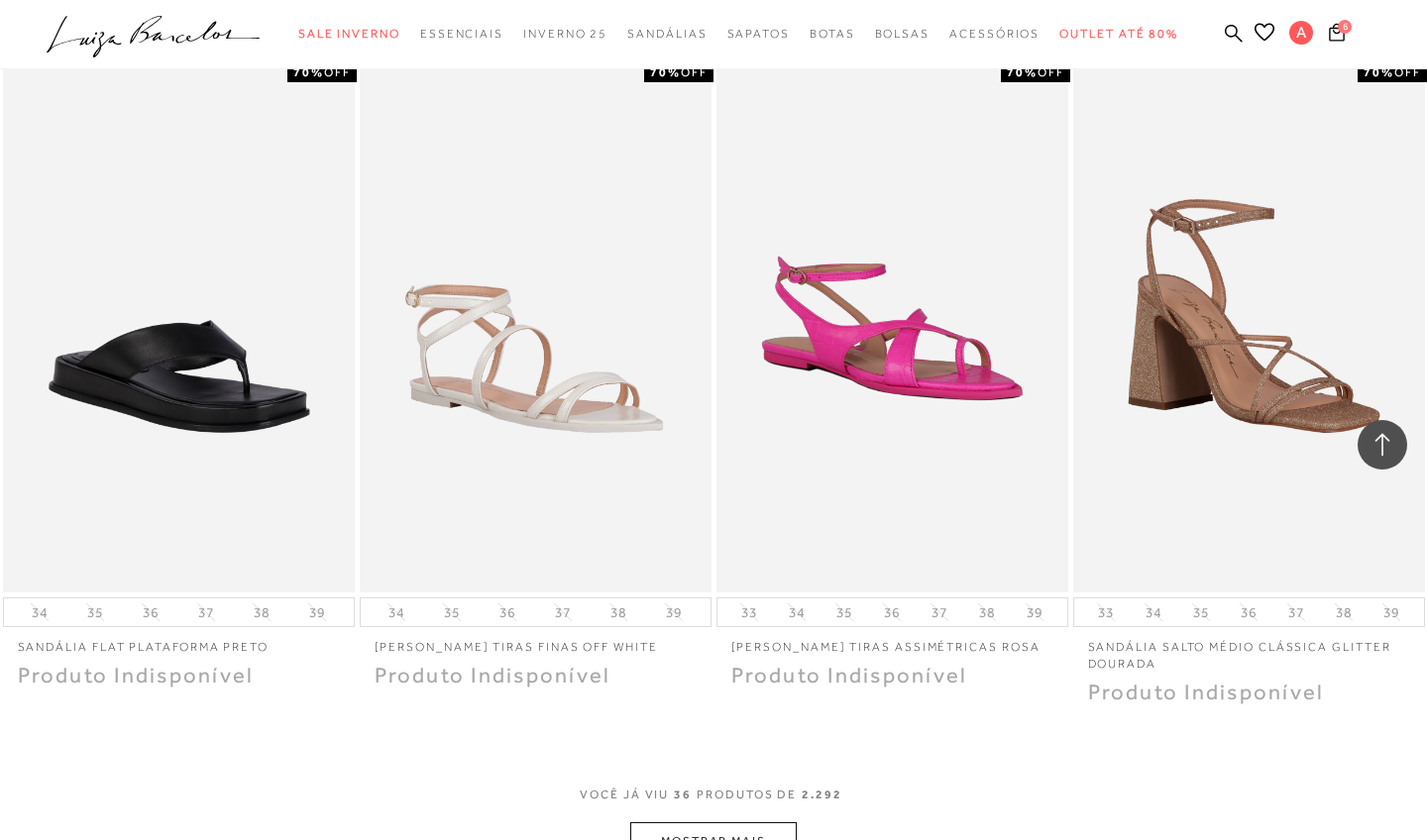scroll, scrollTop: 5443, scrollLeft: 0, axis: vertical 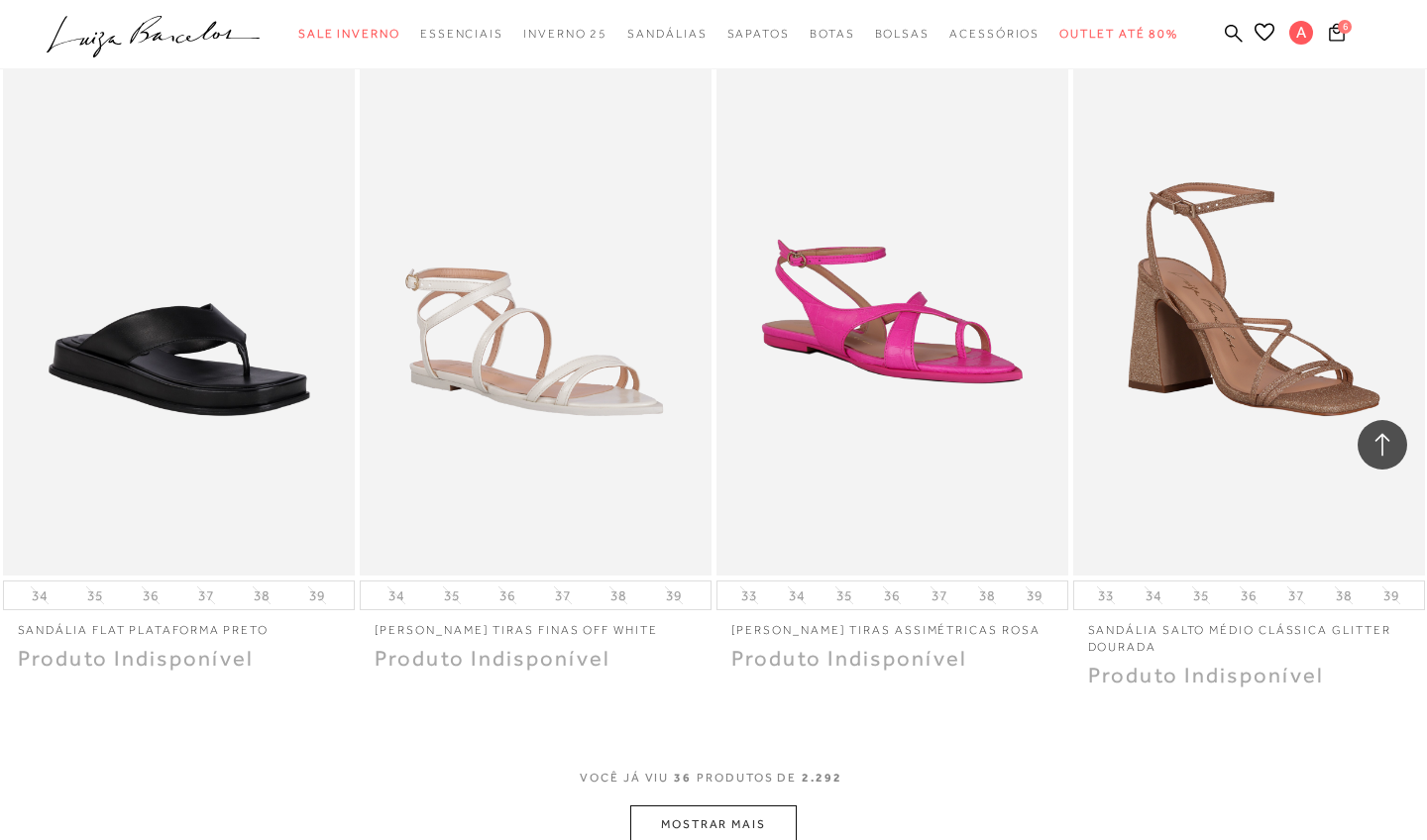 click on "MOSTRAR MAIS" at bounding box center [714, 824] 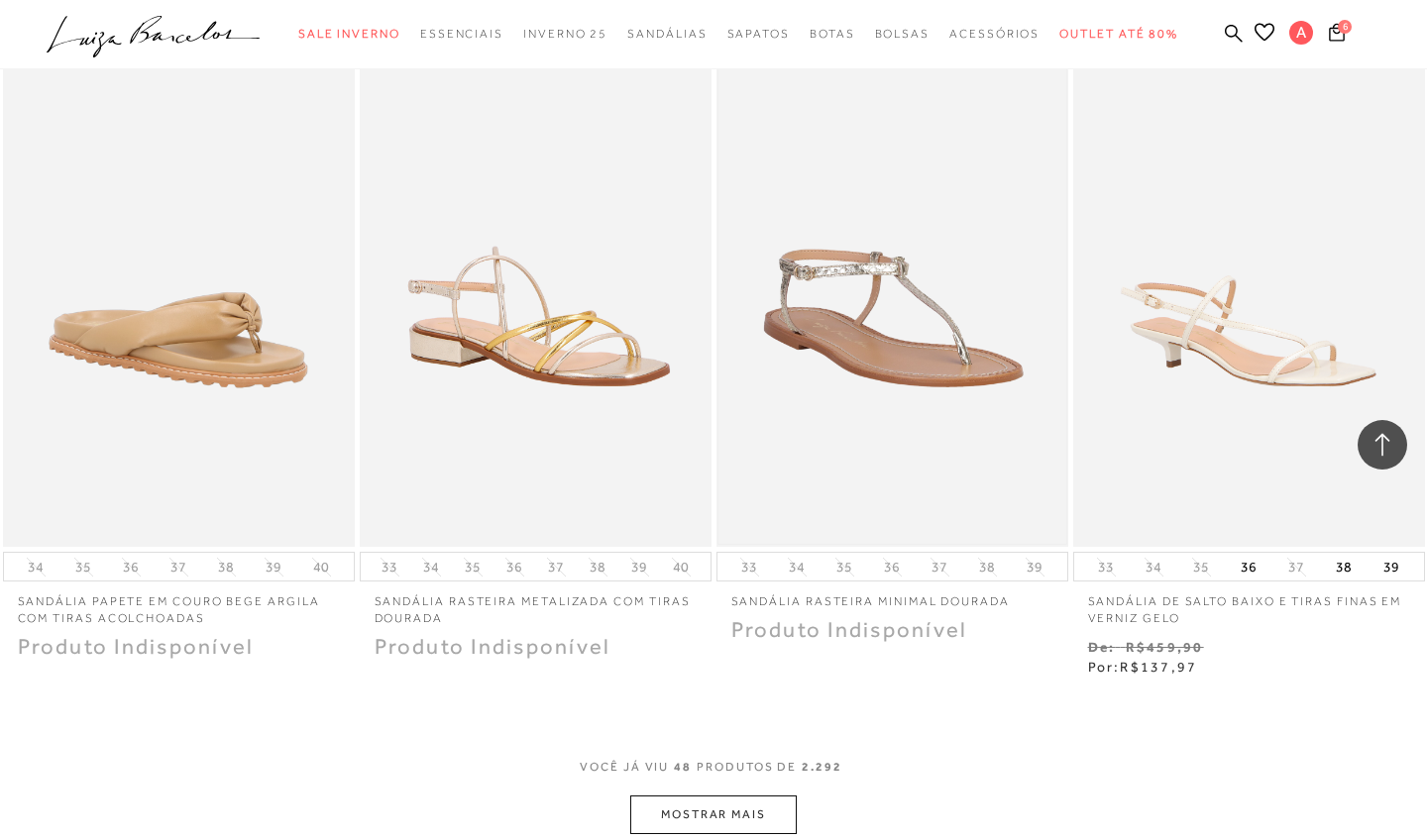 scroll, scrollTop: 7435, scrollLeft: 0, axis: vertical 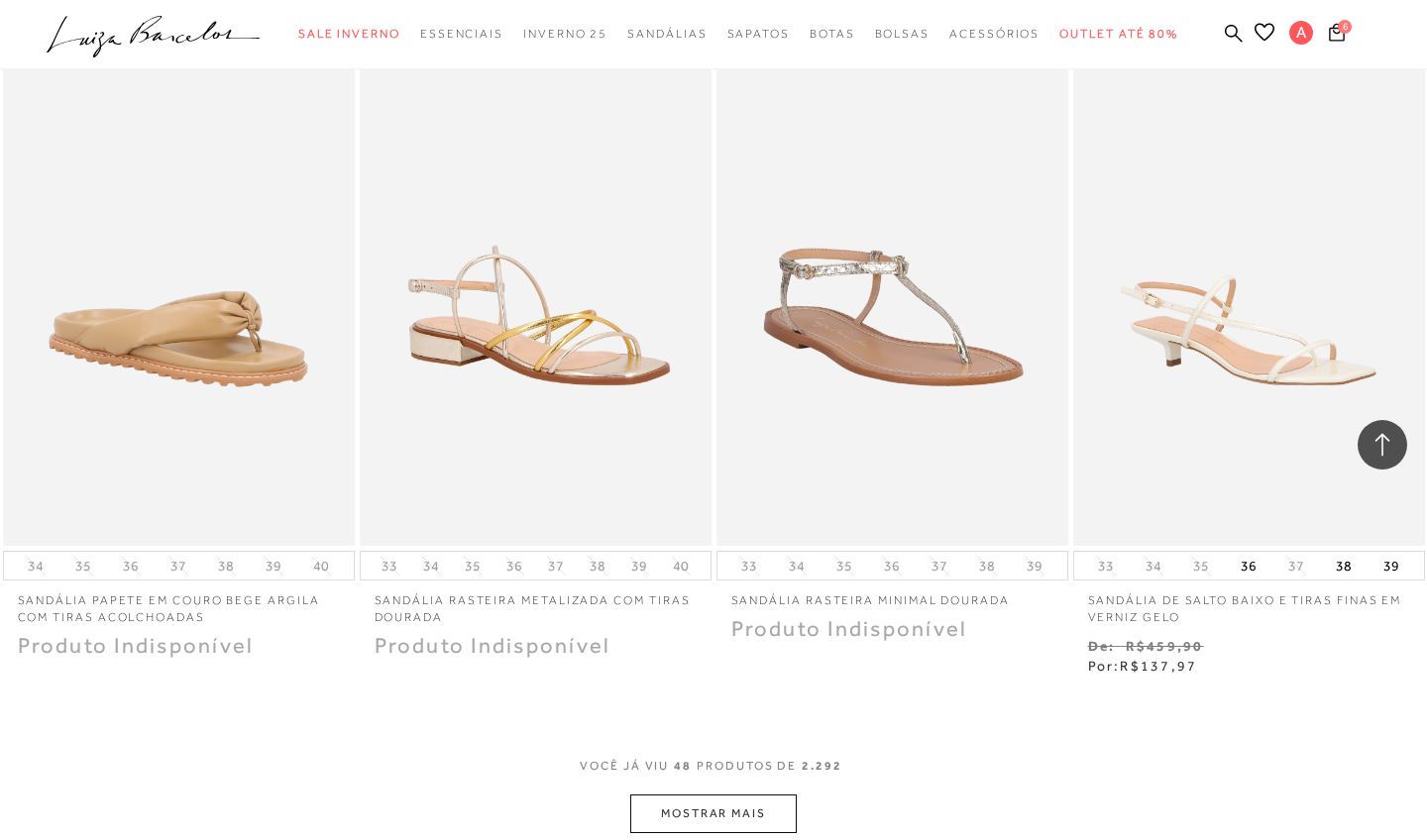 click on "MOSTRAR MAIS" at bounding box center (714, 813) 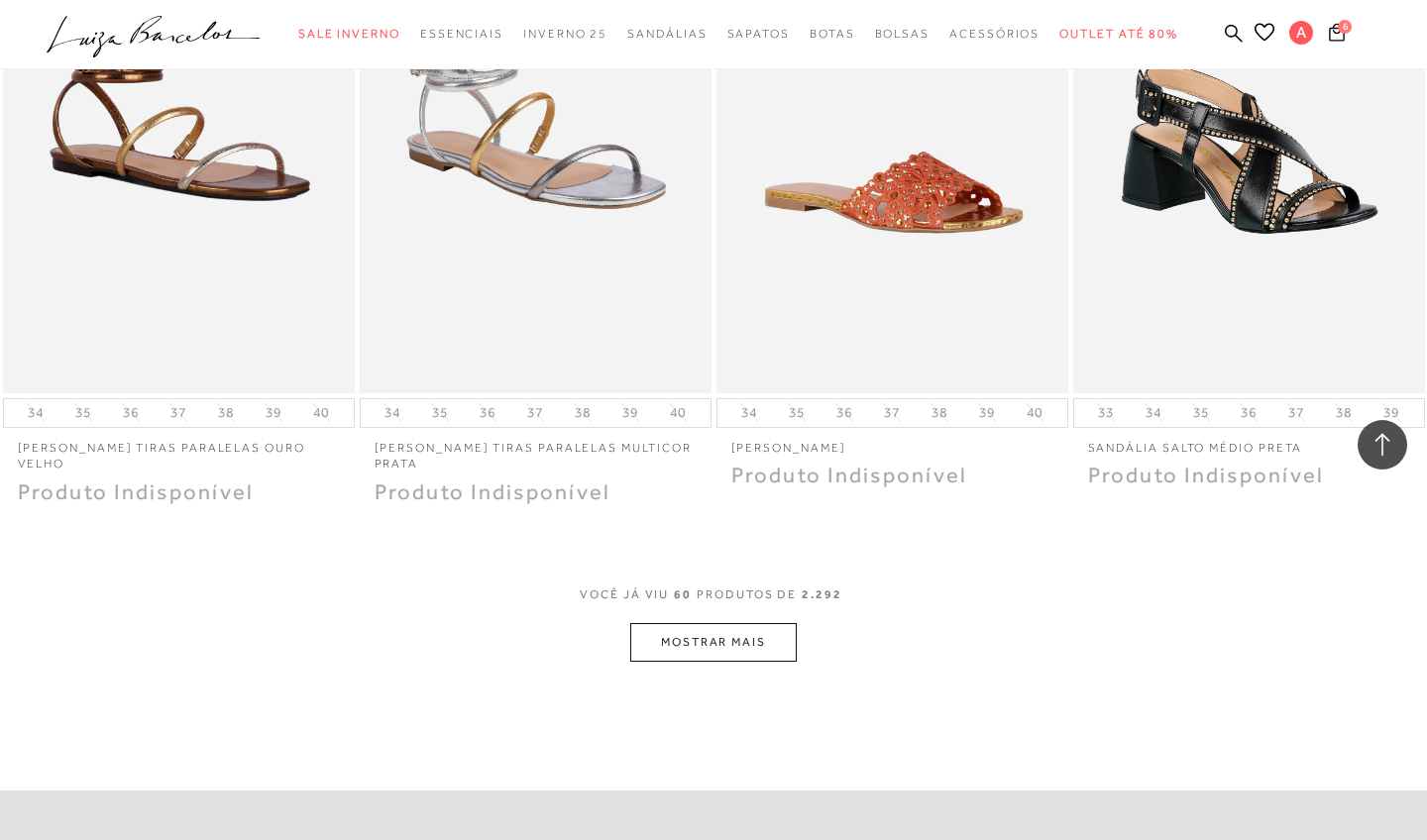 scroll, scrollTop: 9602, scrollLeft: 0, axis: vertical 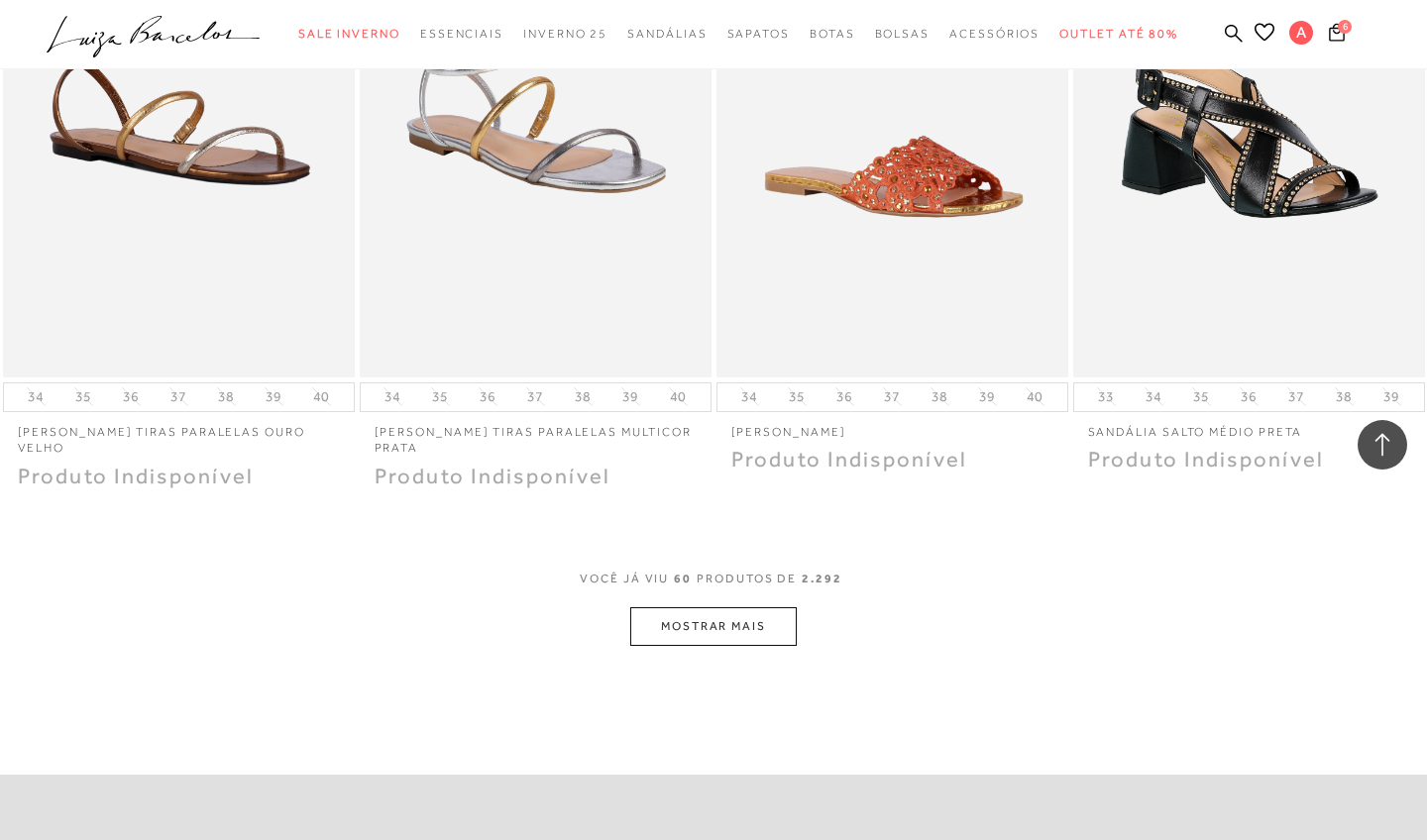 click on "MOSTRAR MAIS" at bounding box center [714, 626] 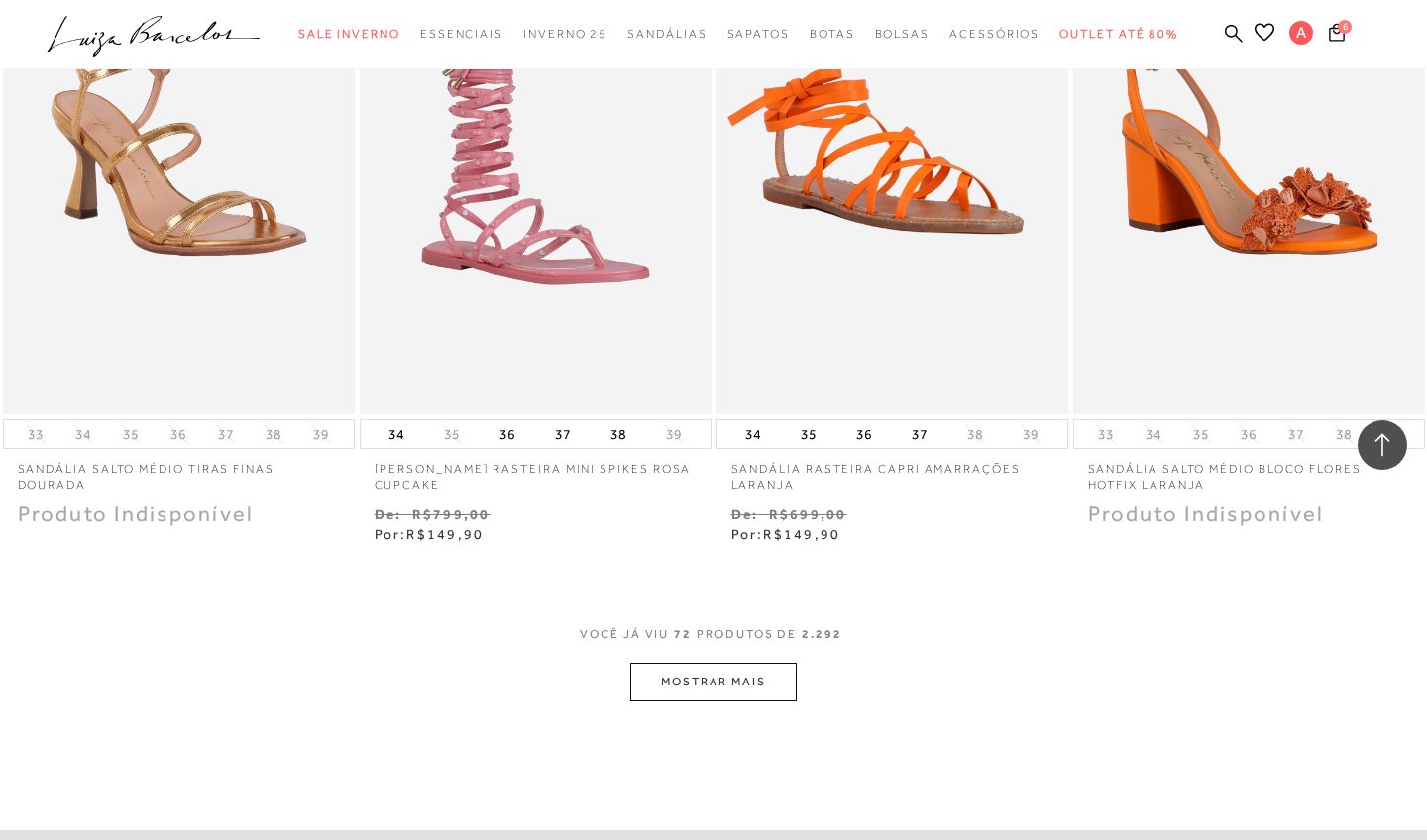 scroll, scrollTop: 11534, scrollLeft: 0, axis: vertical 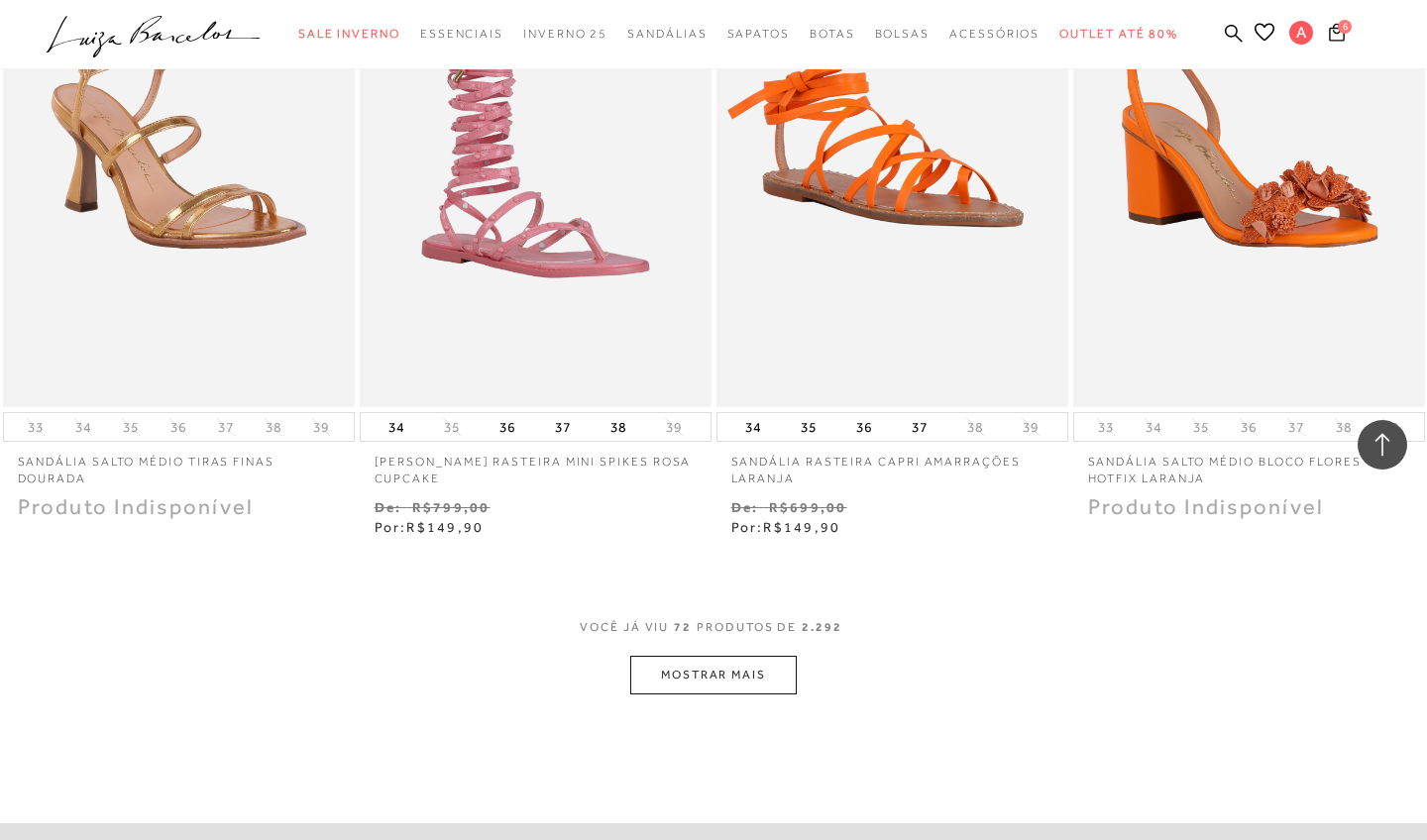 click on "MOSTRAR MAIS" at bounding box center (714, 675) 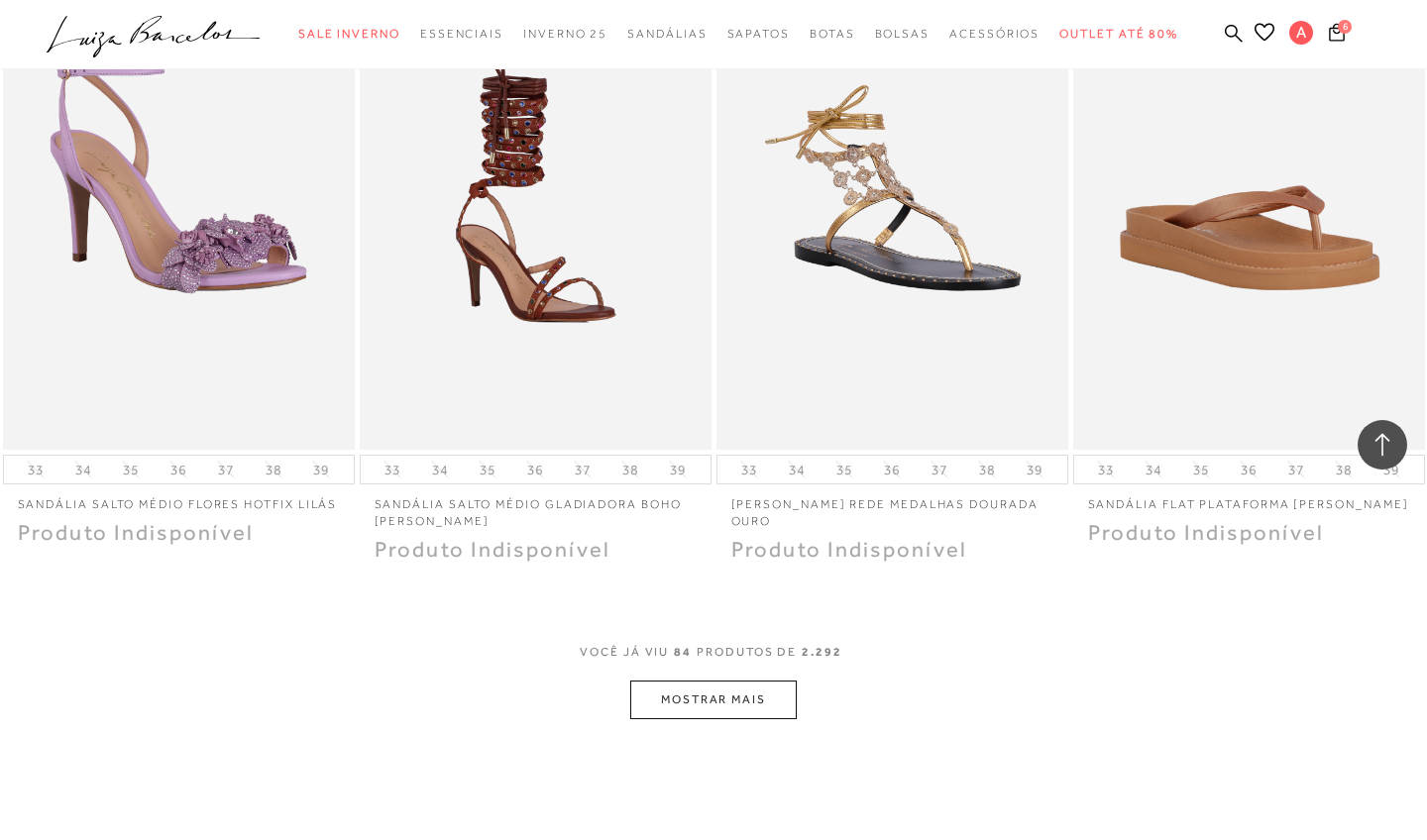 scroll, scrollTop: 13550, scrollLeft: 0, axis: vertical 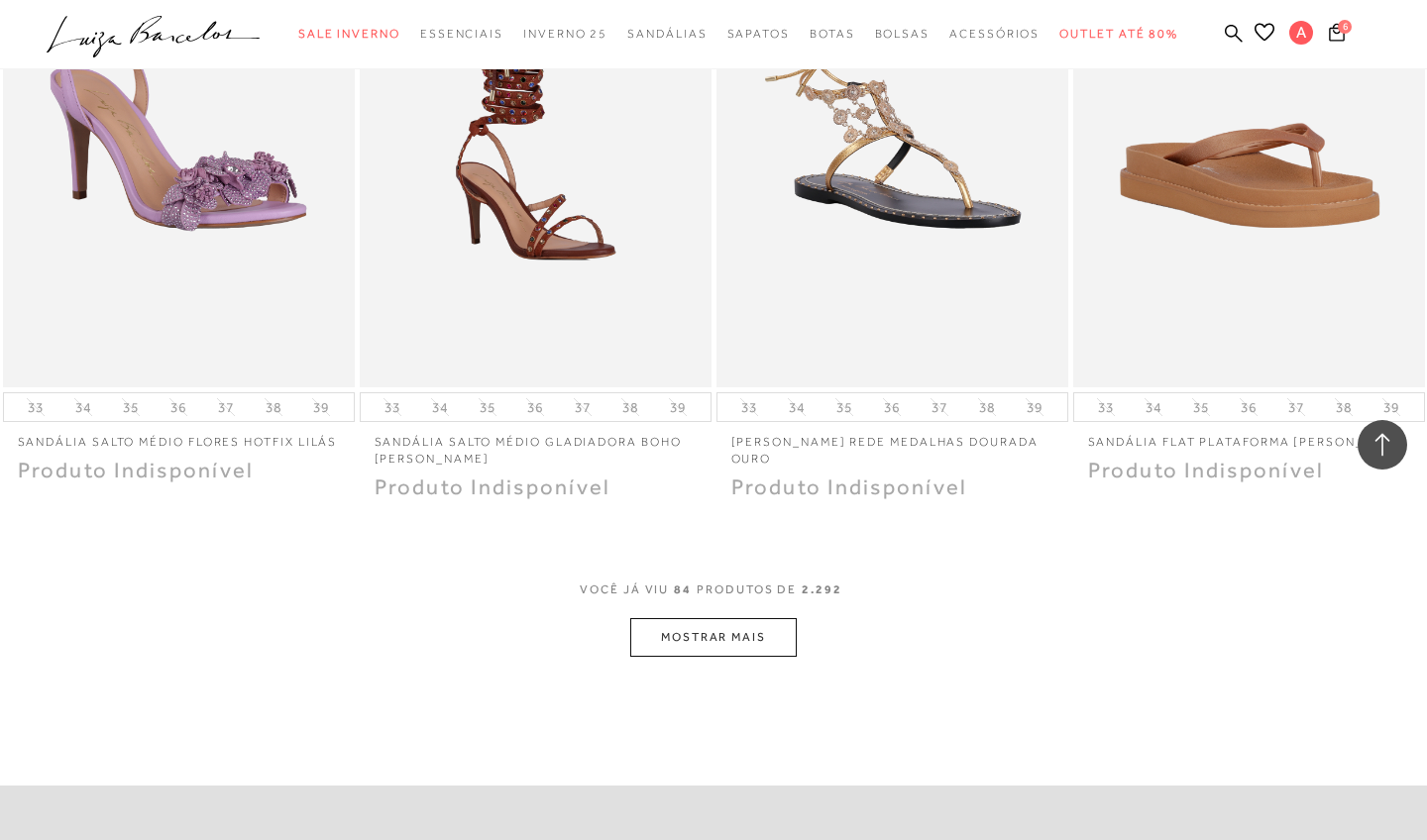 click on "MOSTRAR MAIS" at bounding box center (714, 637) 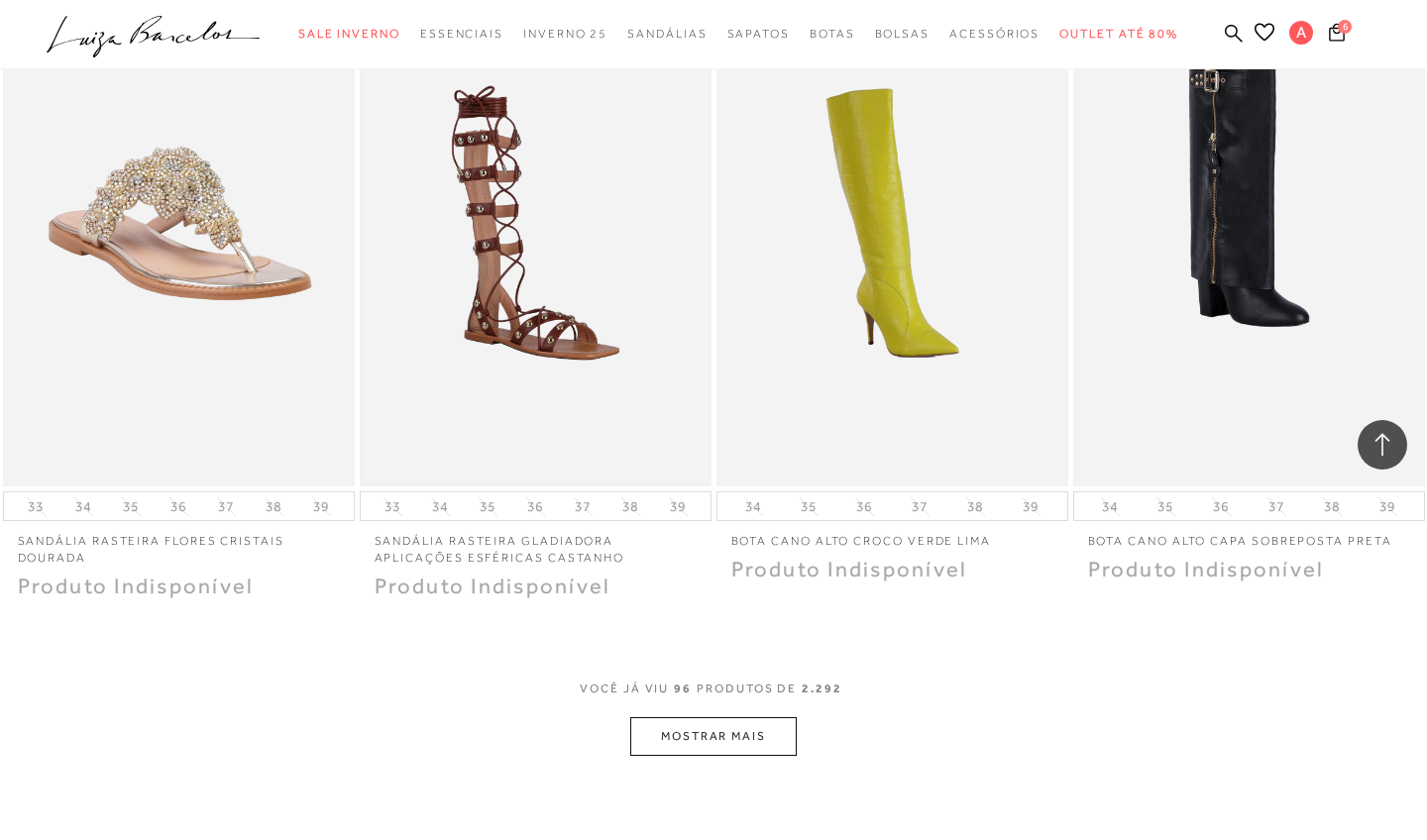 scroll, scrollTop: 15448, scrollLeft: 0, axis: vertical 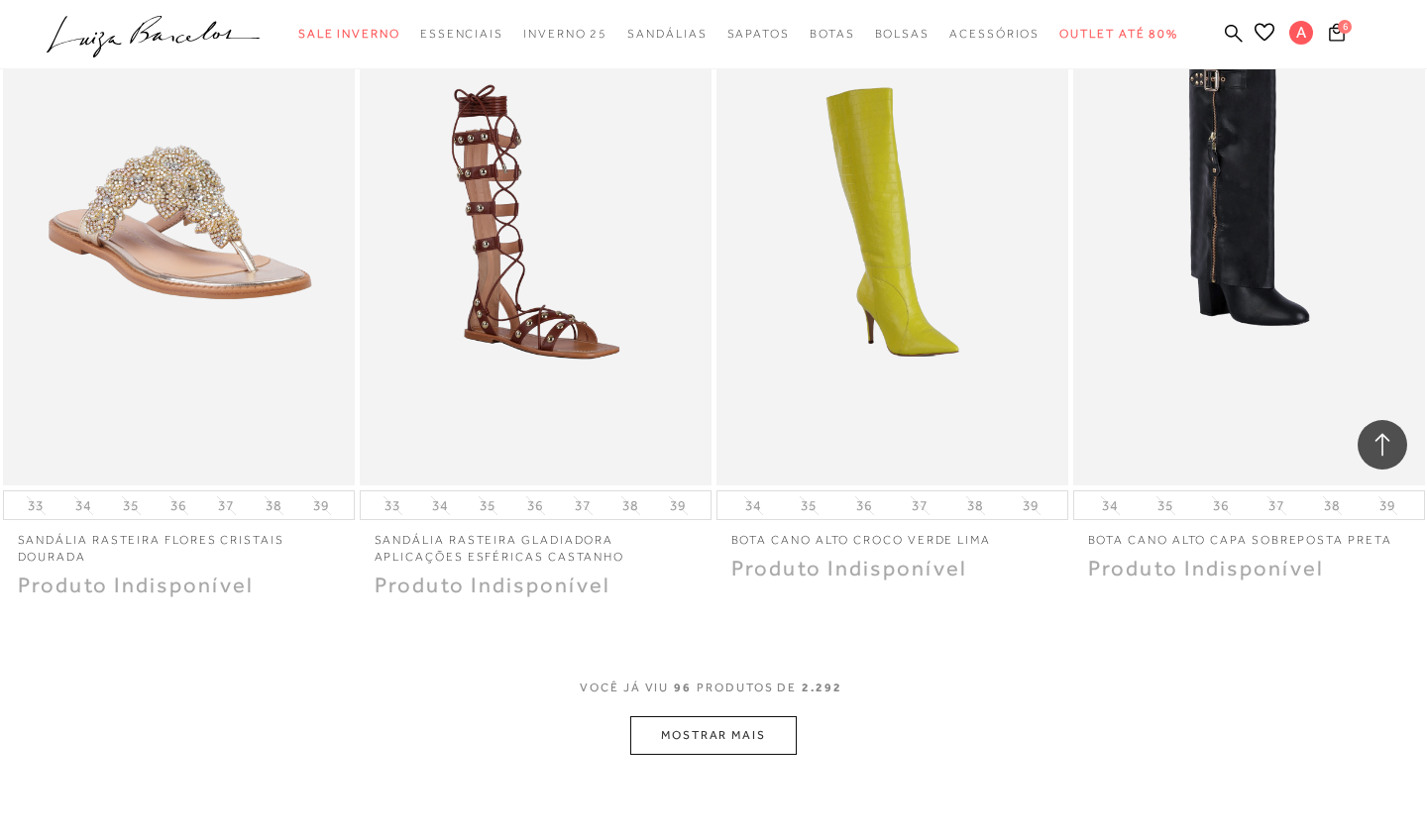 click on "MOSTRAR MAIS" at bounding box center (714, 735) 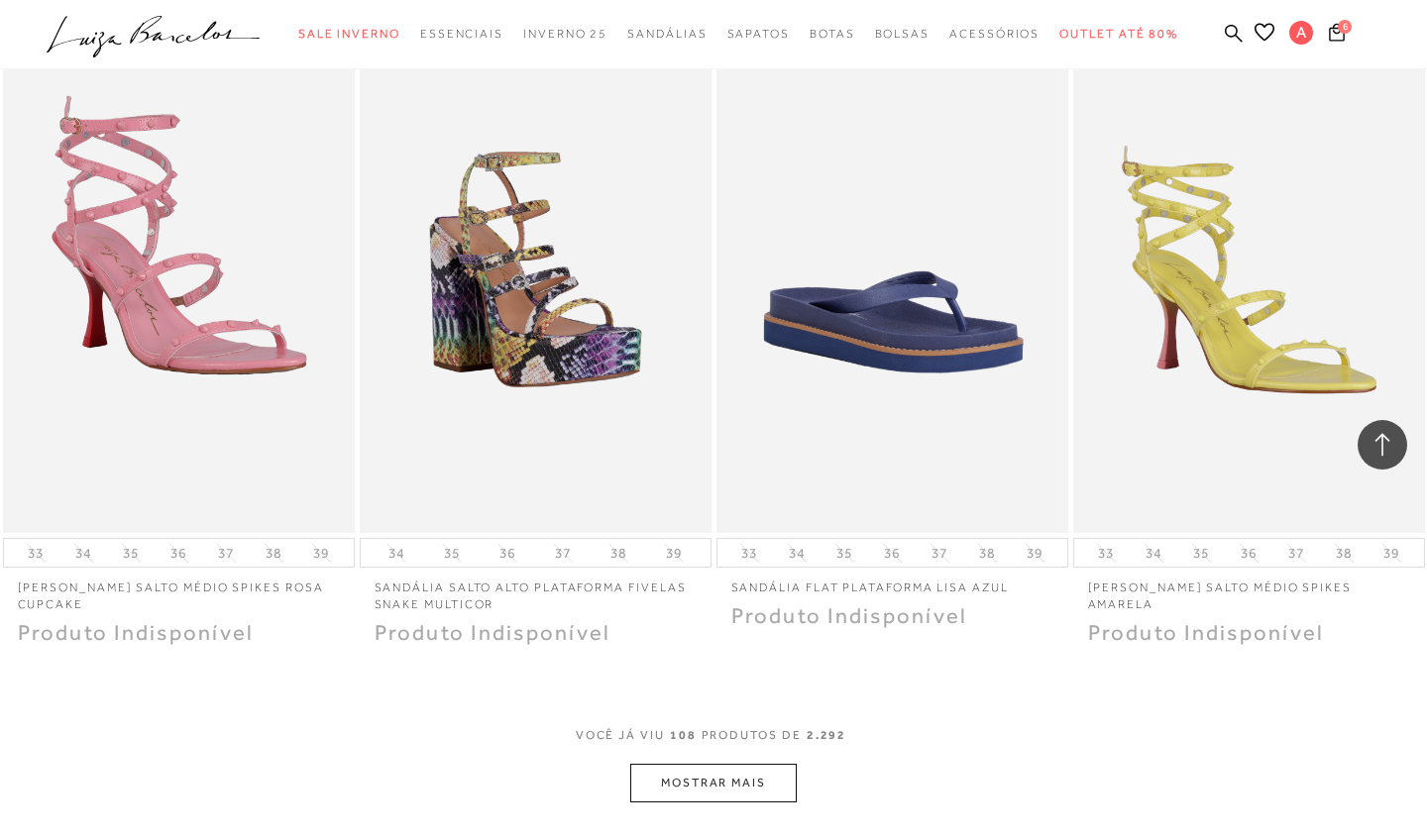 scroll, scrollTop: 17332, scrollLeft: 0, axis: vertical 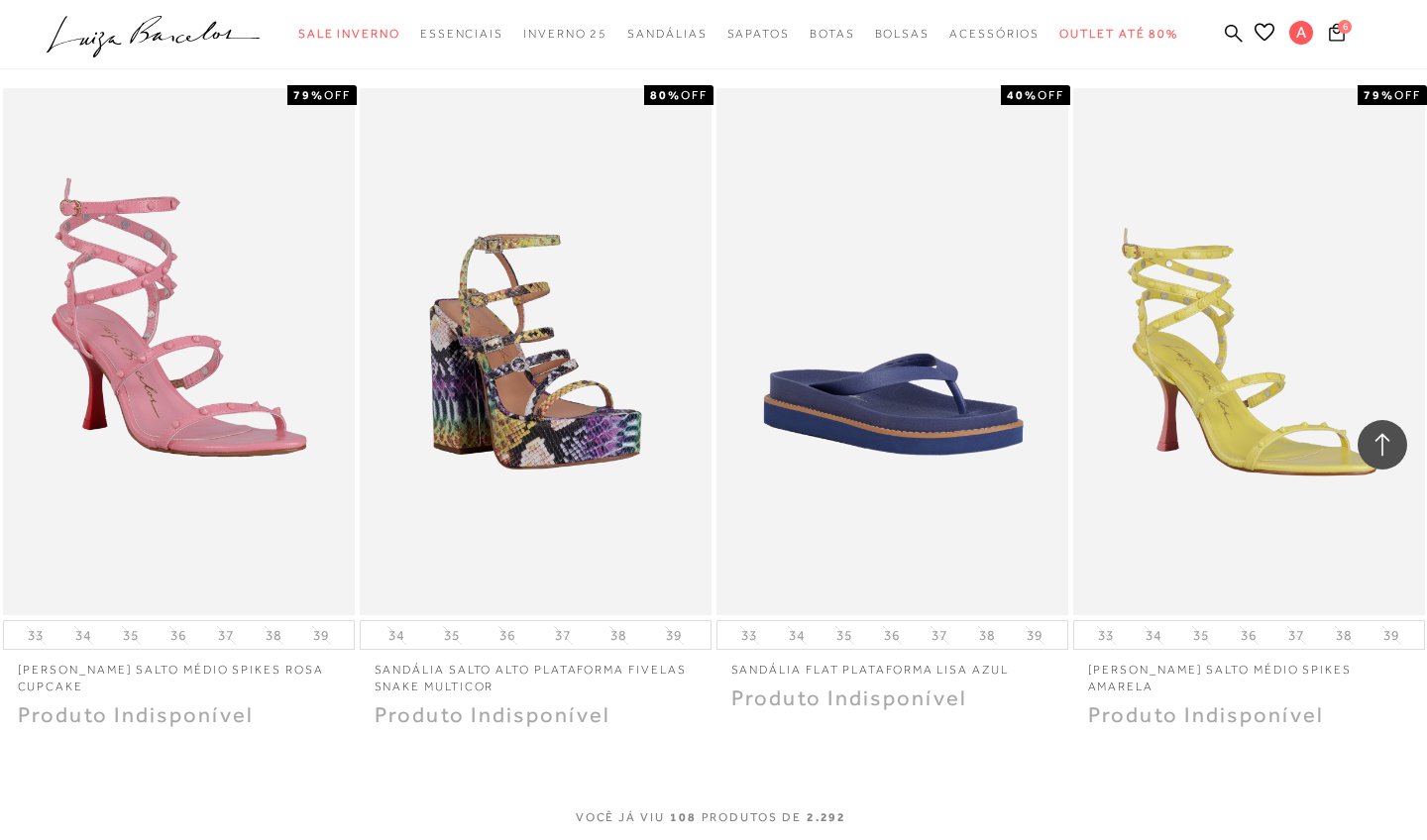 click on "MOSTRAR MAIS" at bounding box center [714, 865] 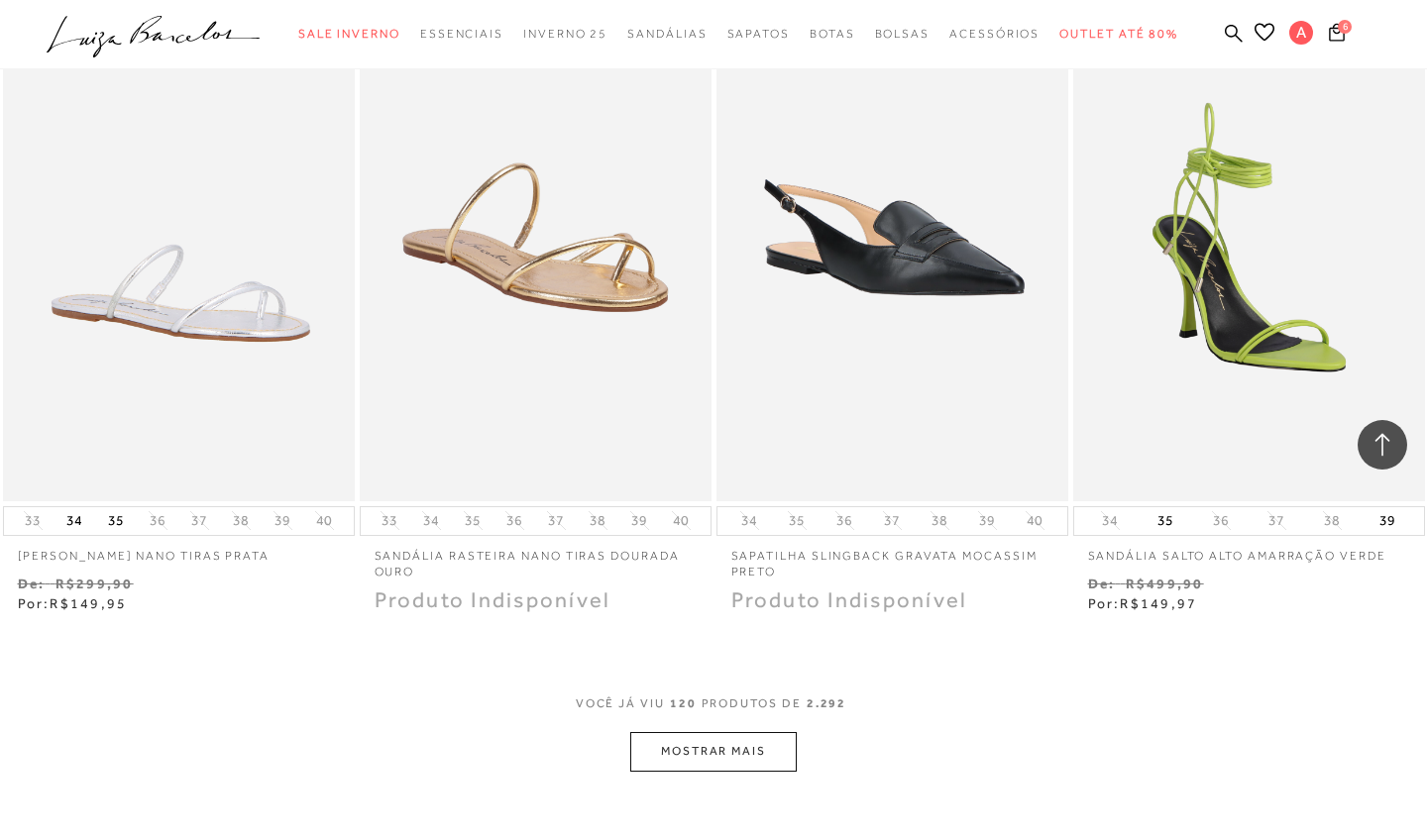 scroll, scrollTop: 19428, scrollLeft: 0, axis: vertical 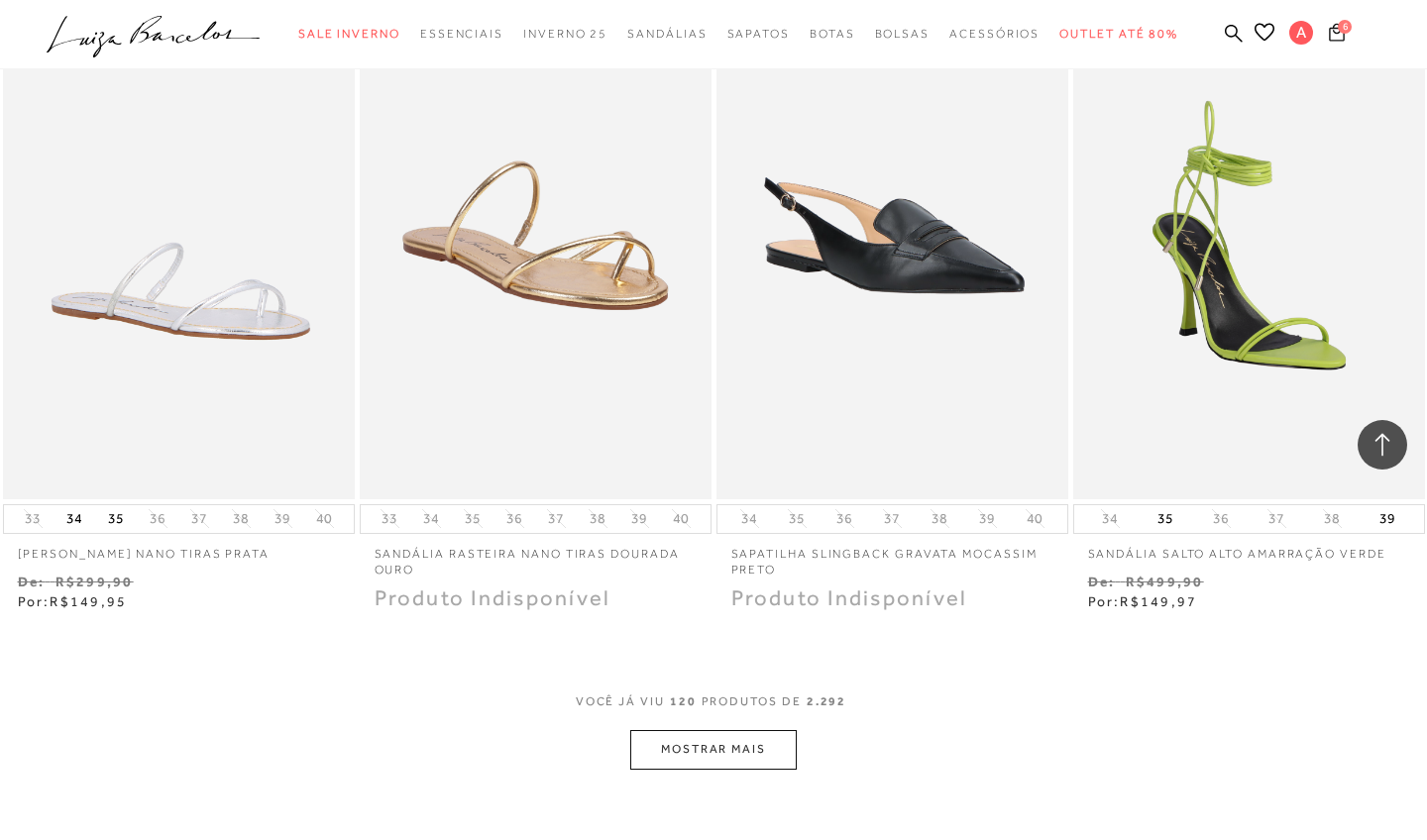 click 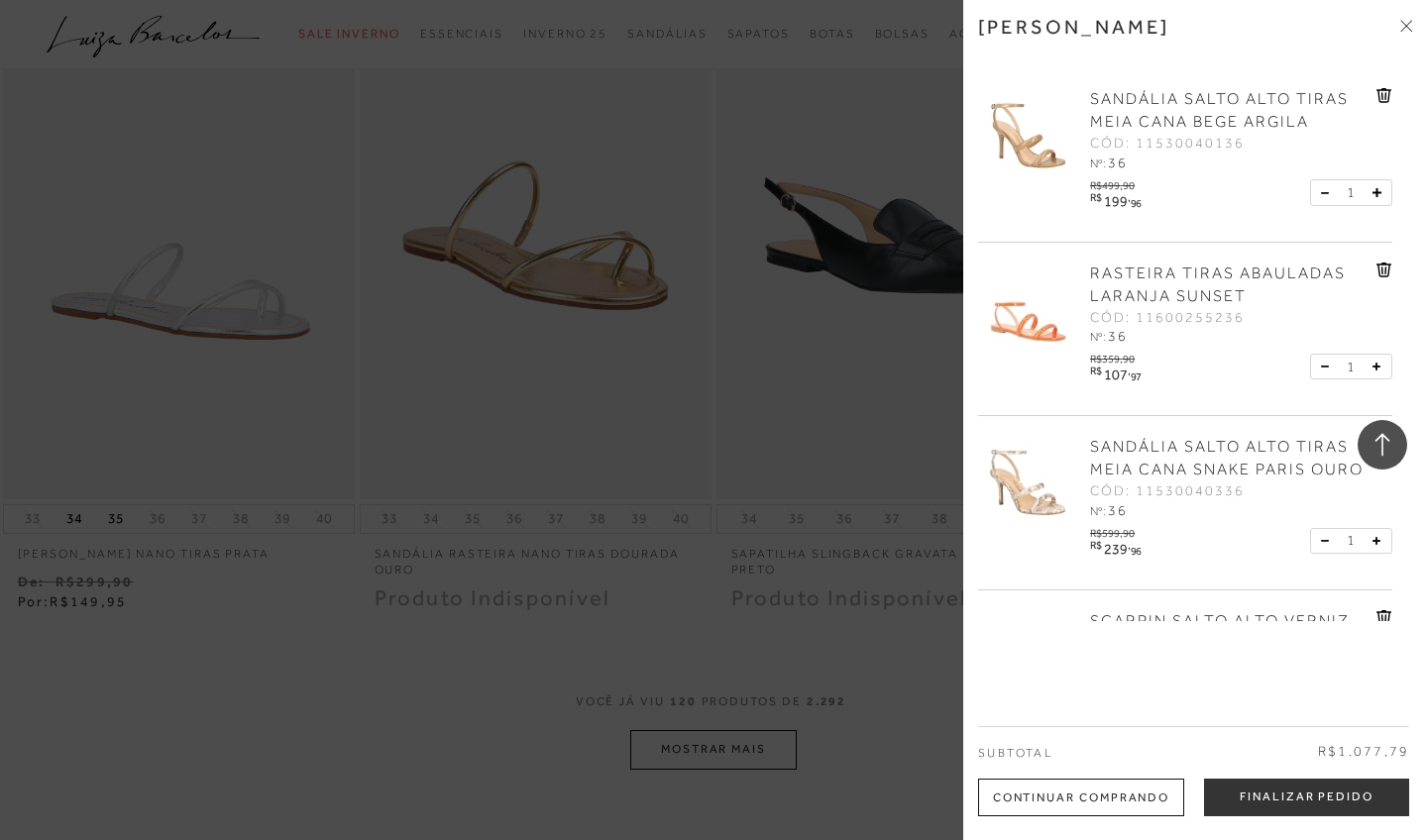 click at bounding box center (714, 420) 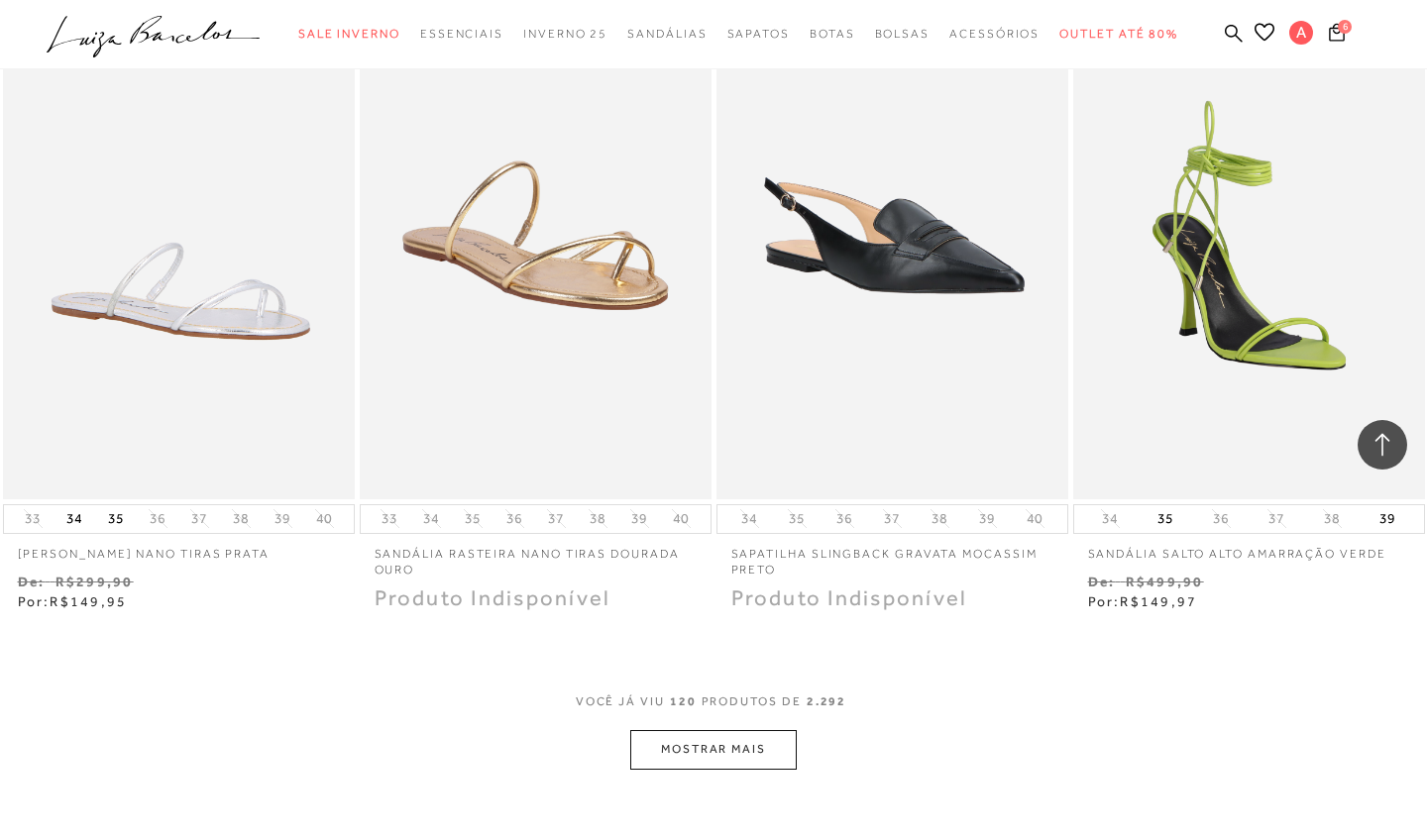 click on "MOSTRAR MAIS" at bounding box center (714, 749) 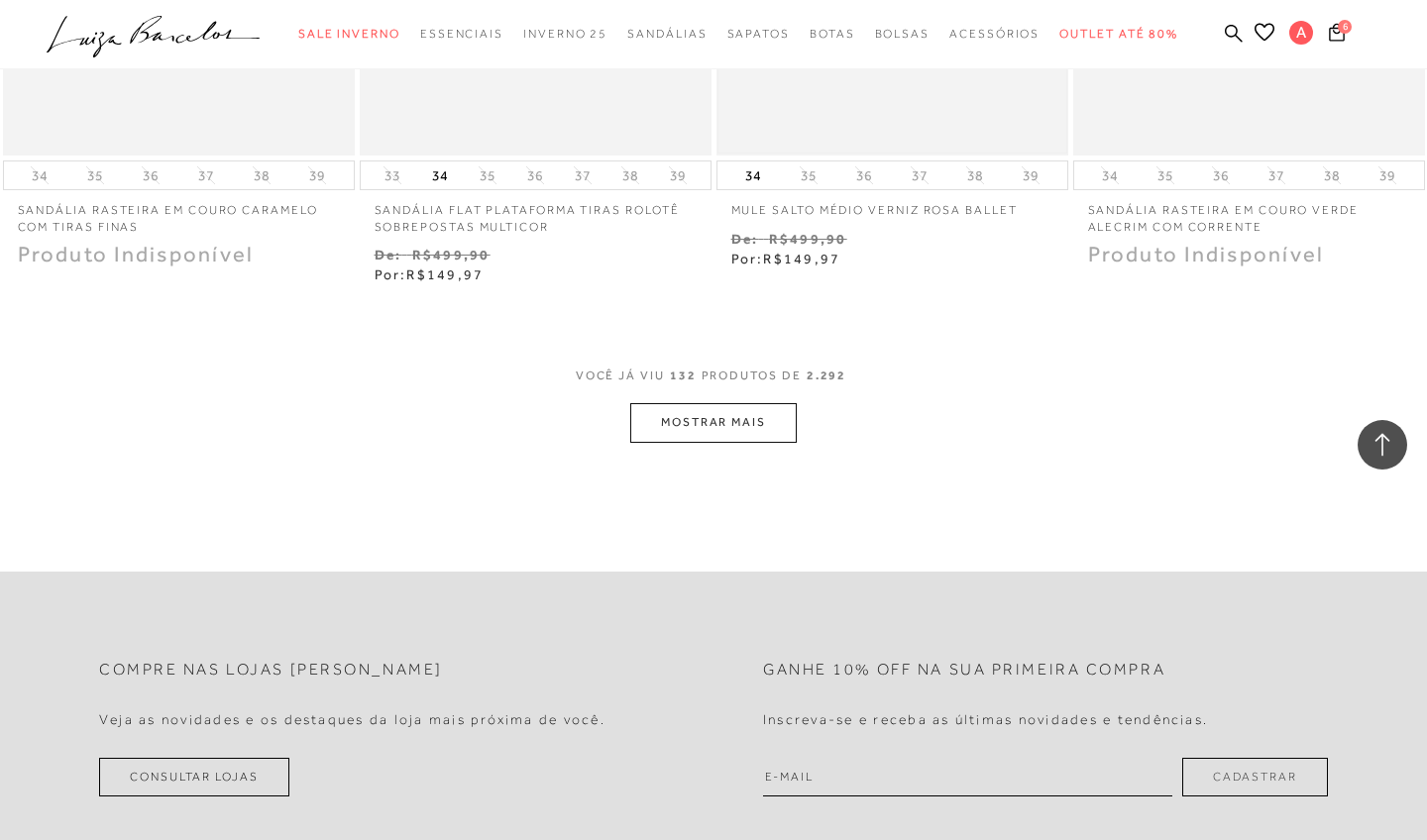 scroll, scrollTop: 21770, scrollLeft: 0, axis: vertical 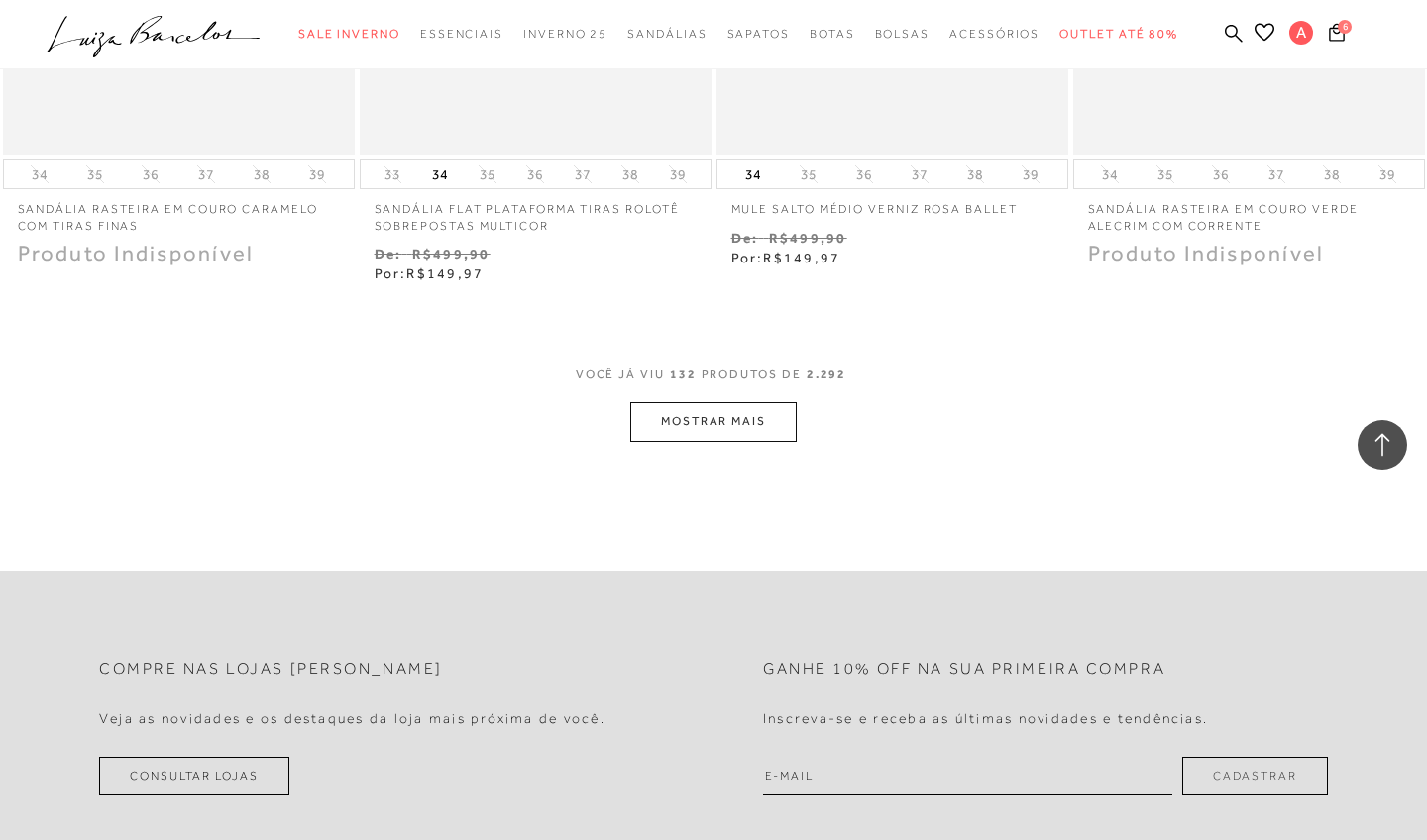 click on "MOSTRAR MAIS" at bounding box center [714, 421] 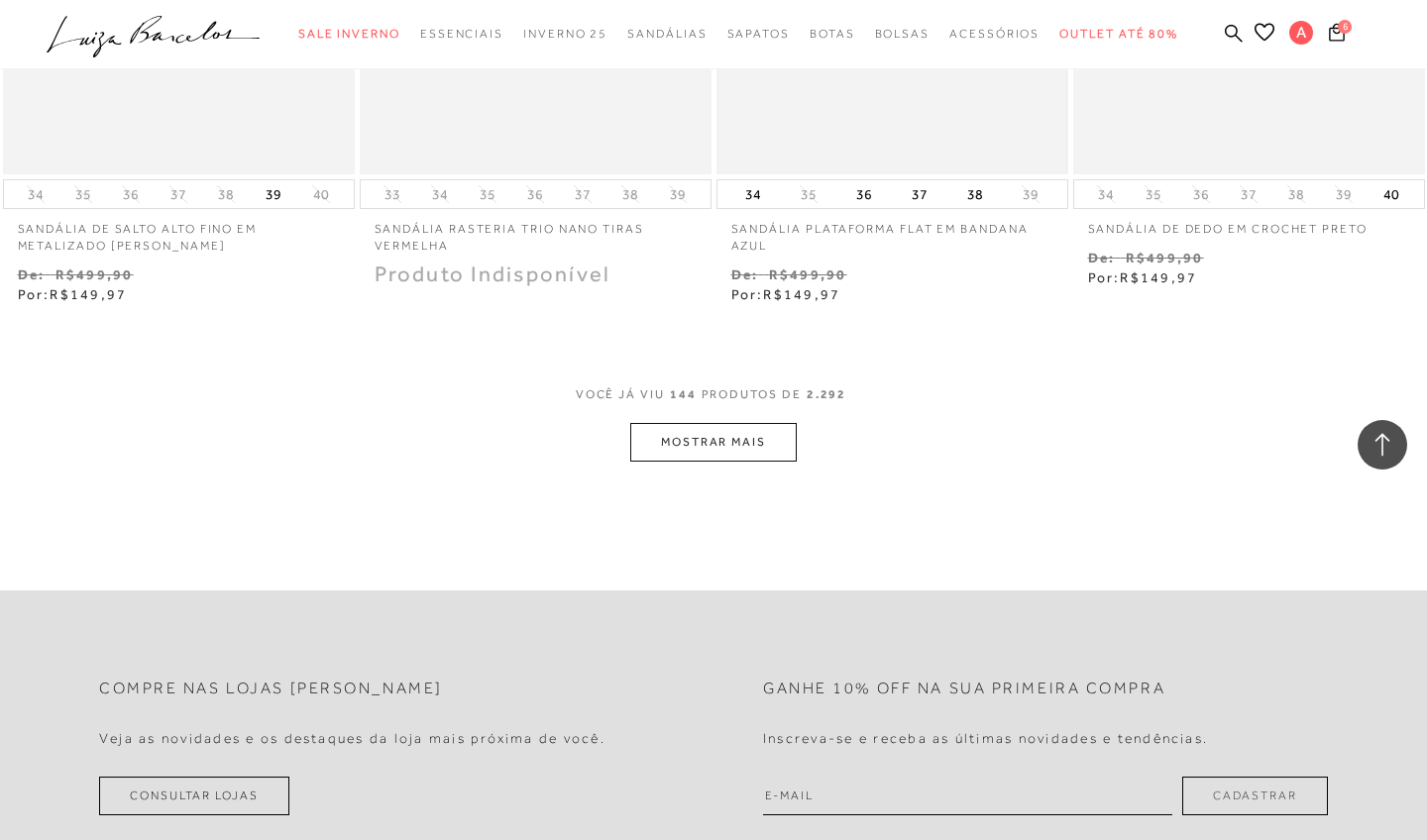 scroll, scrollTop: 23751, scrollLeft: 0, axis: vertical 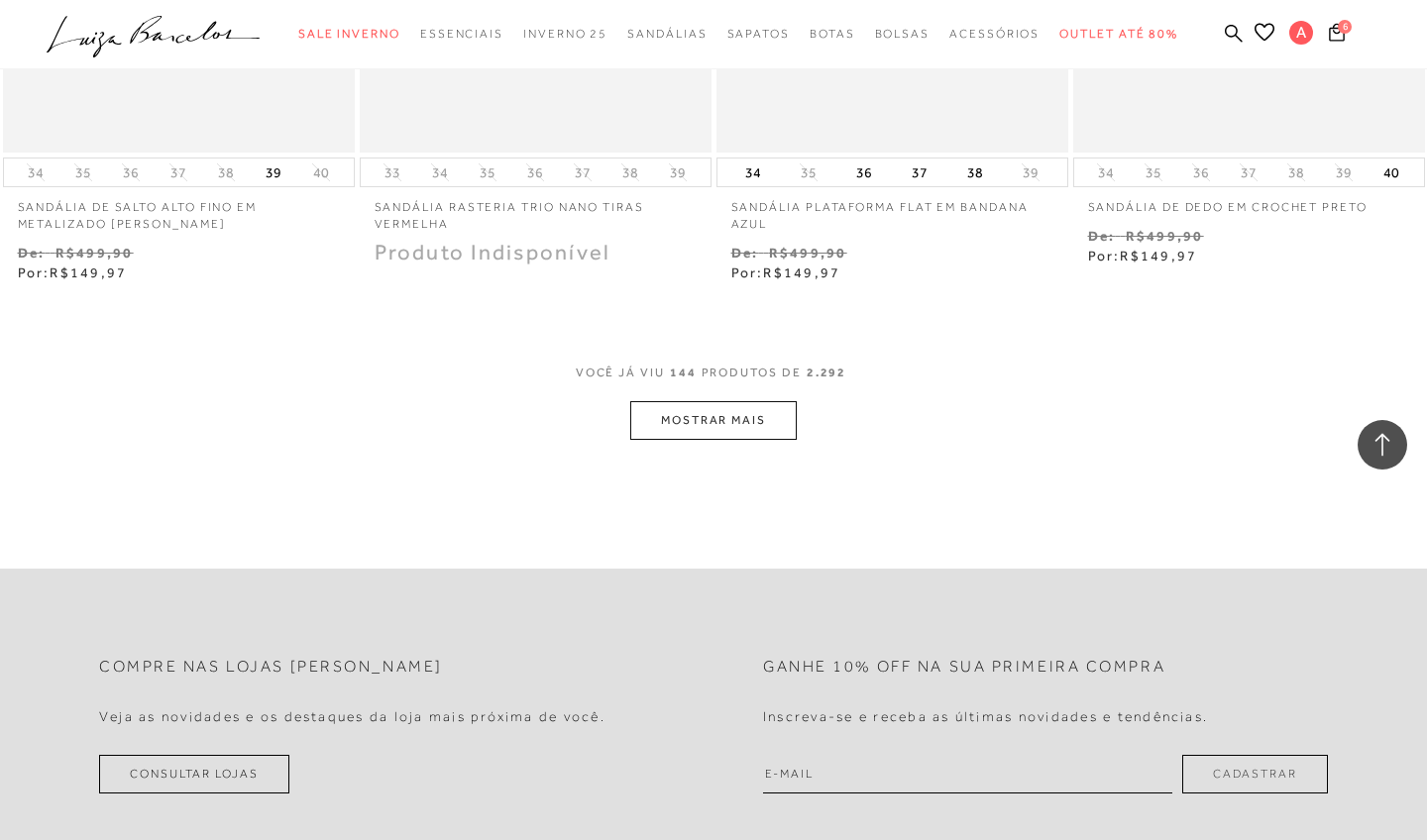 click on "MOSTRAR MAIS" at bounding box center [714, 420] 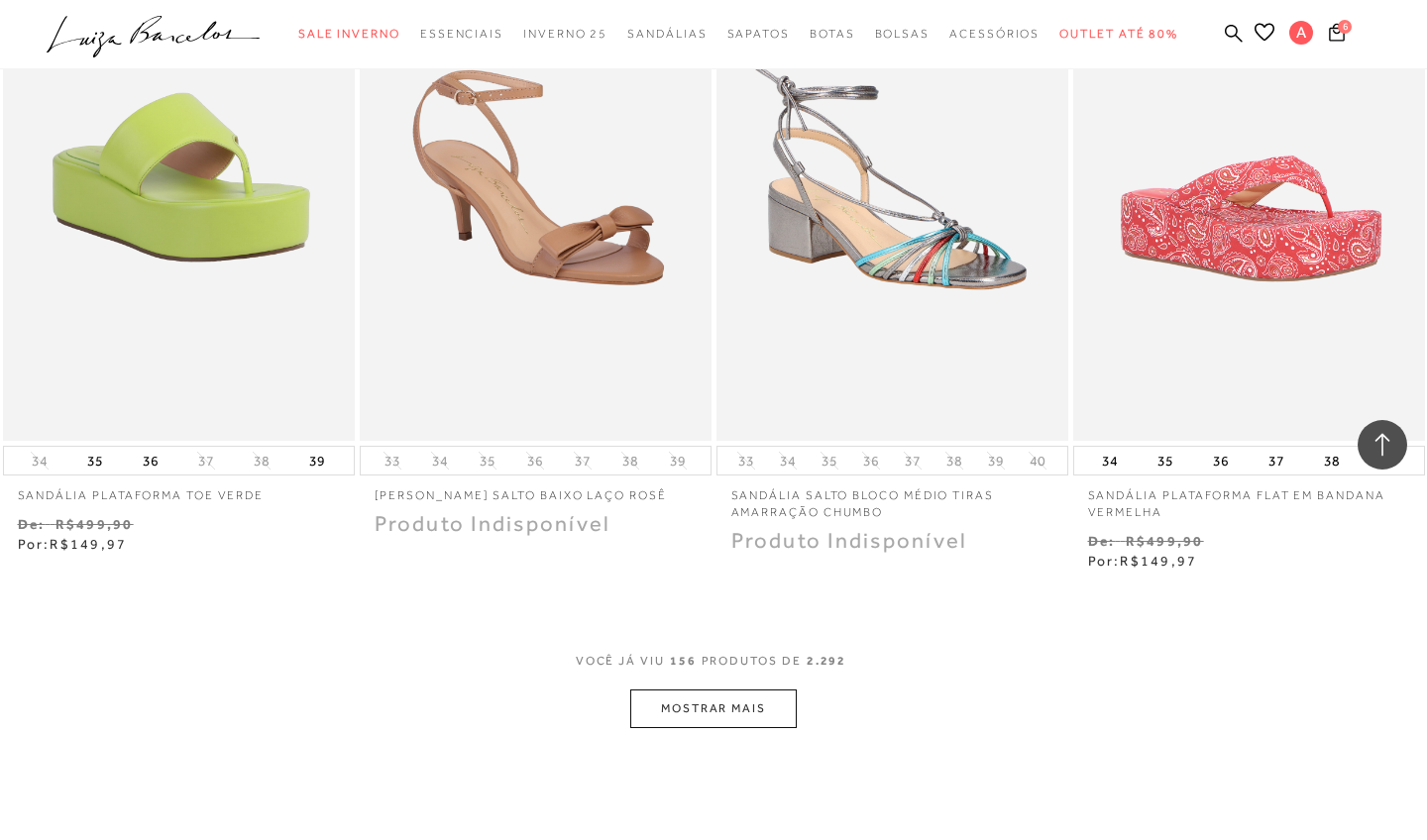 scroll, scrollTop: 25478, scrollLeft: 0, axis: vertical 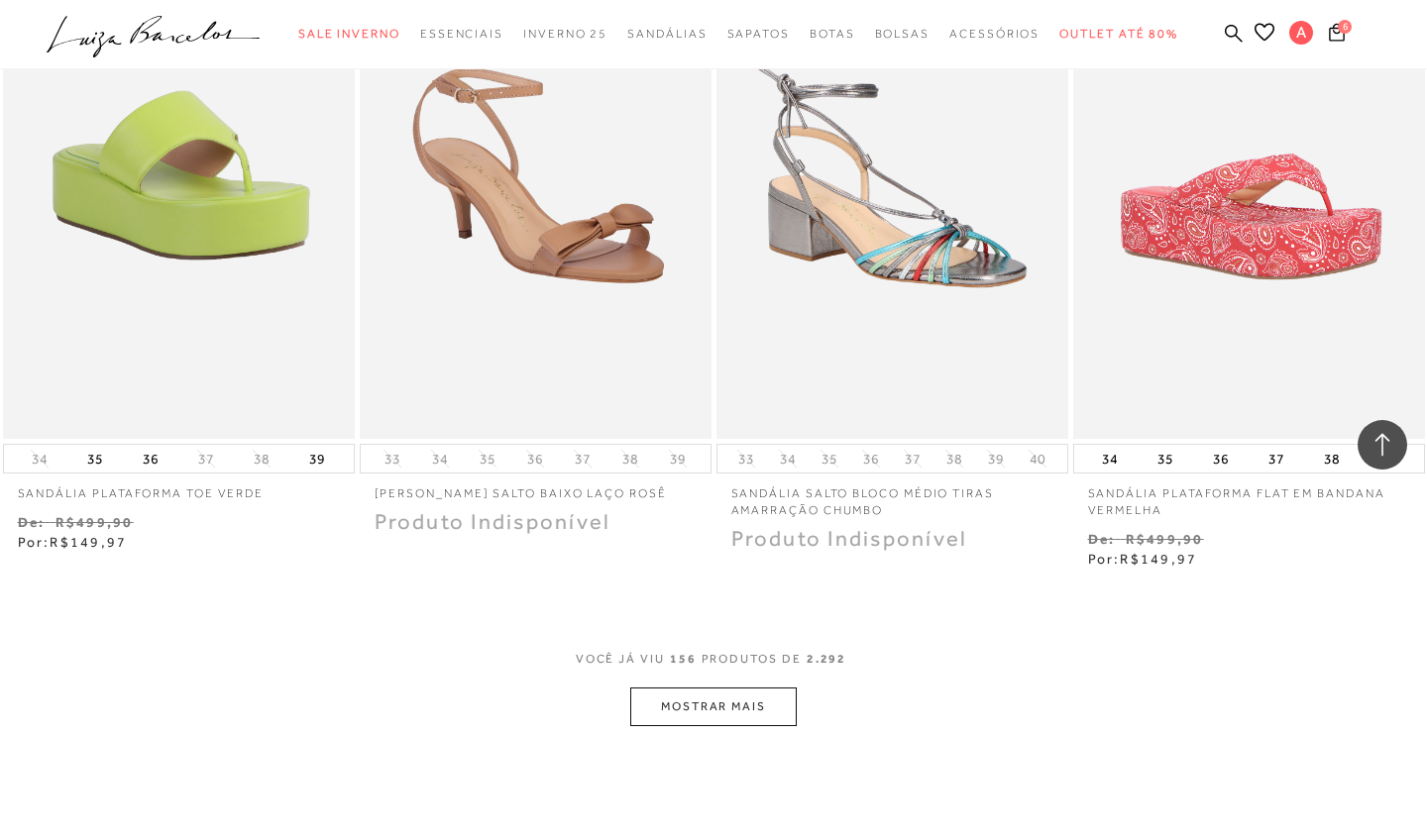click on "MOSTRAR MAIS" at bounding box center [714, 706] 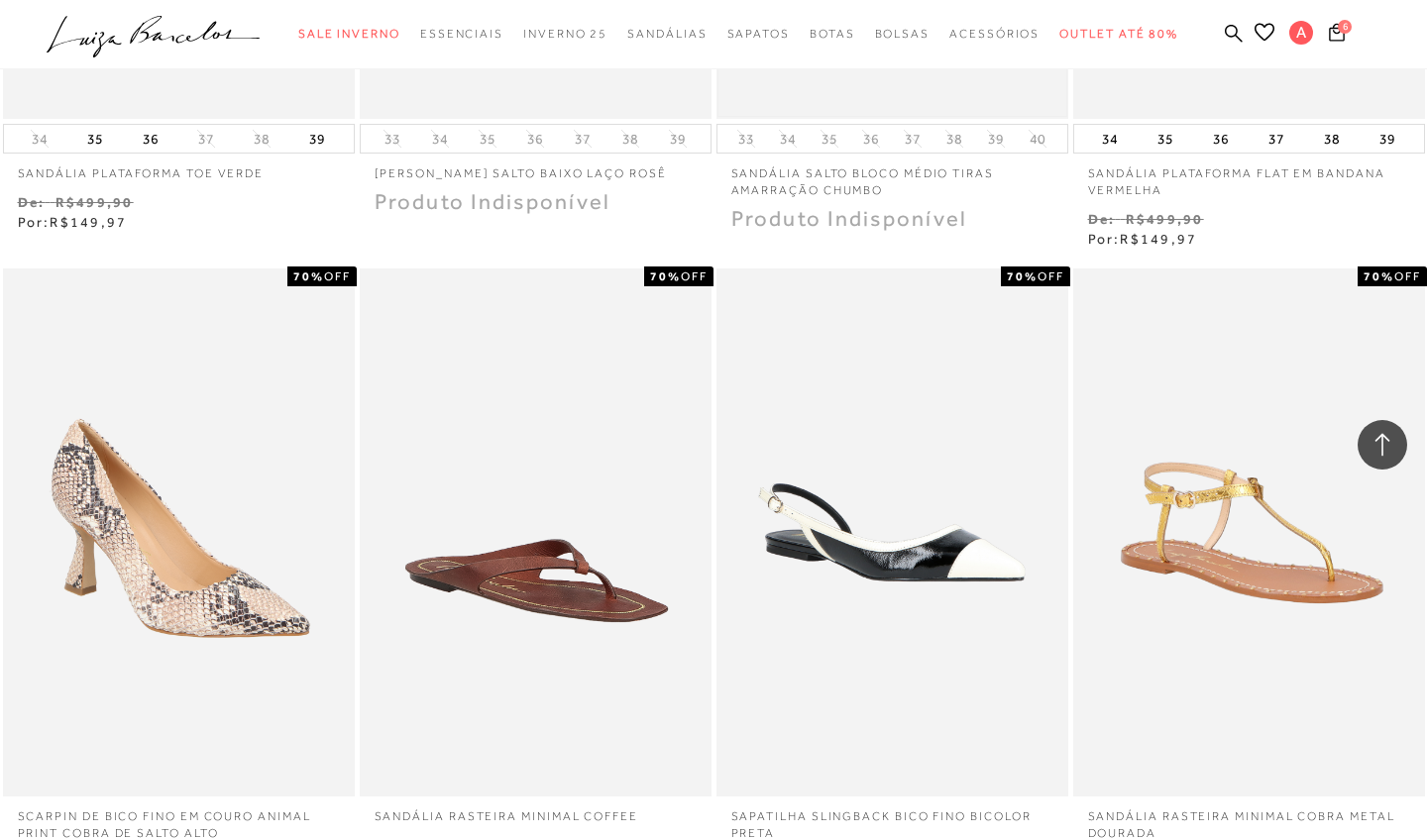 scroll, scrollTop: 25810, scrollLeft: 0, axis: vertical 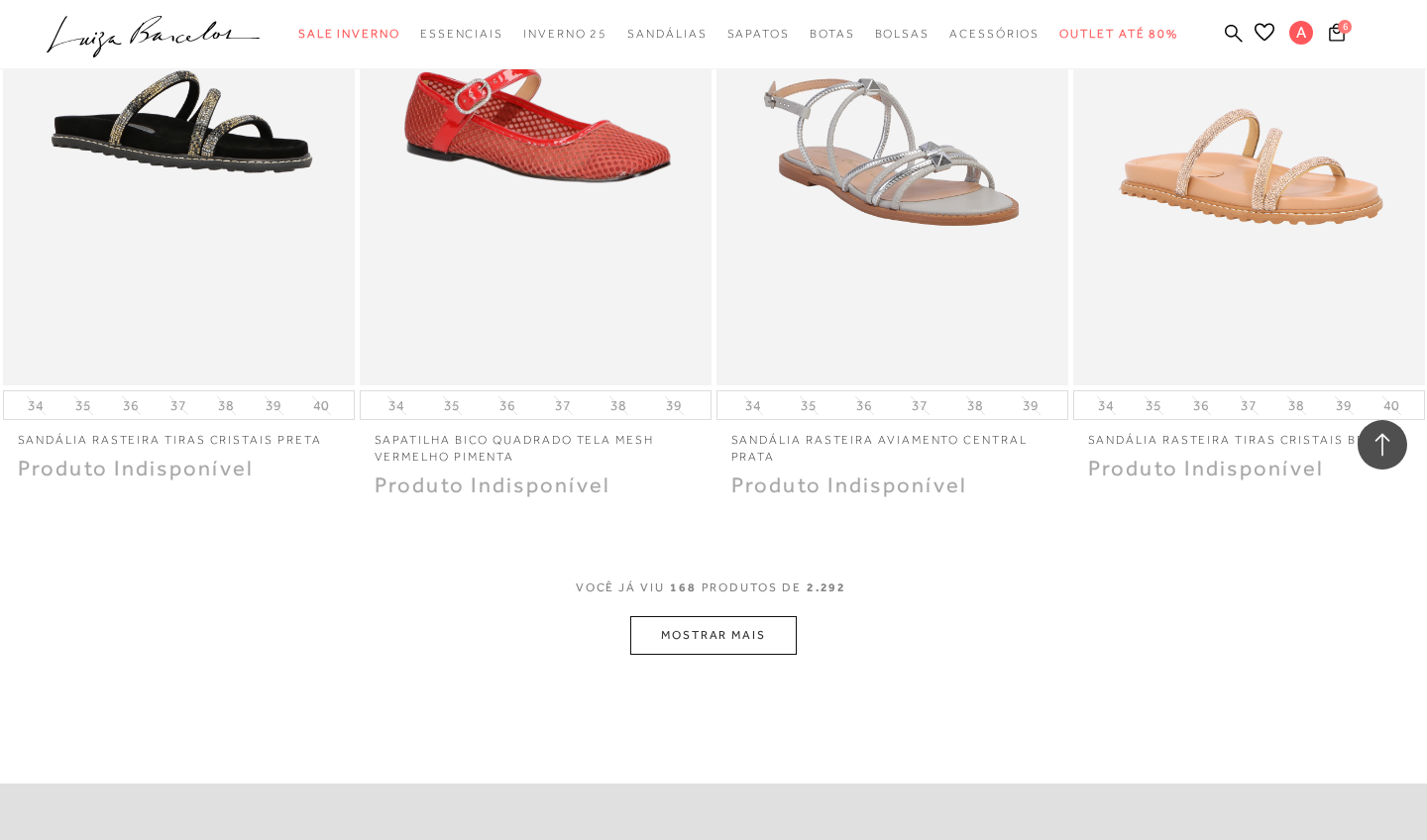 click on "MOSTRAR MAIS" at bounding box center (714, 635) 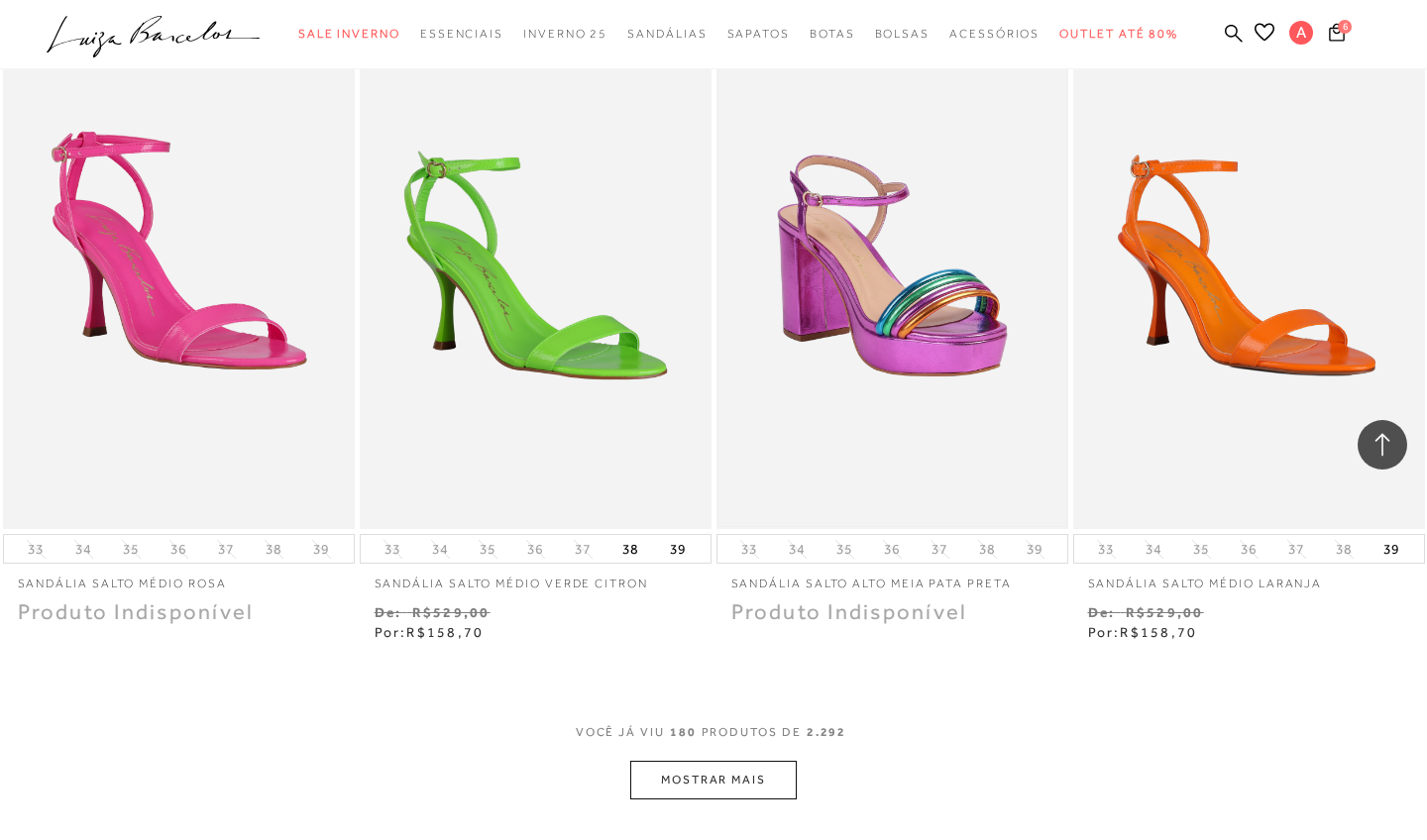 scroll, scrollTop: 29399, scrollLeft: 0, axis: vertical 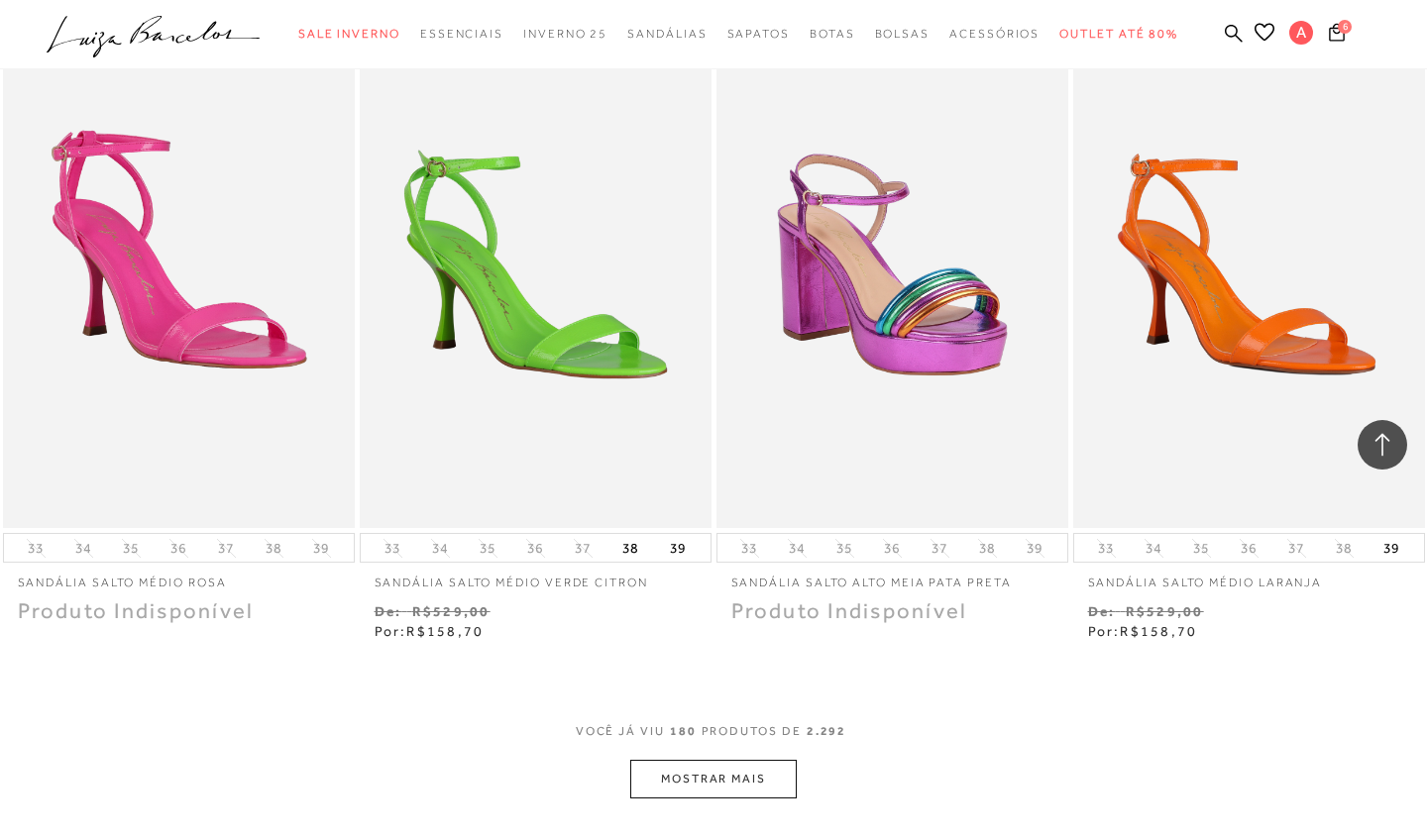 click on "MOSTRAR MAIS" at bounding box center (714, 779) 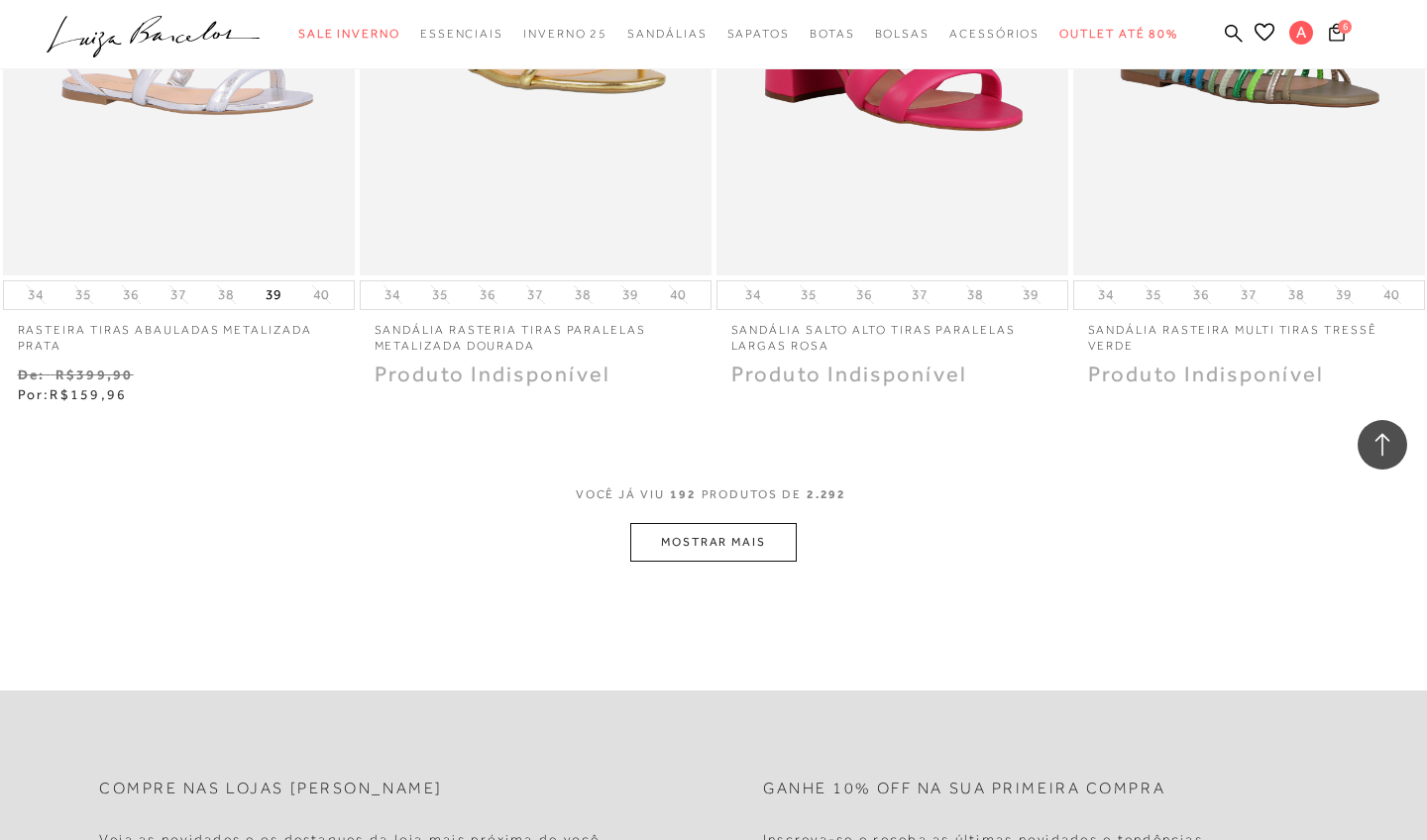 scroll, scrollTop: 31673, scrollLeft: 0, axis: vertical 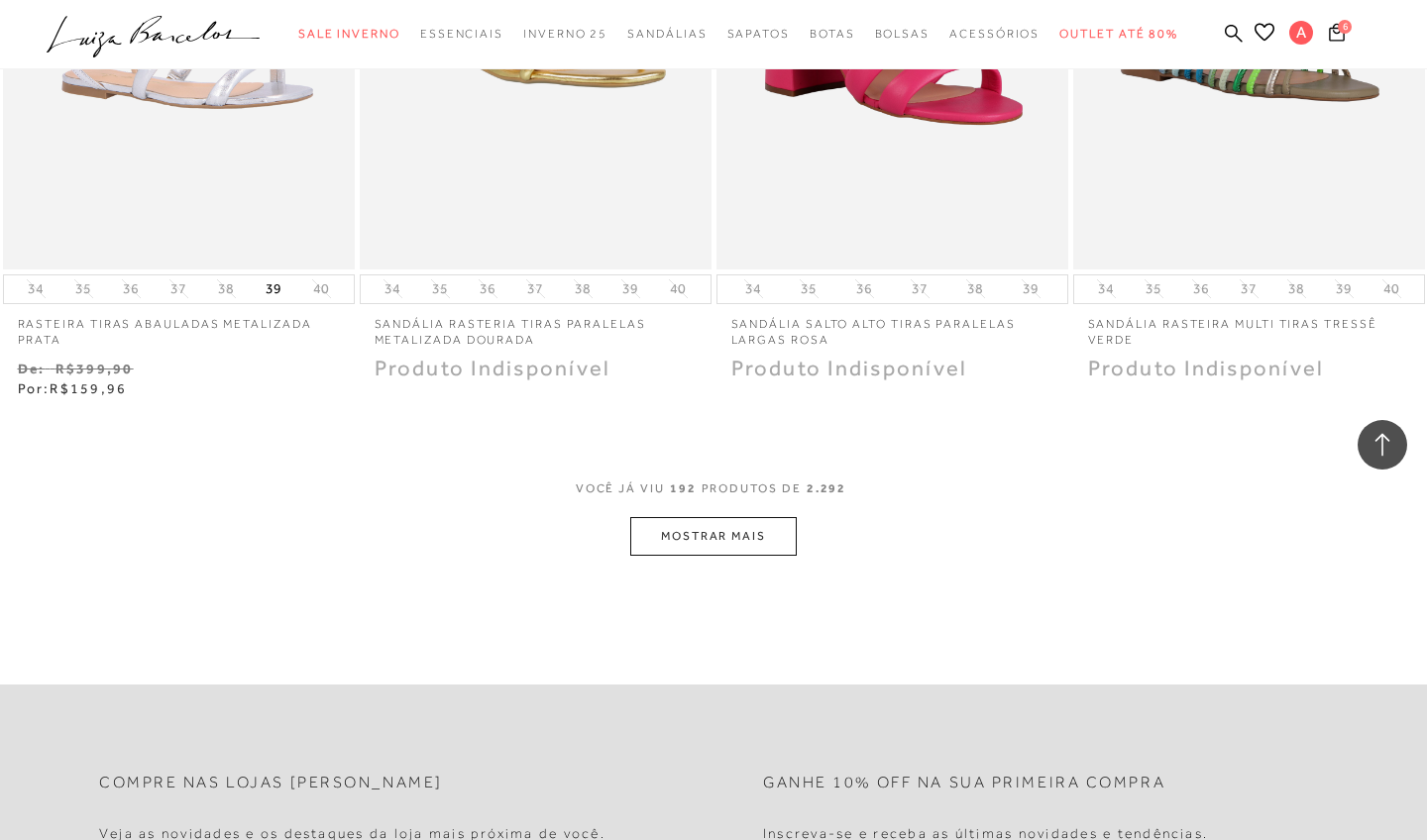 click on "MOSTRAR MAIS" at bounding box center [714, 536] 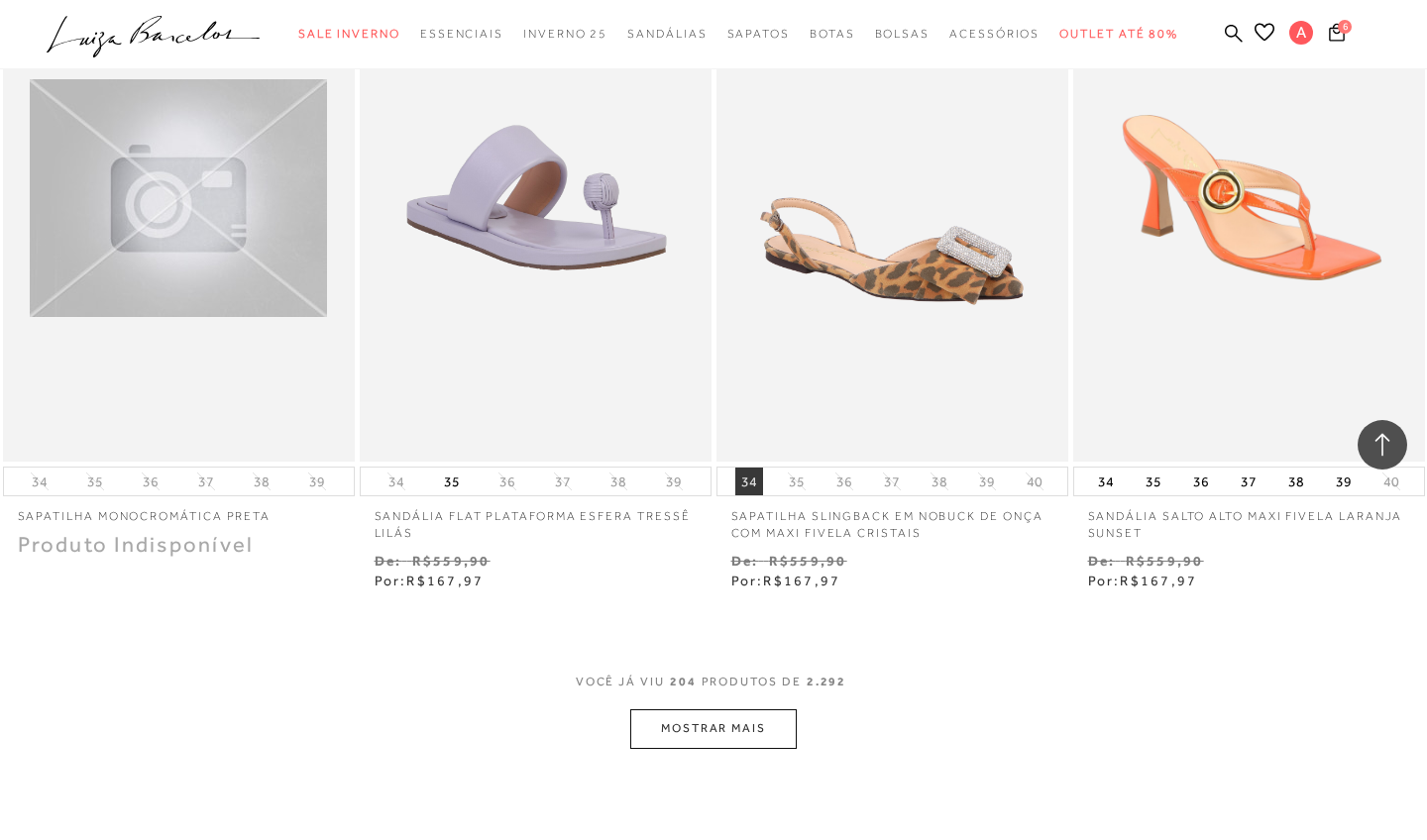 scroll, scrollTop: 33501, scrollLeft: 0, axis: vertical 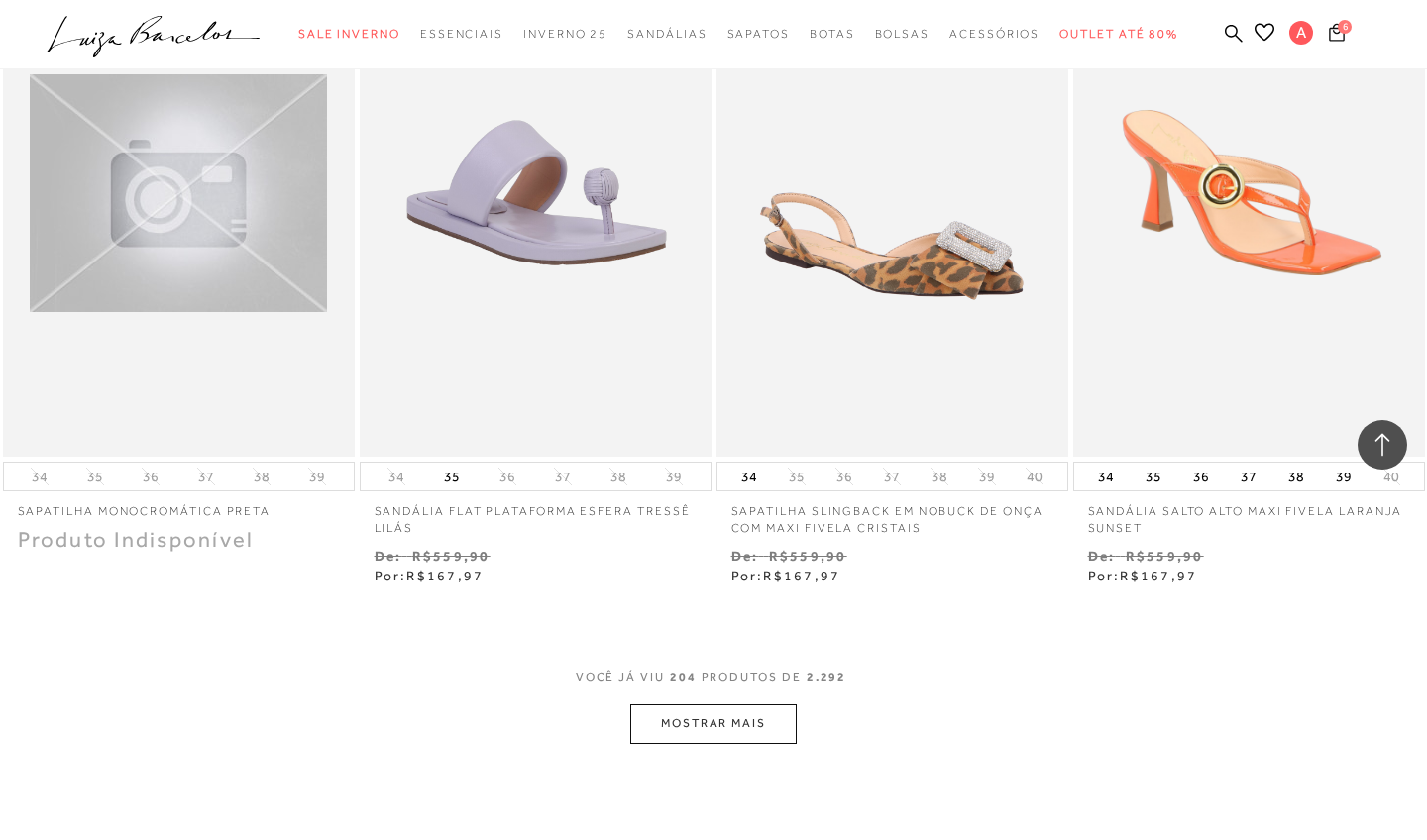 click on "6" at bounding box center (1345, 27) 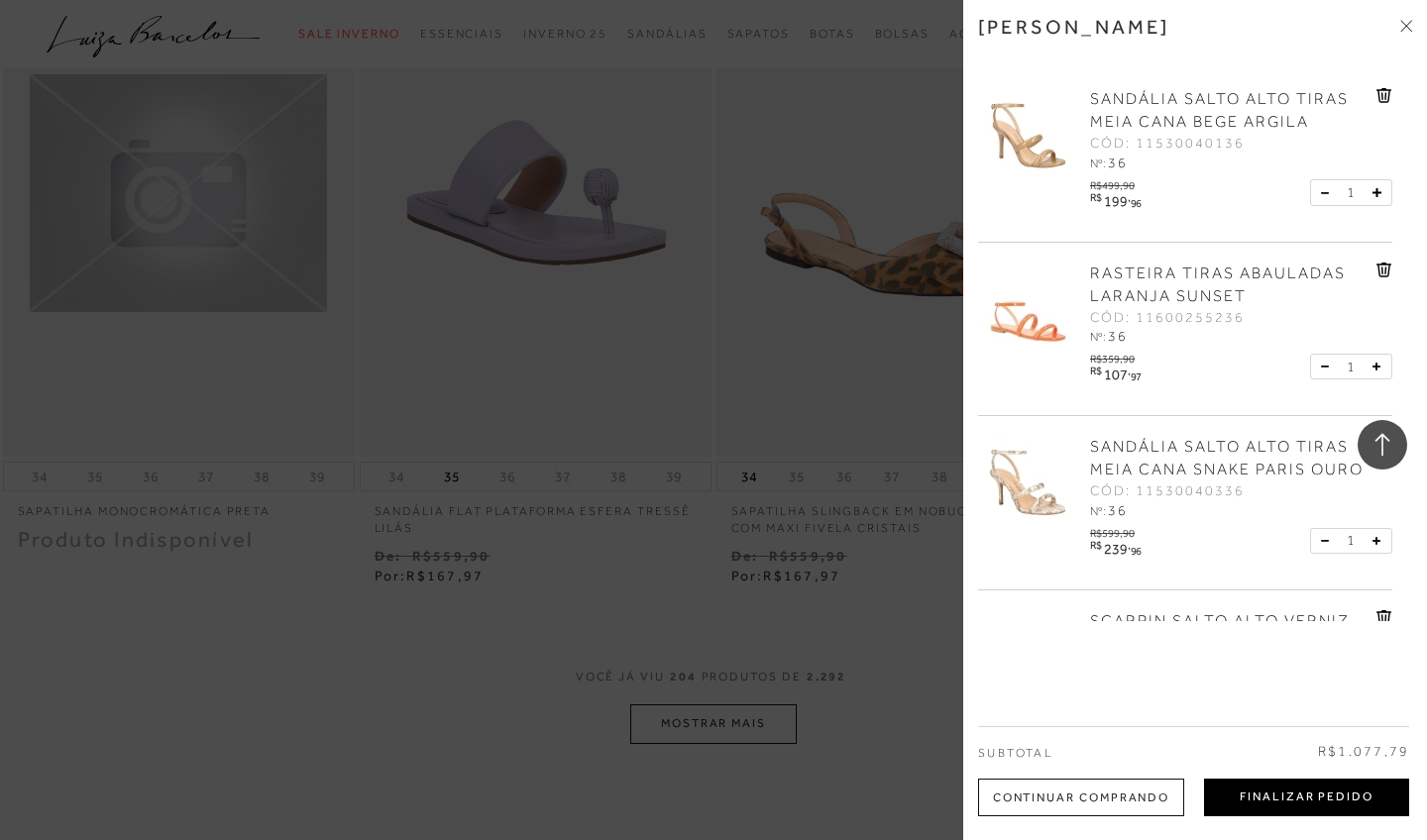 click on "Finalizar Pedido" at bounding box center (1306, 797) 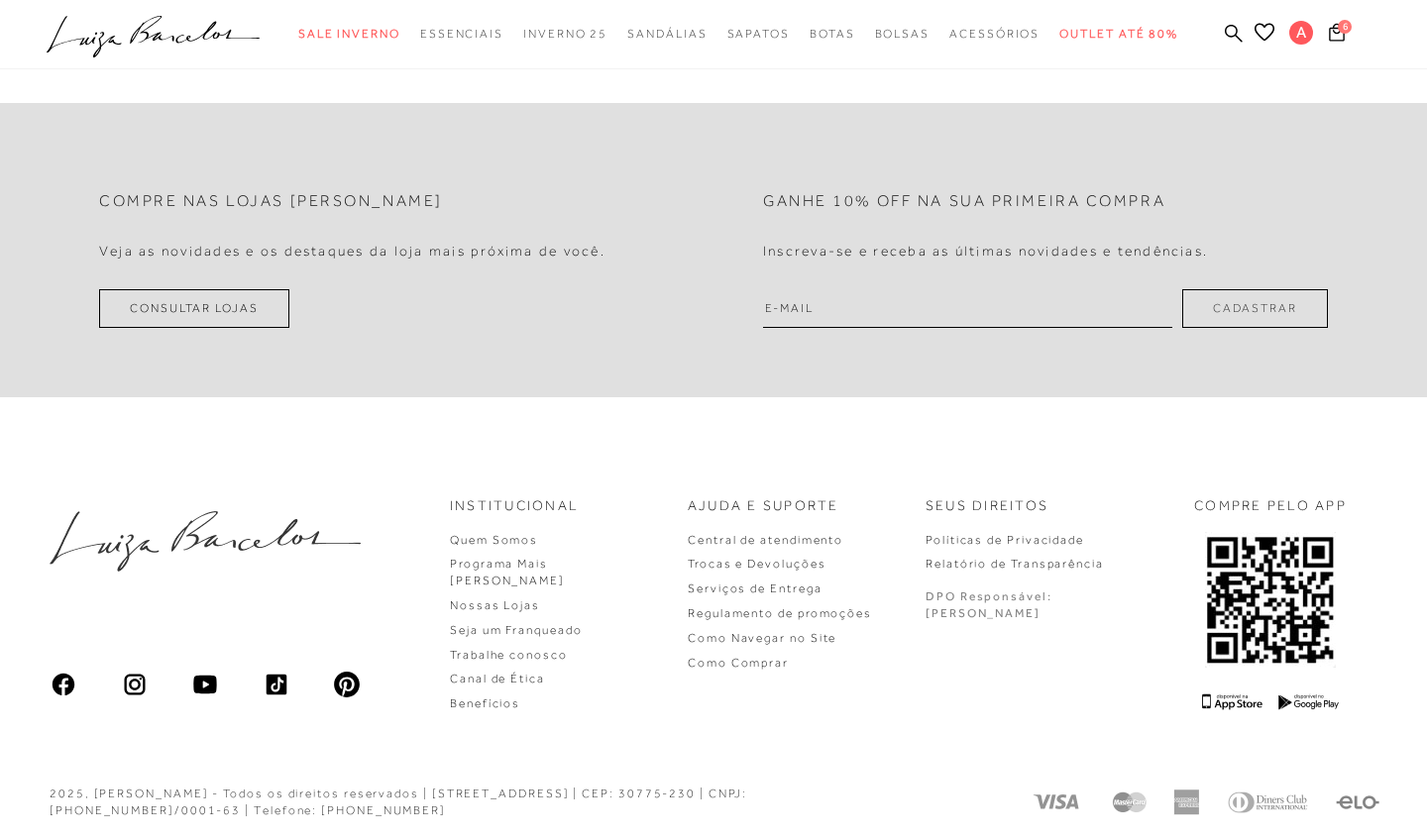 scroll, scrollTop: 0, scrollLeft: 0, axis: both 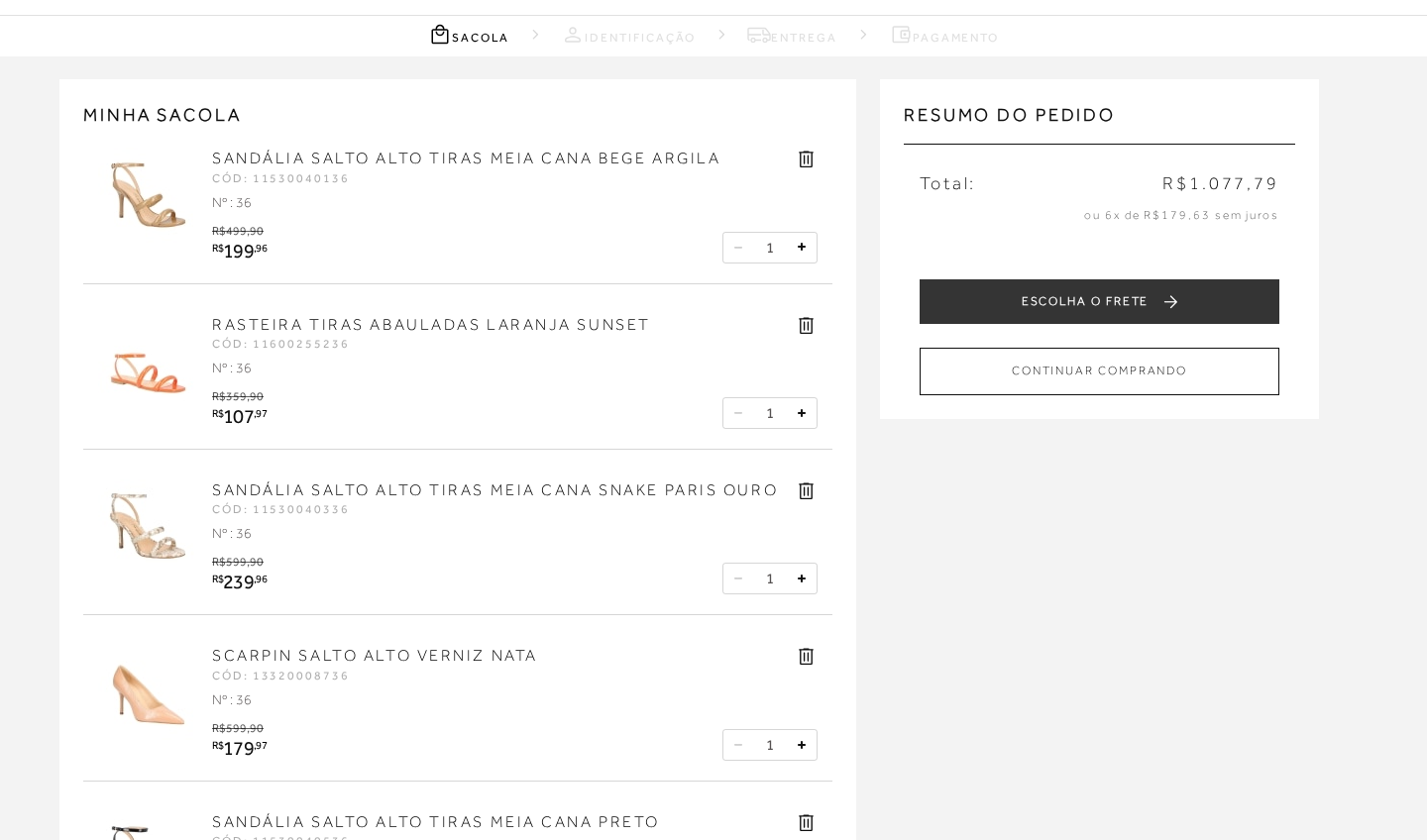 click 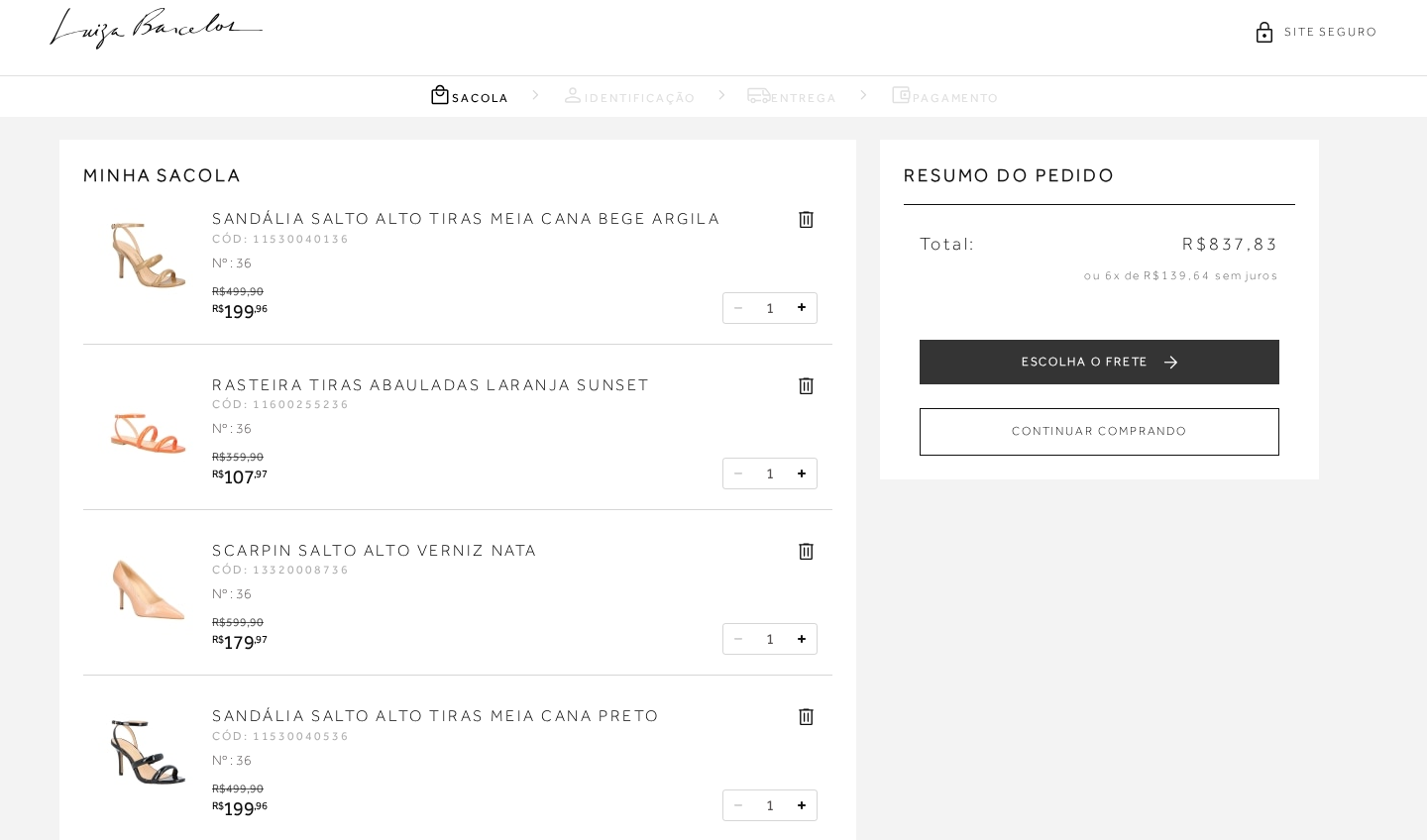 scroll, scrollTop: 0, scrollLeft: 0, axis: both 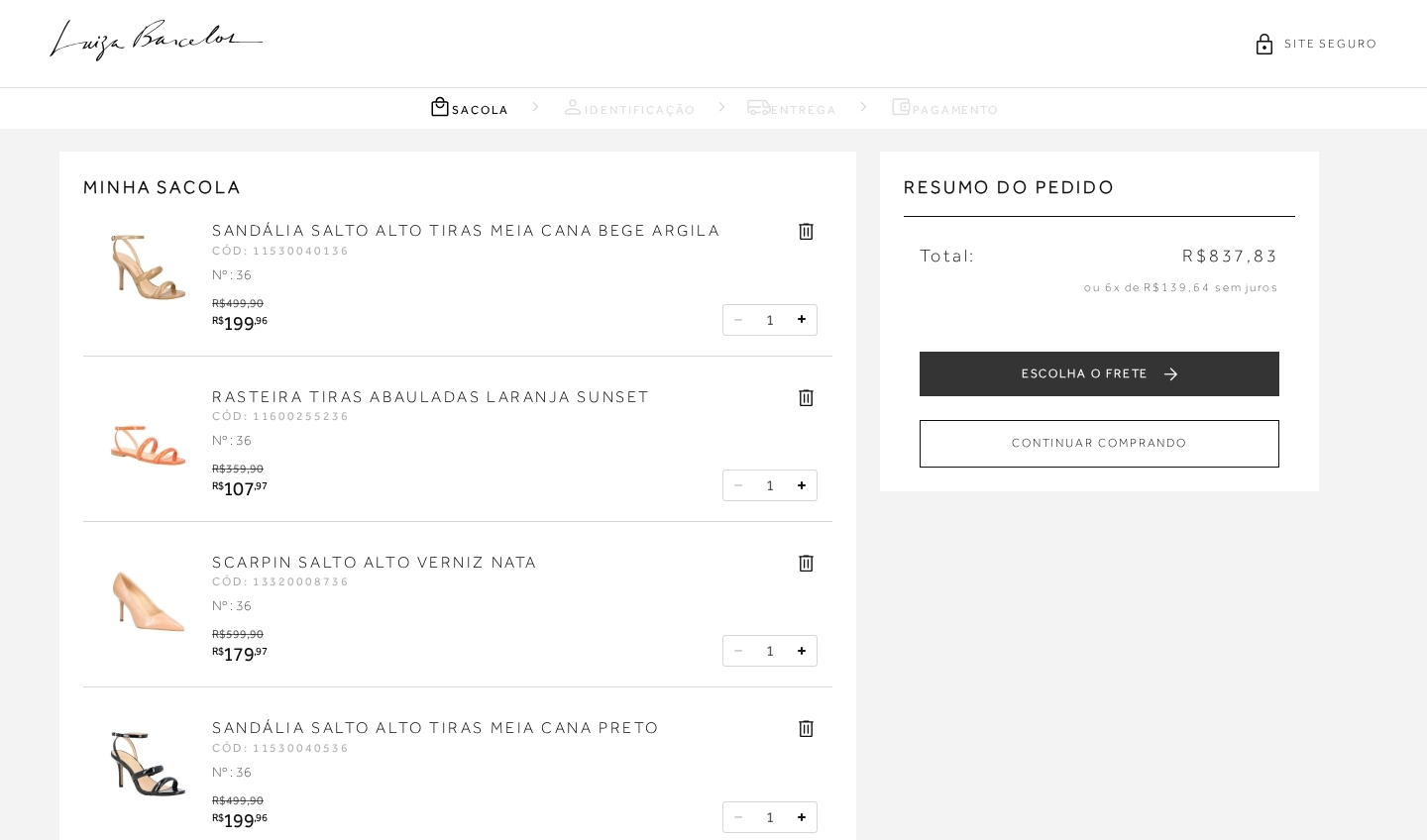 click 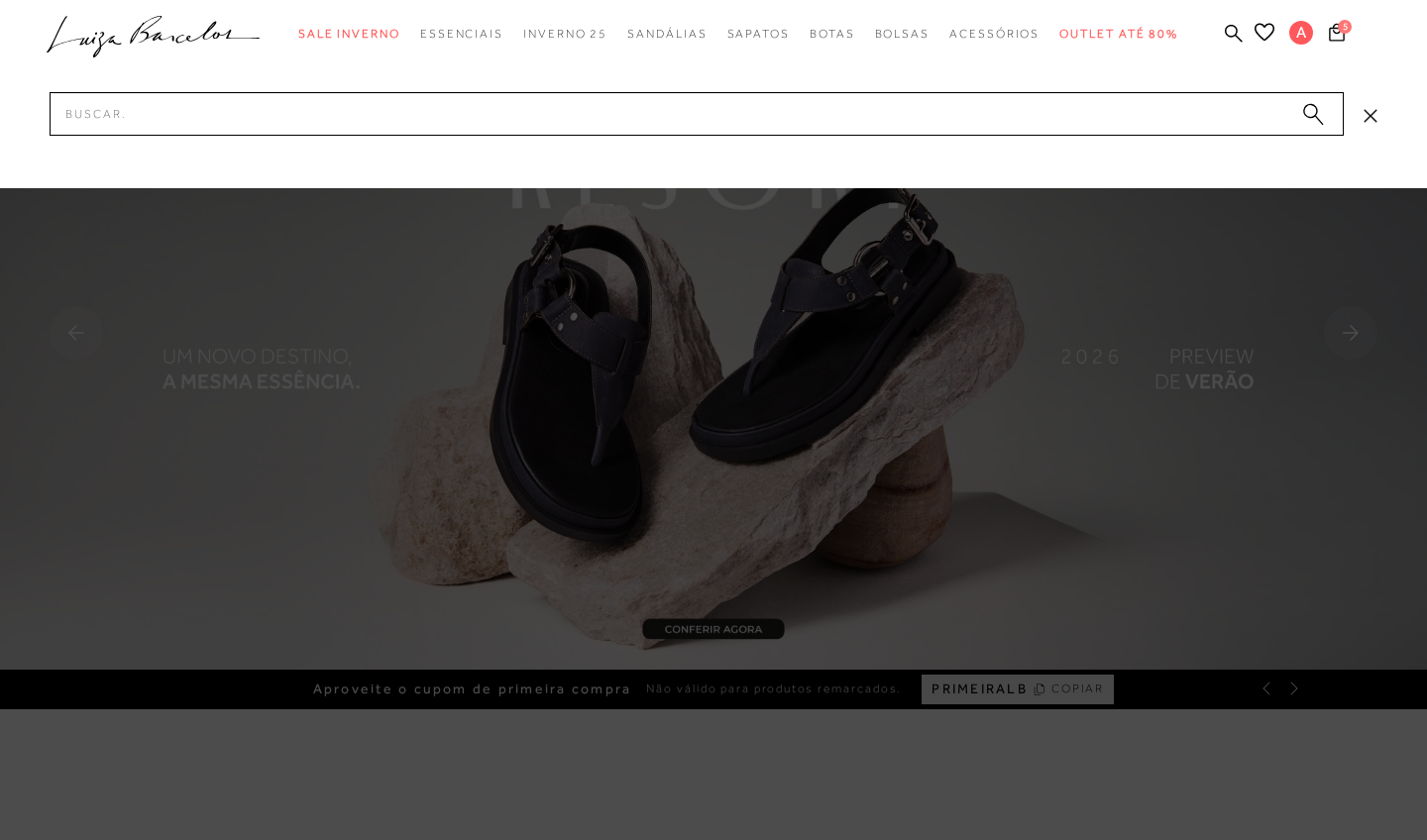 click on "Pesquisar" at bounding box center (697, 114) 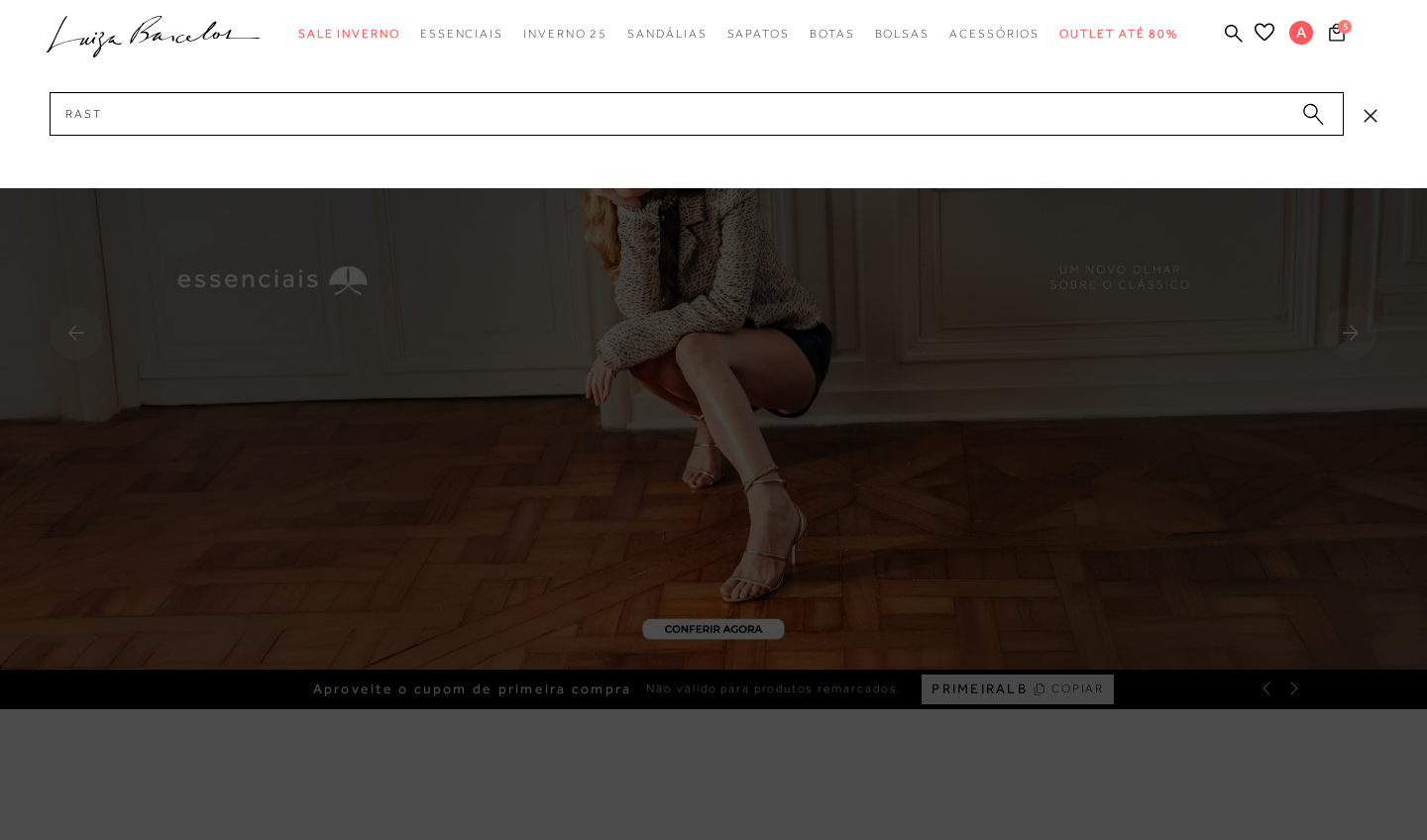 scroll, scrollTop: 0, scrollLeft: 0, axis: both 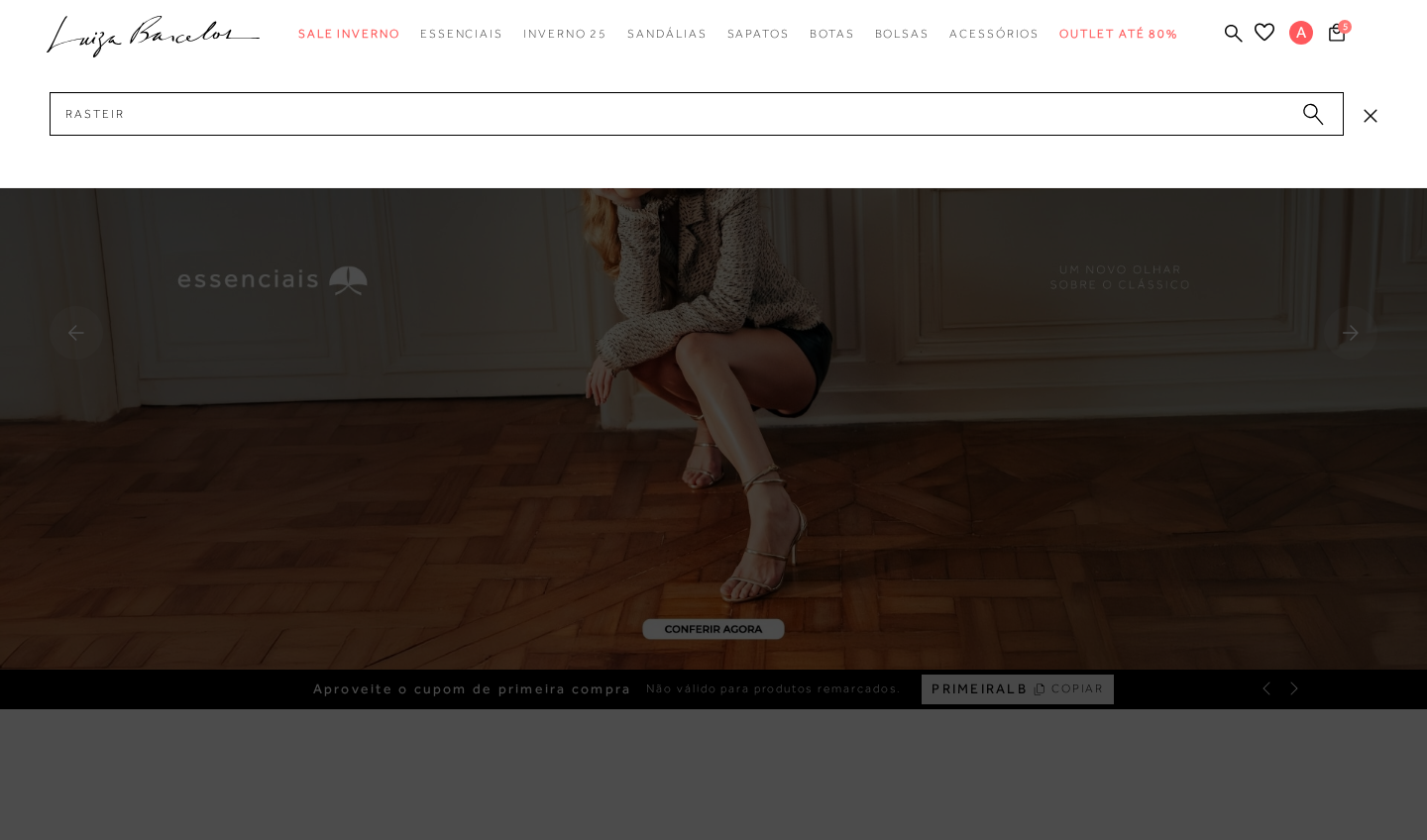 type on "rasteira" 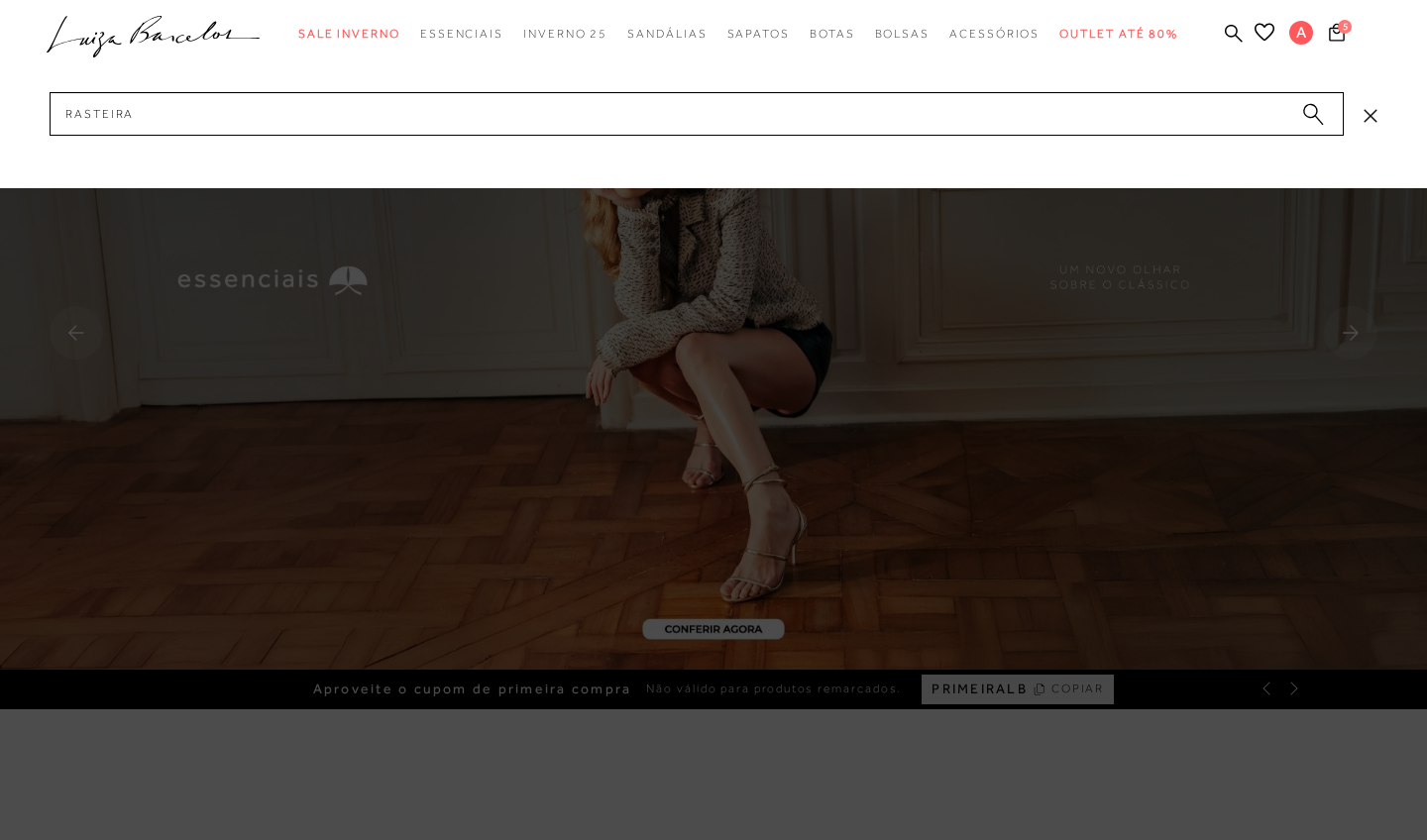 type 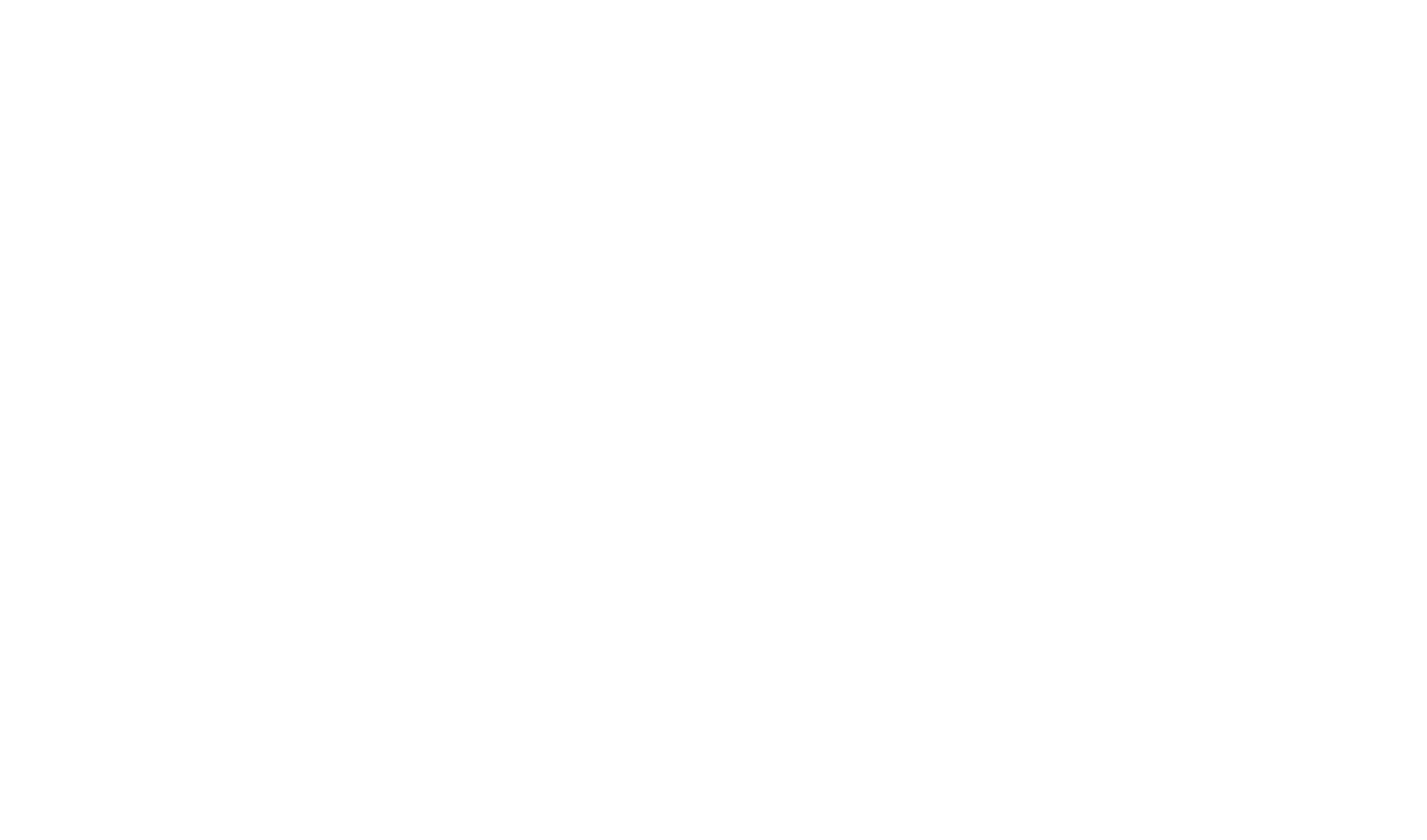 scroll, scrollTop: 0, scrollLeft: 0, axis: both 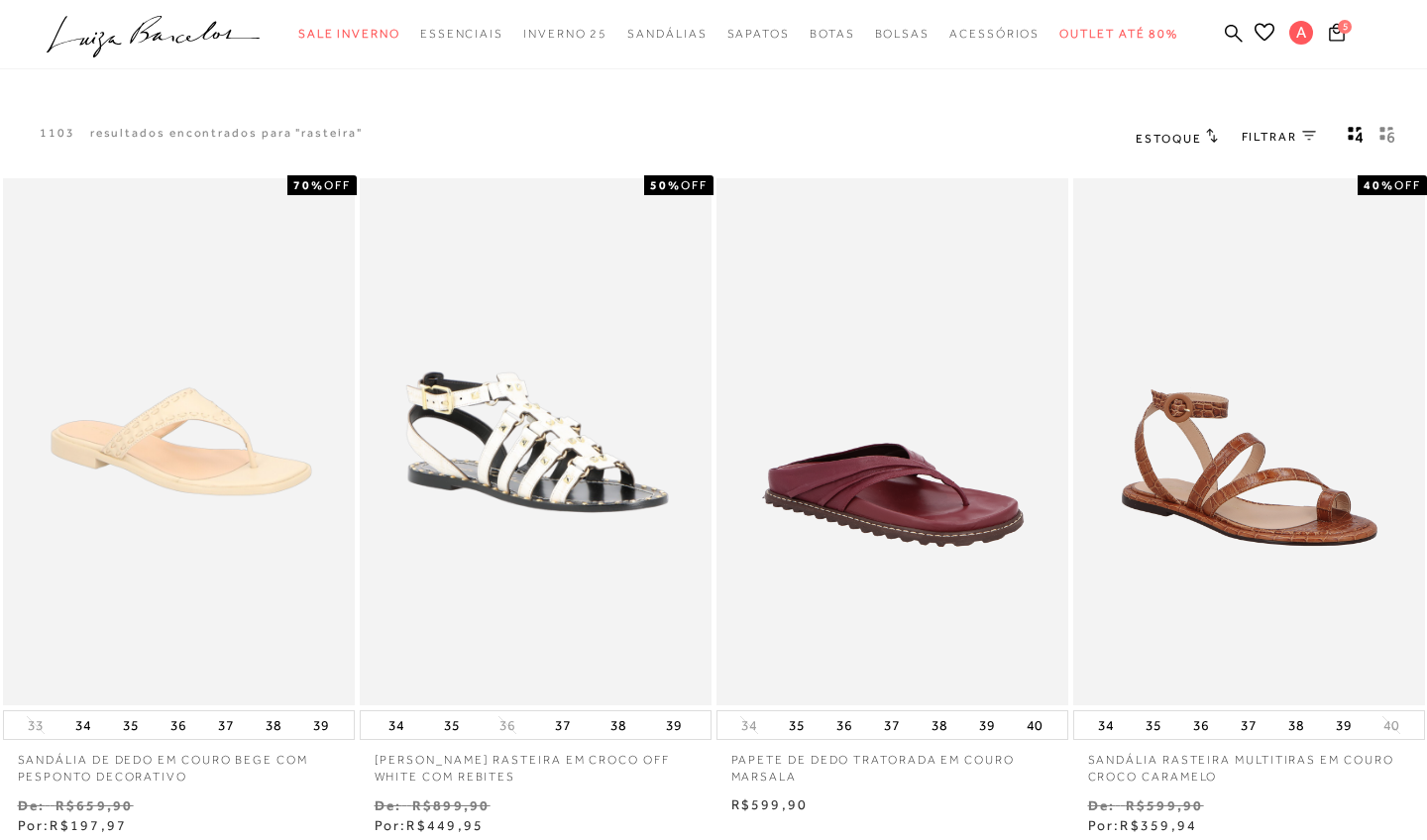 click on "FILTRAR" at bounding box center (1269, 137) 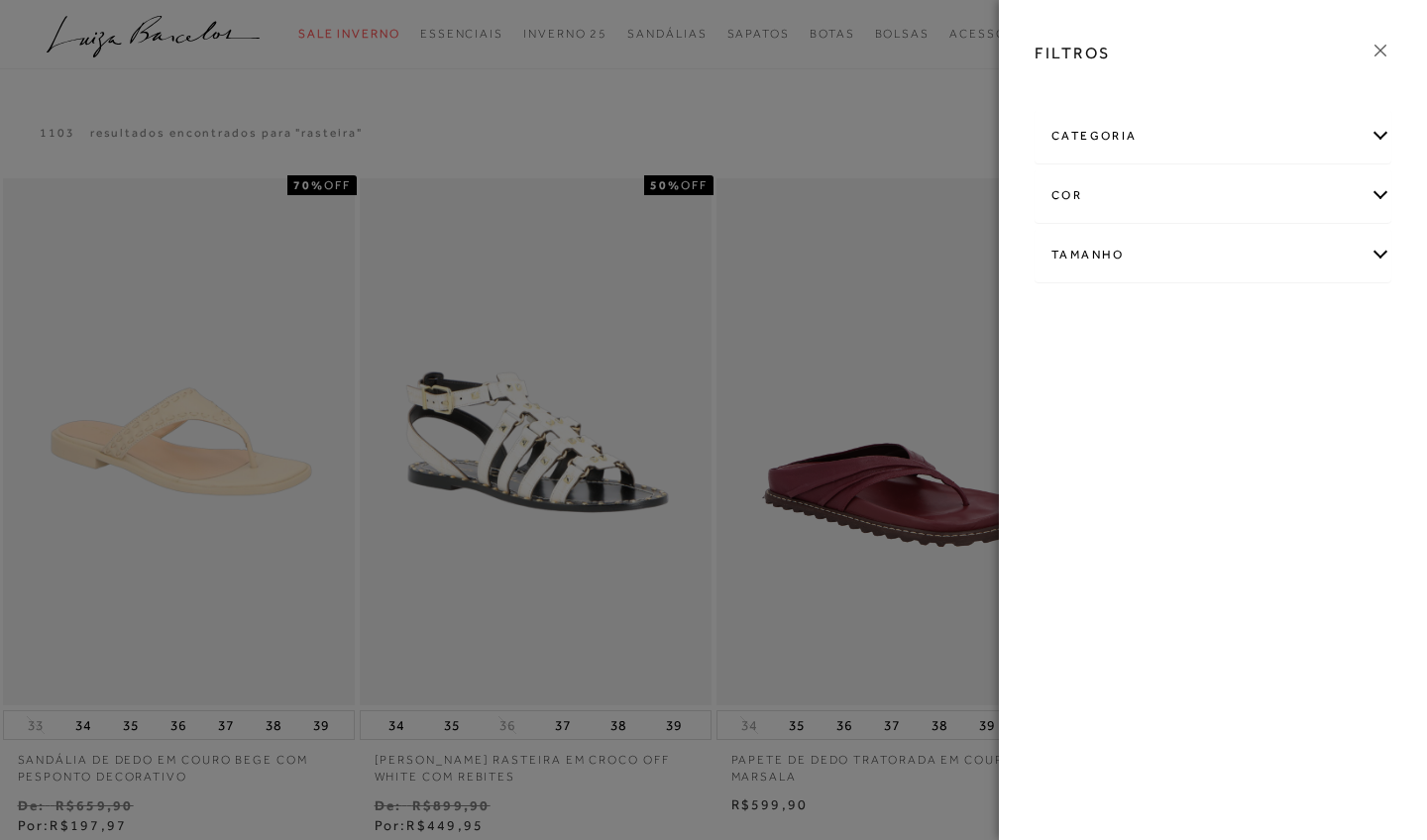 click on "Tamanho" at bounding box center (1213, 255) 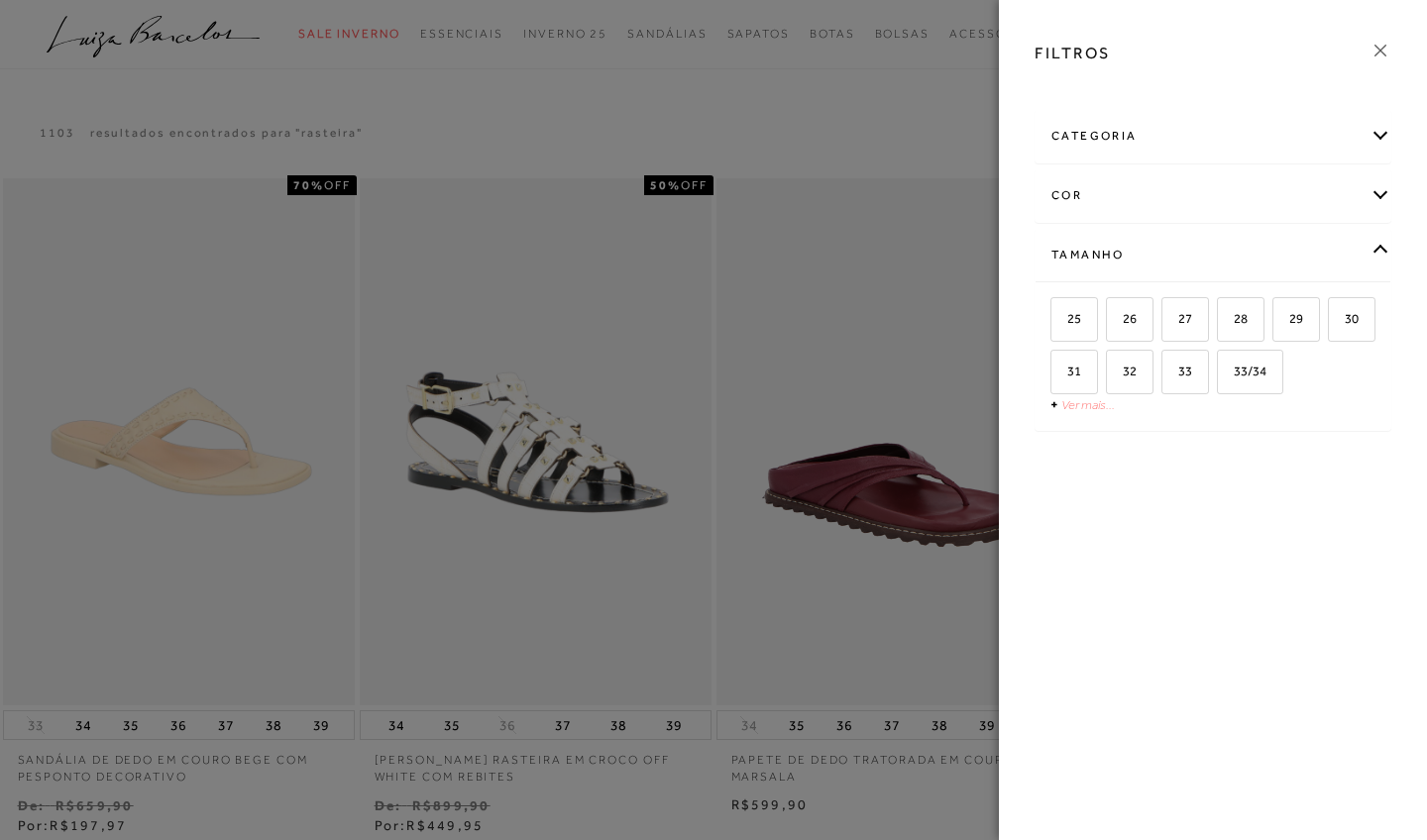 click on "Ver mais..." at bounding box center [1088, 404] 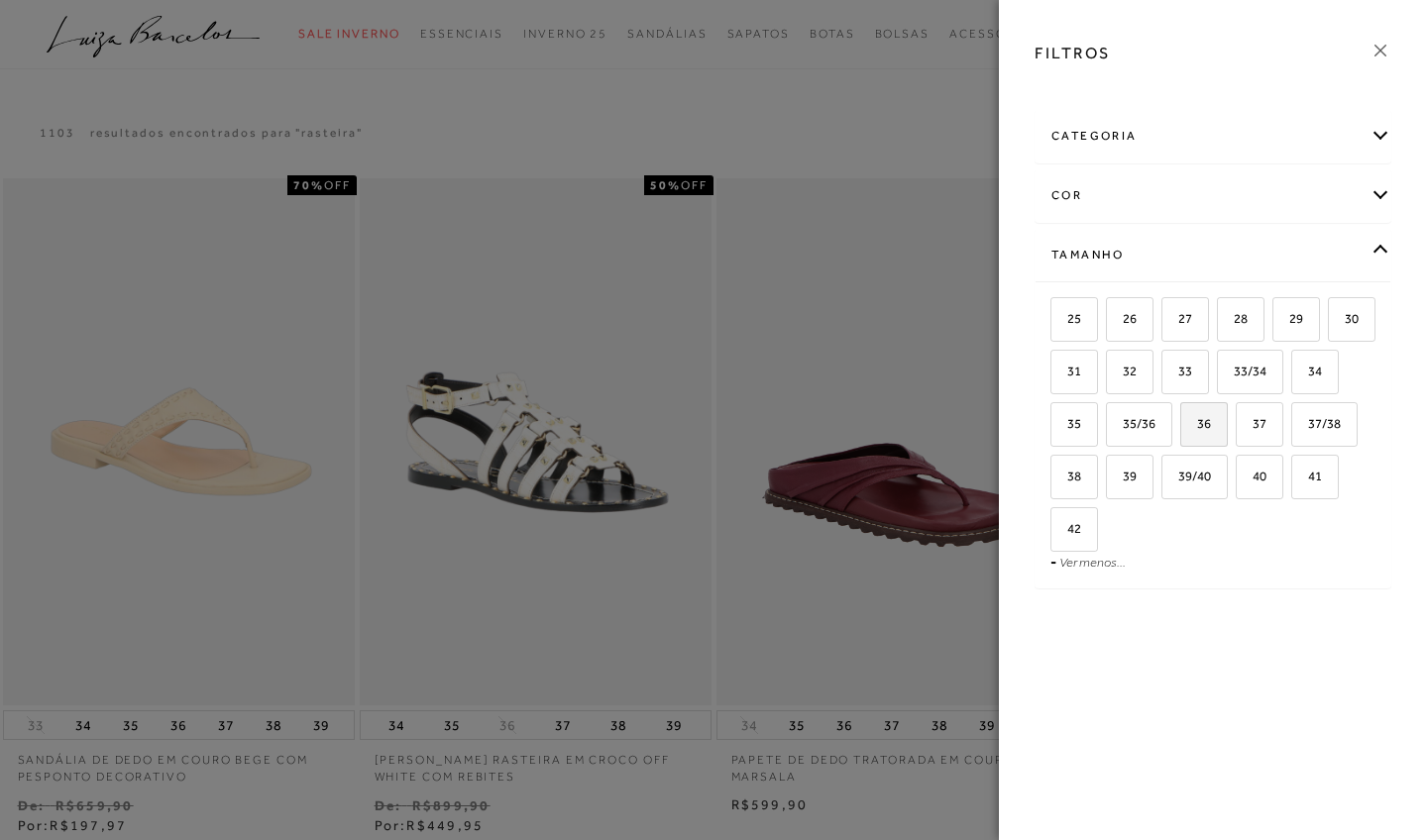 click on "36" at bounding box center [1196, 423] 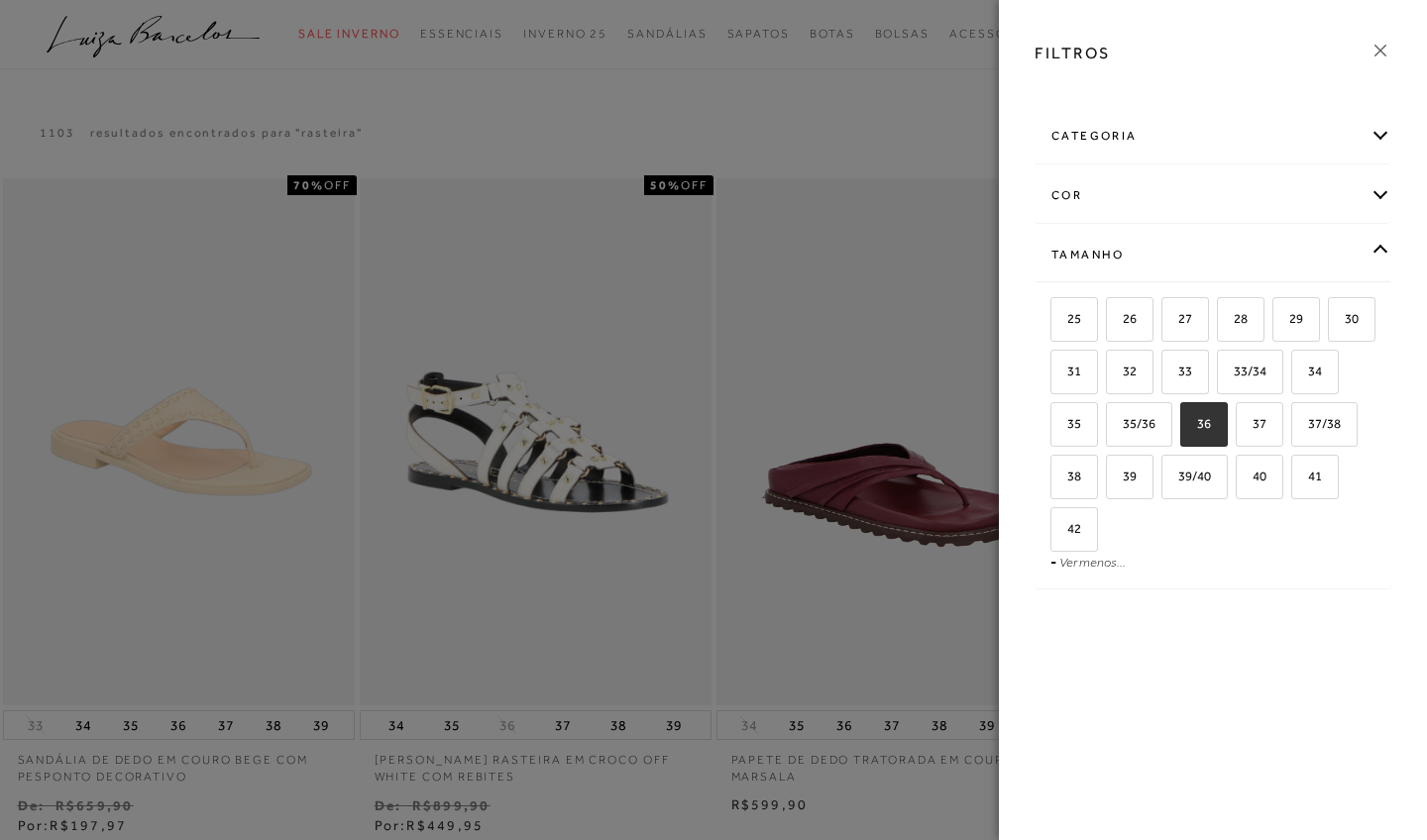 checkbox on "true" 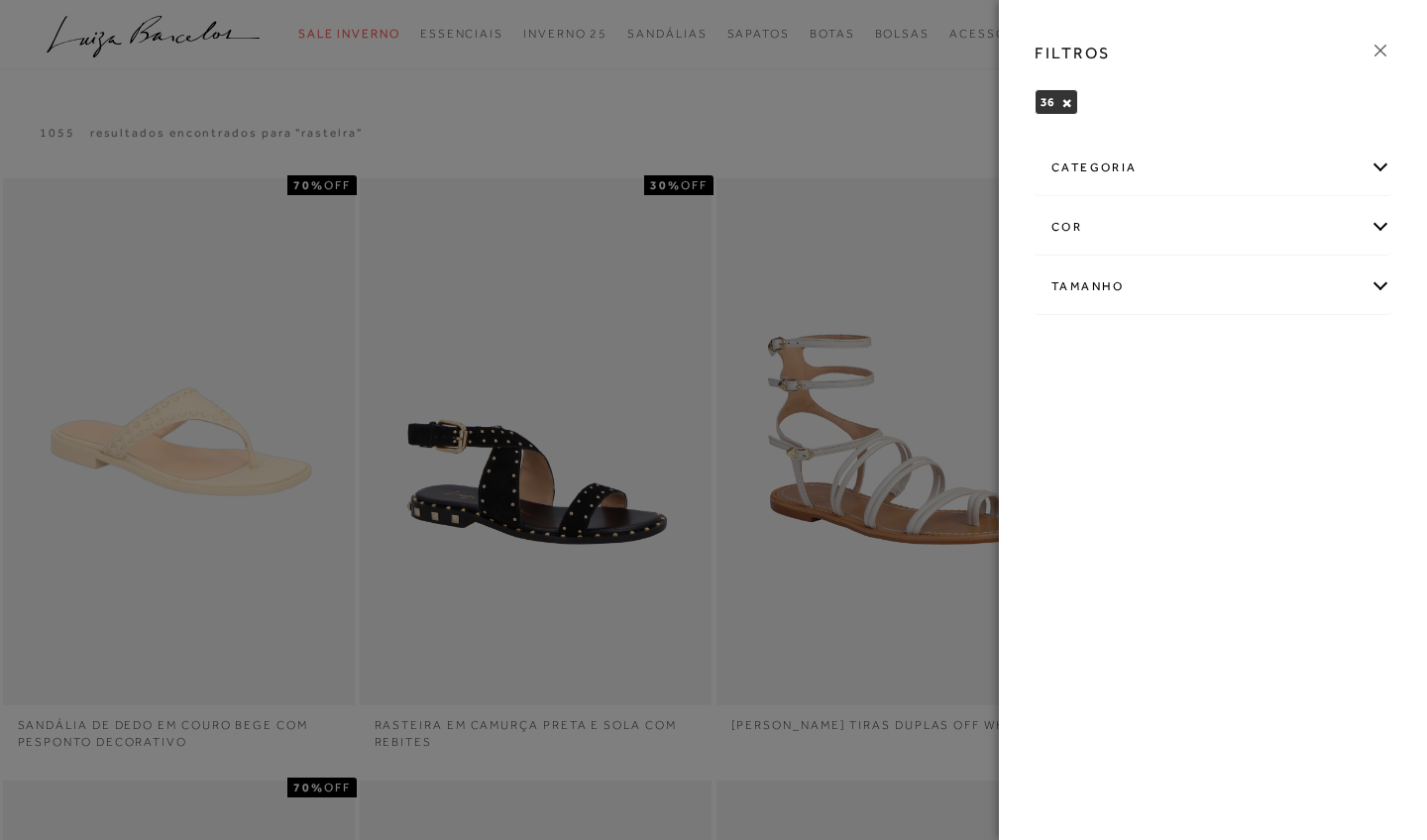 click 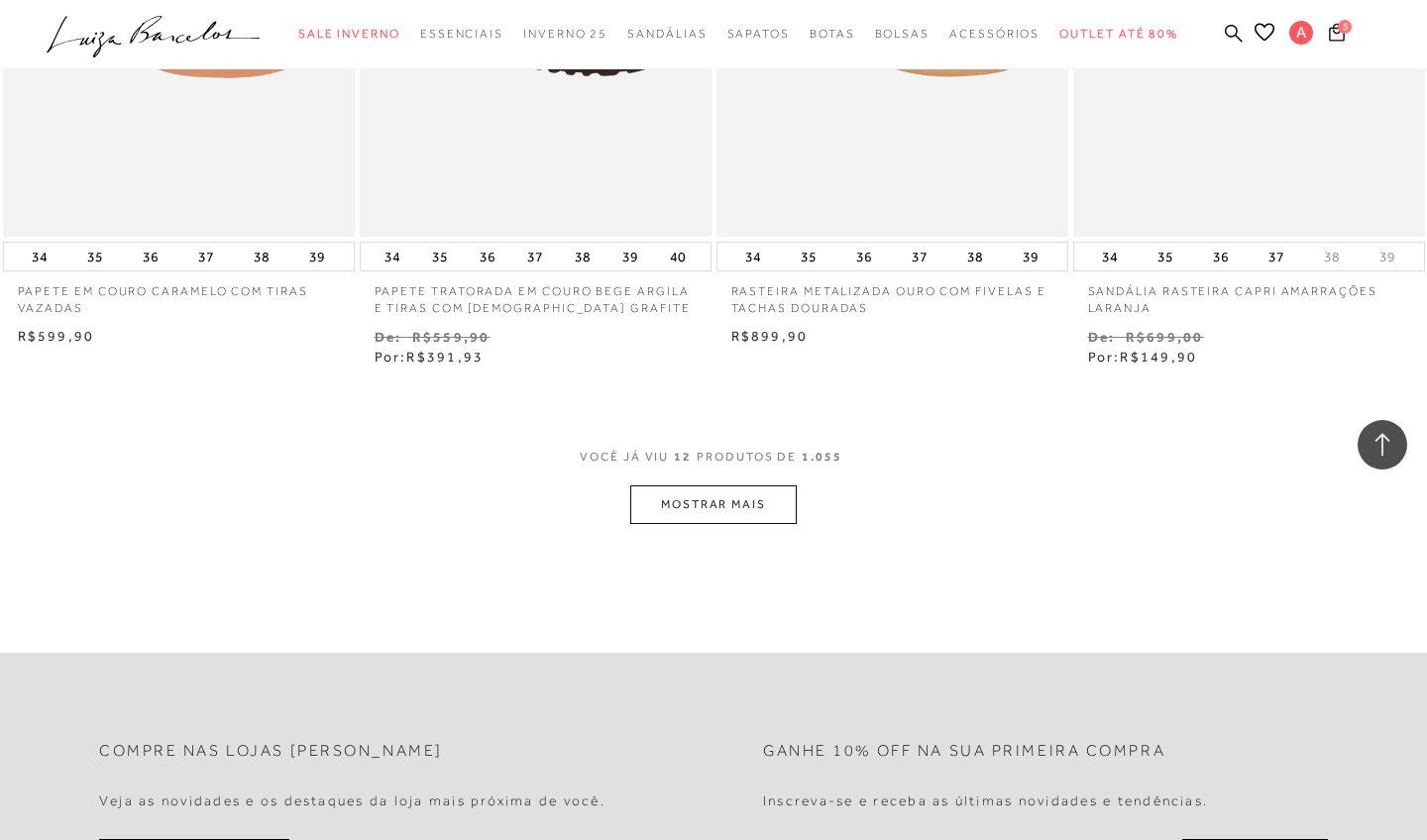 scroll, scrollTop: 1824, scrollLeft: 0, axis: vertical 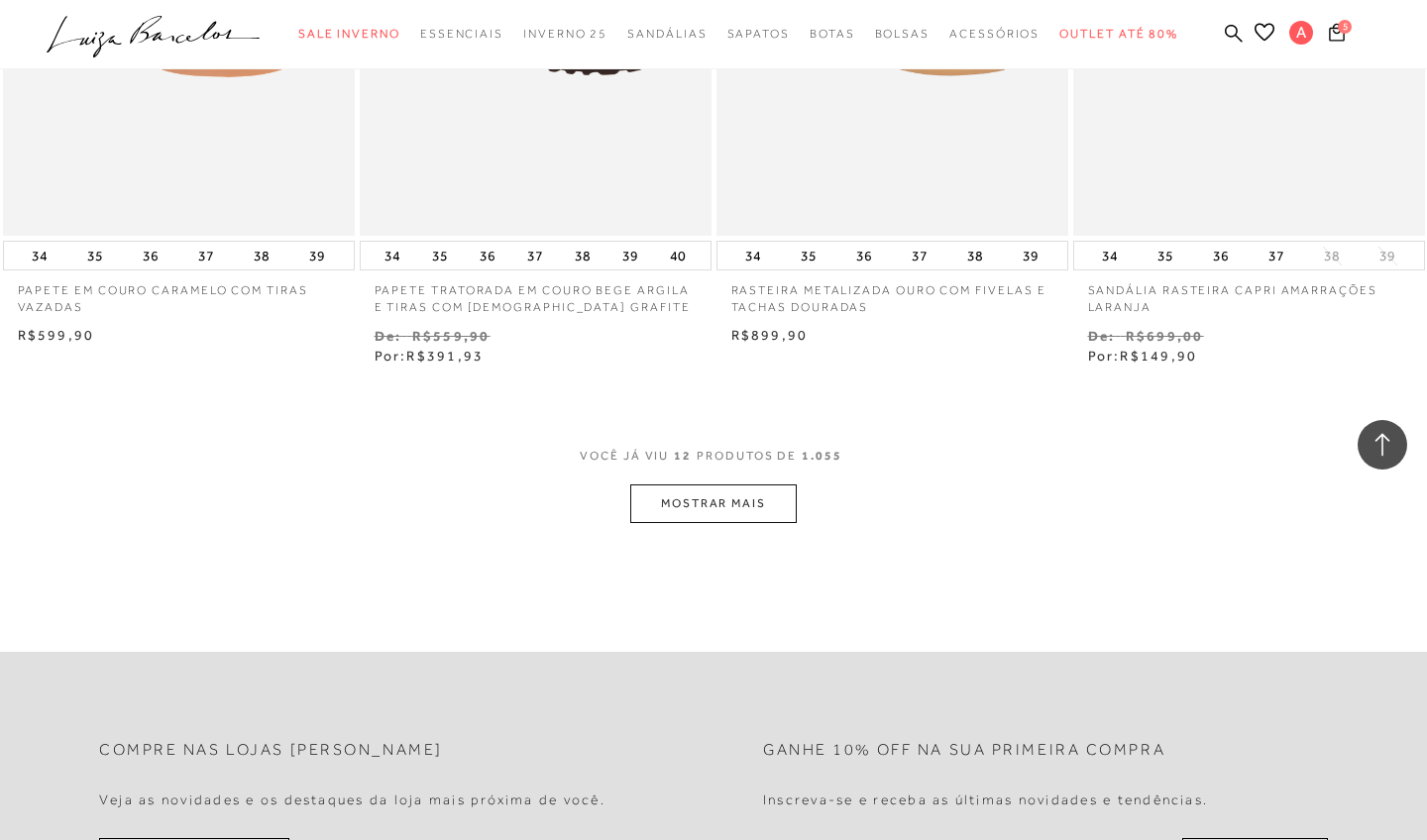 click on "MOSTRAR MAIS" at bounding box center [714, 503] 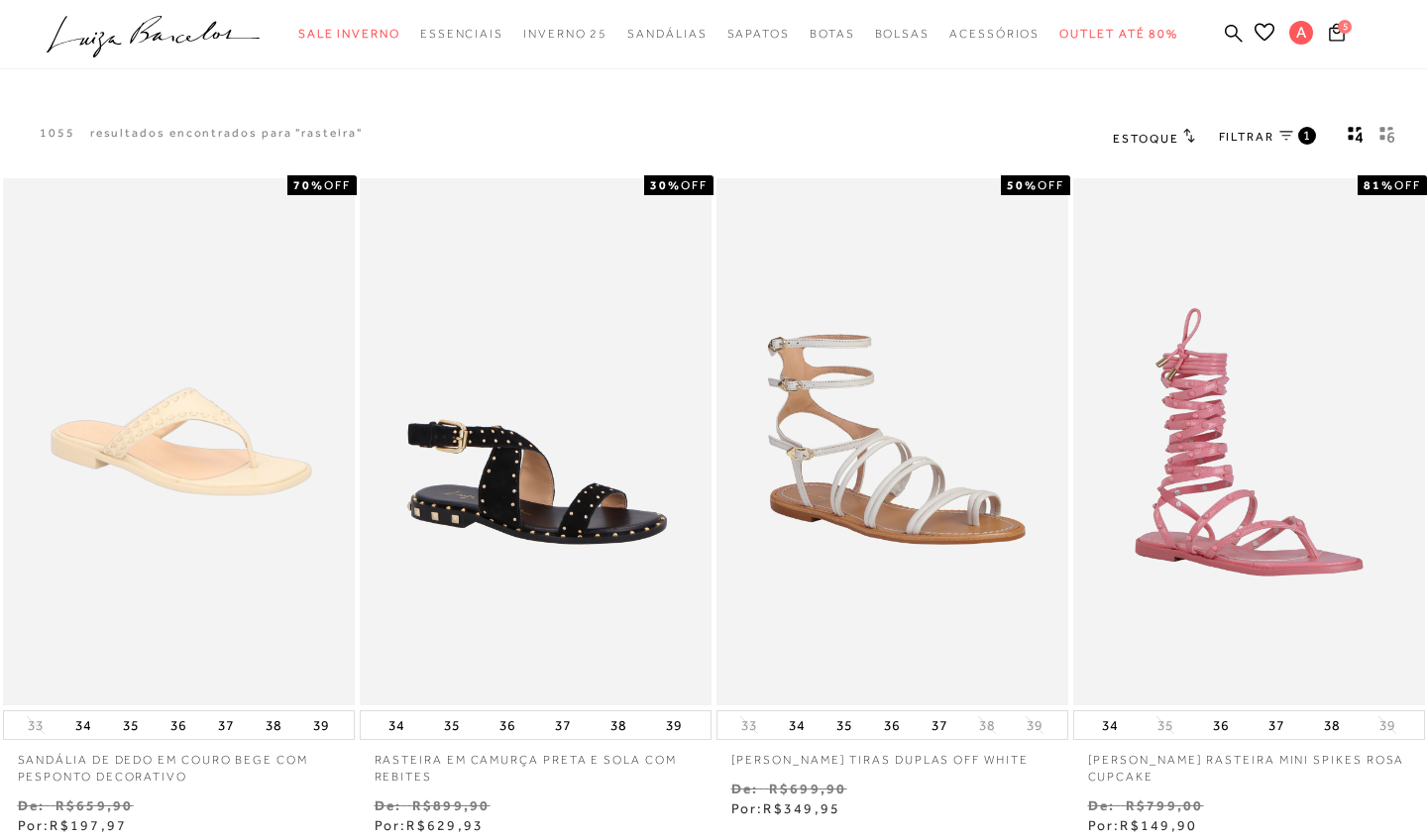 scroll, scrollTop: 0, scrollLeft: 0, axis: both 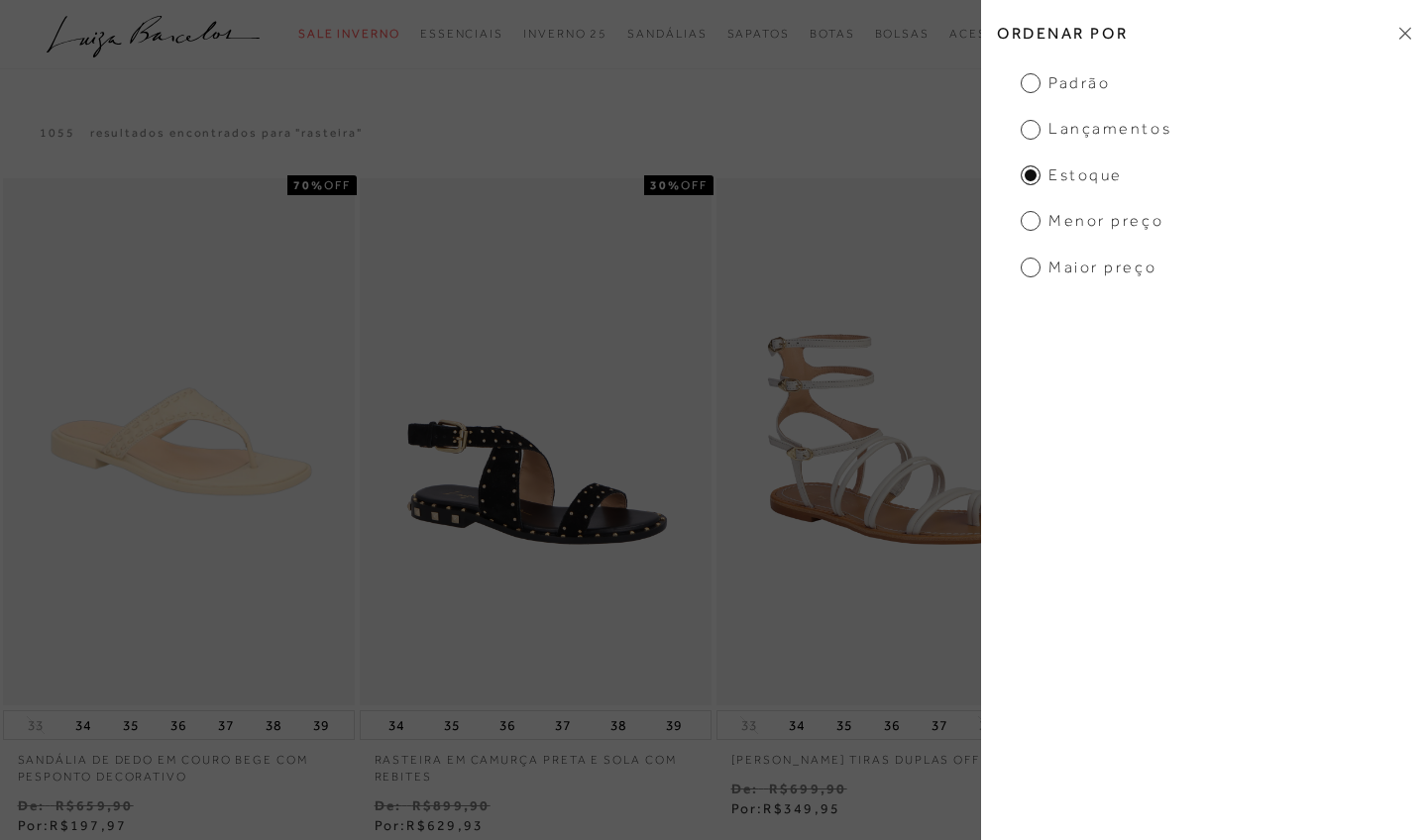 click on "Menor Preço" at bounding box center [1092, 221] 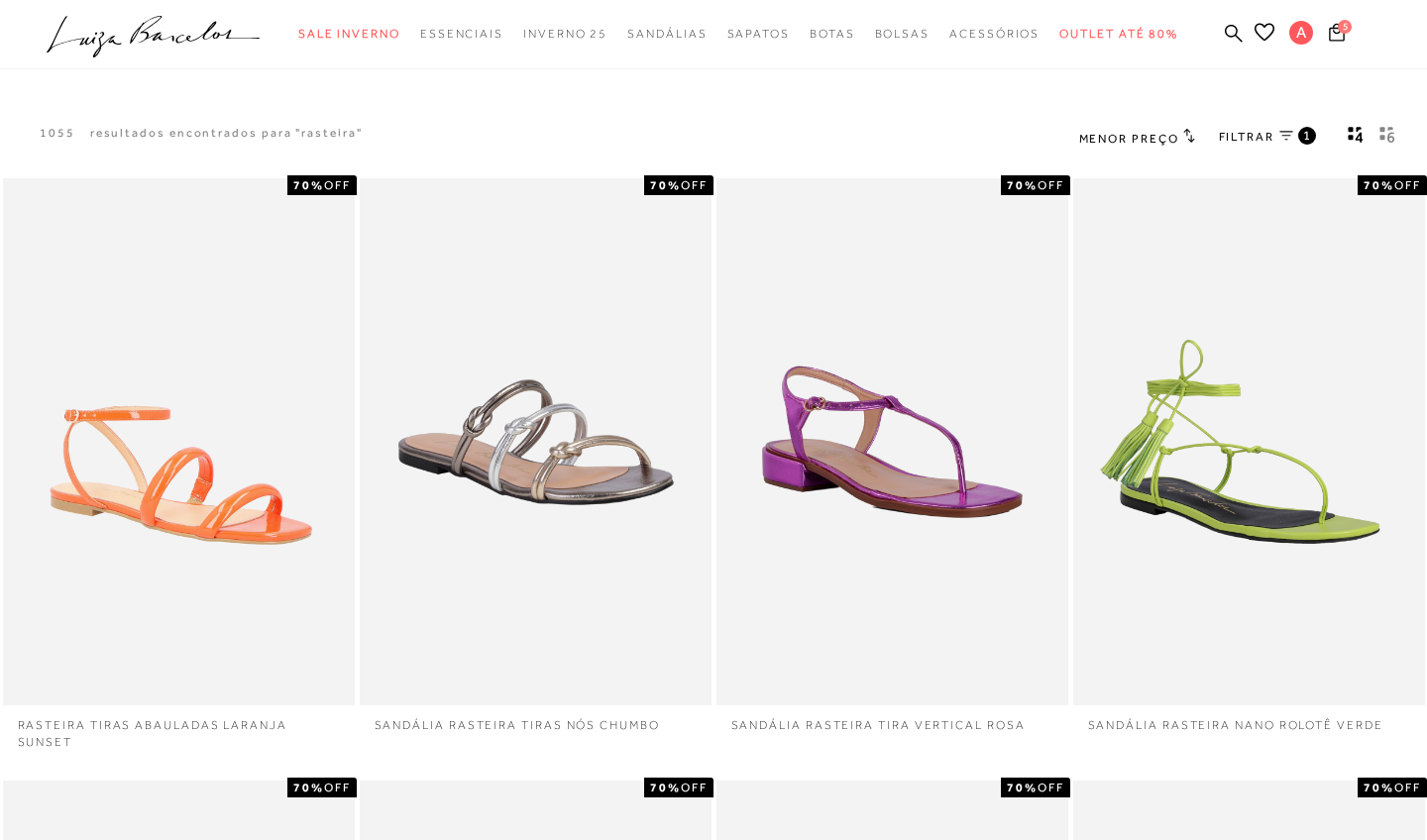 scroll, scrollTop: 0, scrollLeft: 0, axis: both 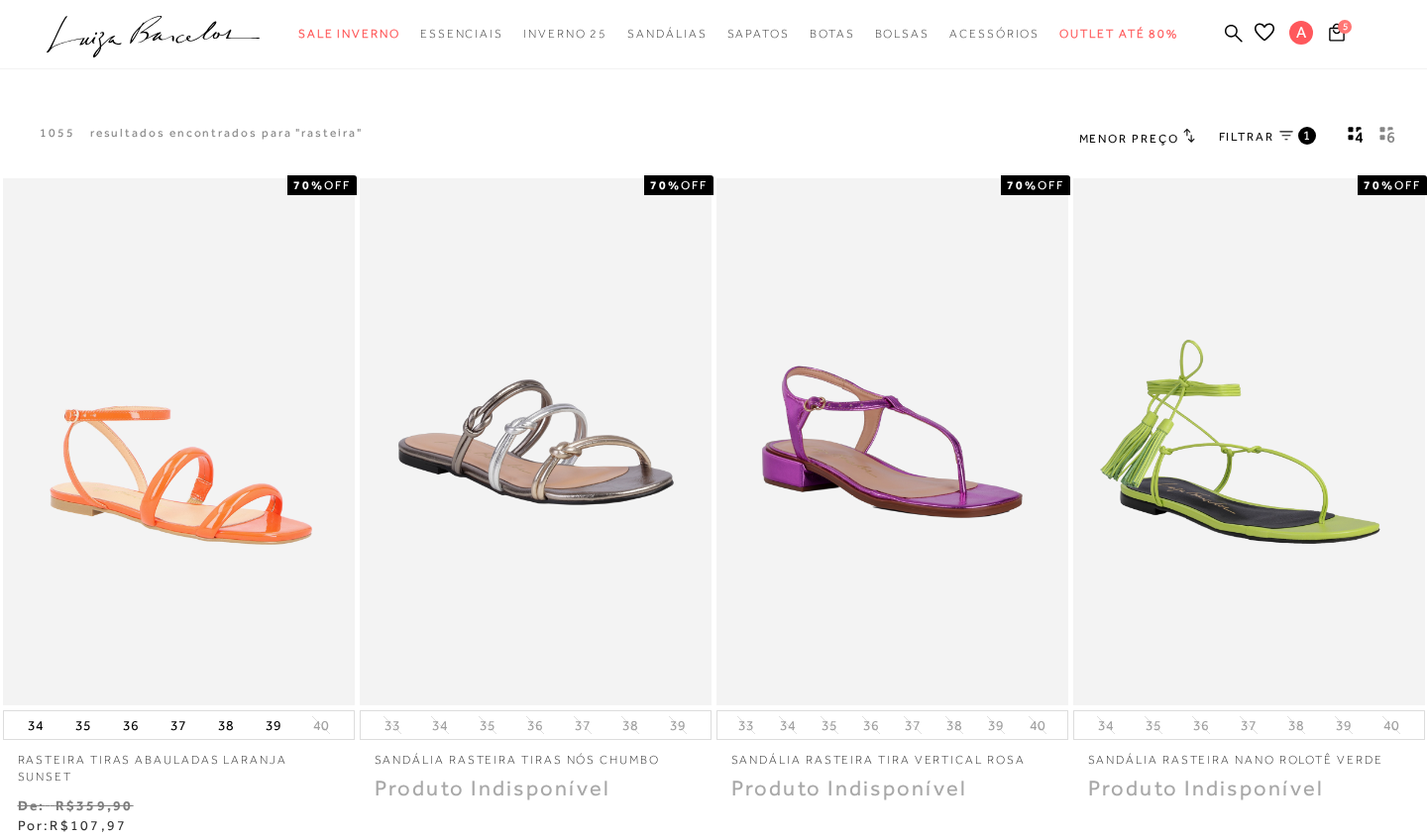 type 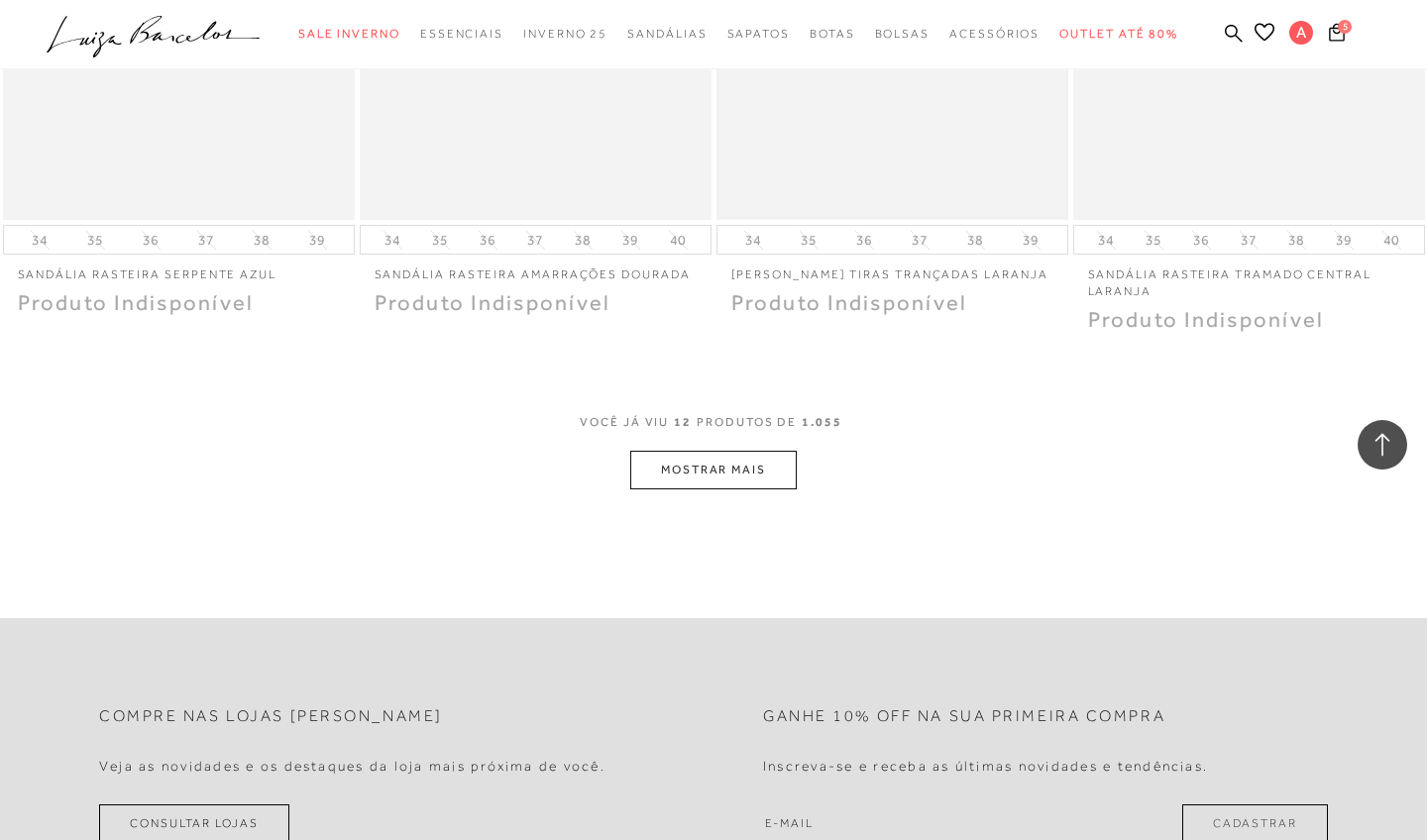 scroll, scrollTop: 1847, scrollLeft: 0, axis: vertical 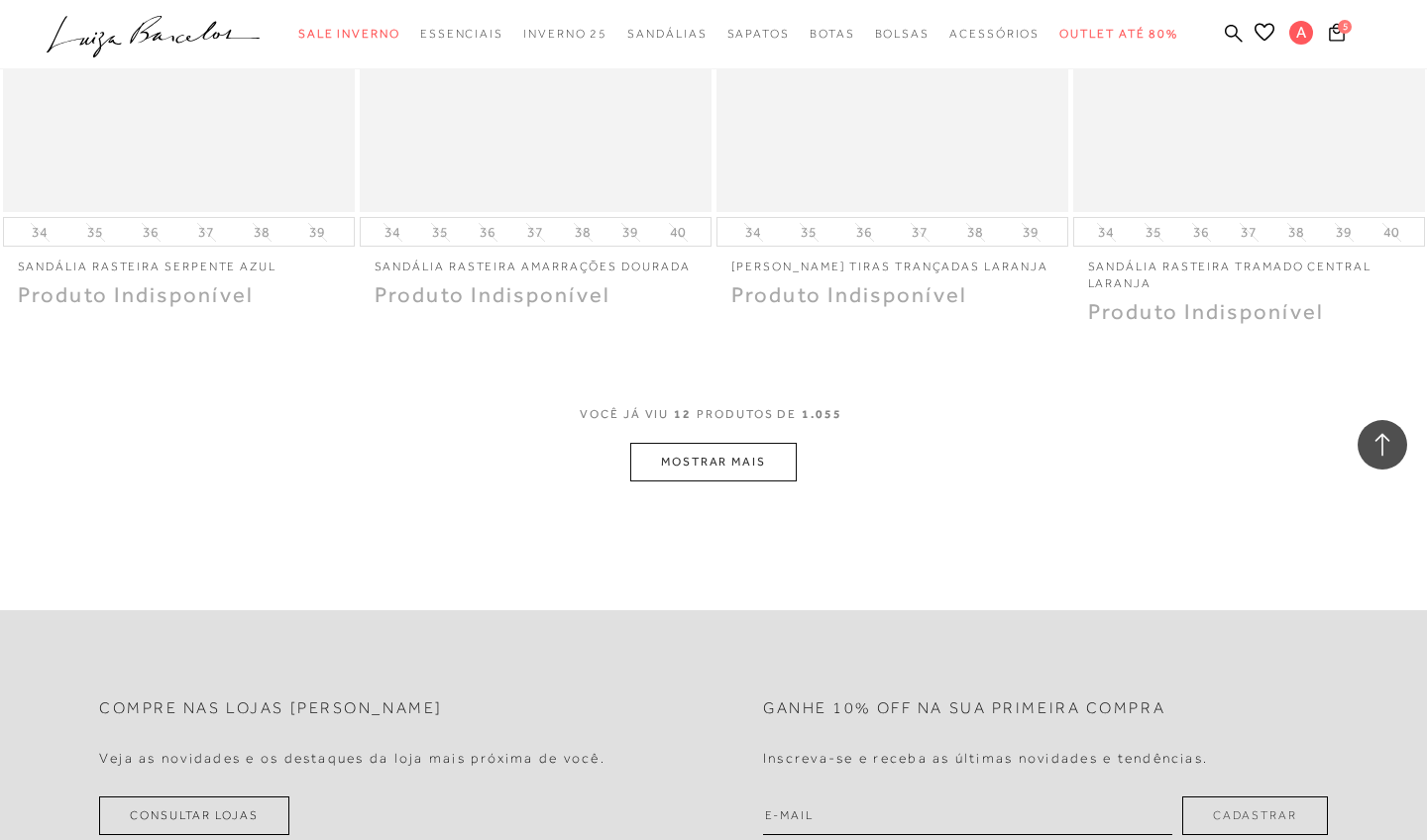 click on "MOSTRAR MAIS" at bounding box center [714, 462] 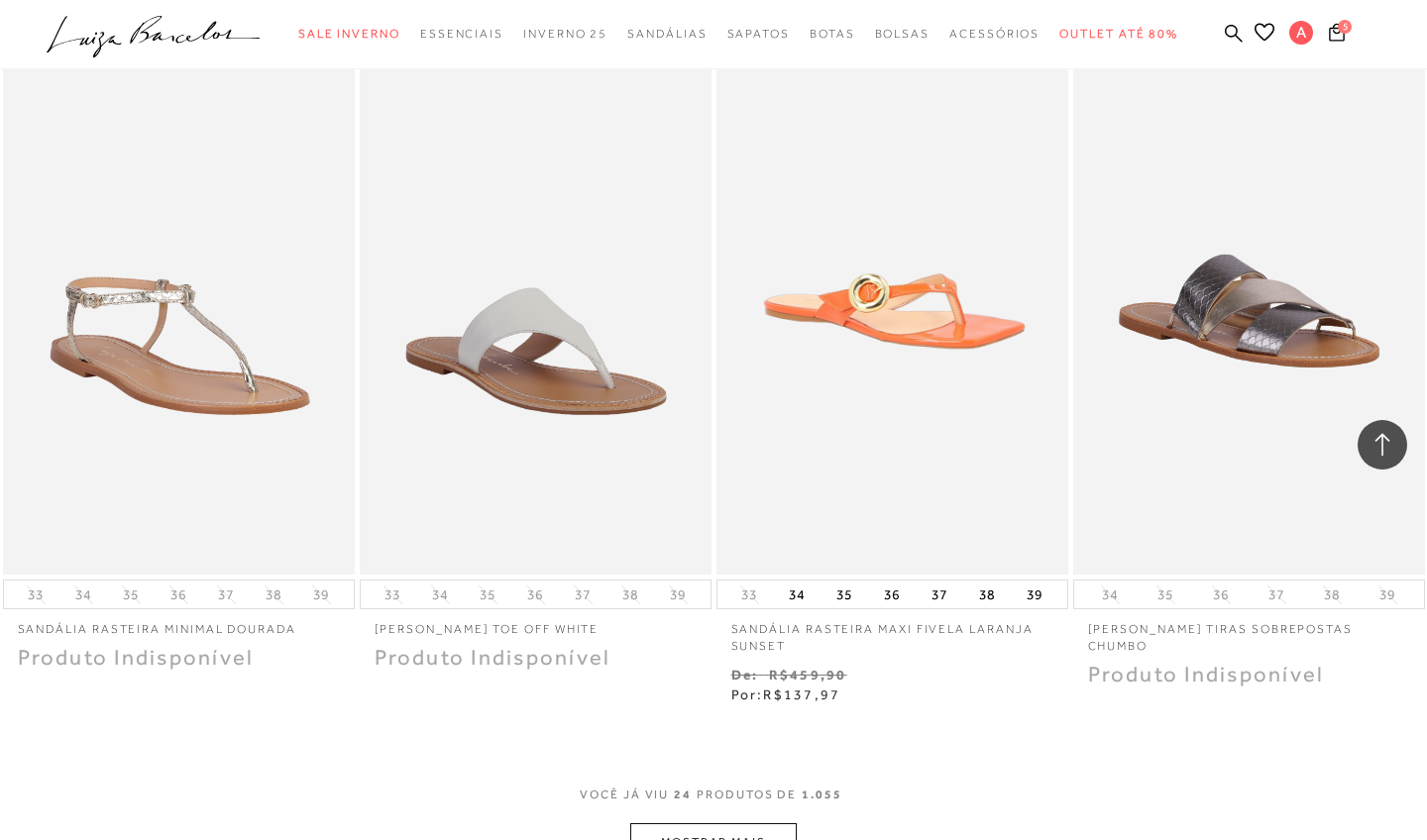 scroll, scrollTop: 3498, scrollLeft: 0, axis: vertical 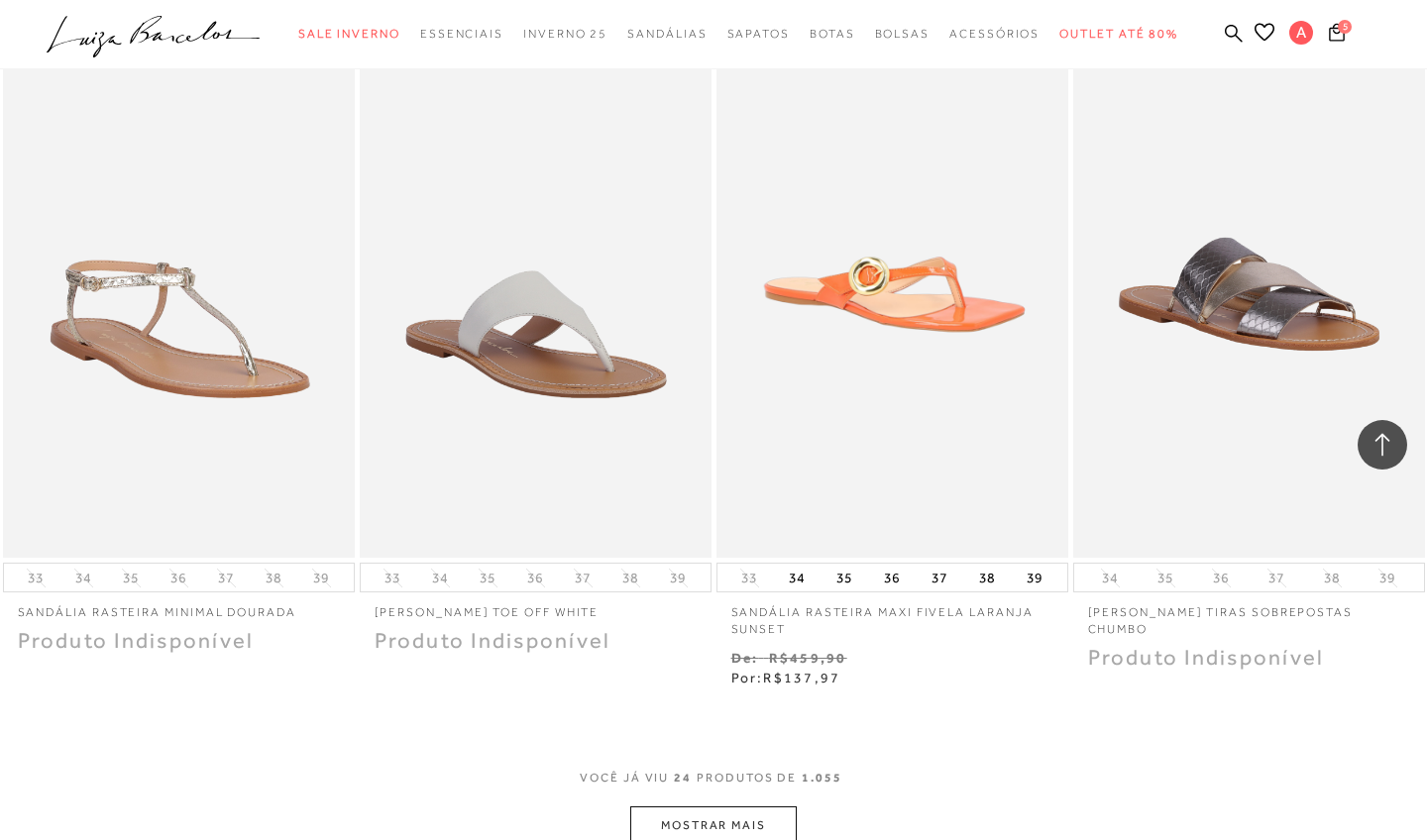 click on "MOSTRAR MAIS" at bounding box center (714, 825) 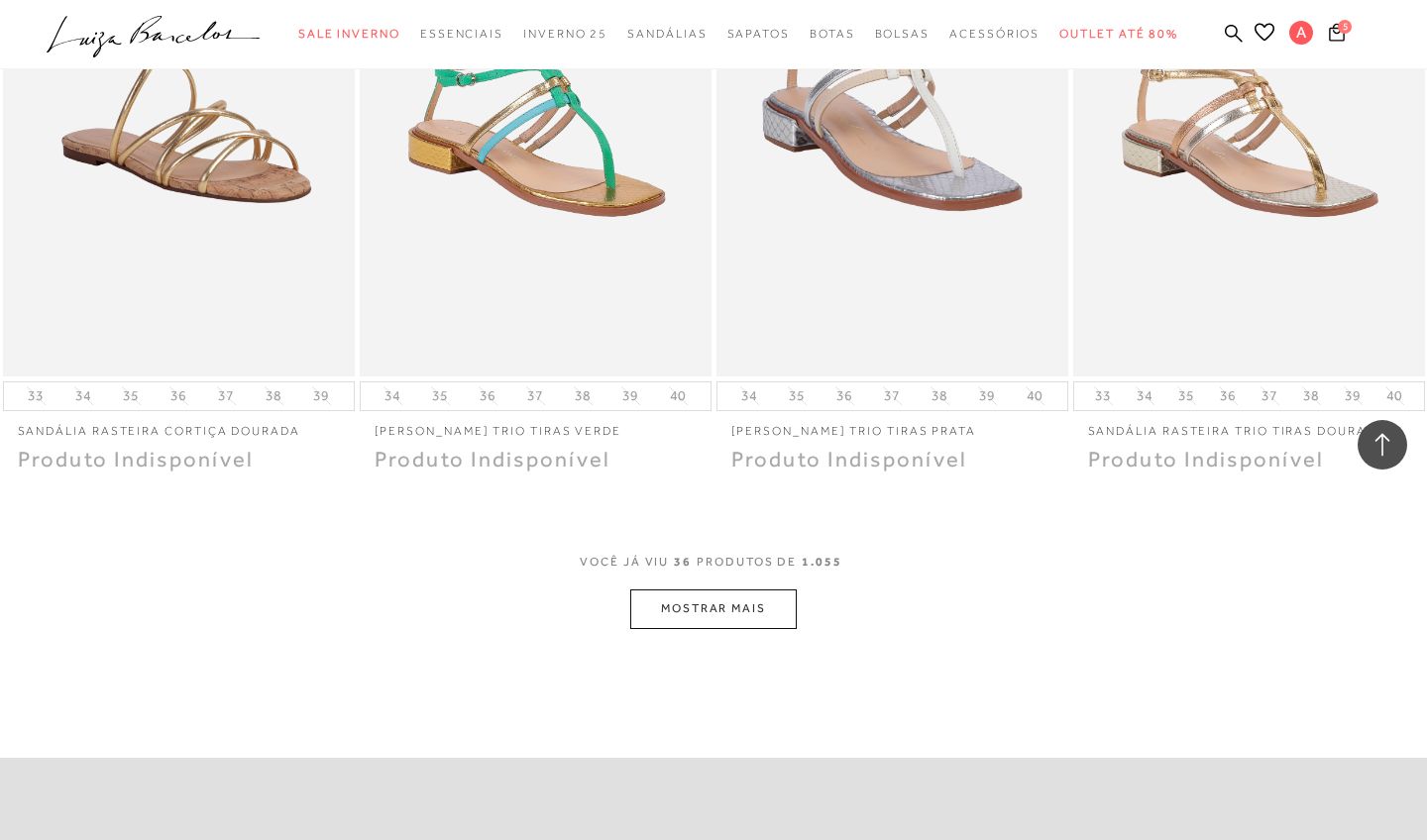 scroll, scrollTop: 5660, scrollLeft: 0, axis: vertical 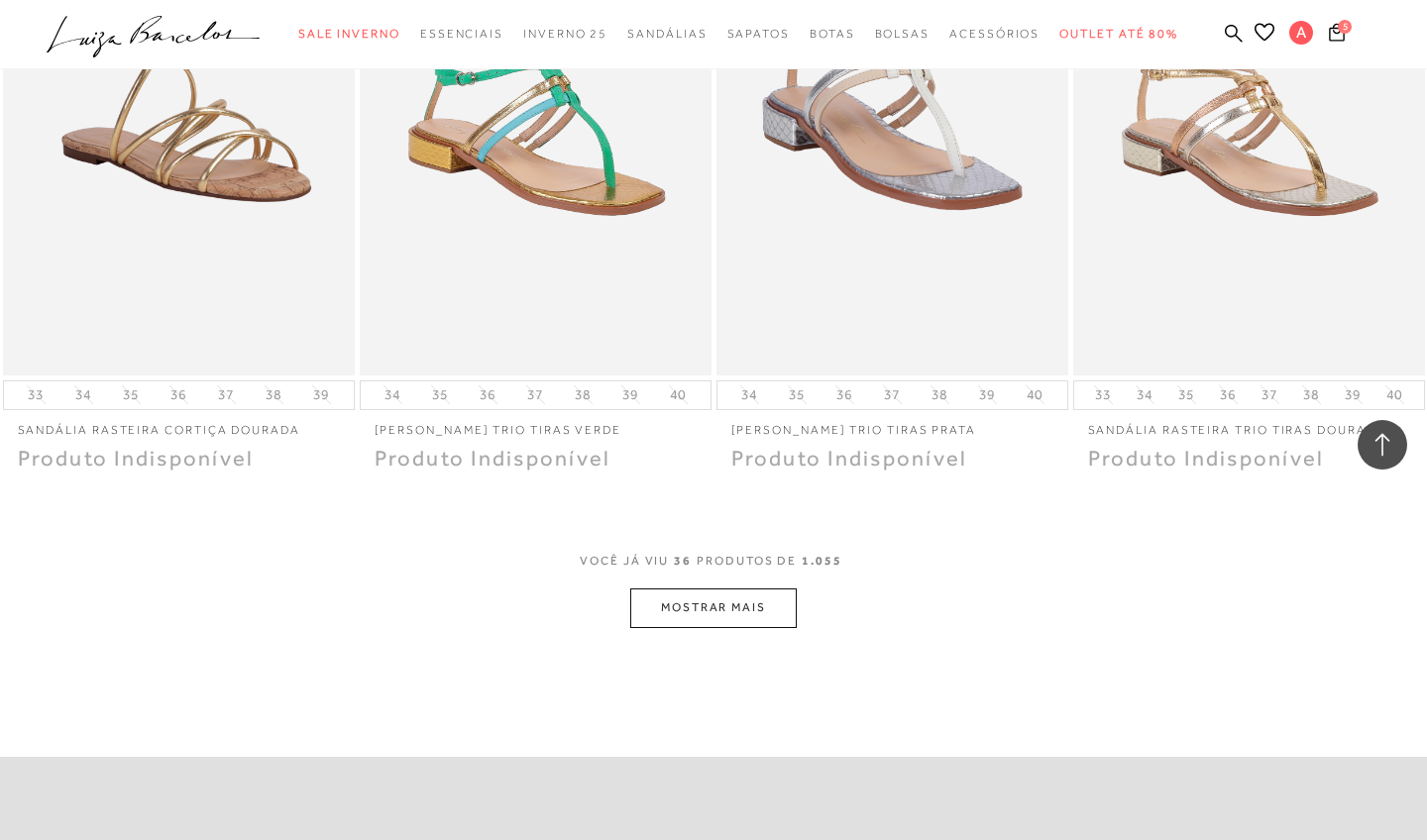 click on "MOSTRAR MAIS" at bounding box center (714, 607) 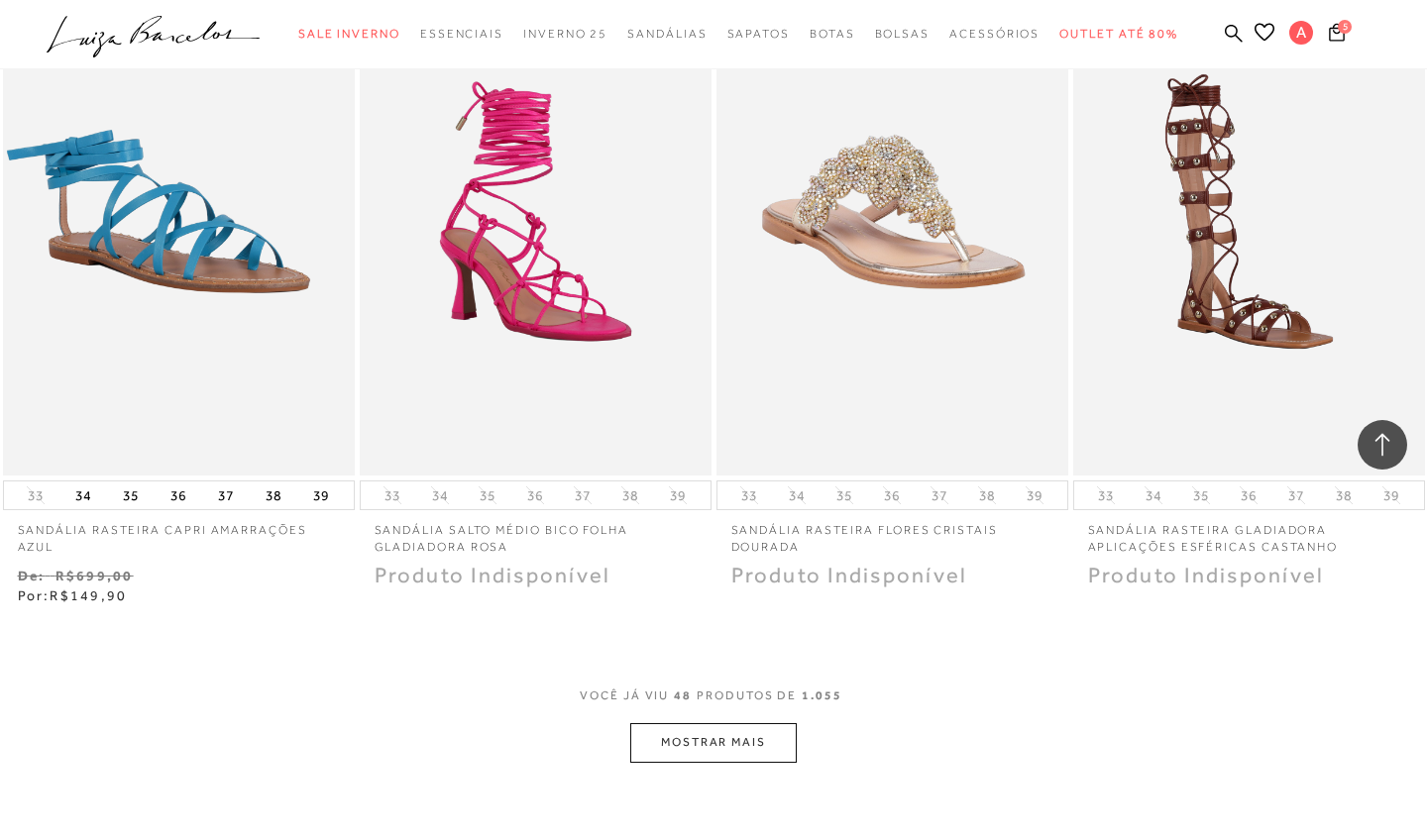 scroll, scrollTop: 7558, scrollLeft: 0, axis: vertical 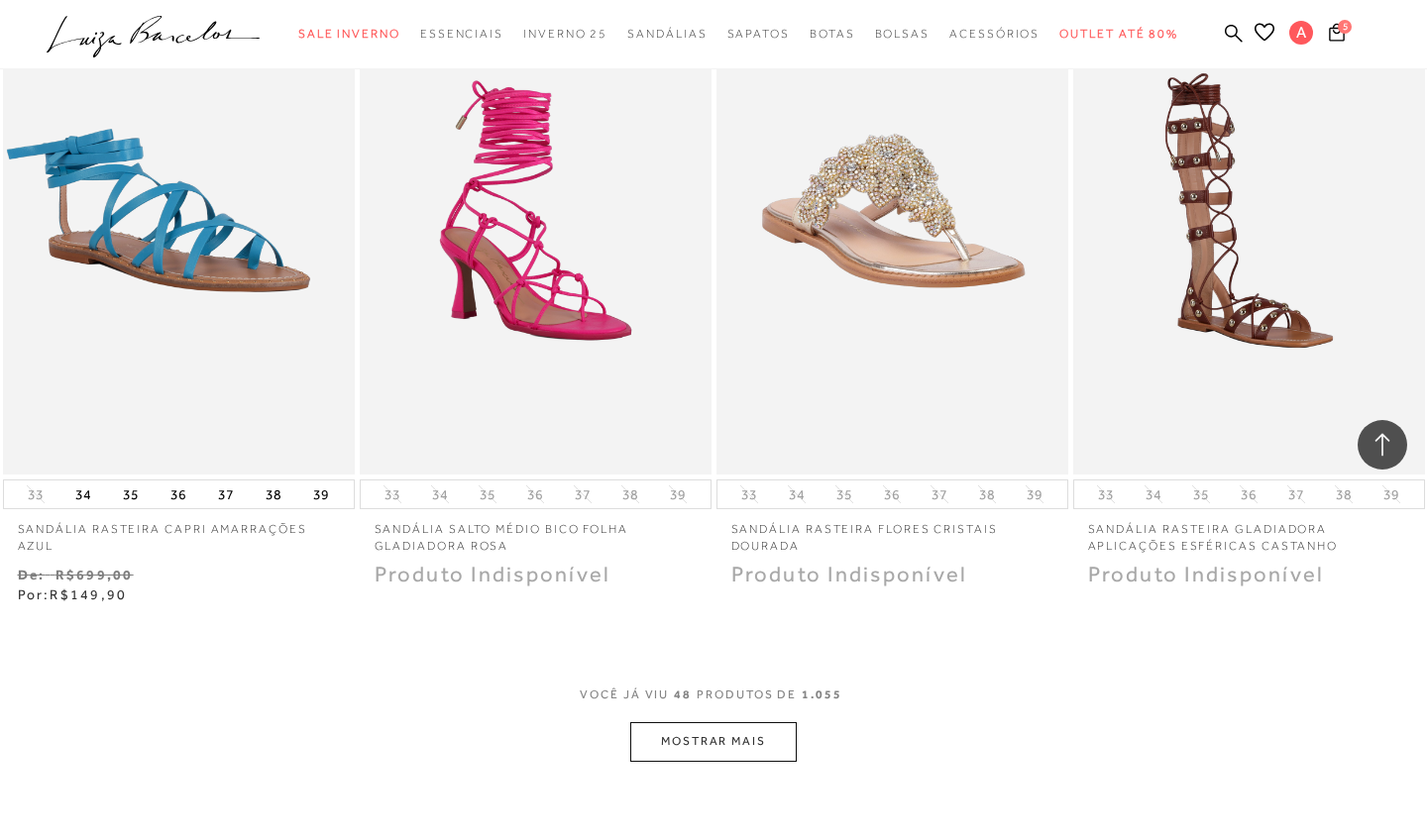 click on "MOSTRAR MAIS" at bounding box center [714, 741] 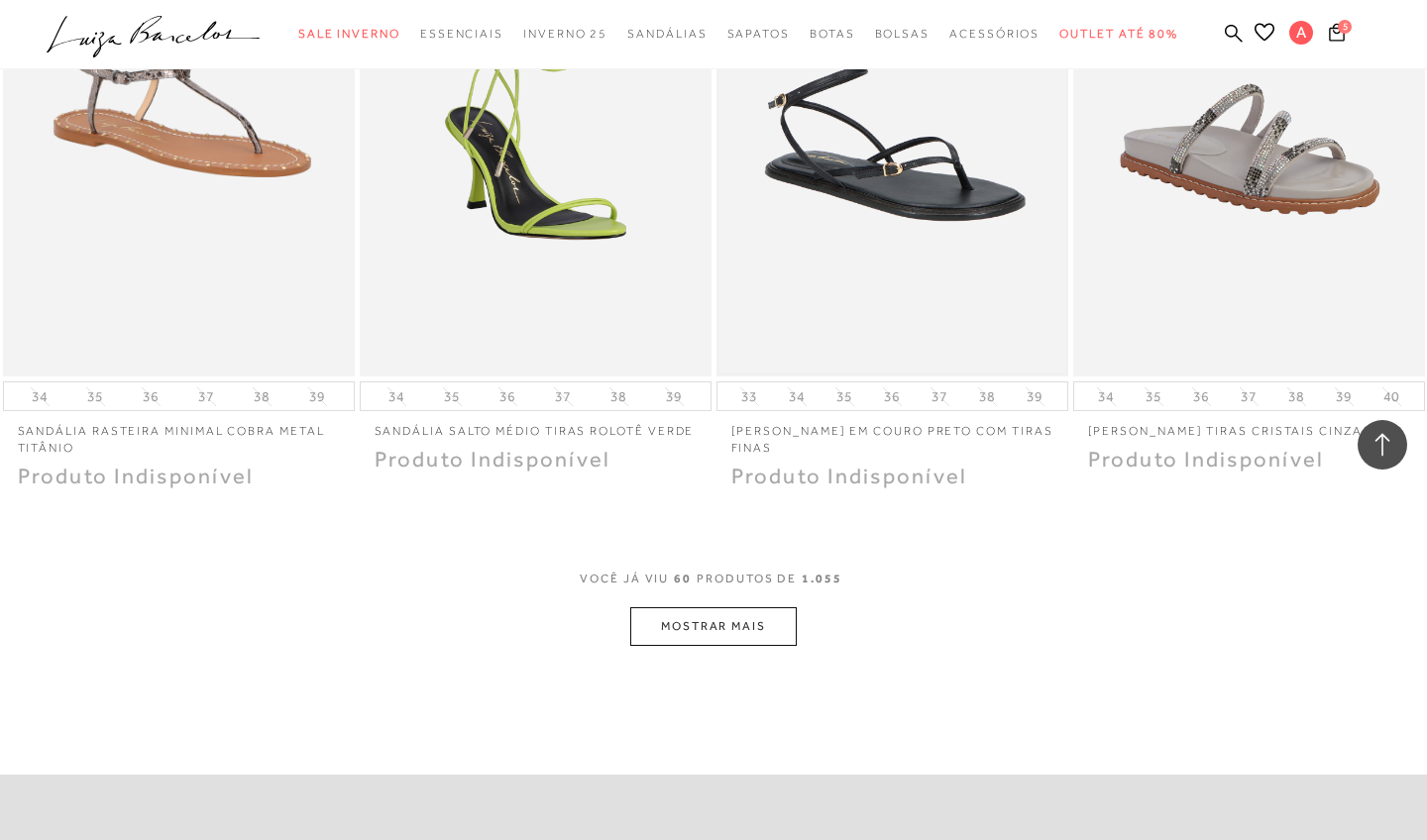 scroll, scrollTop: 9679, scrollLeft: 0, axis: vertical 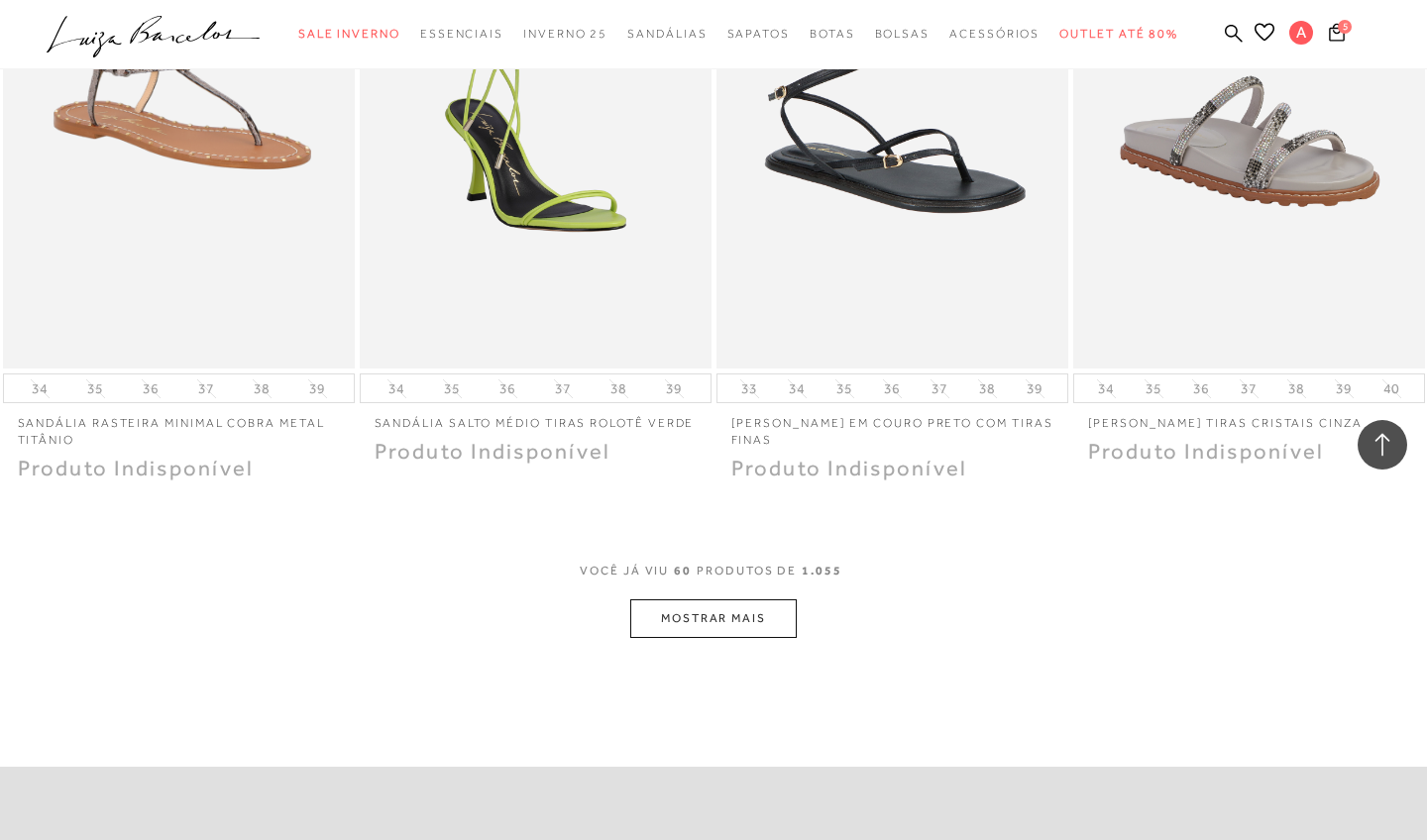 click on "MOSTRAR MAIS" at bounding box center [714, 618] 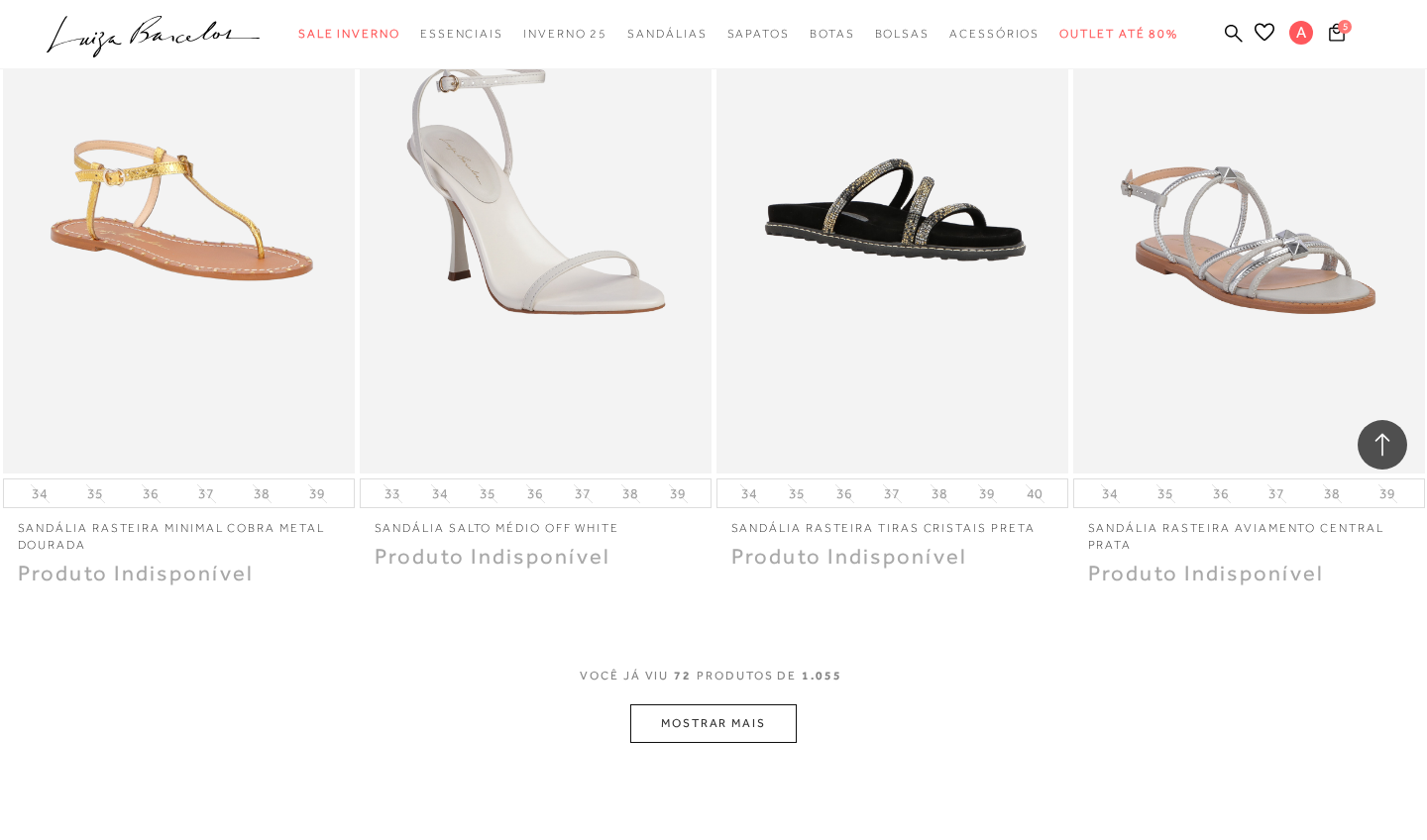 scroll, scrollTop: 11557, scrollLeft: 0, axis: vertical 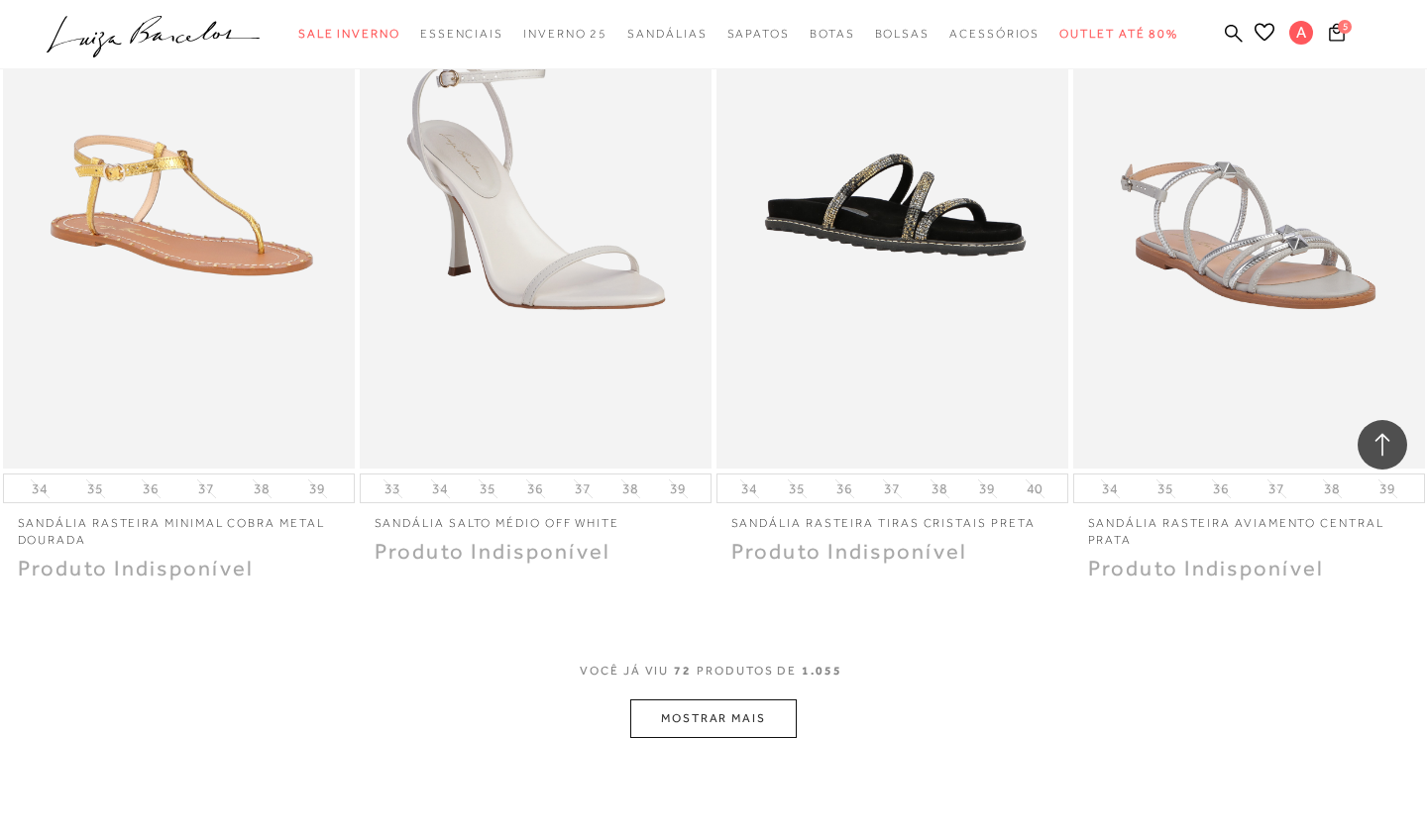 click on "MOSTRAR MAIS" at bounding box center (714, 718) 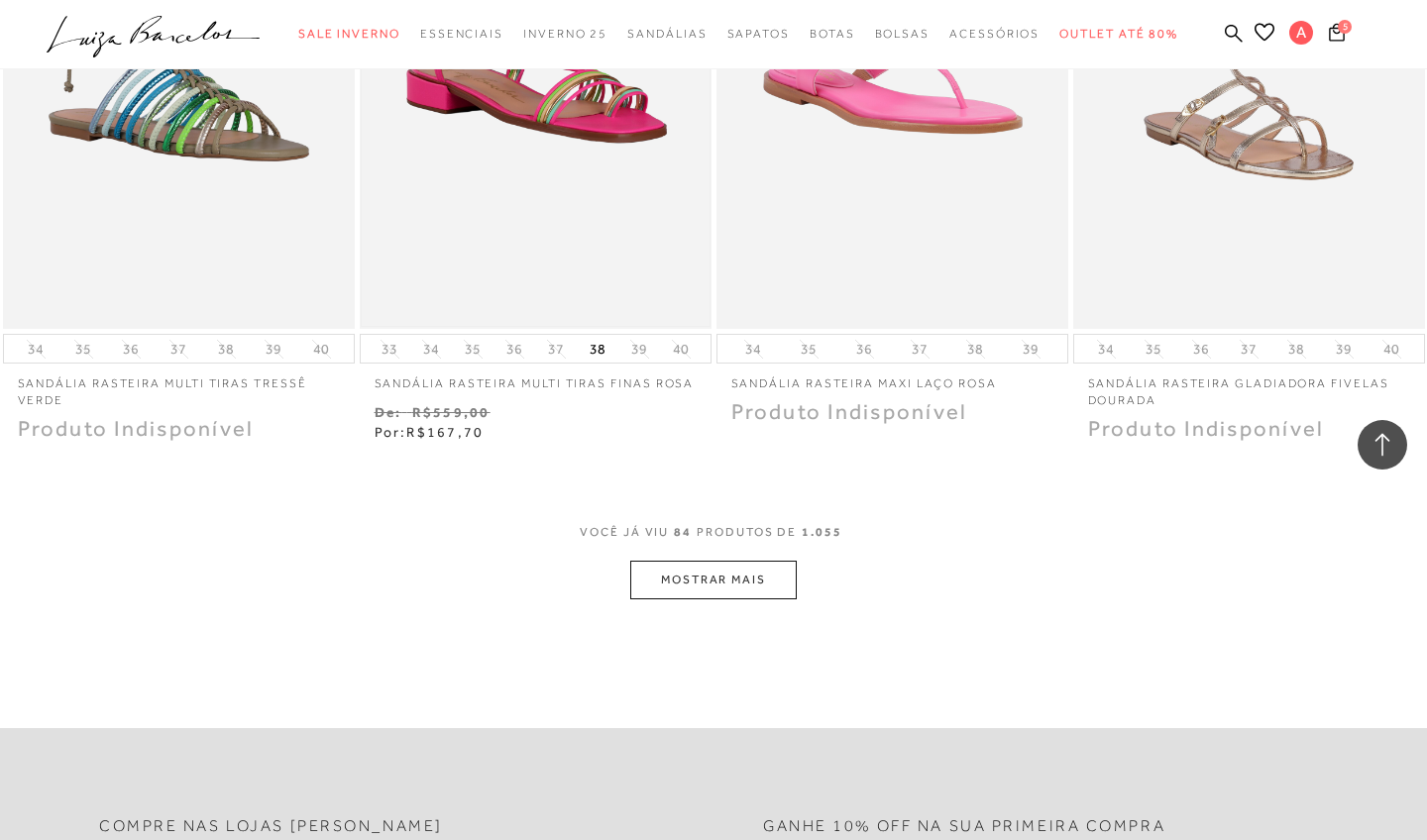 scroll, scrollTop: 13698, scrollLeft: 0, axis: vertical 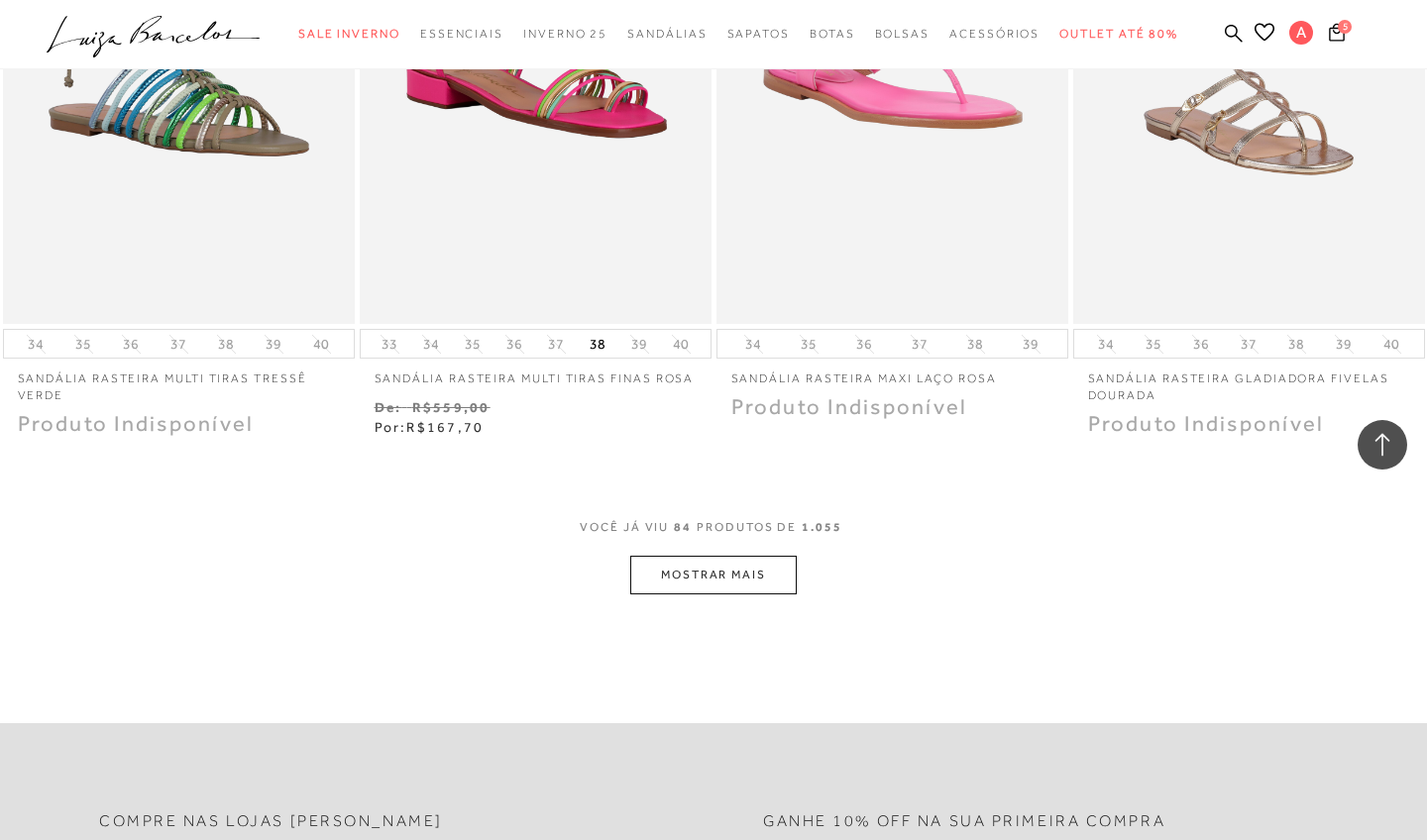 click on "MOSTRAR MAIS" at bounding box center [714, 575] 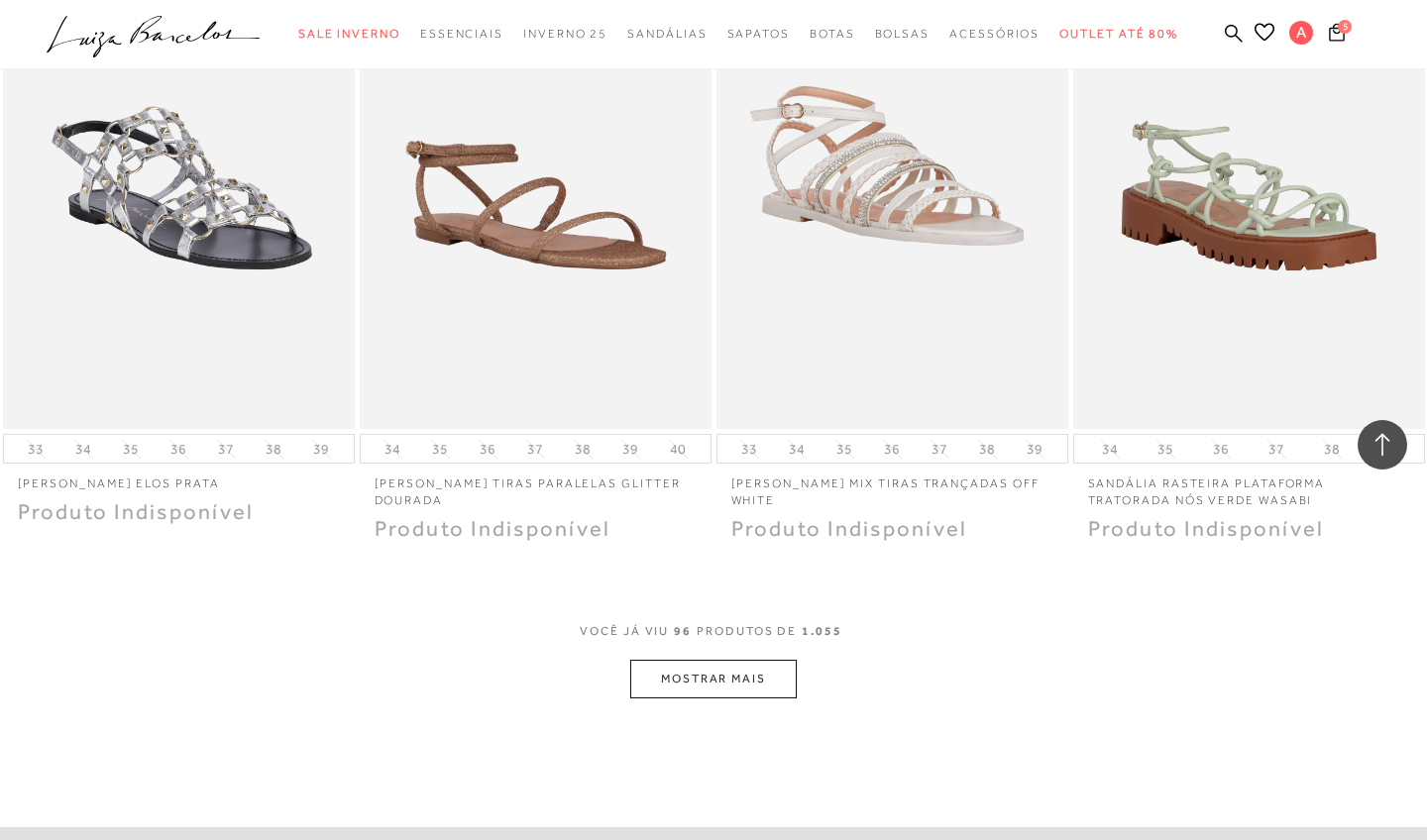 scroll, scrollTop: 15680, scrollLeft: 0, axis: vertical 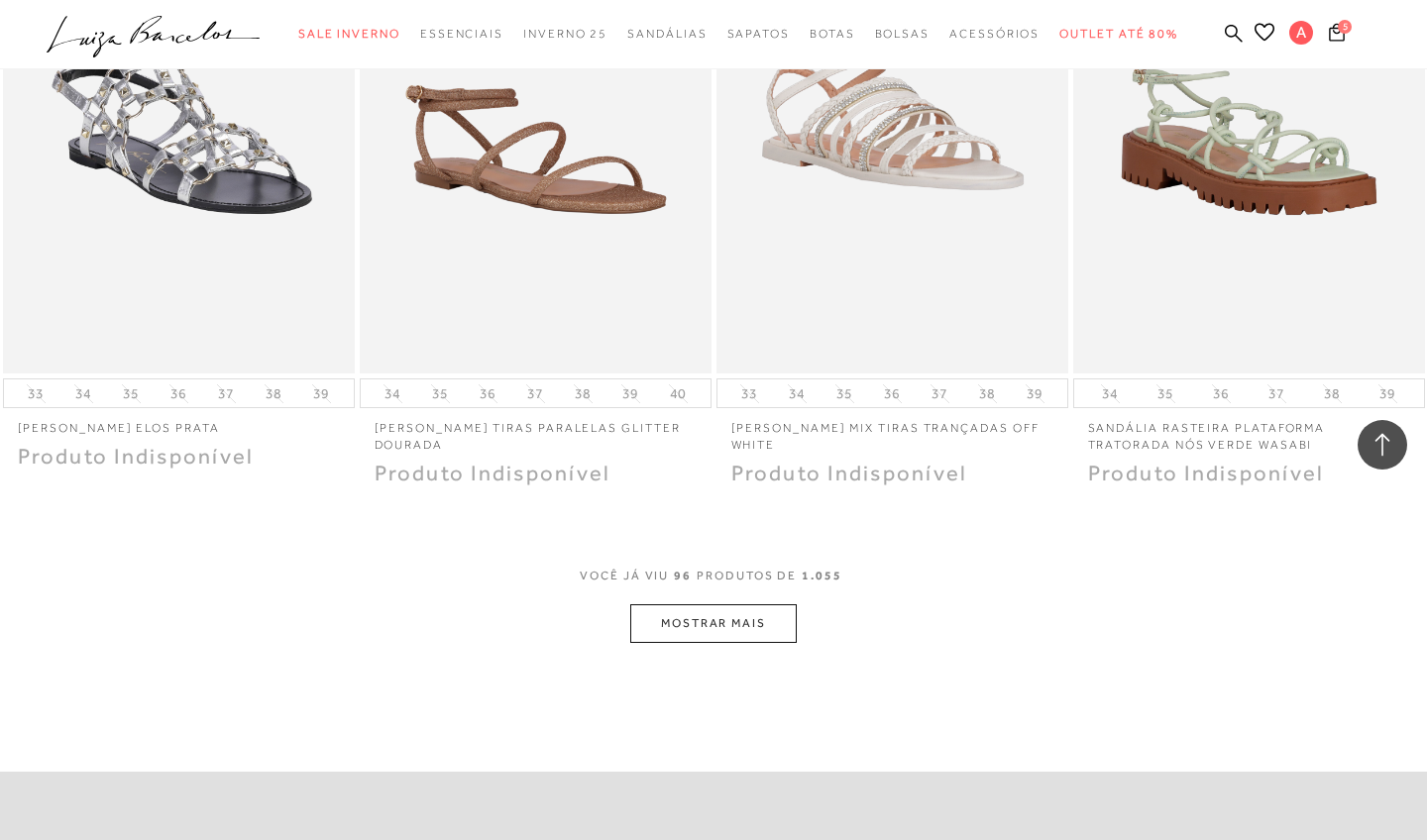 click on "MOSTRAR MAIS" at bounding box center (714, 623) 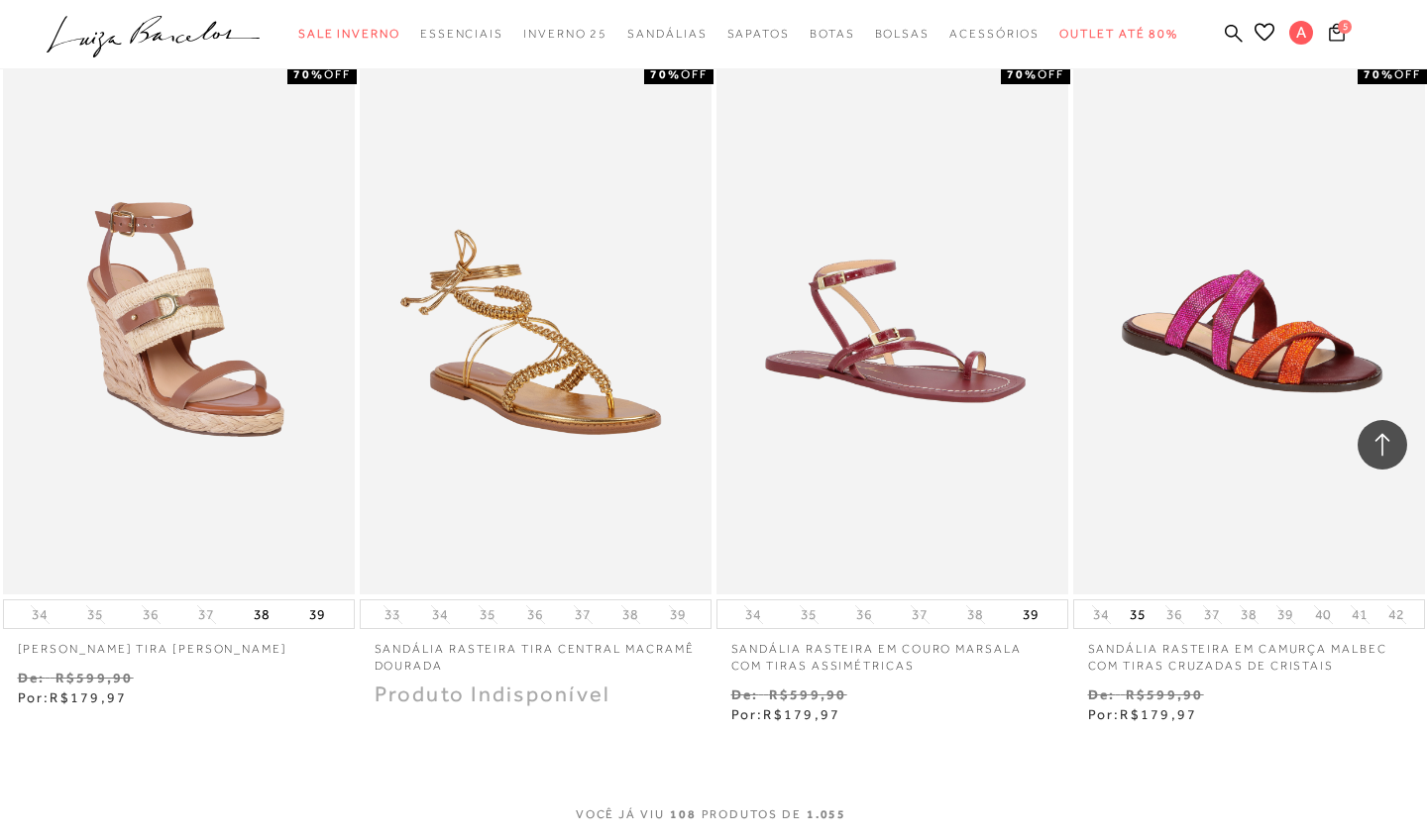 scroll, scrollTop: 17466, scrollLeft: 0, axis: vertical 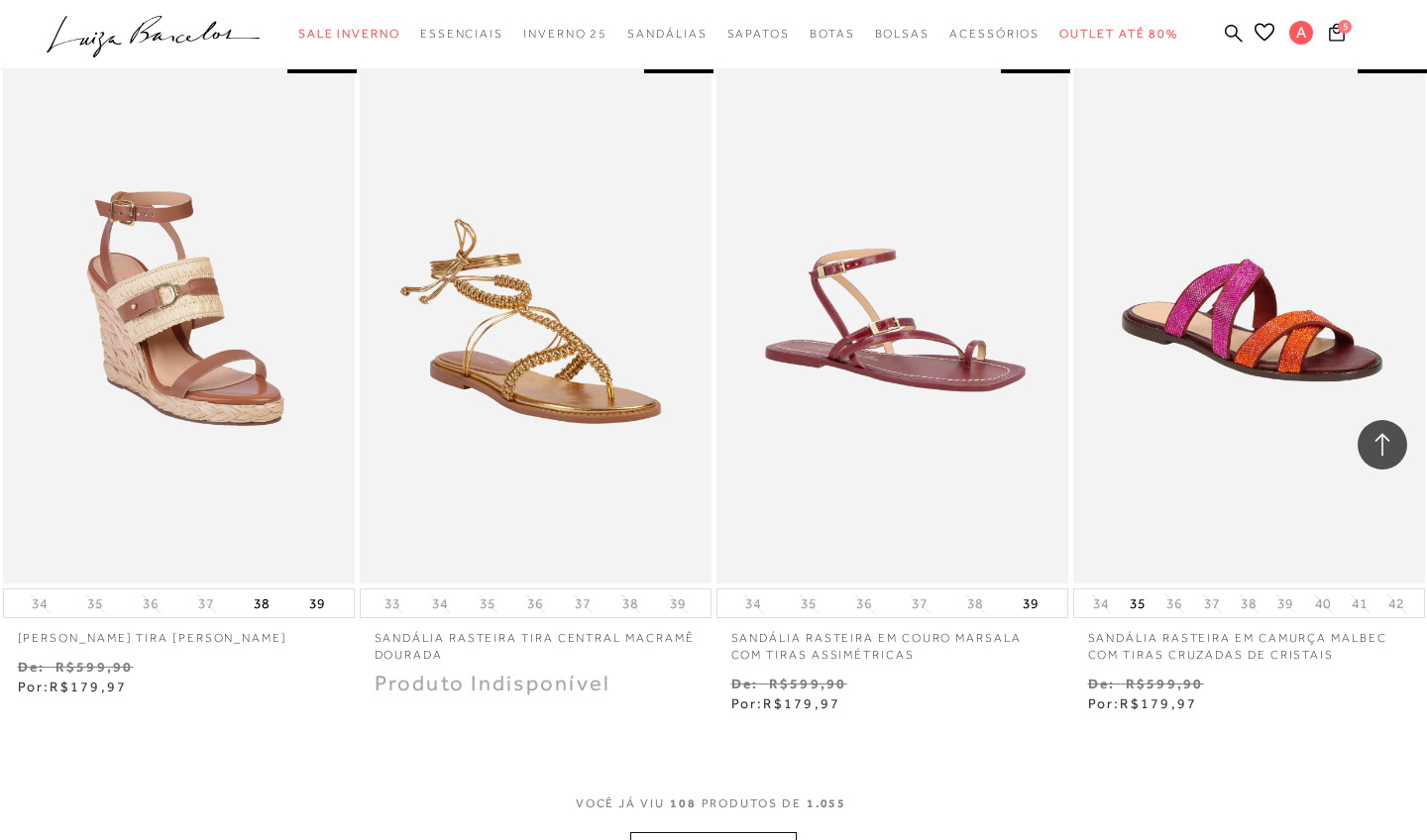 click on "MOSTRAR MAIS" at bounding box center [714, 851] 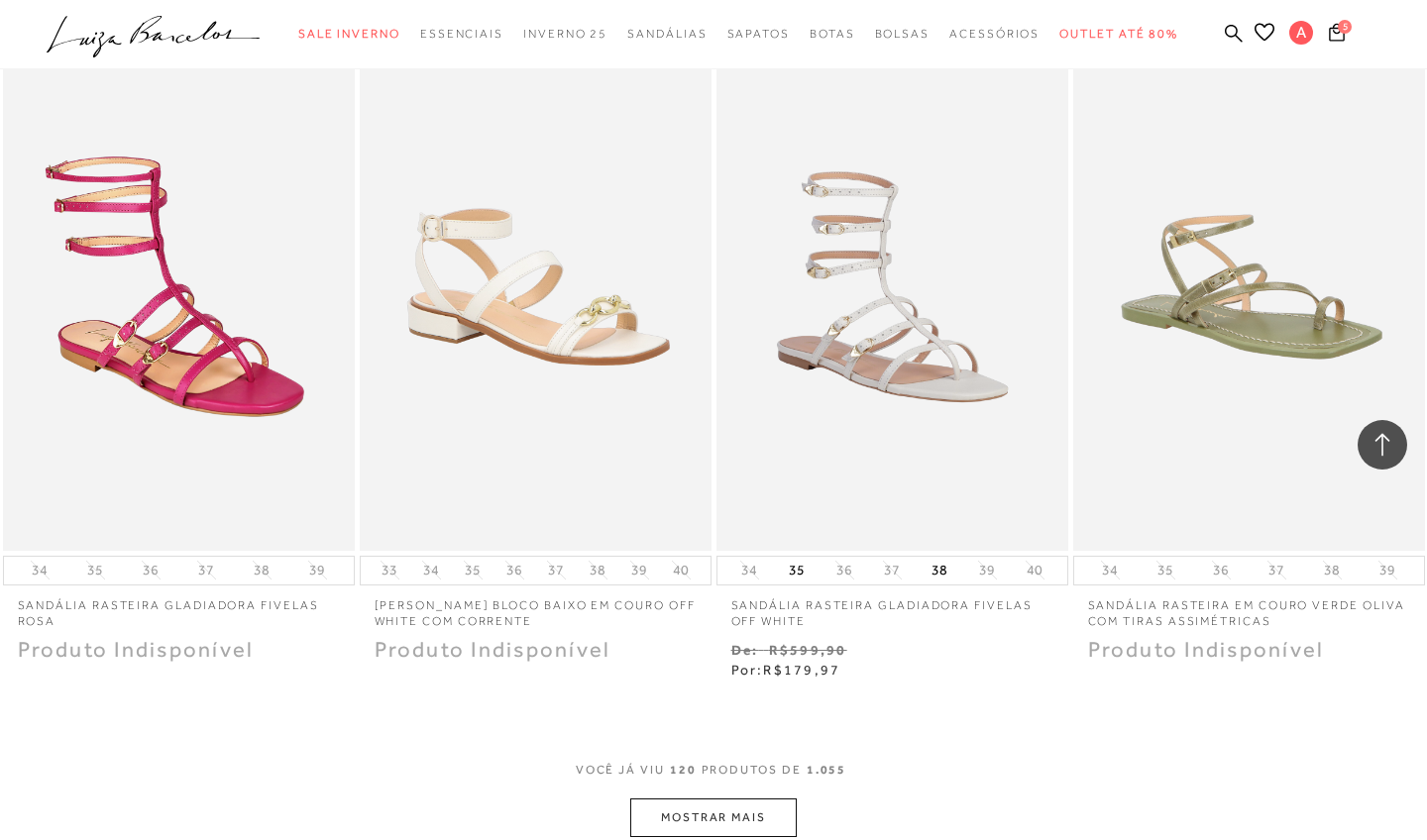 scroll, scrollTop: 19501, scrollLeft: 0, axis: vertical 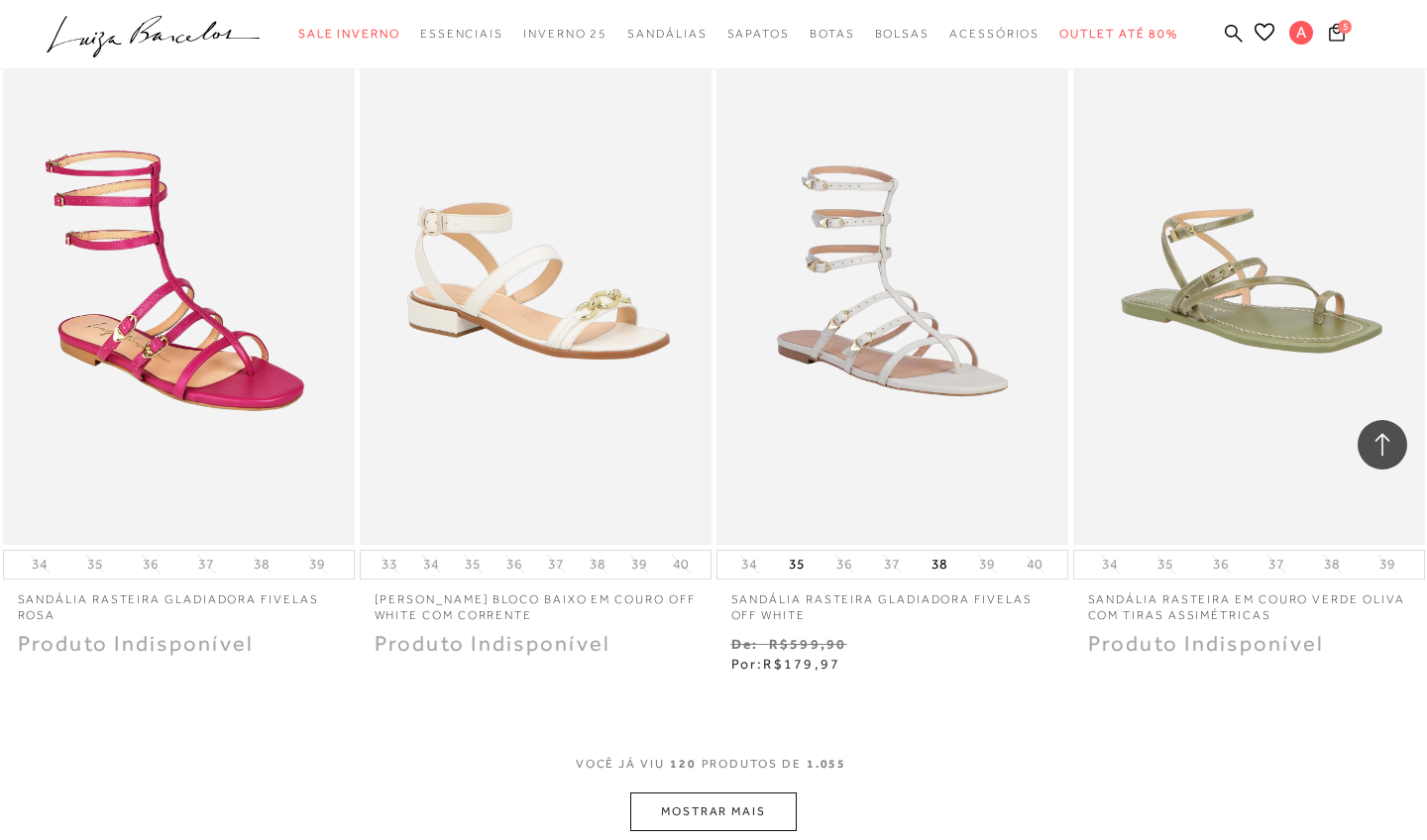 click on "MOSTRAR MAIS" at bounding box center [714, 811] 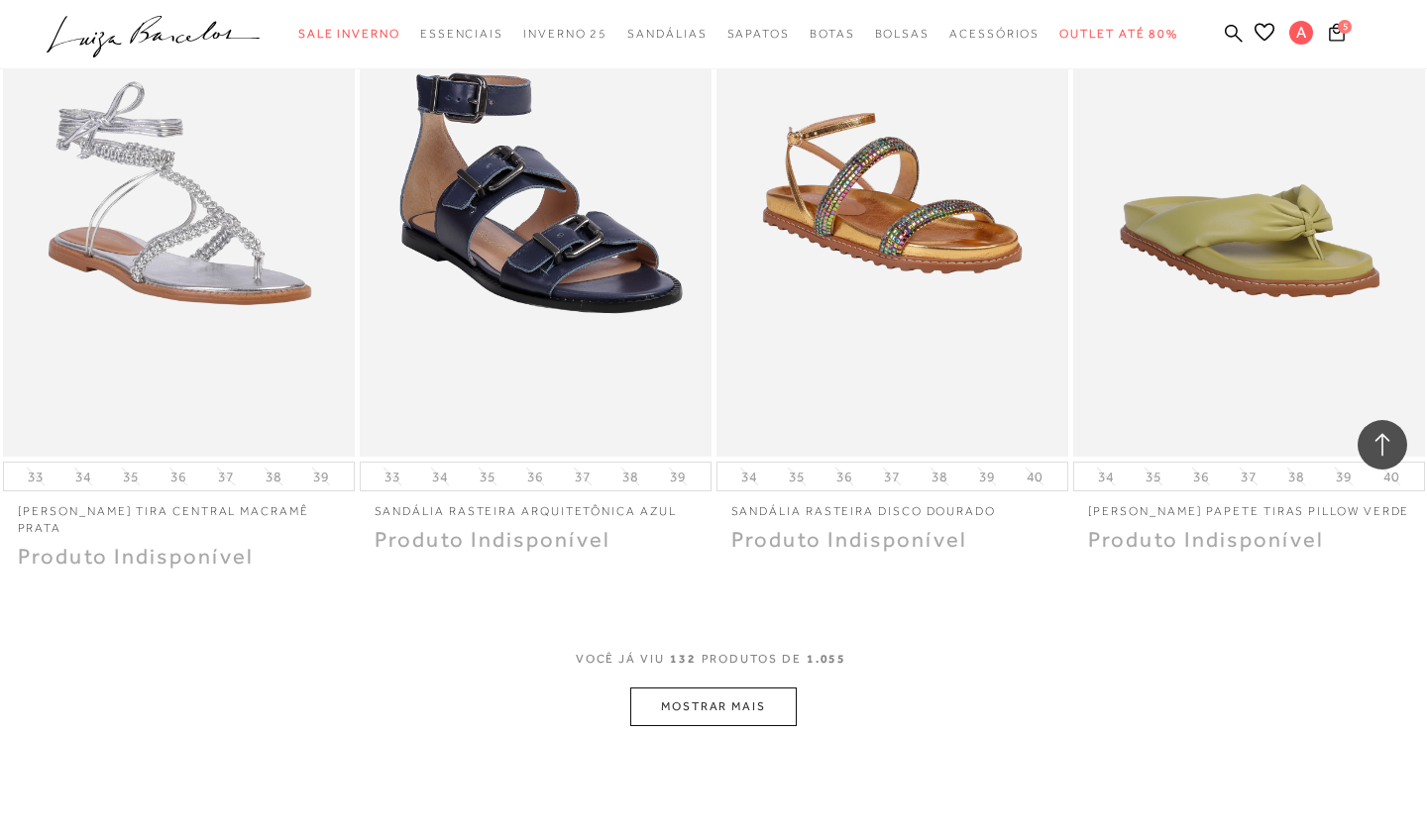 scroll, scrollTop: 21651, scrollLeft: 0, axis: vertical 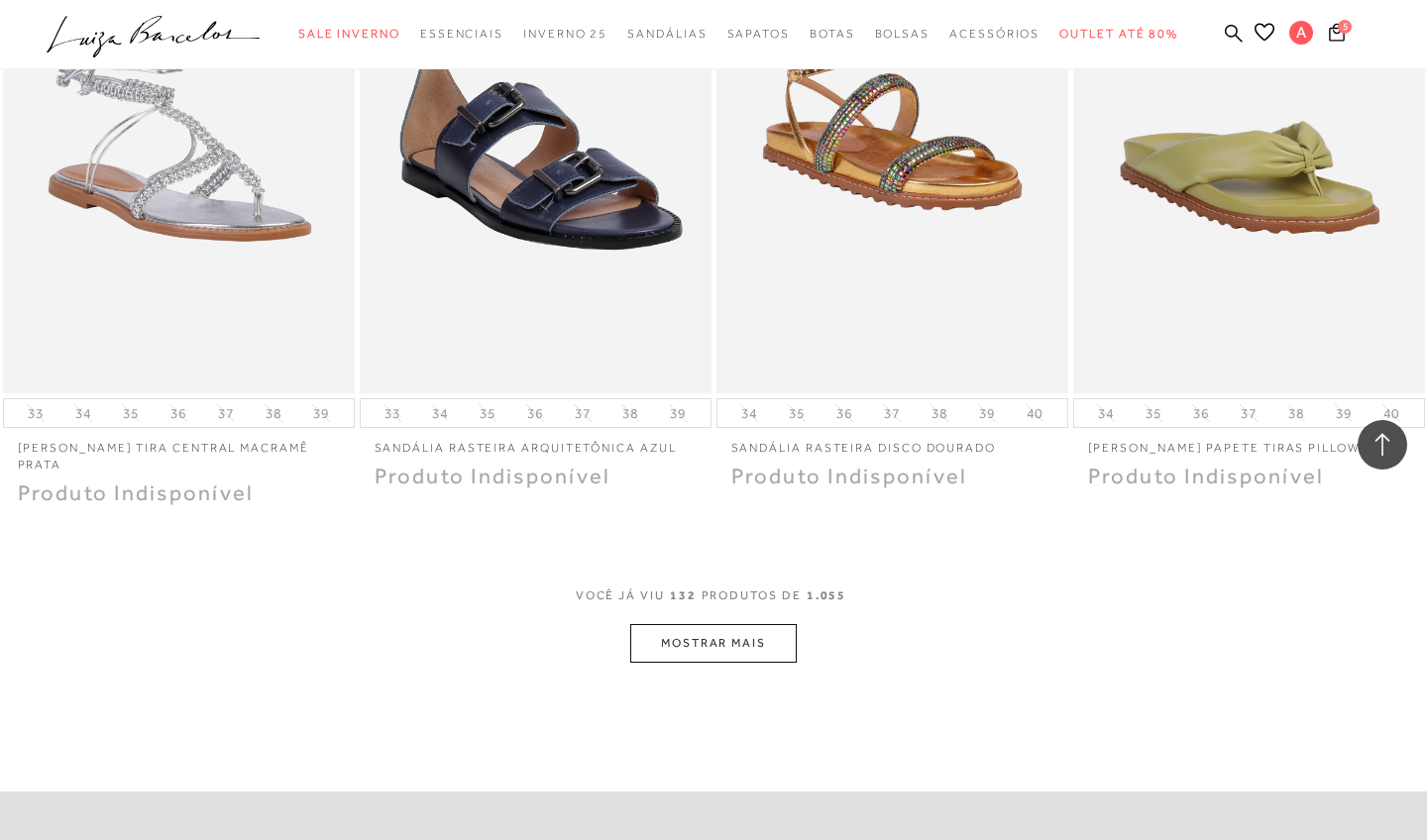 click on "MOSTRAR MAIS" at bounding box center (714, 643) 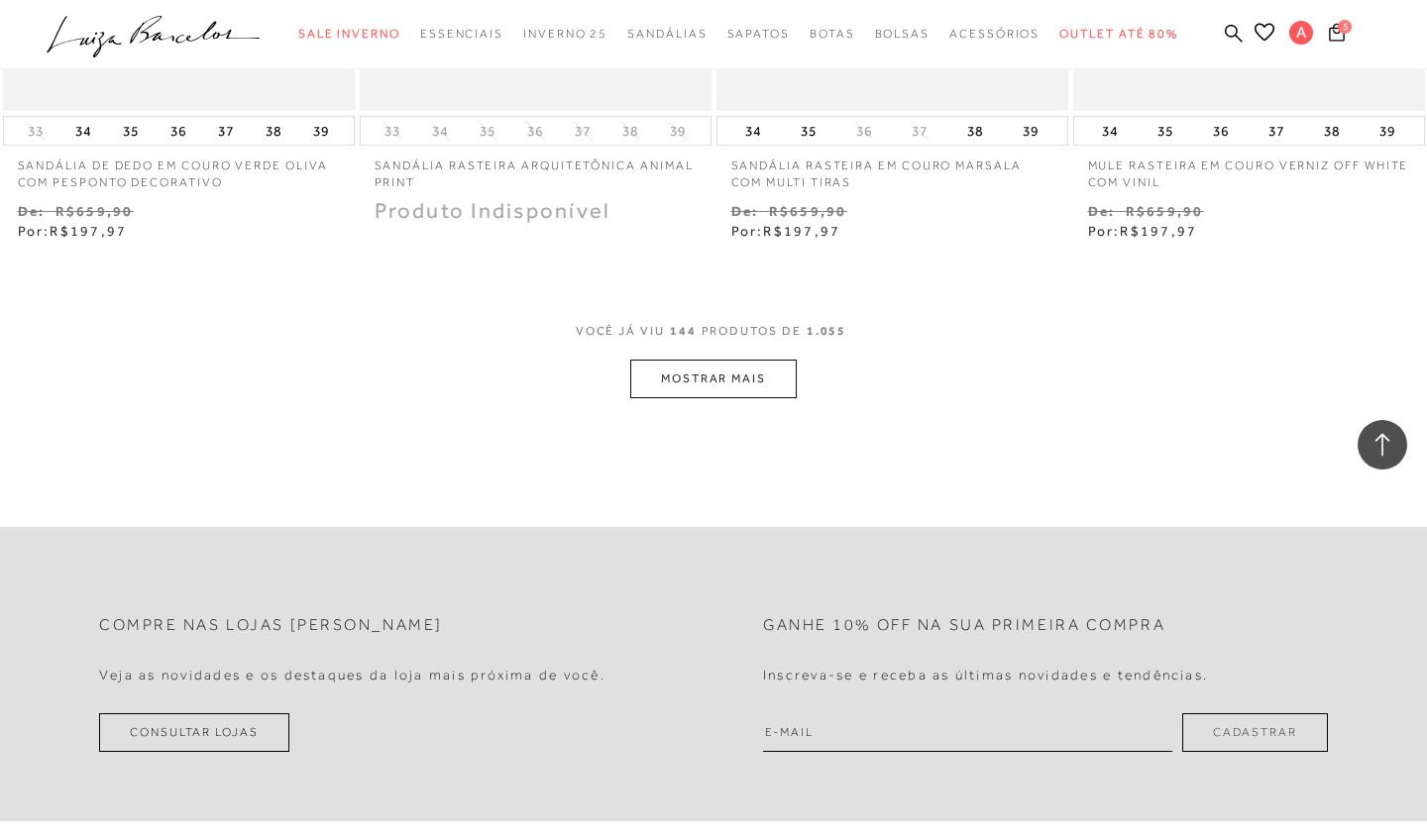 scroll, scrollTop: 23948, scrollLeft: 0, axis: vertical 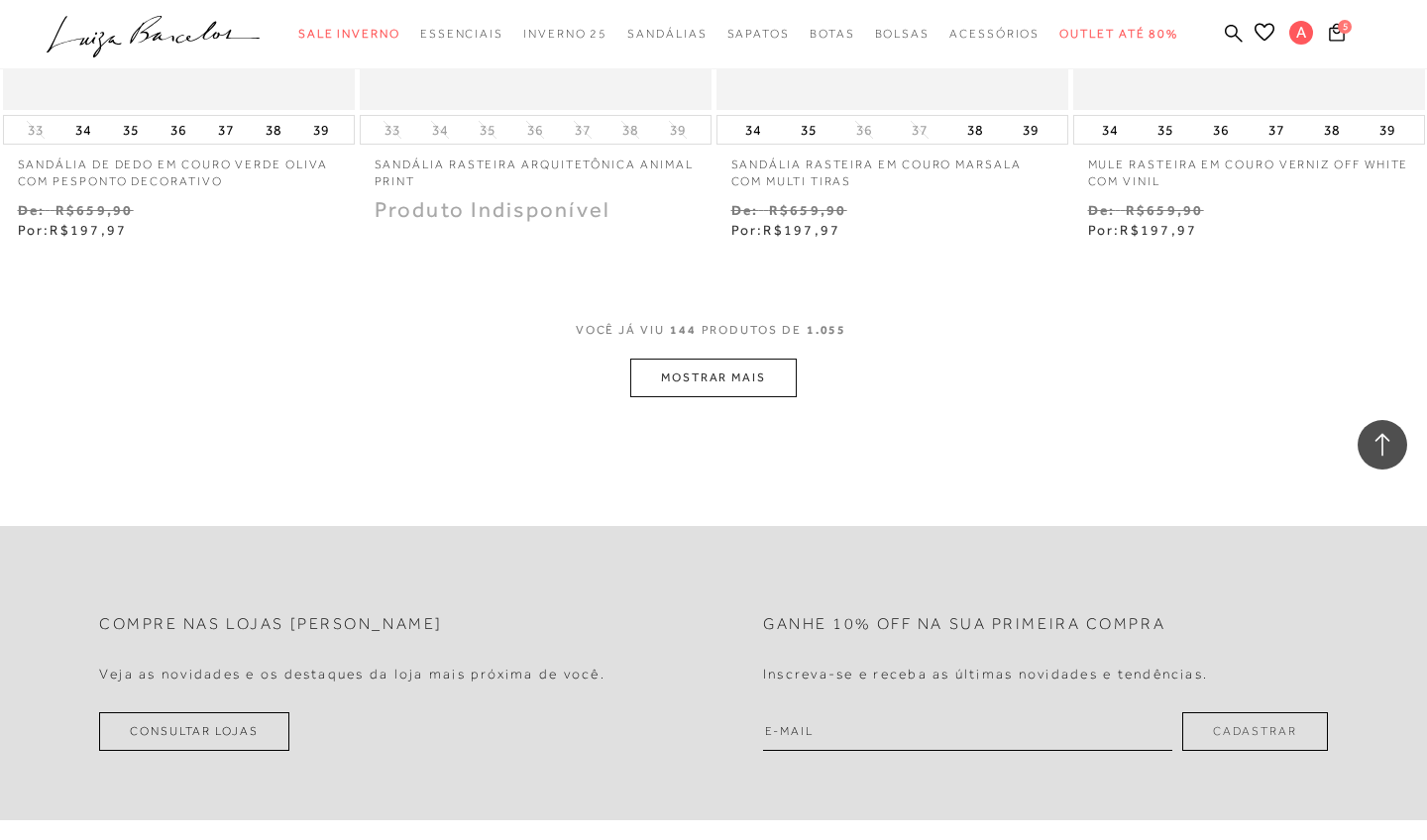 click on "MOSTRAR MAIS" at bounding box center [714, 377] 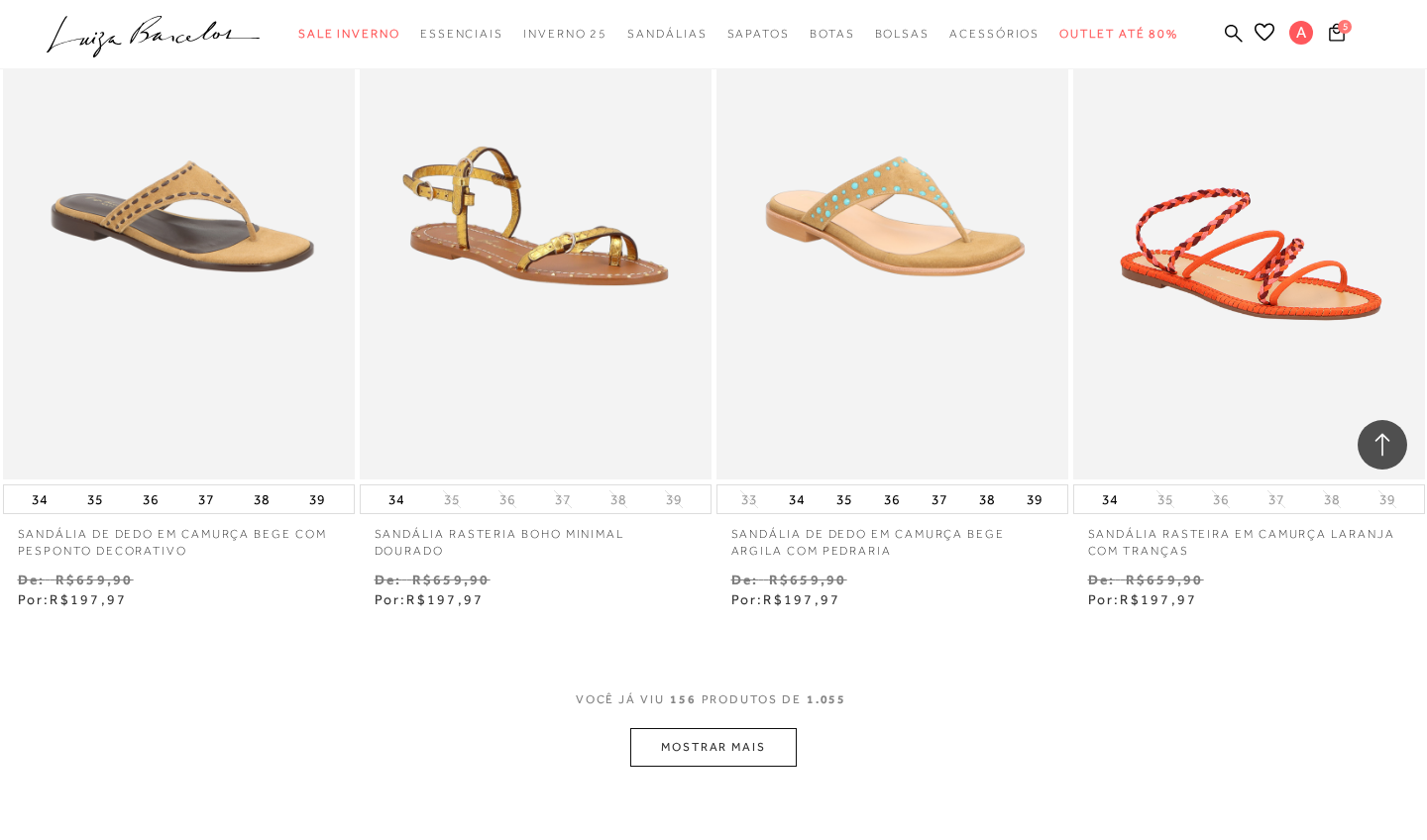 scroll, scrollTop: 25612, scrollLeft: 0, axis: vertical 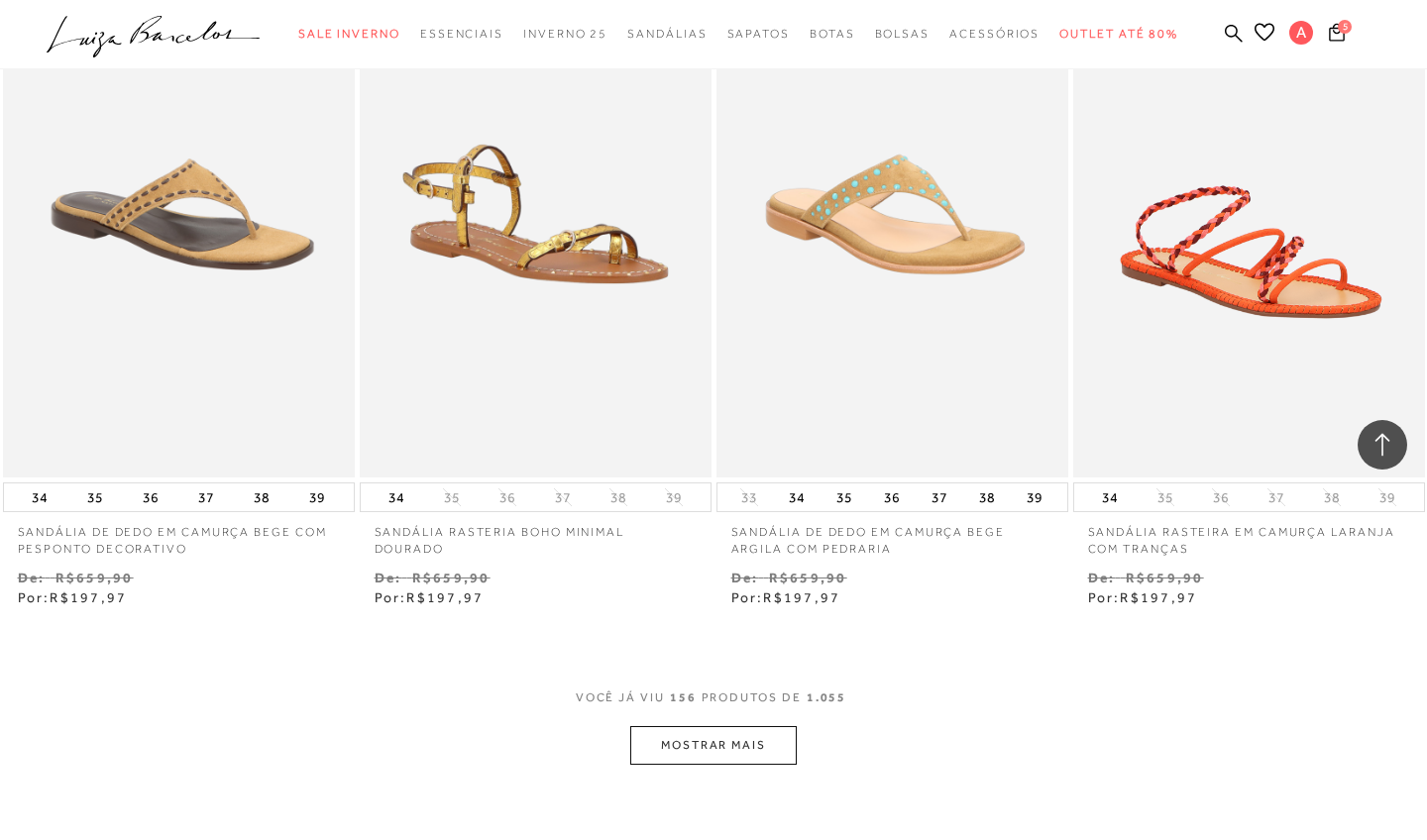click on "MOSTRAR MAIS" at bounding box center [714, 745] 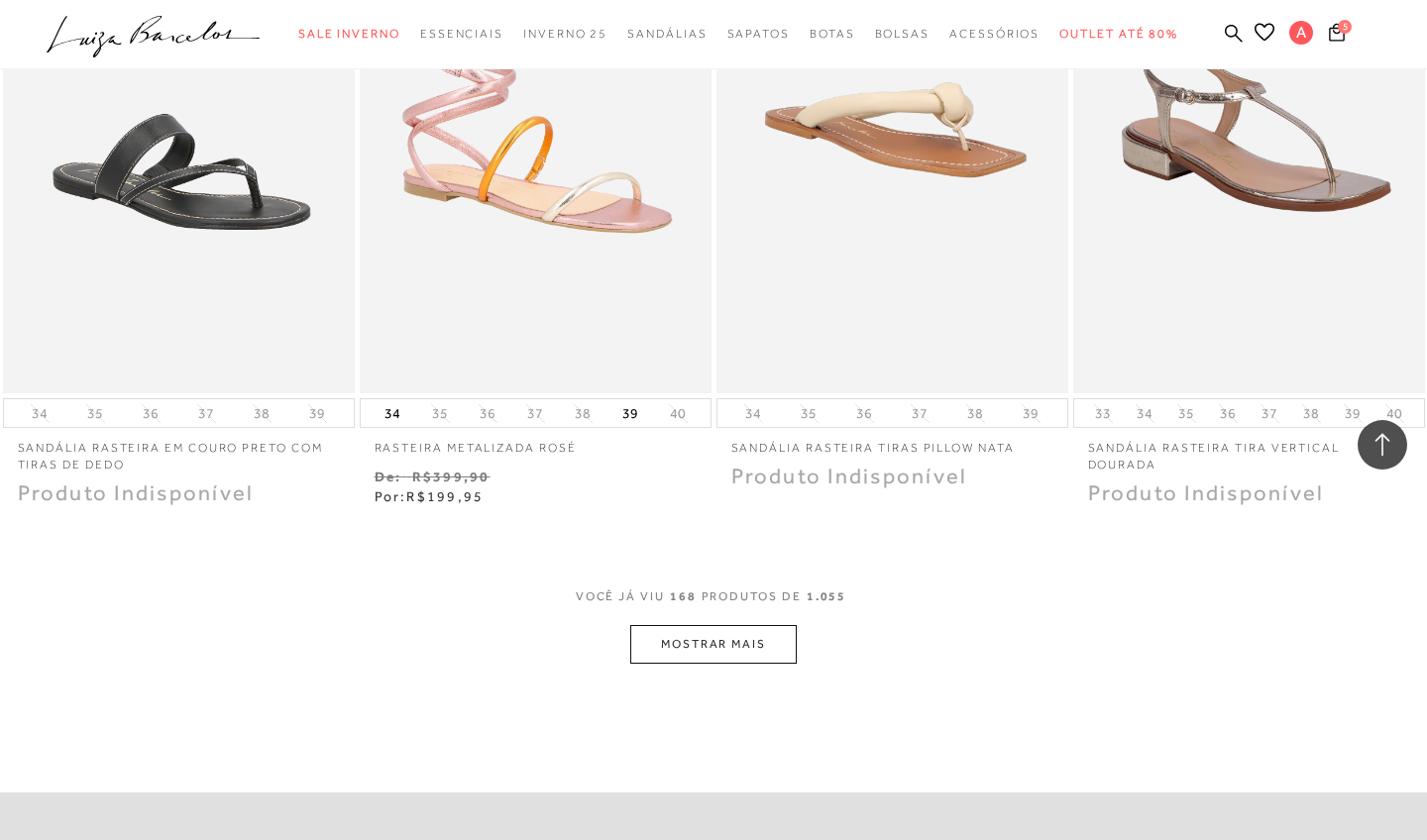 scroll, scrollTop: 27732, scrollLeft: 0, axis: vertical 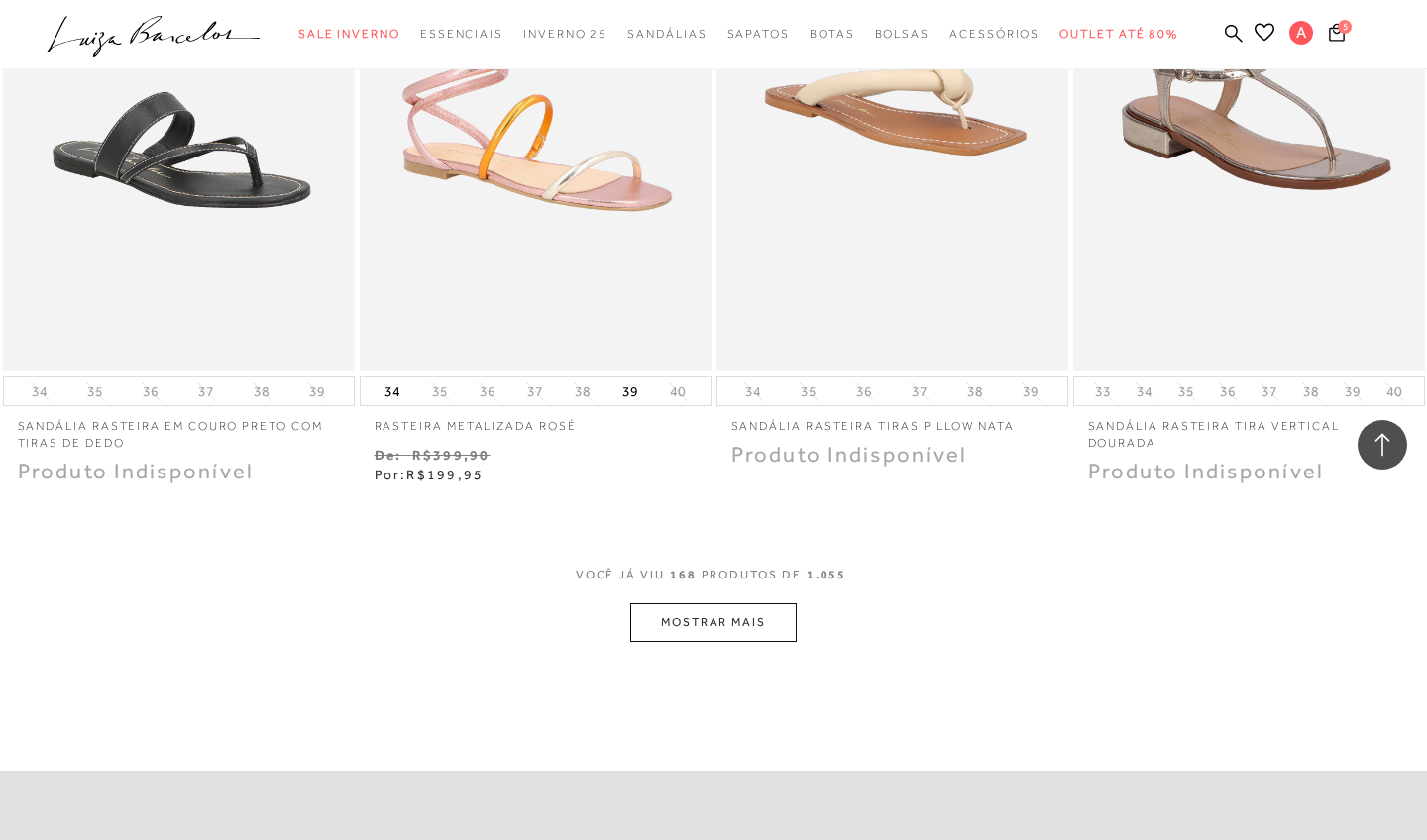 click on "MOSTRAR MAIS" at bounding box center [714, 622] 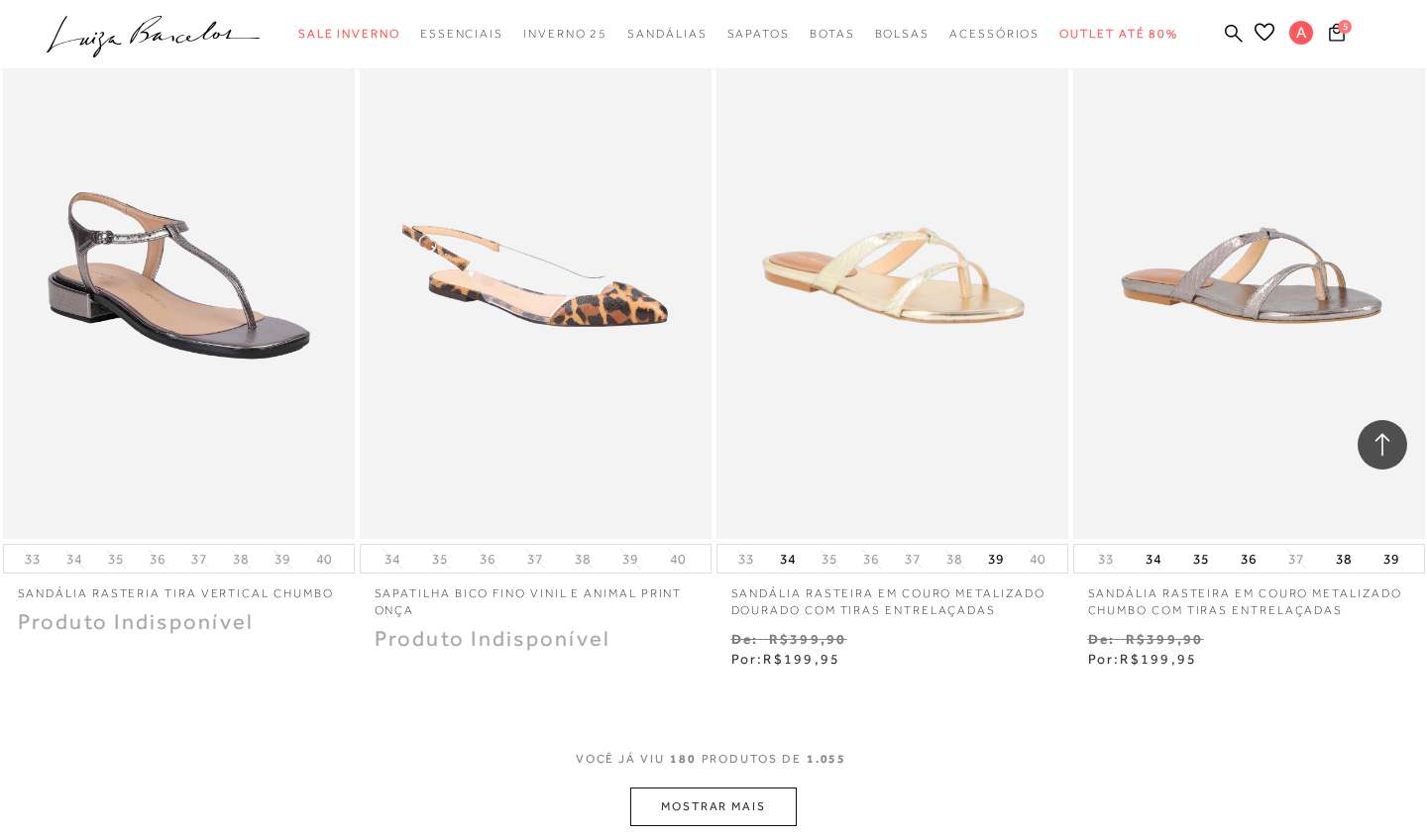 scroll, scrollTop: 29576, scrollLeft: 0, axis: vertical 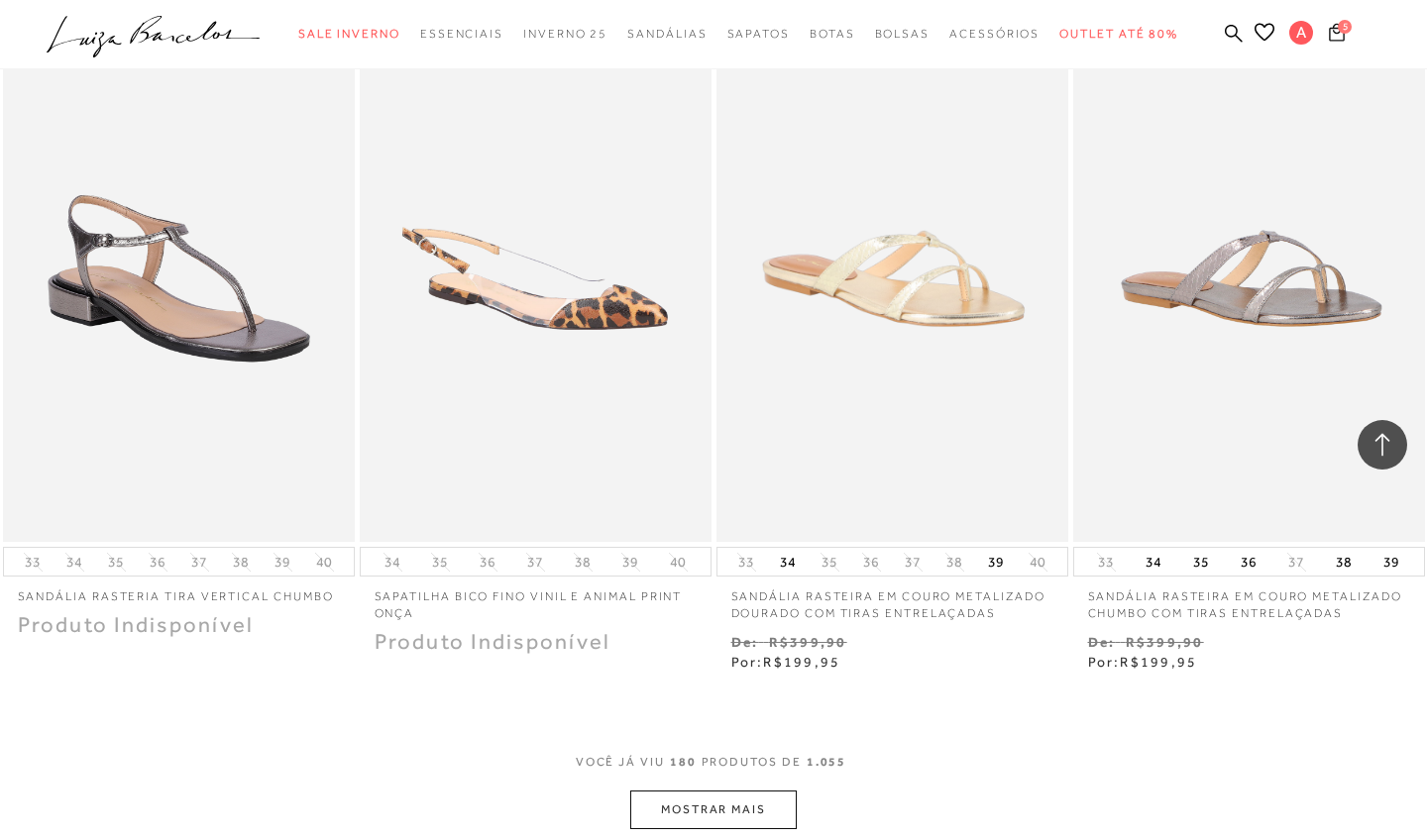 click 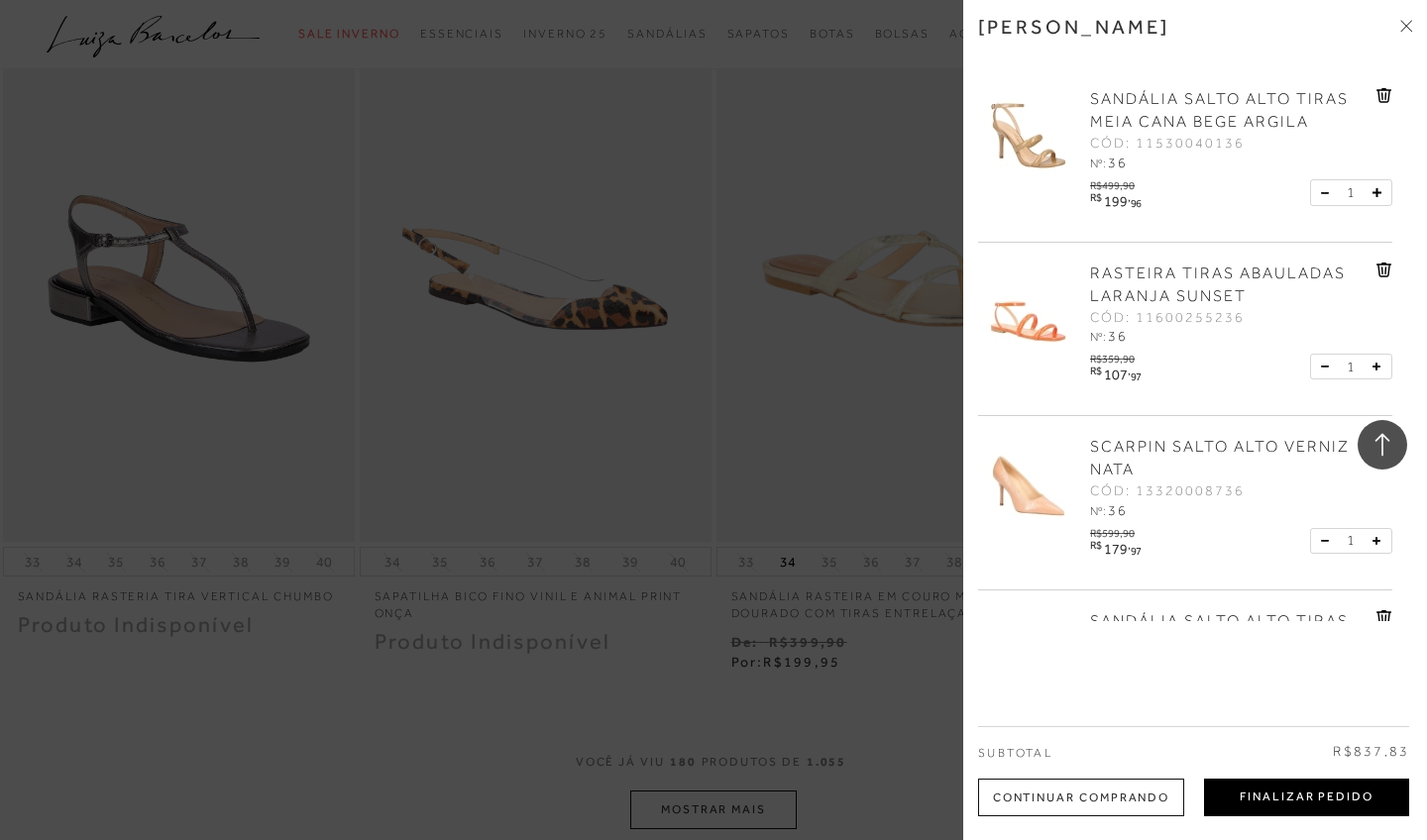 click on "Finalizar Pedido" at bounding box center [1306, 797] 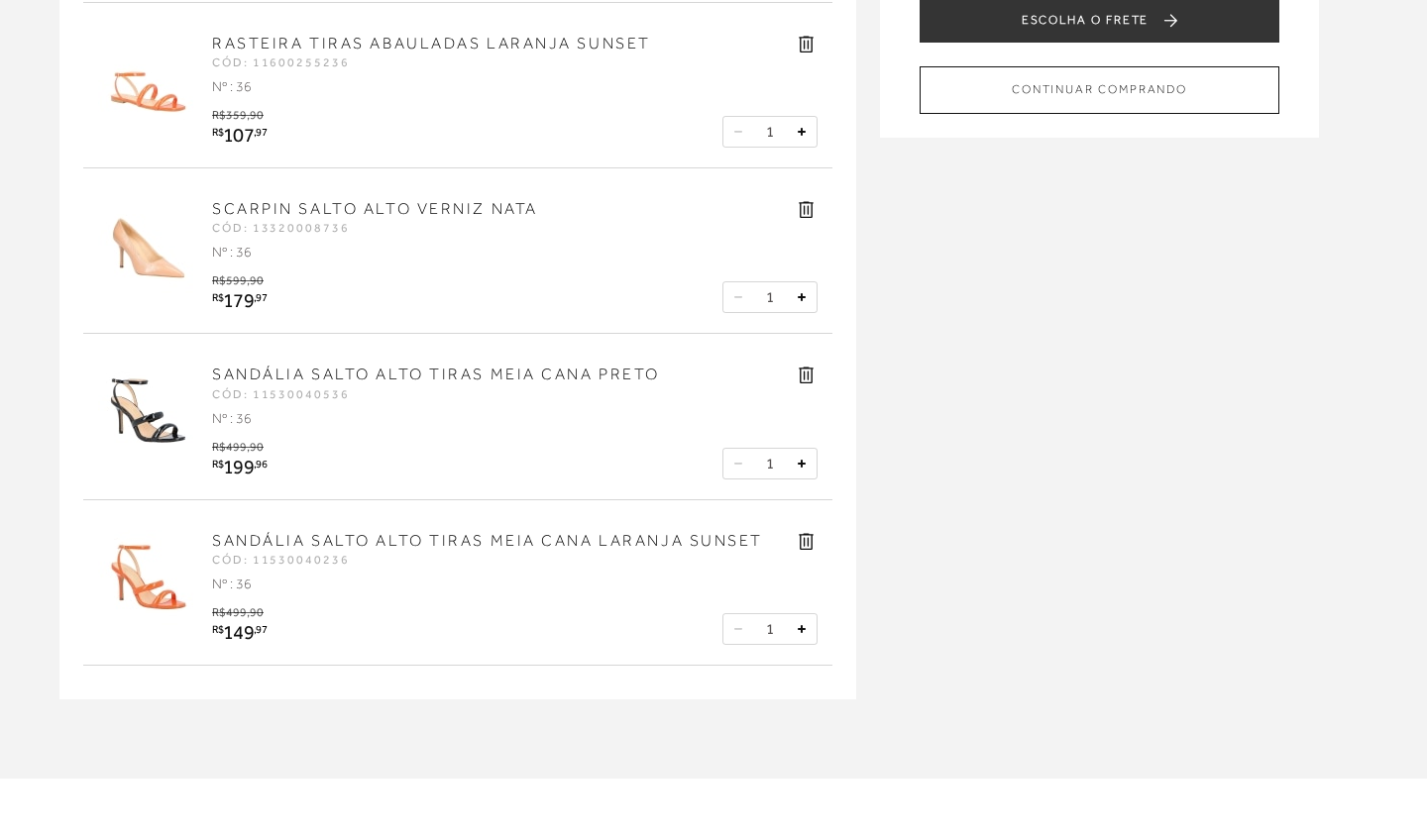 scroll, scrollTop: 375, scrollLeft: 0, axis: vertical 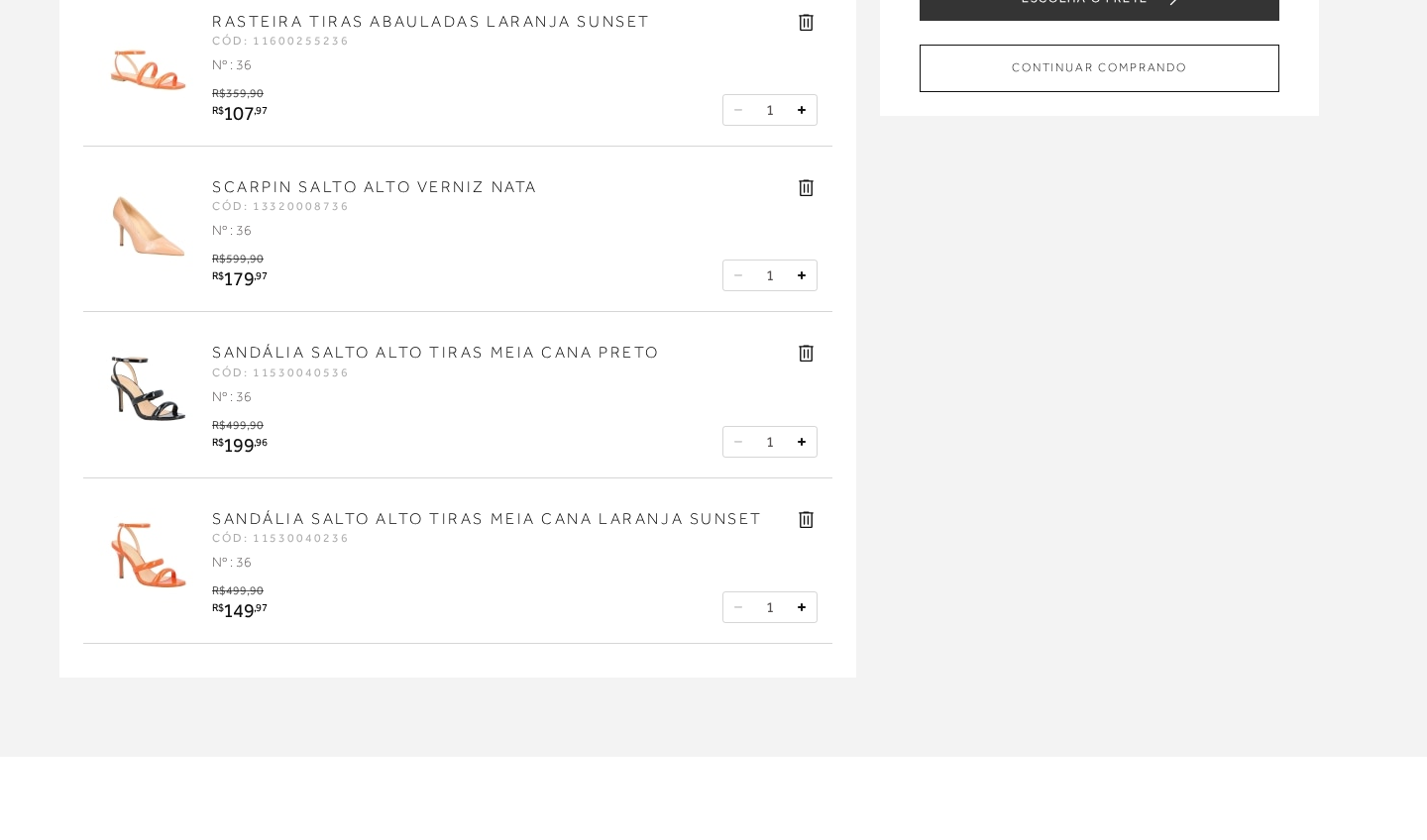 click 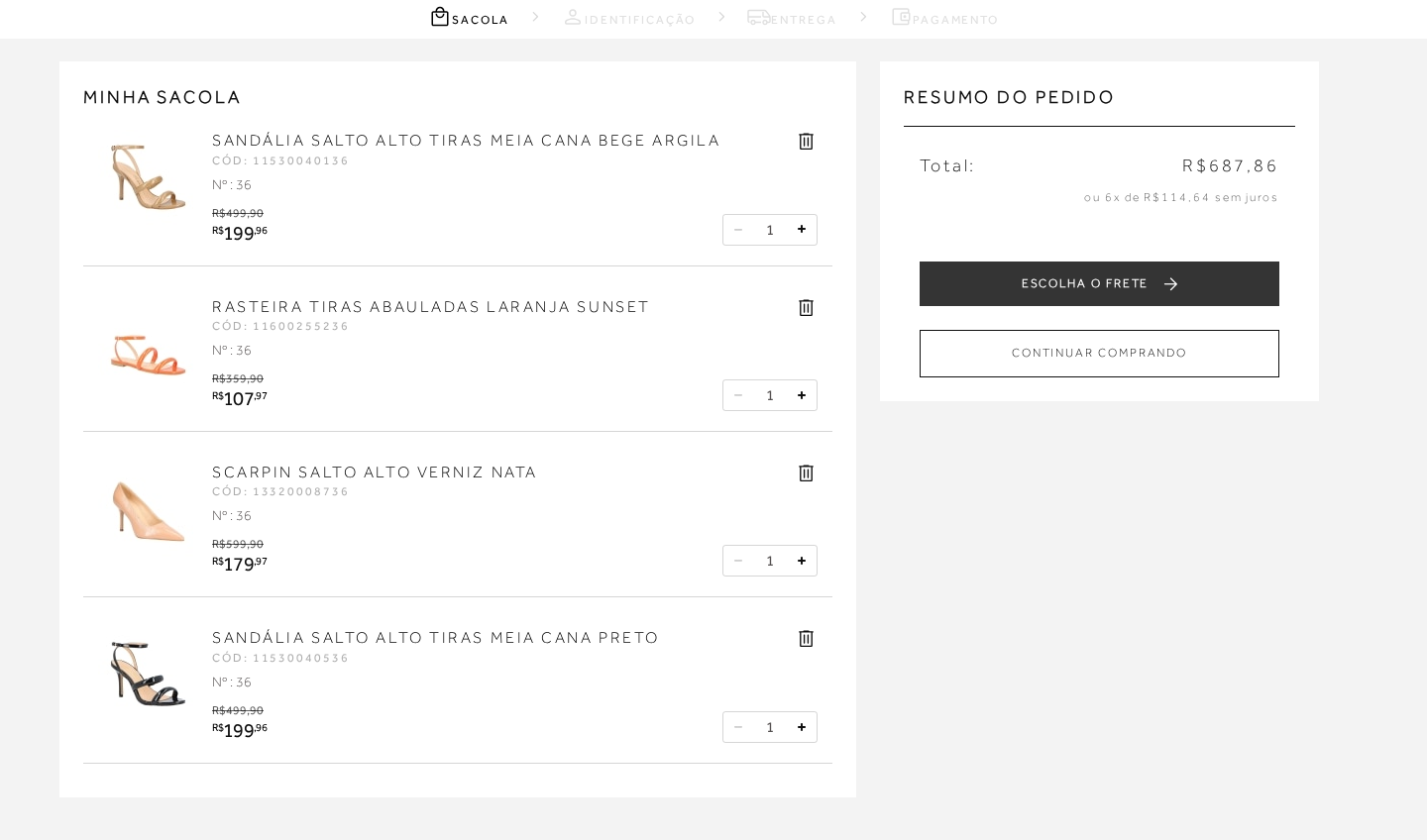 scroll, scrollTop: 101, scrollLeft: 0, axis: vertical 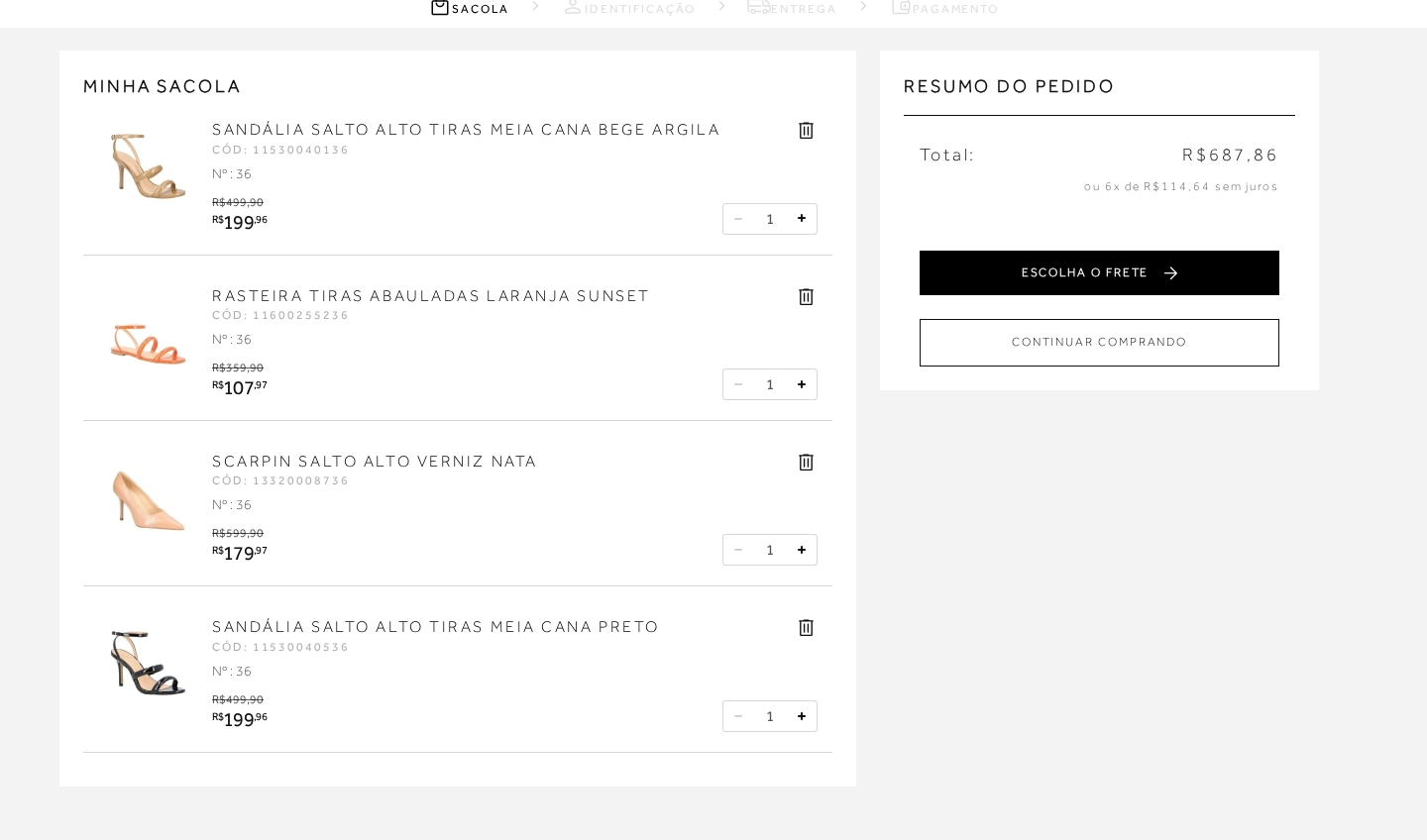 click on "ESCOLHA O FRETE" at bounding box center [1099, 272] 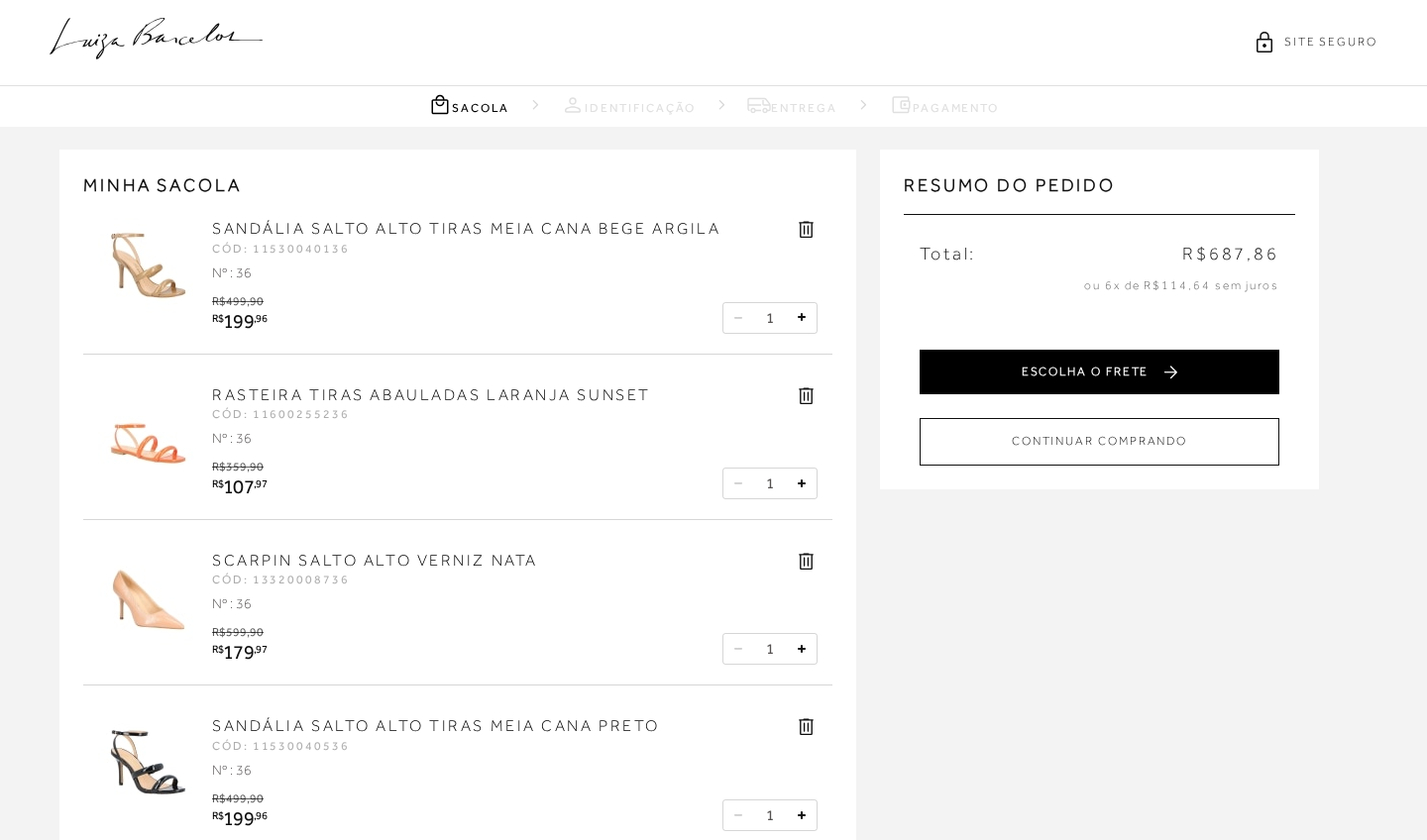 scroll, scrollTop: 0, scrollLeft: 0, axis: both 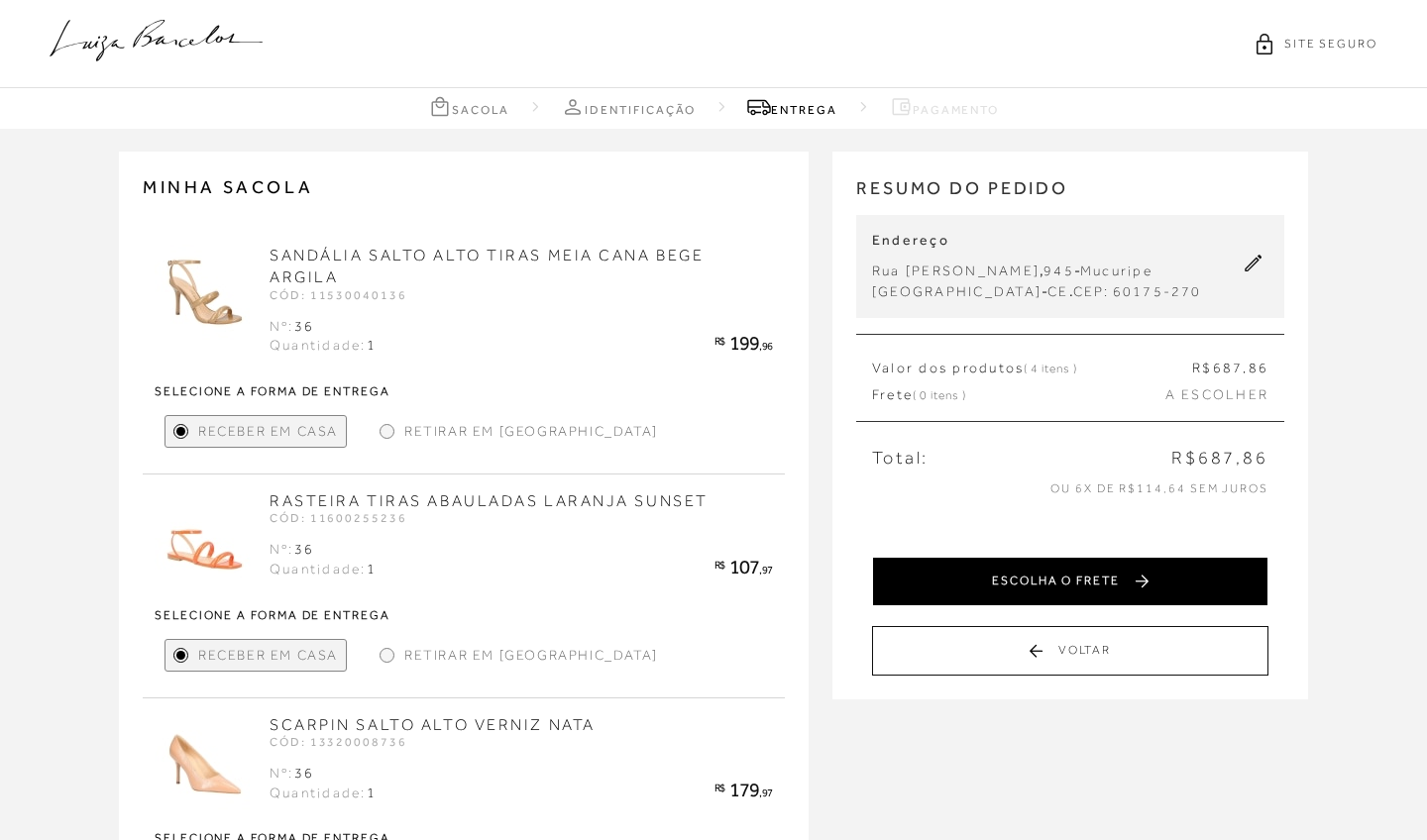 click on "ESCOLHA O FRETE" at bounding box center [1070, 581] 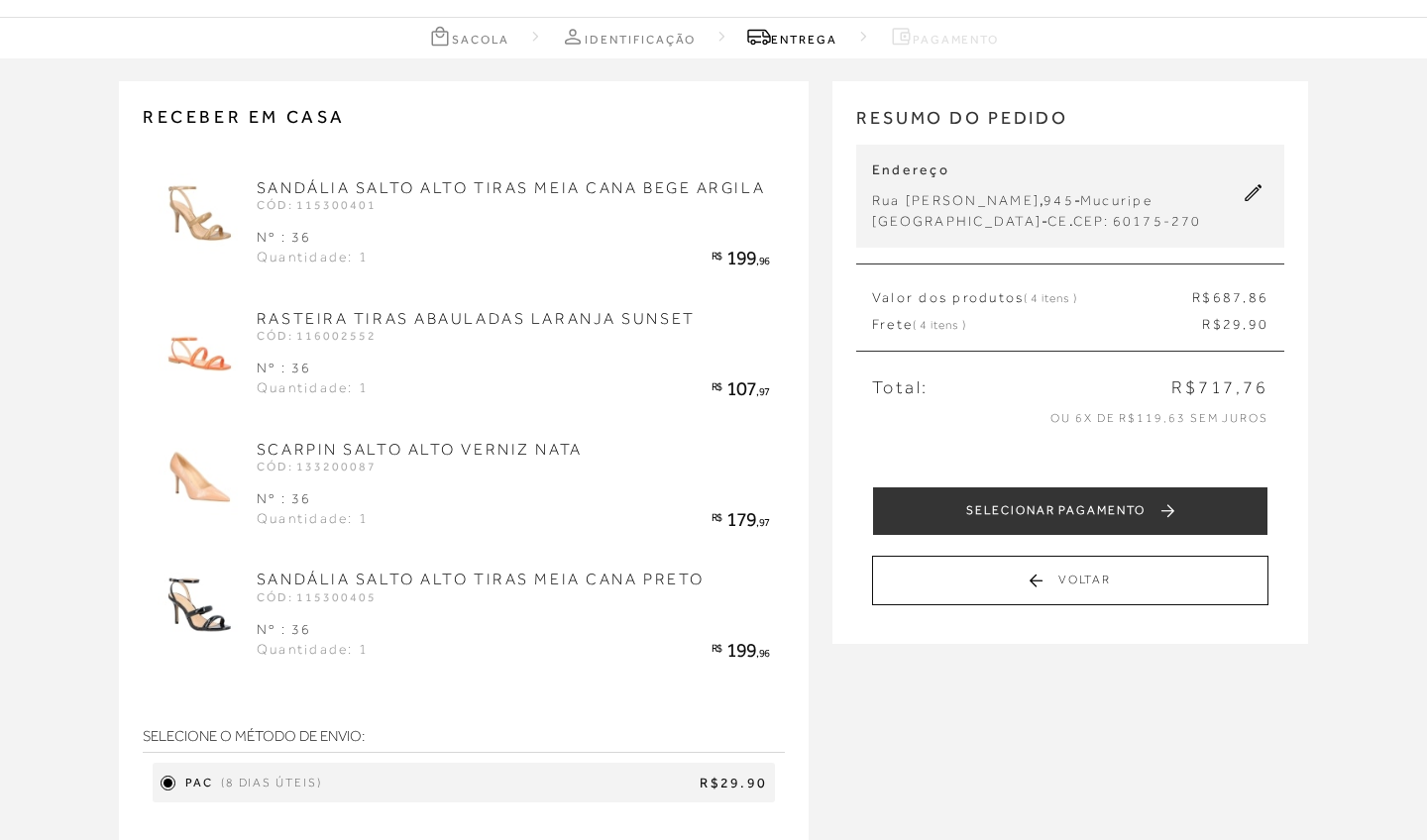 scroll, scrollTop: 49, scrollLeft: 0, axis: vertical 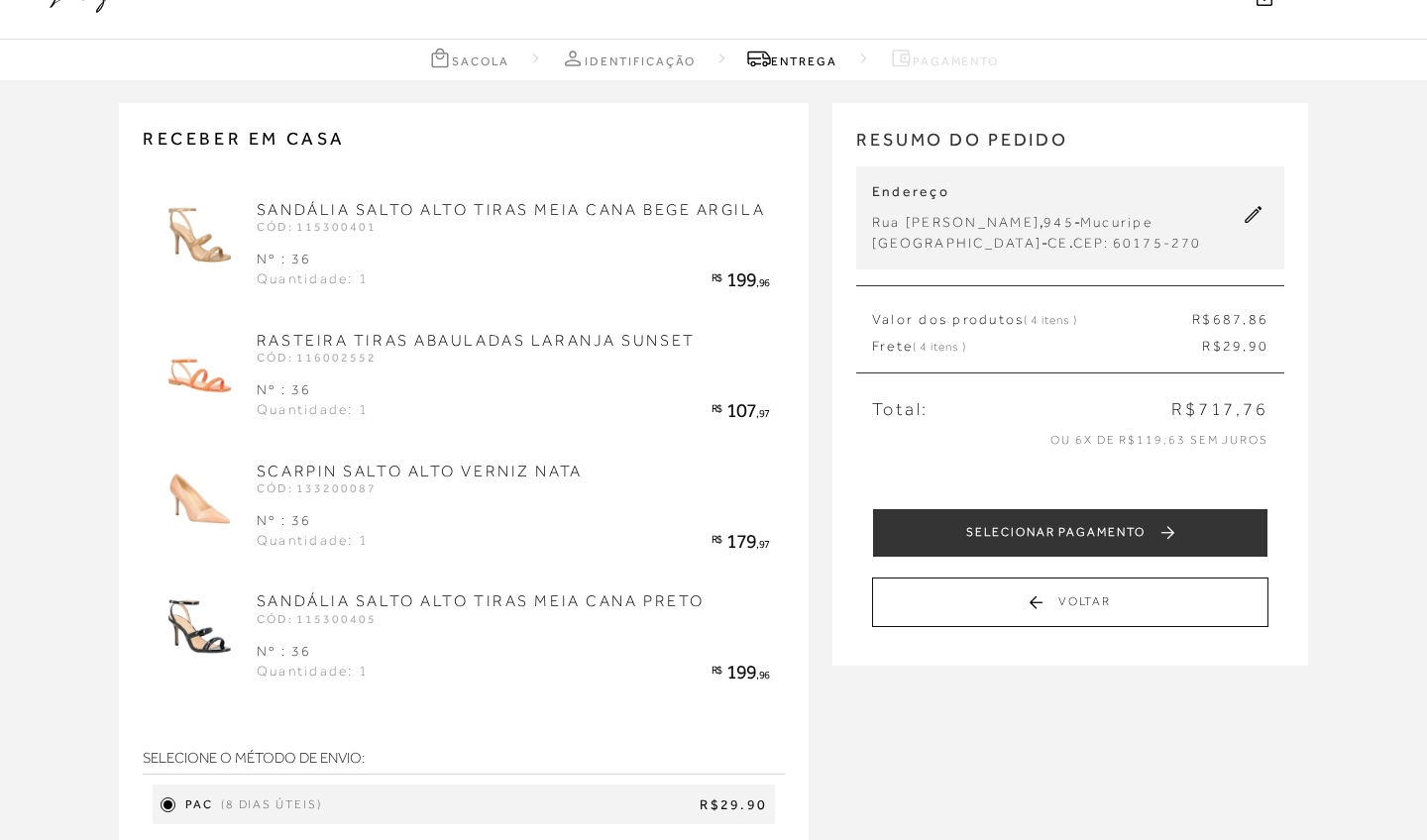 click 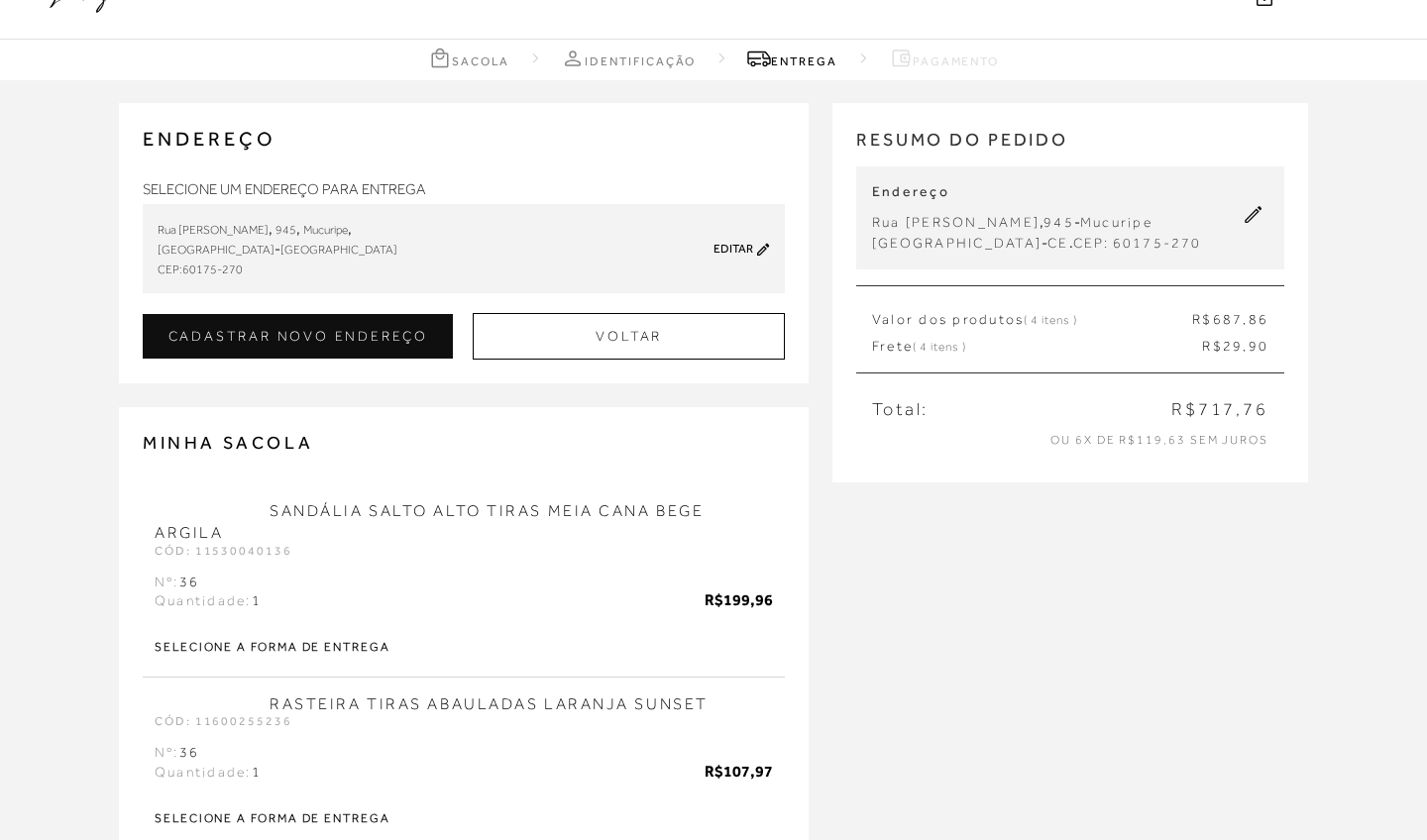 scroll, scrollTop: 0, scrollLeft: 0, axis: both 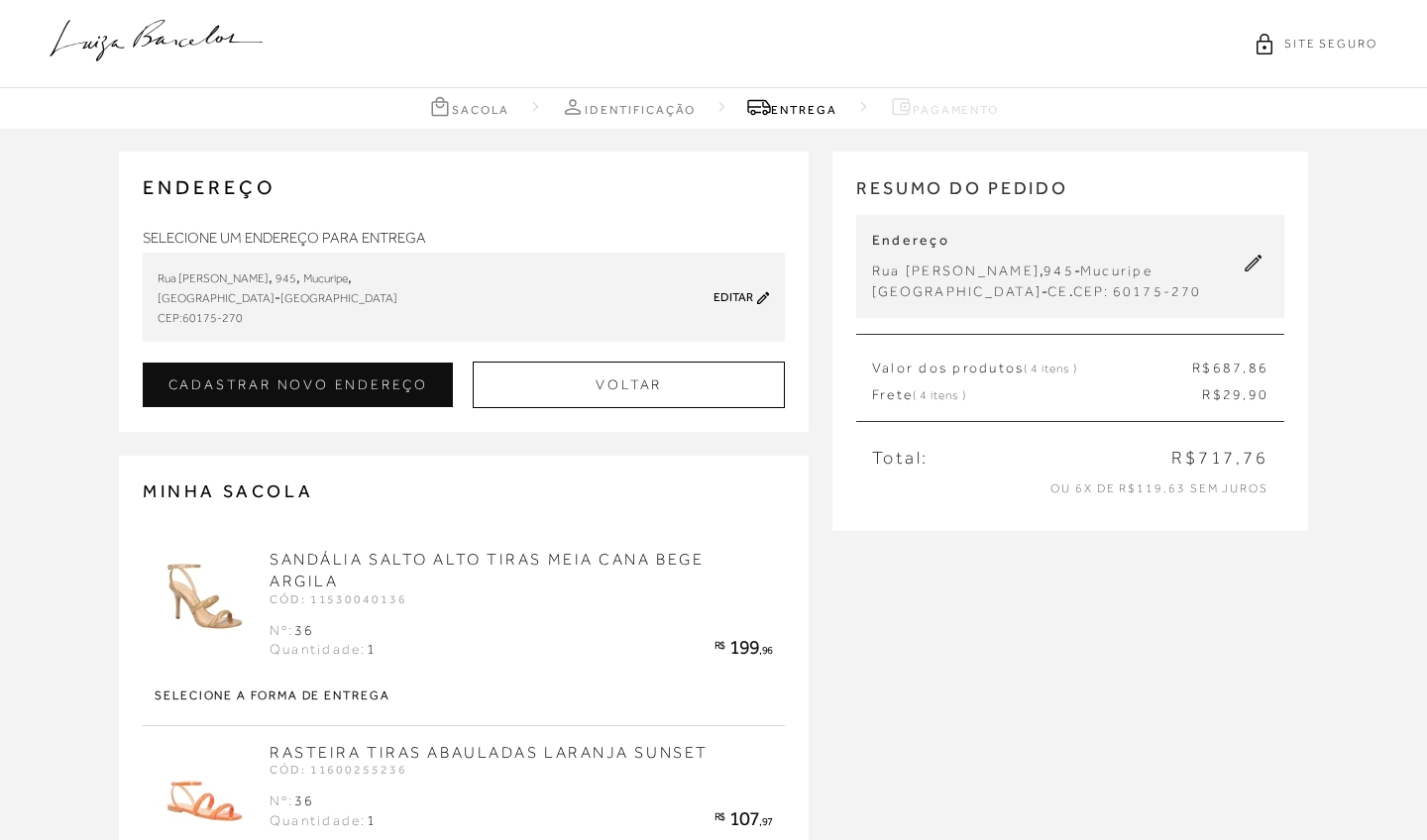 click on "Editar" at bounding box center (723, 297) 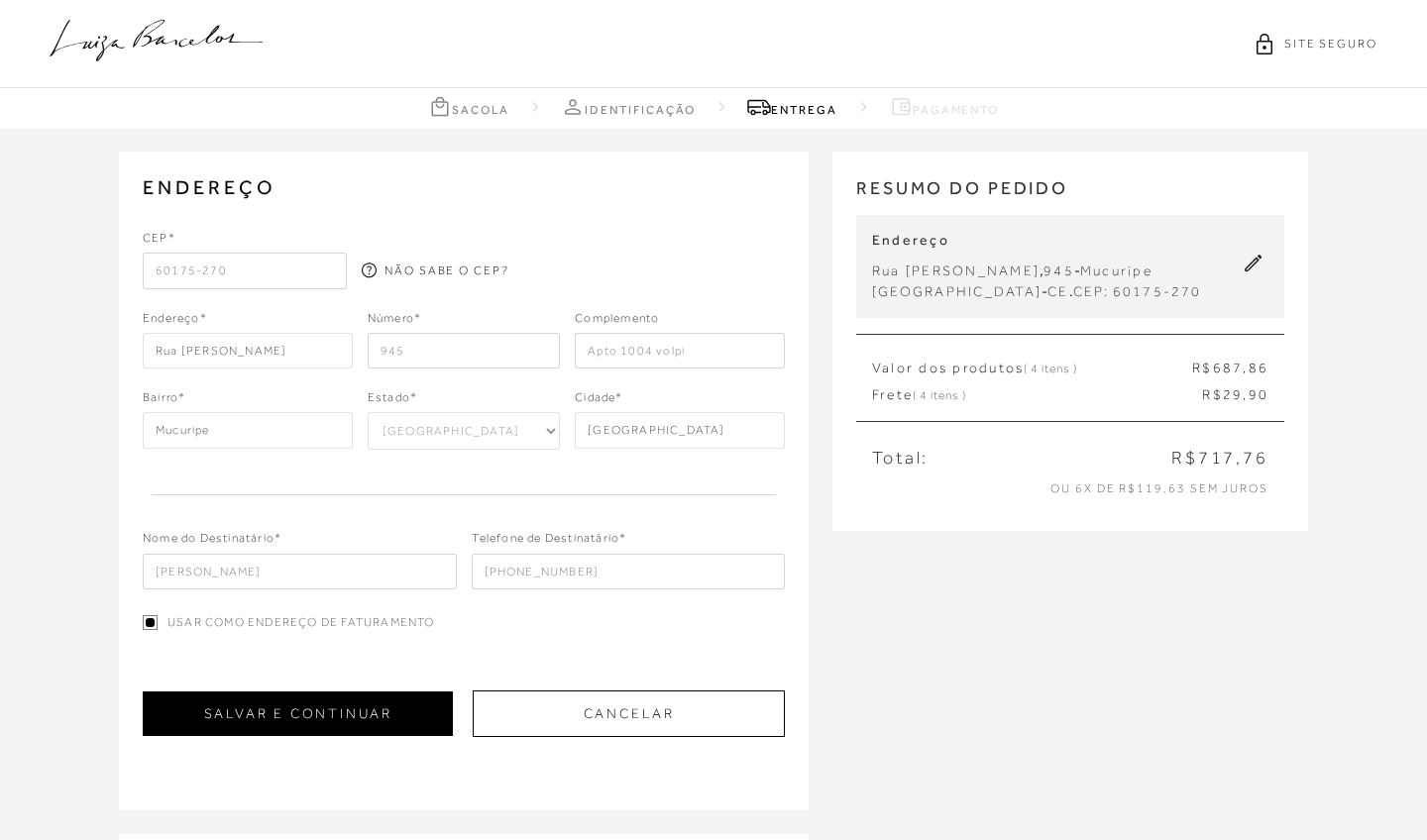 click on "SALVAR E CONTINUAR" at bounding box center [297, 713] 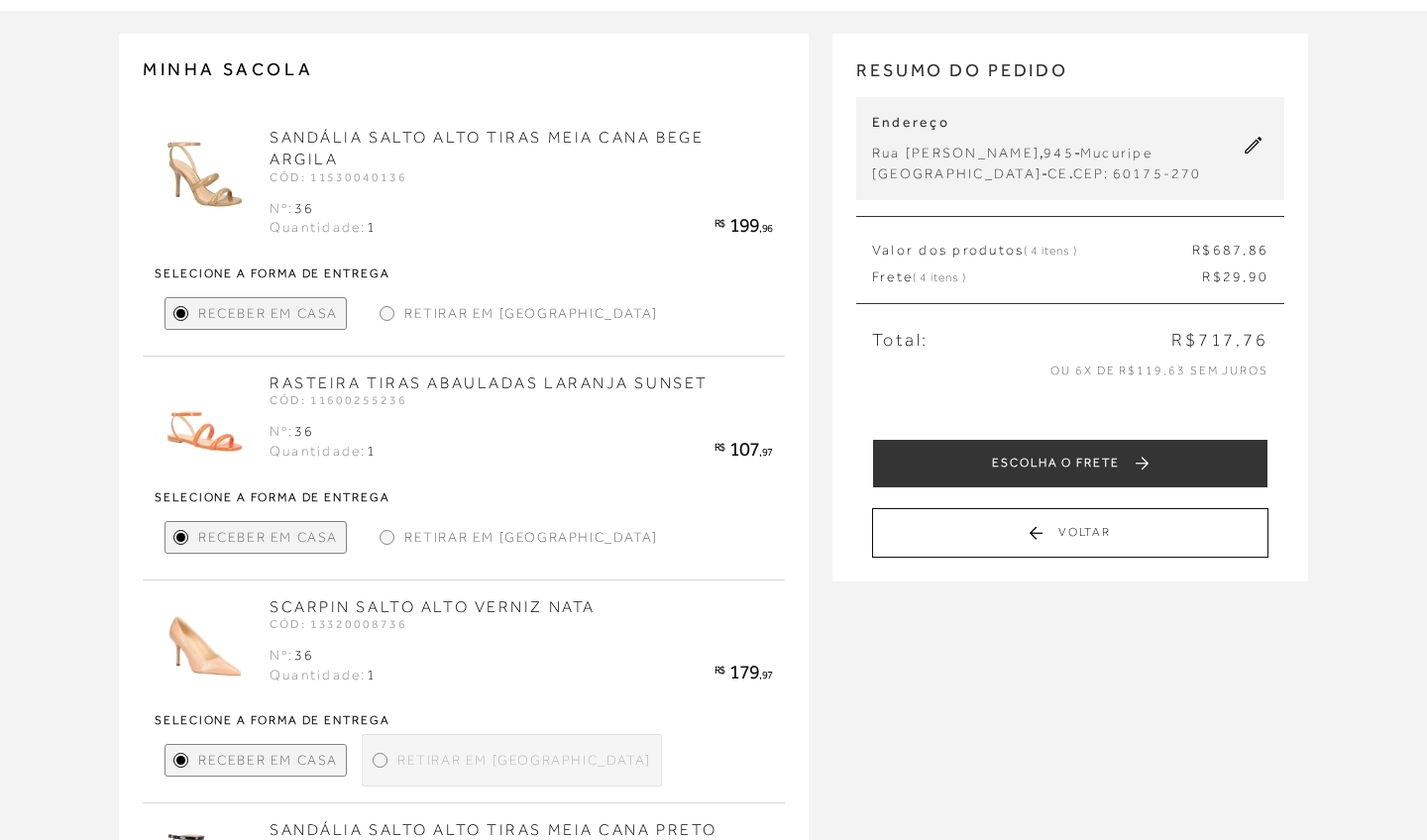 scroll, scrollTop: 88, scrollLeft: 0, axis: vertical 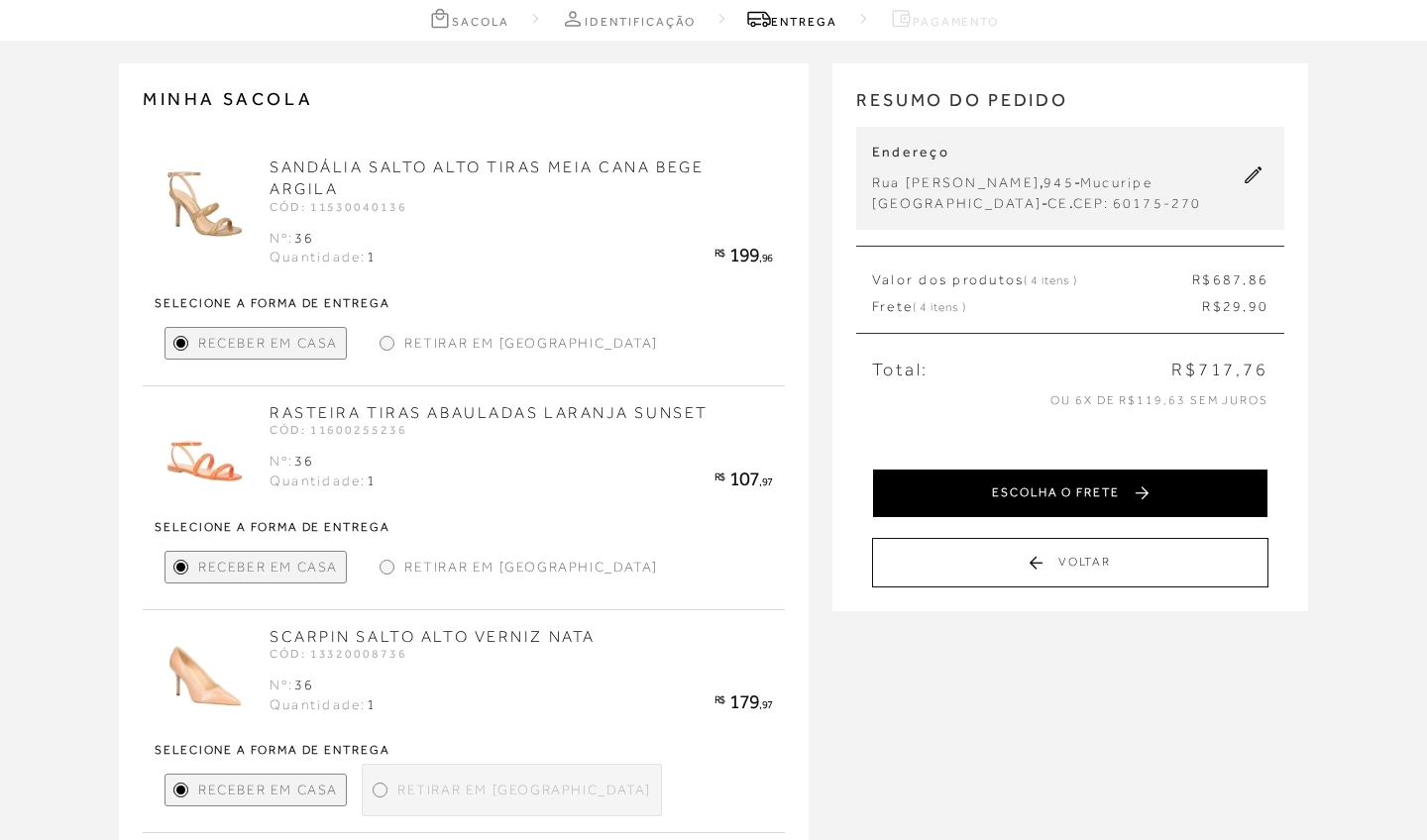 click on "ESCOLHA O FRETE" at bounding box center (1070, 493) 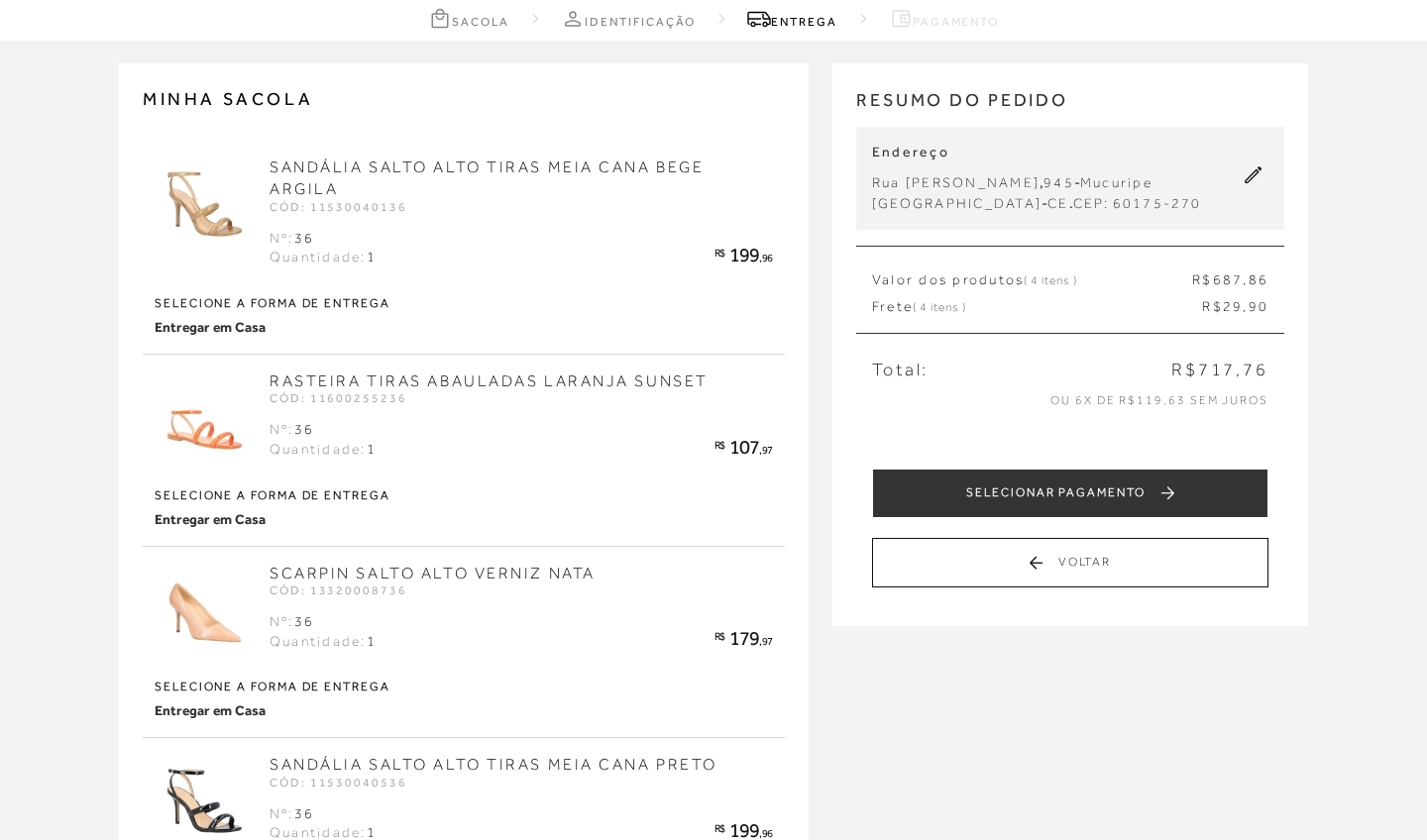 scroll, scrollTop: 0, scrollLeft: 0, axis: both 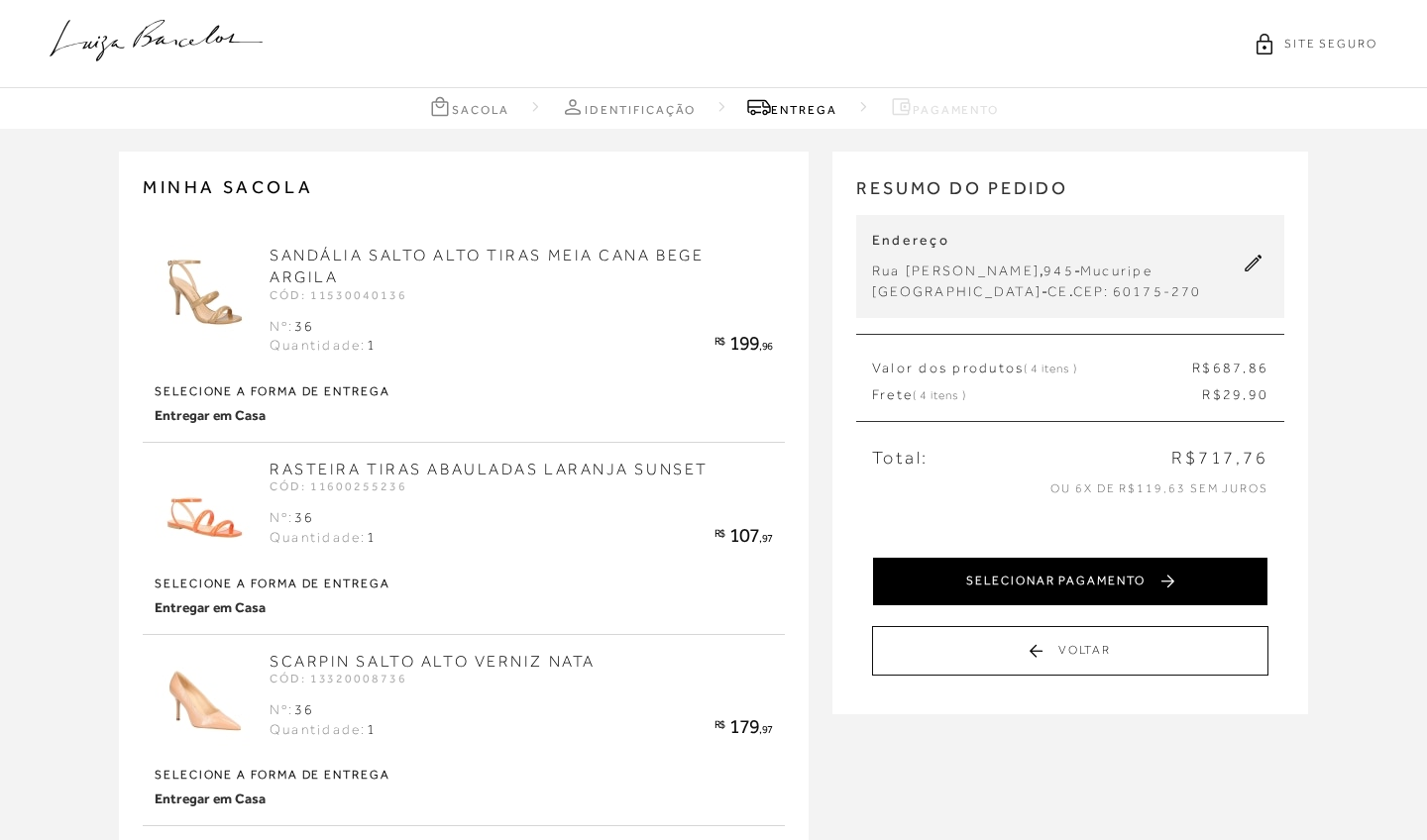 click on "SELECIONAR PAGAMENTO" at bounding box center [1070, 581] 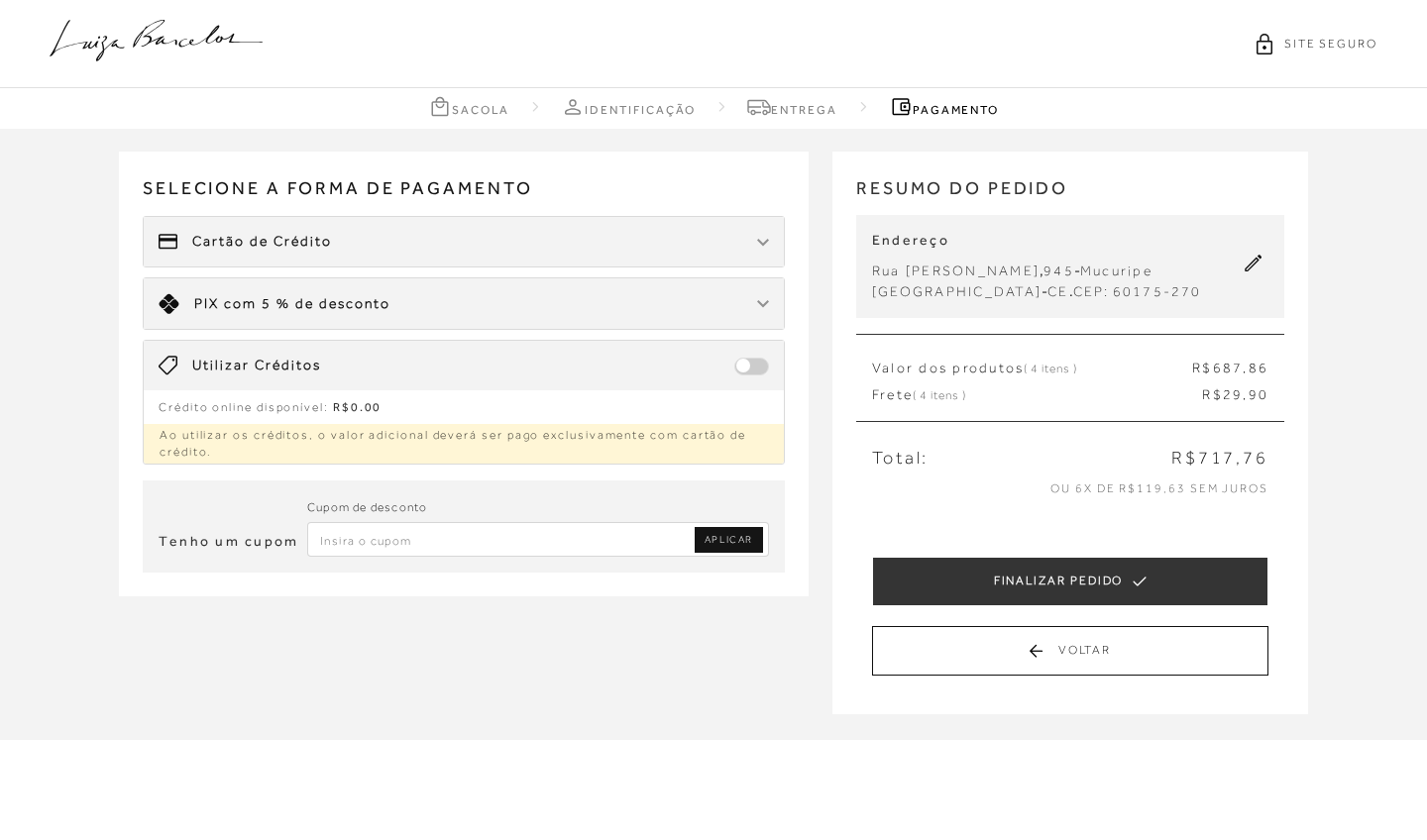click on "Limite: R$ 5.000,00
PIX
com 5 % de desconto" at bounding box center [464, 303] 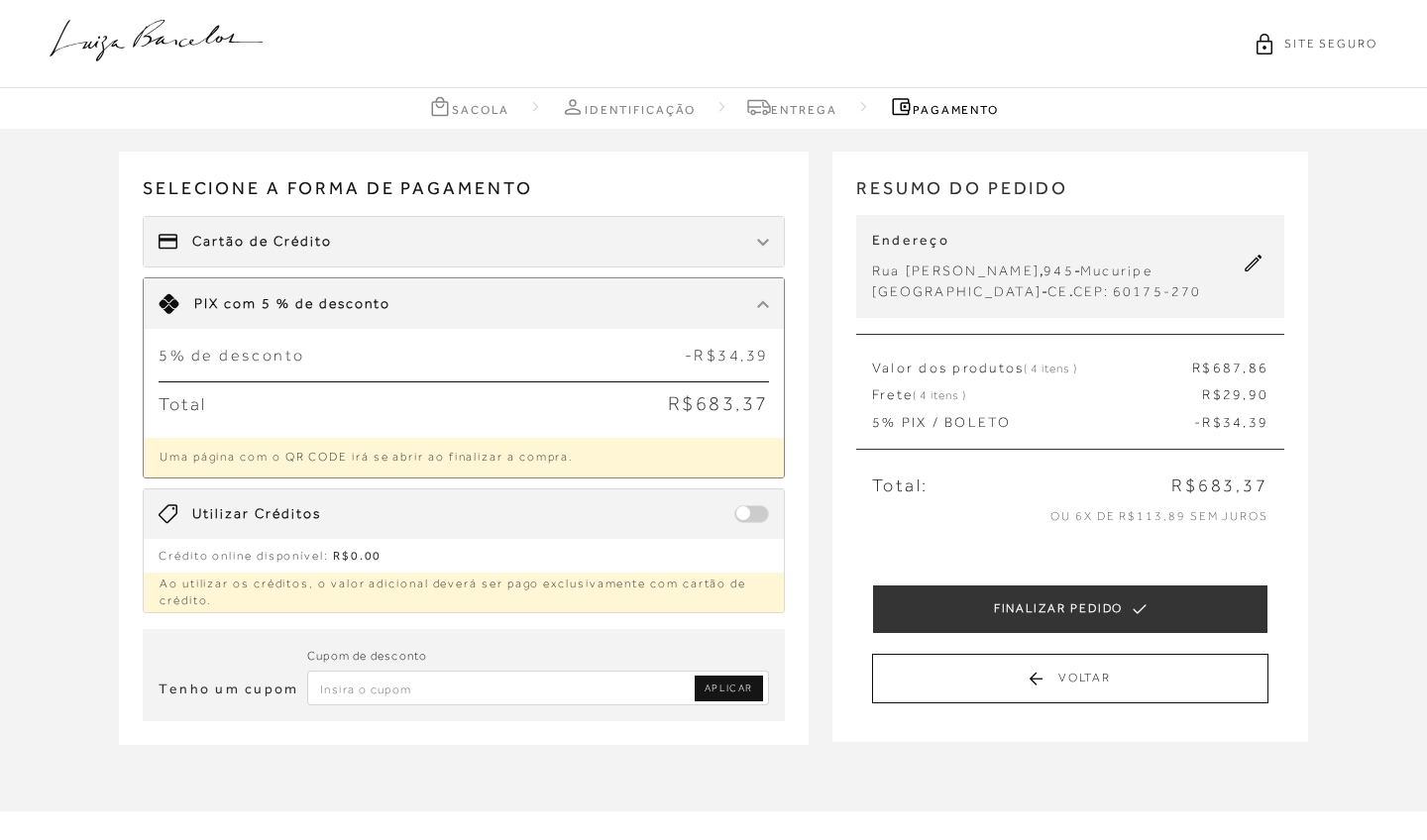 click on "Limite: R$ 5.000,00
PIX
com 5 % de desconto" at bounding box center [274, 303] 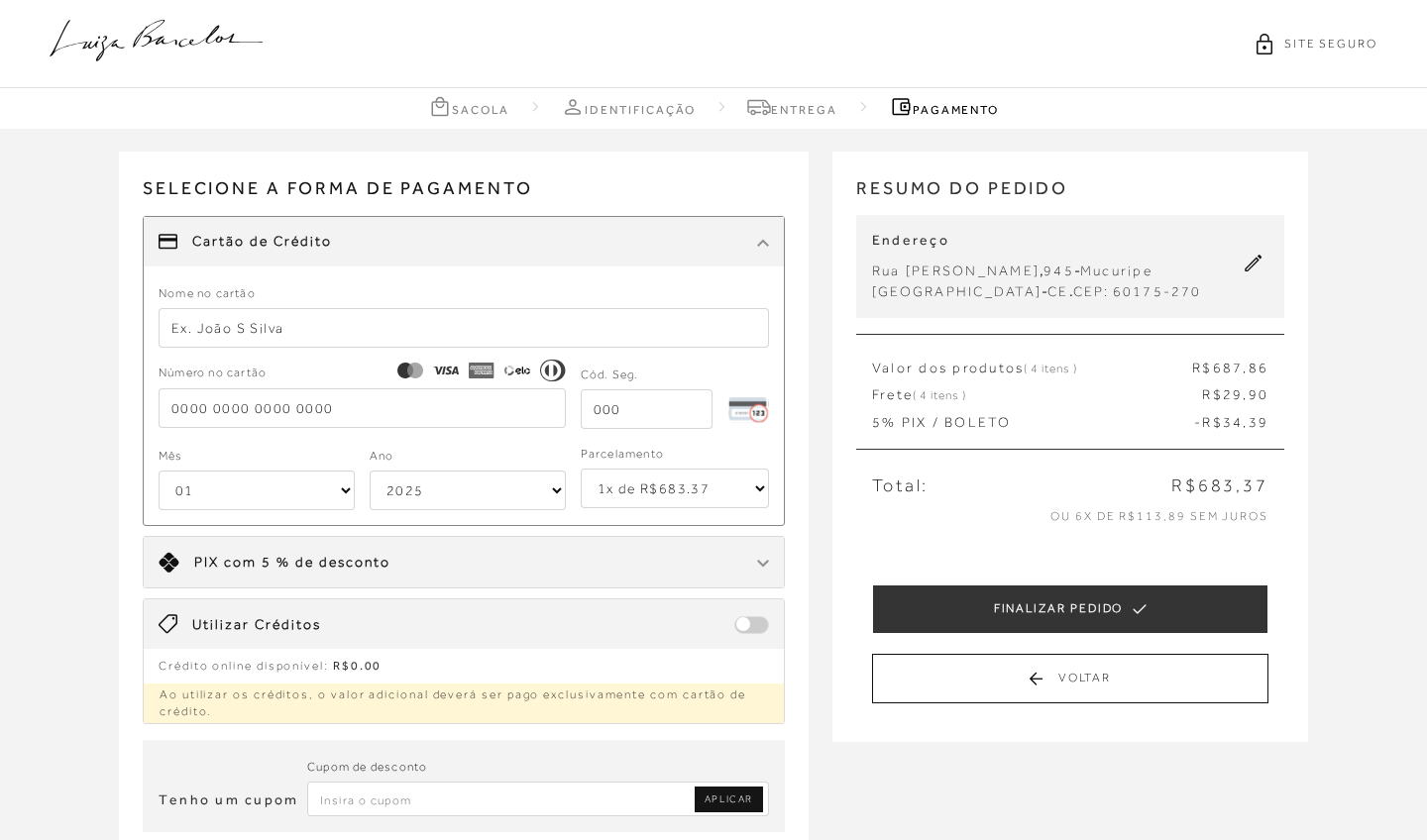 click on "Cartão de Crédito" at bounding box center [464, 242] 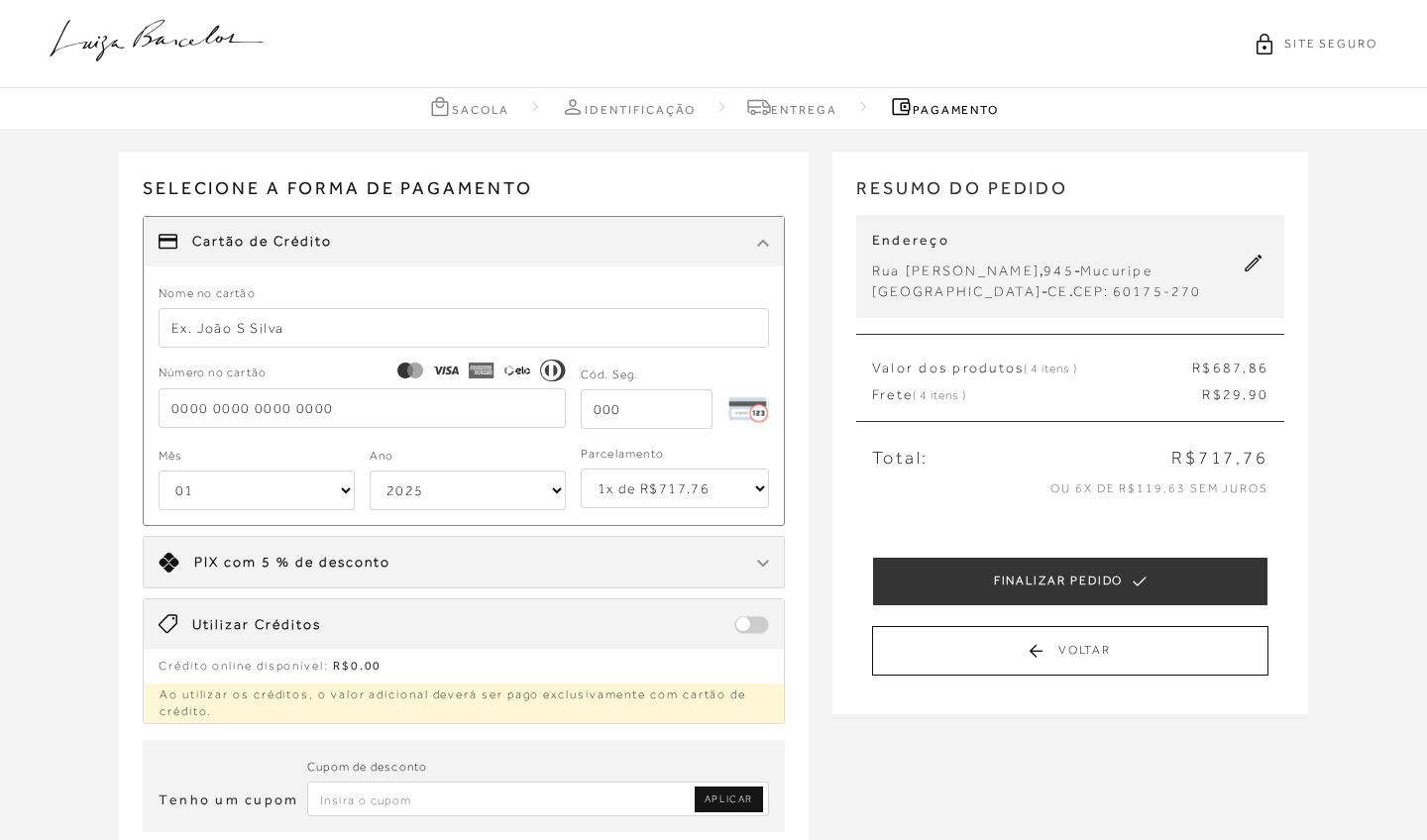 click on "Limite: R$ 5.000,00
PIX
com 5 % de desconto" at bounding box center (464, 562) 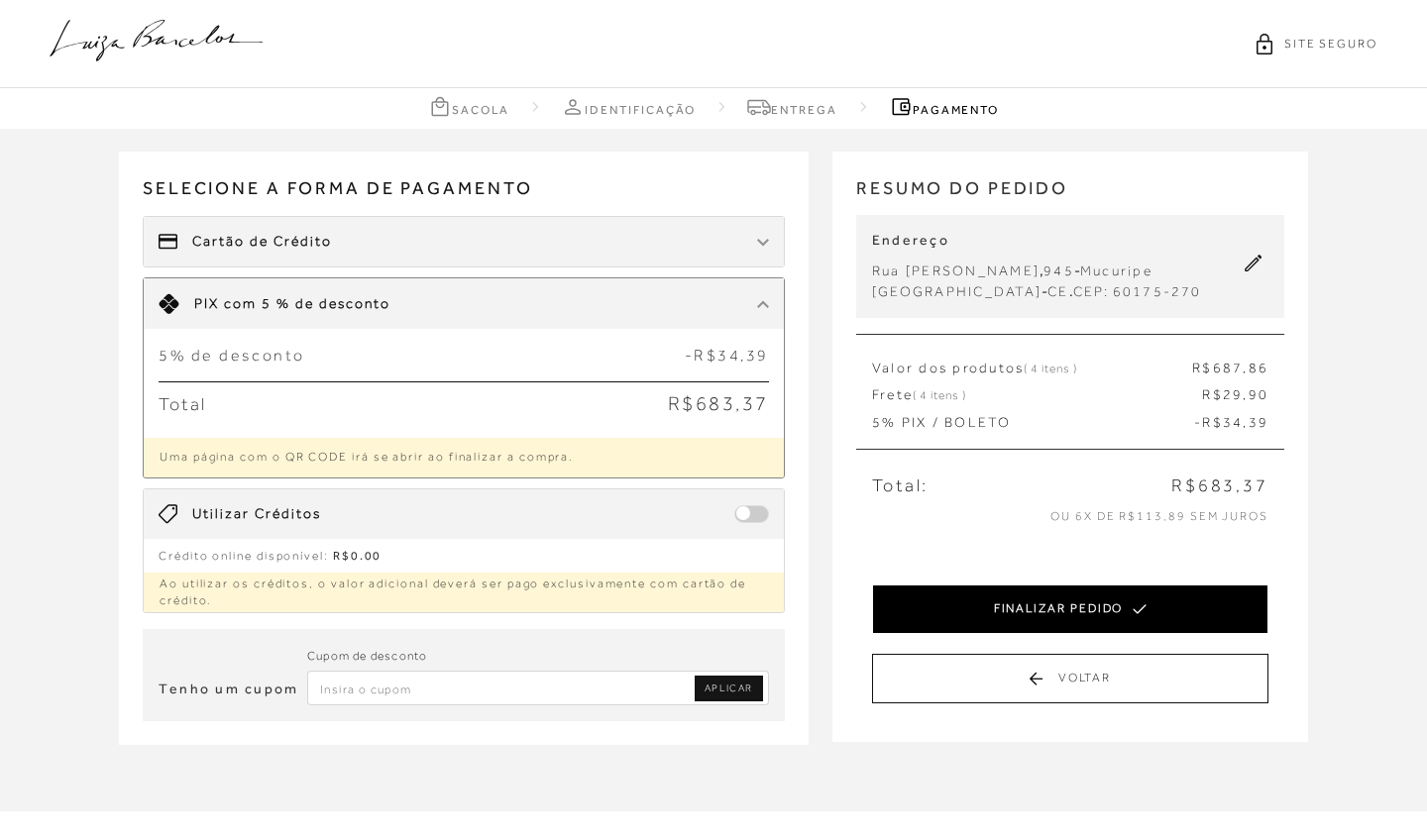 click on "FINALIZAR PEDIDO" at bounding box center [1070, 609] 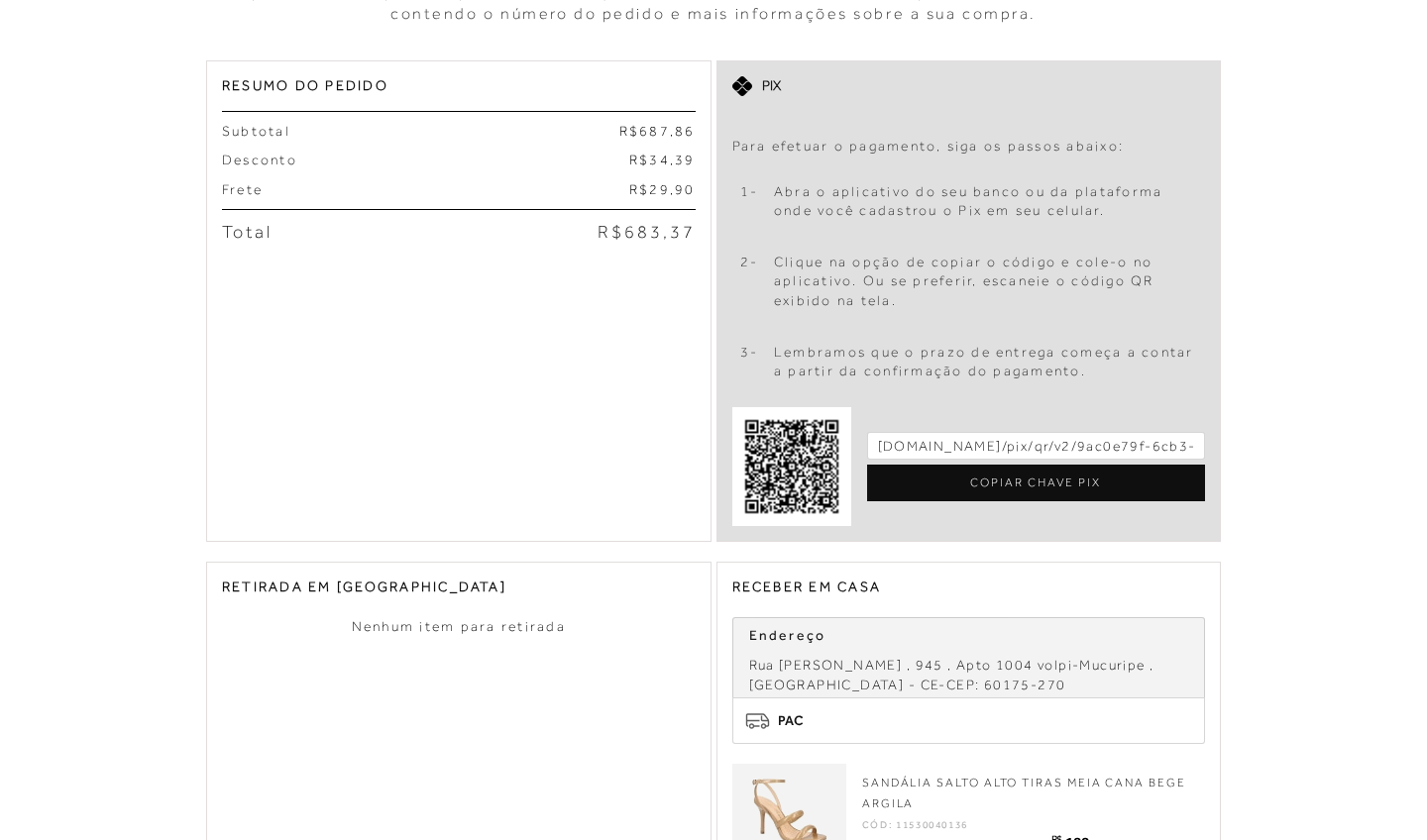 scroll, scrollTop: 467, scrollLeft: 0, axis: vertical 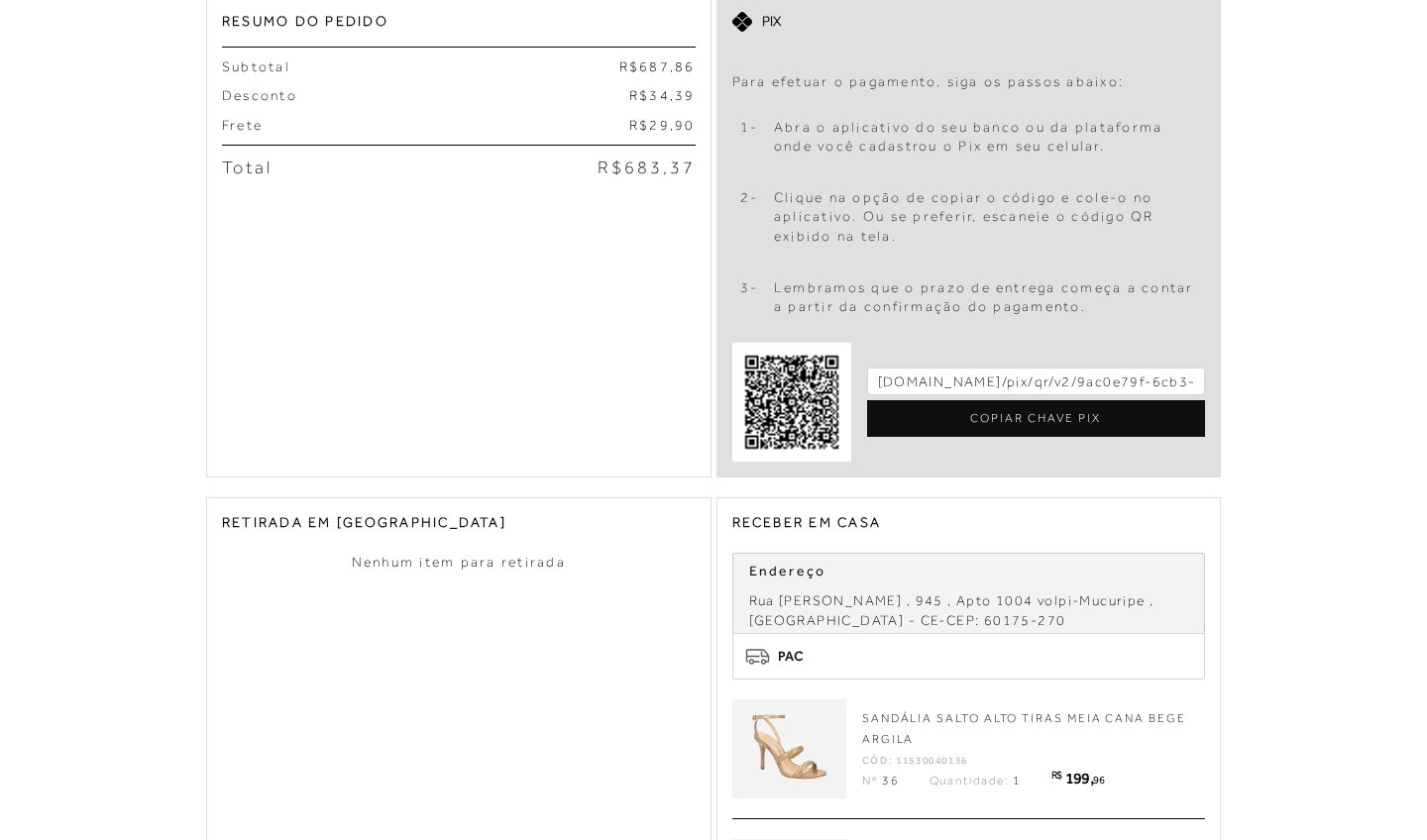 click on "Pedido realizado com sucesso!
Nº do pedido:
o31112400
Após concluir o passo a passo abaixo, fique atento à sua caixa de entrada, pois você receberá um e-mail contendo o número do pedido e mais informações sobre a sua compra.
Pix
1- 2- 3-" at bounding box center [714, 527] 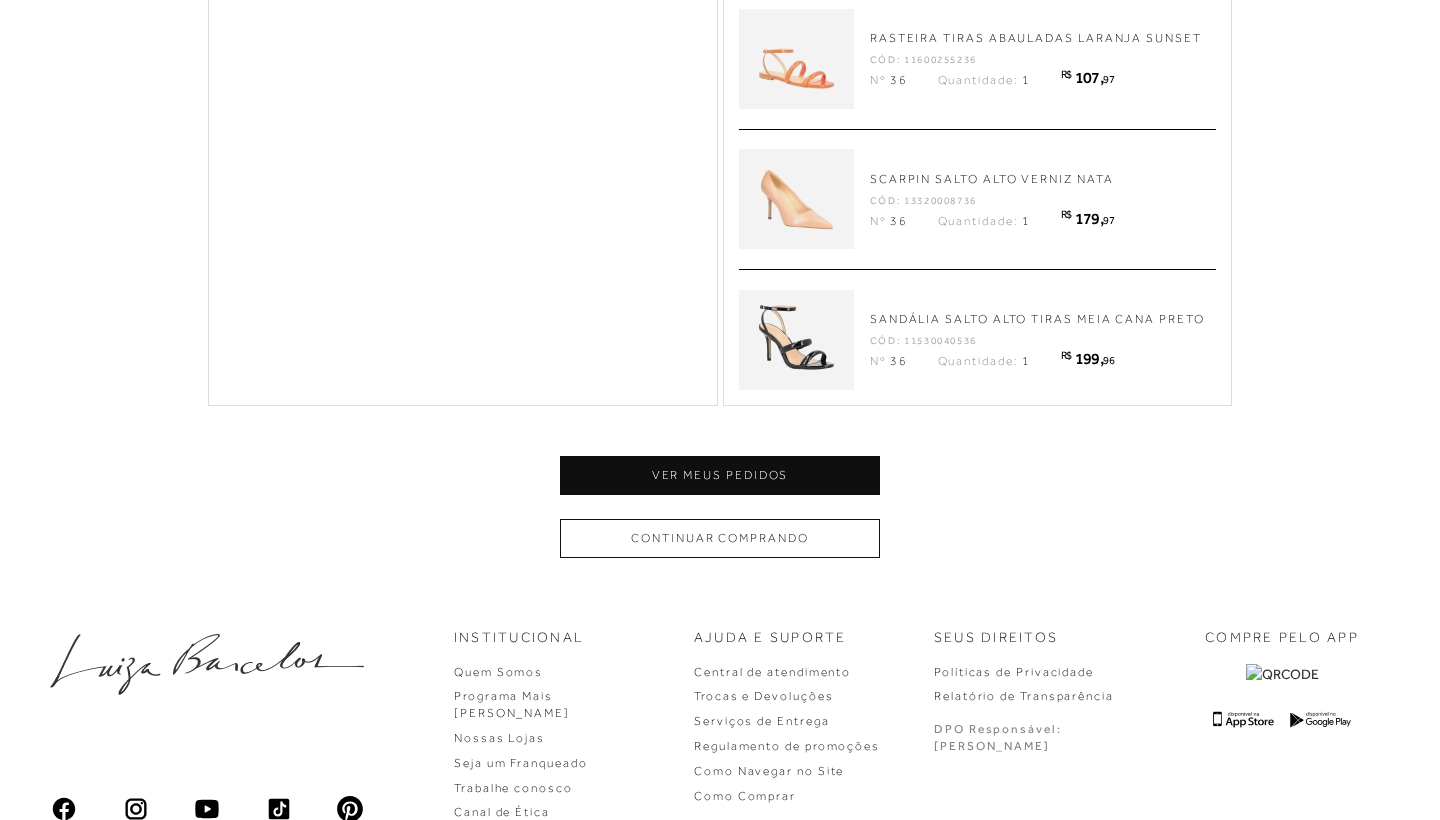 scroll, scrollTop: 1314, scrollLeft: 0, axis: vertical 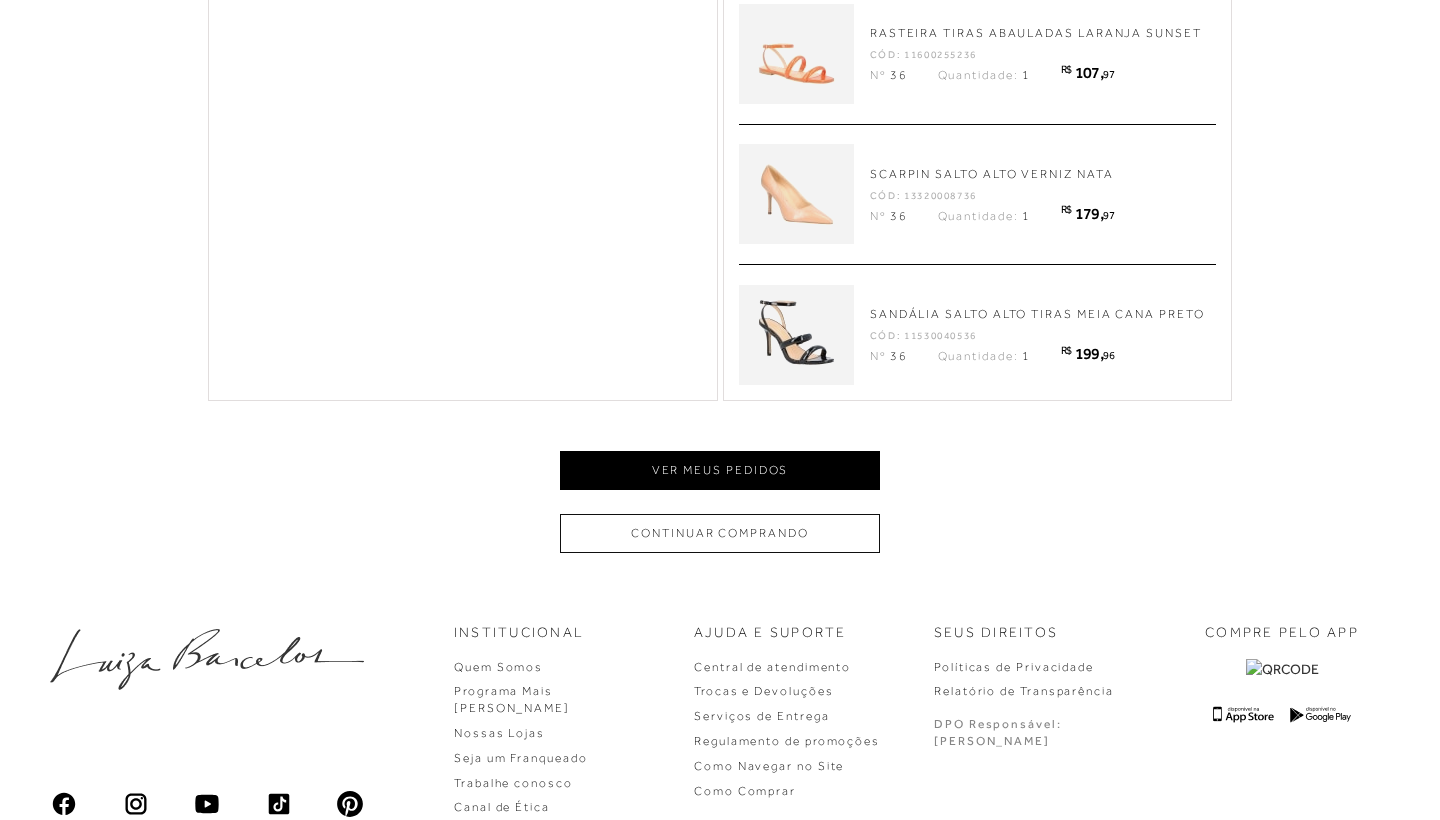 click on "Ver meus pedidos" at bounding box center (720, 470) 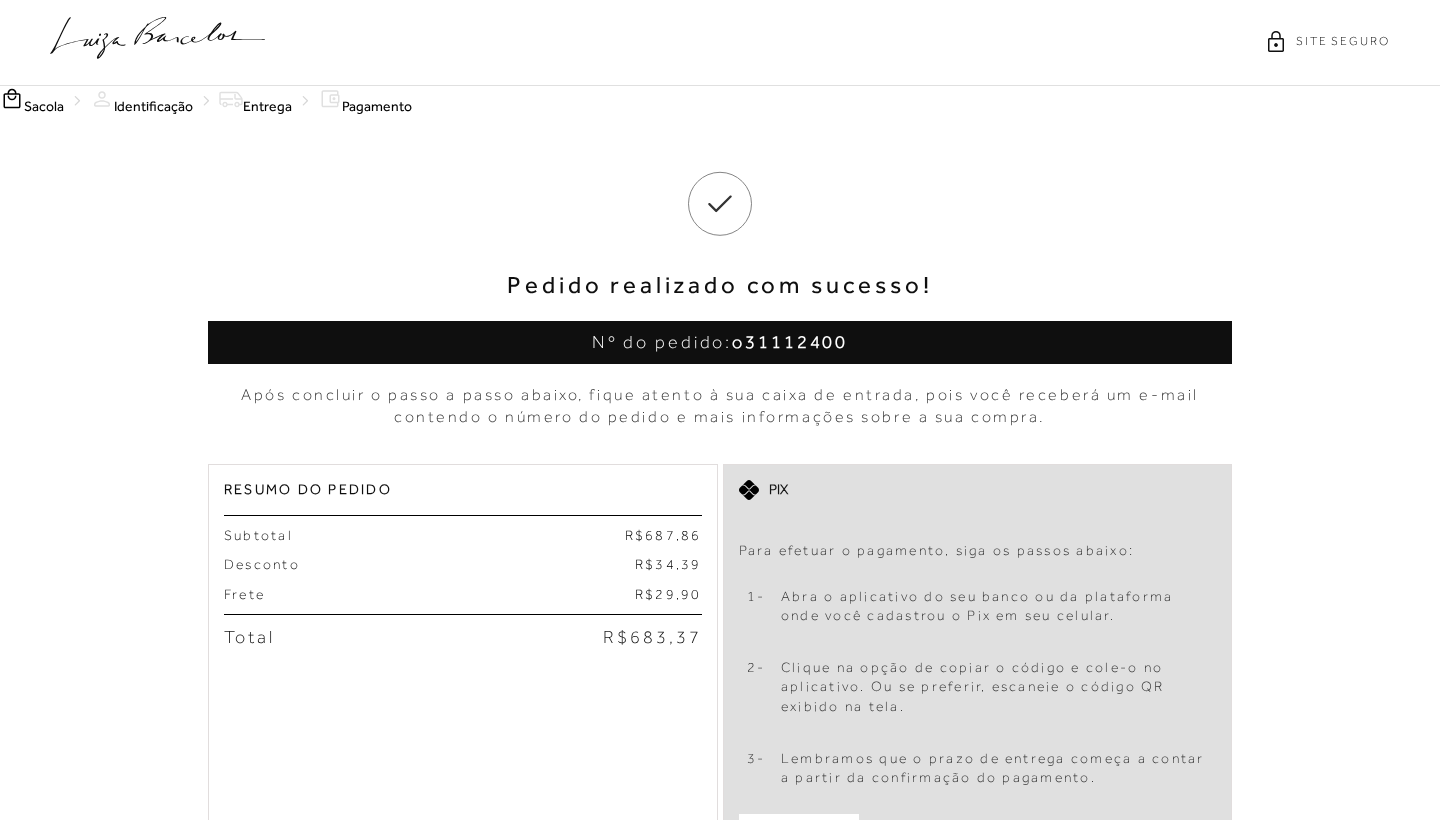 scroll, scrollTop: 0, scrollLeft: 0, axis: both 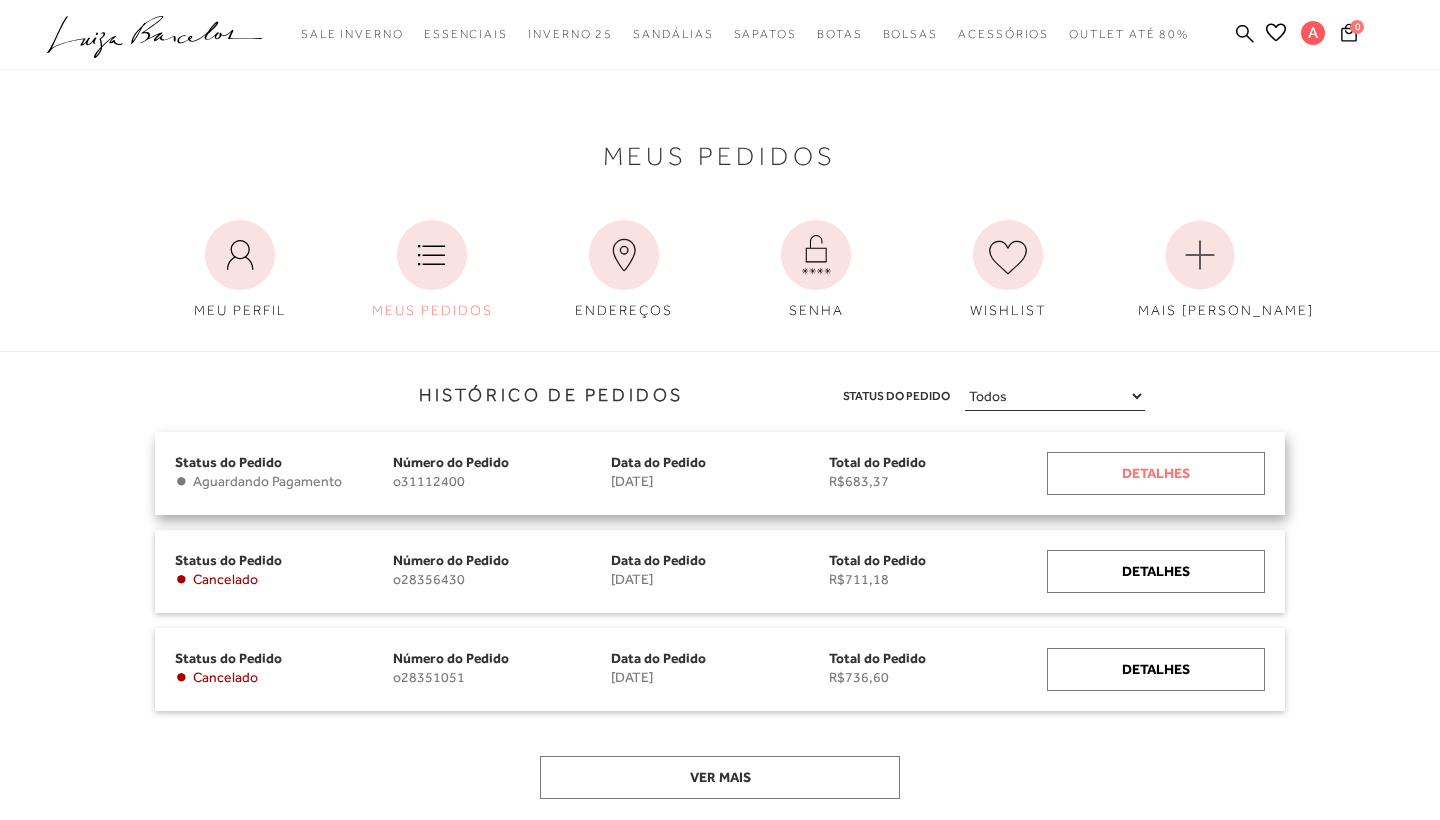 click on "Detalhes" at bounding box center (1156, 473) 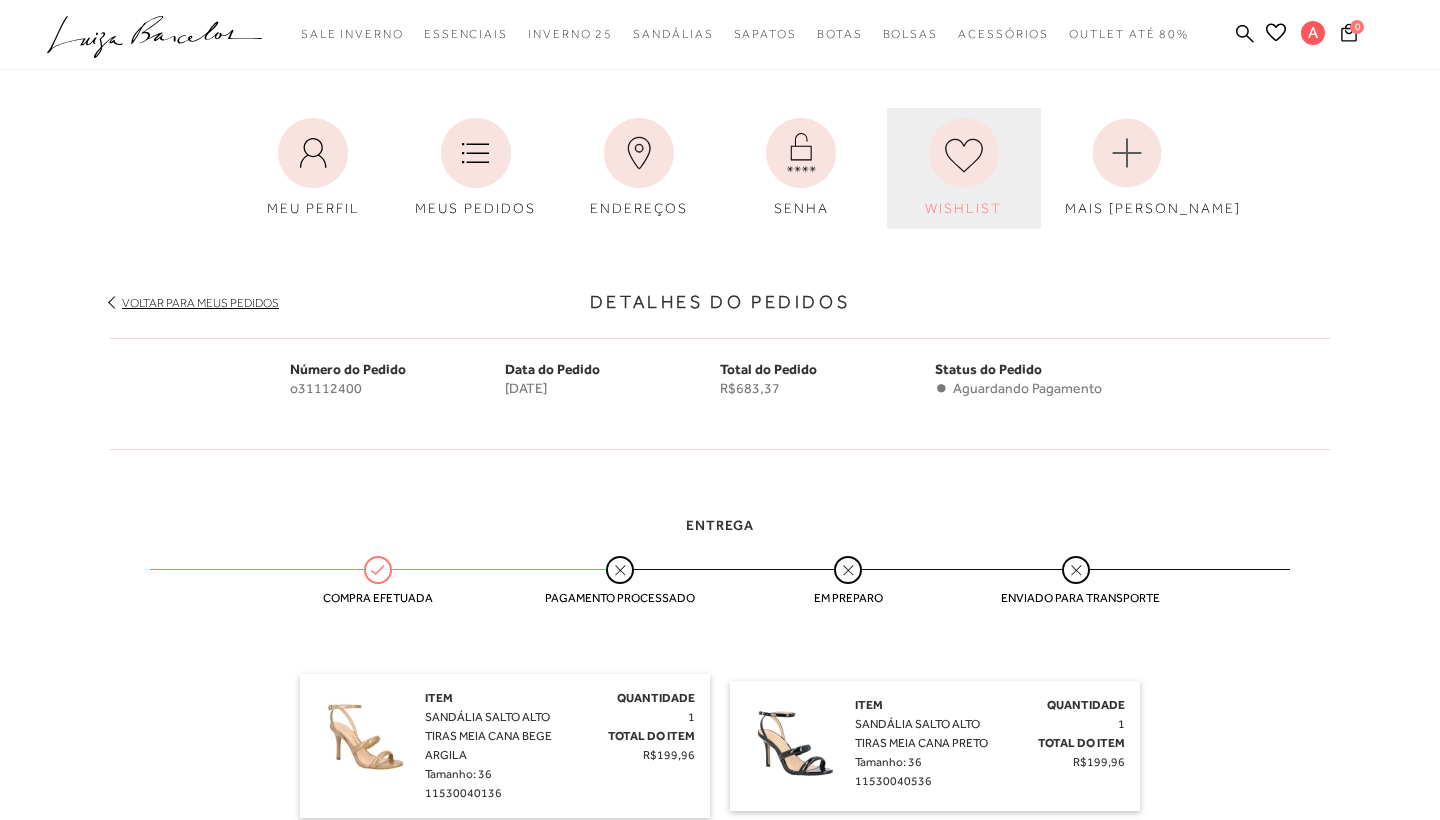 scroll, scrollTop: 153, scrollLeft: 0, axis: vertical 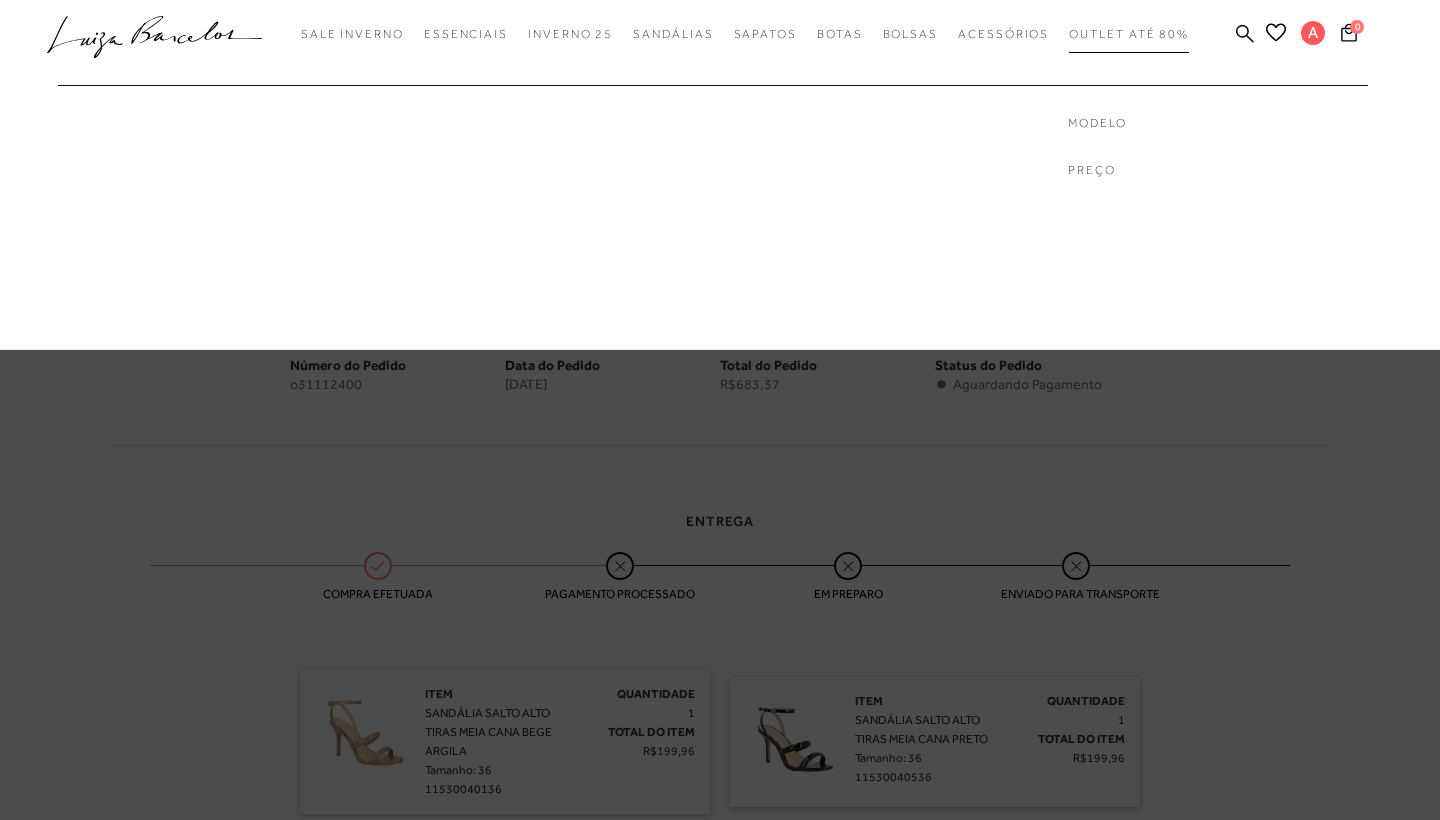 click on "Outlet até 80%" at bounding box center [1129, 34] 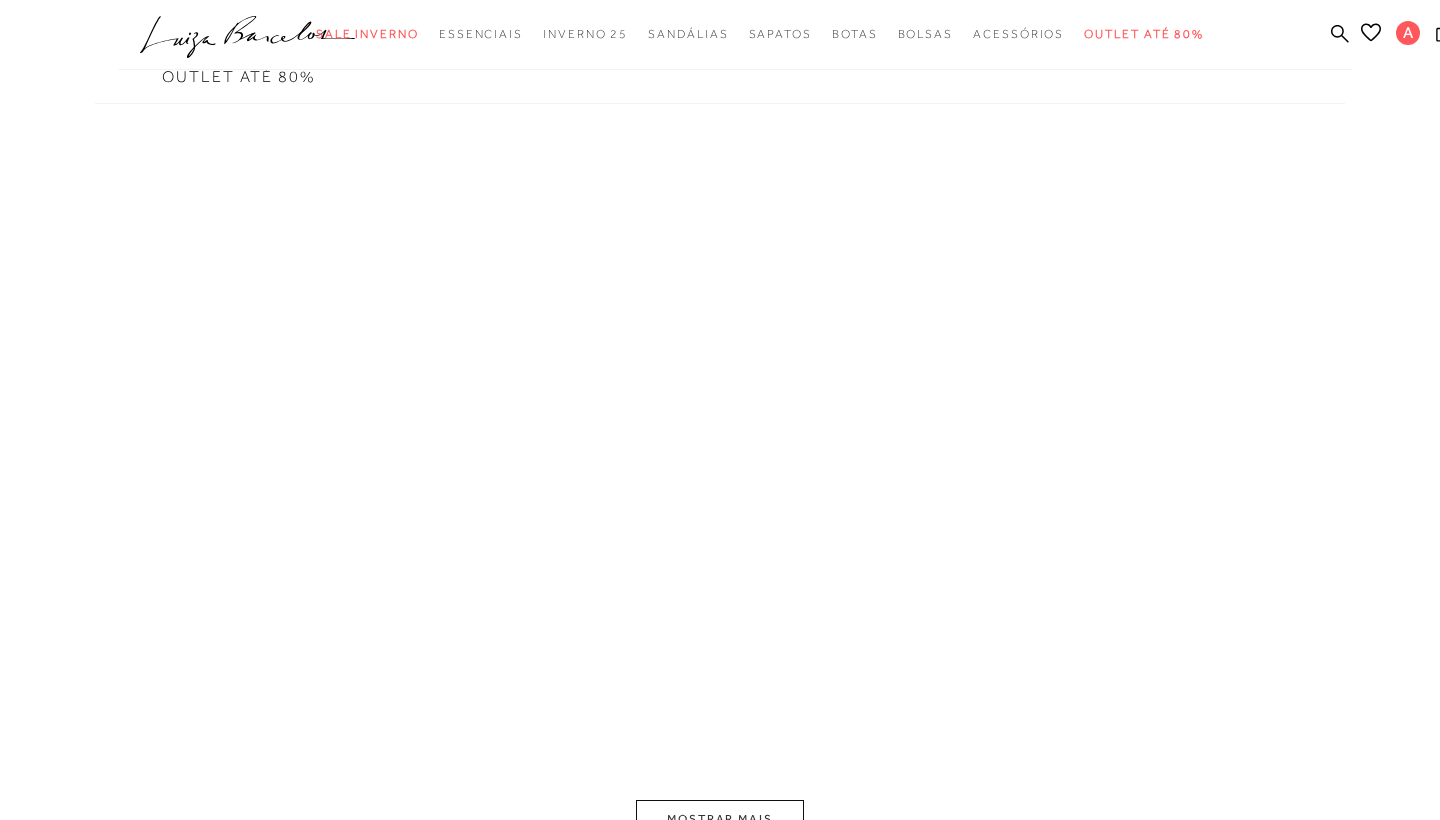 scroll, scrollTop: 168, scrollLeft: 0, axis: vertical 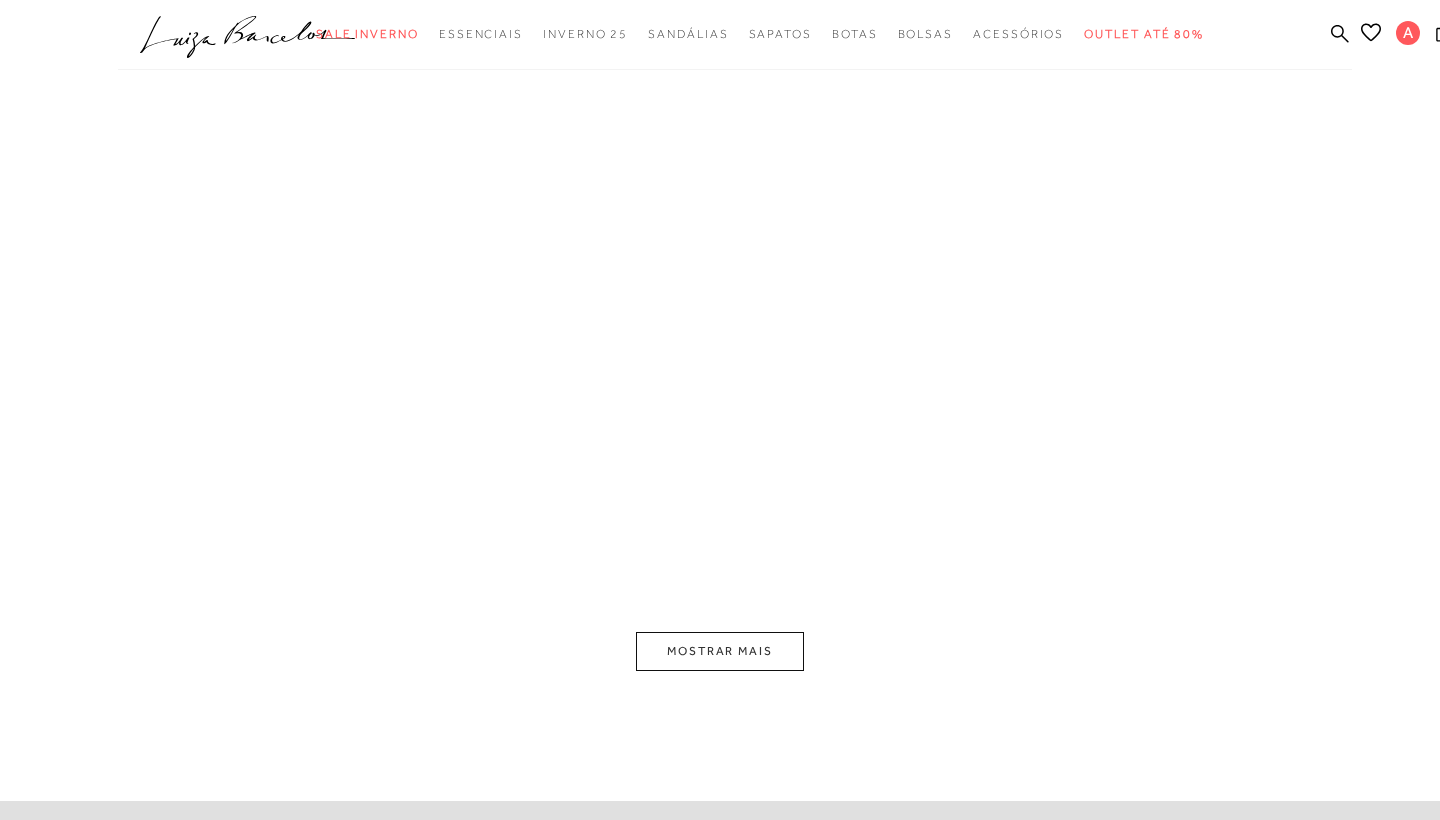 click on "MOSTRAR MAIS" at bounding box center [720, 651] 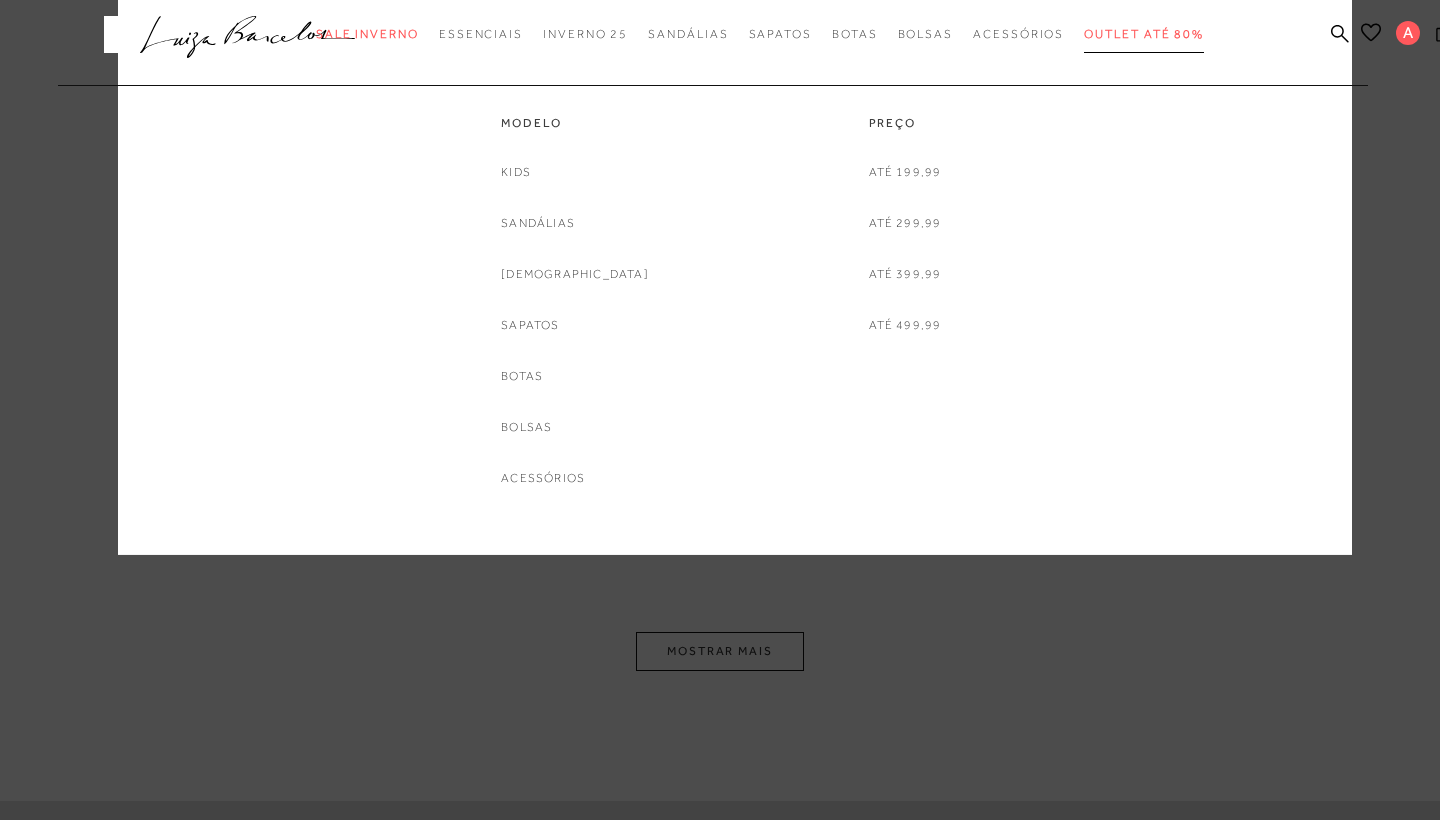 click on "Outlet até 80%" at bounding box center [1144, 34] 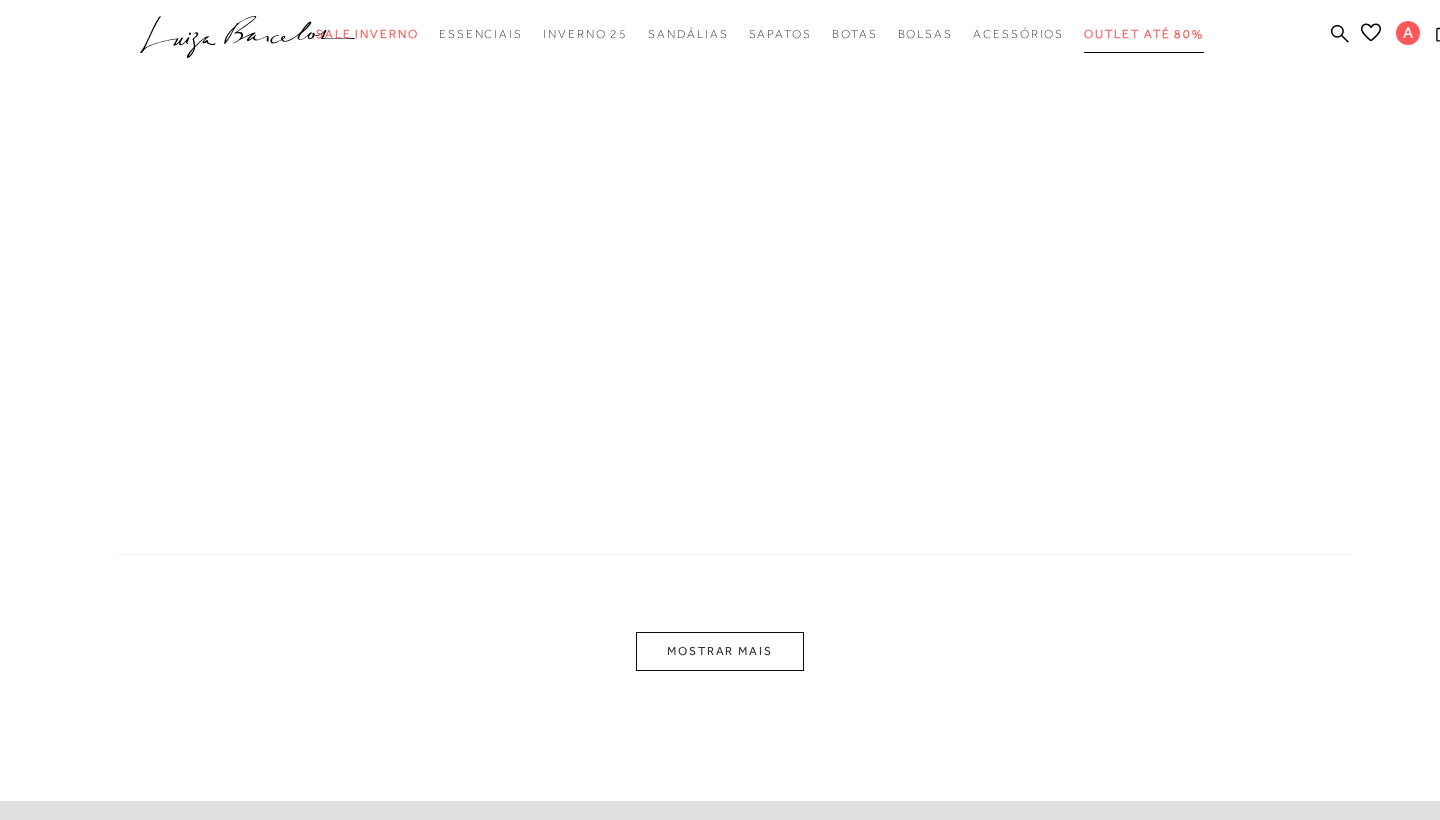 click on "Outlet até 80%" at bounding box center [1144, 34] 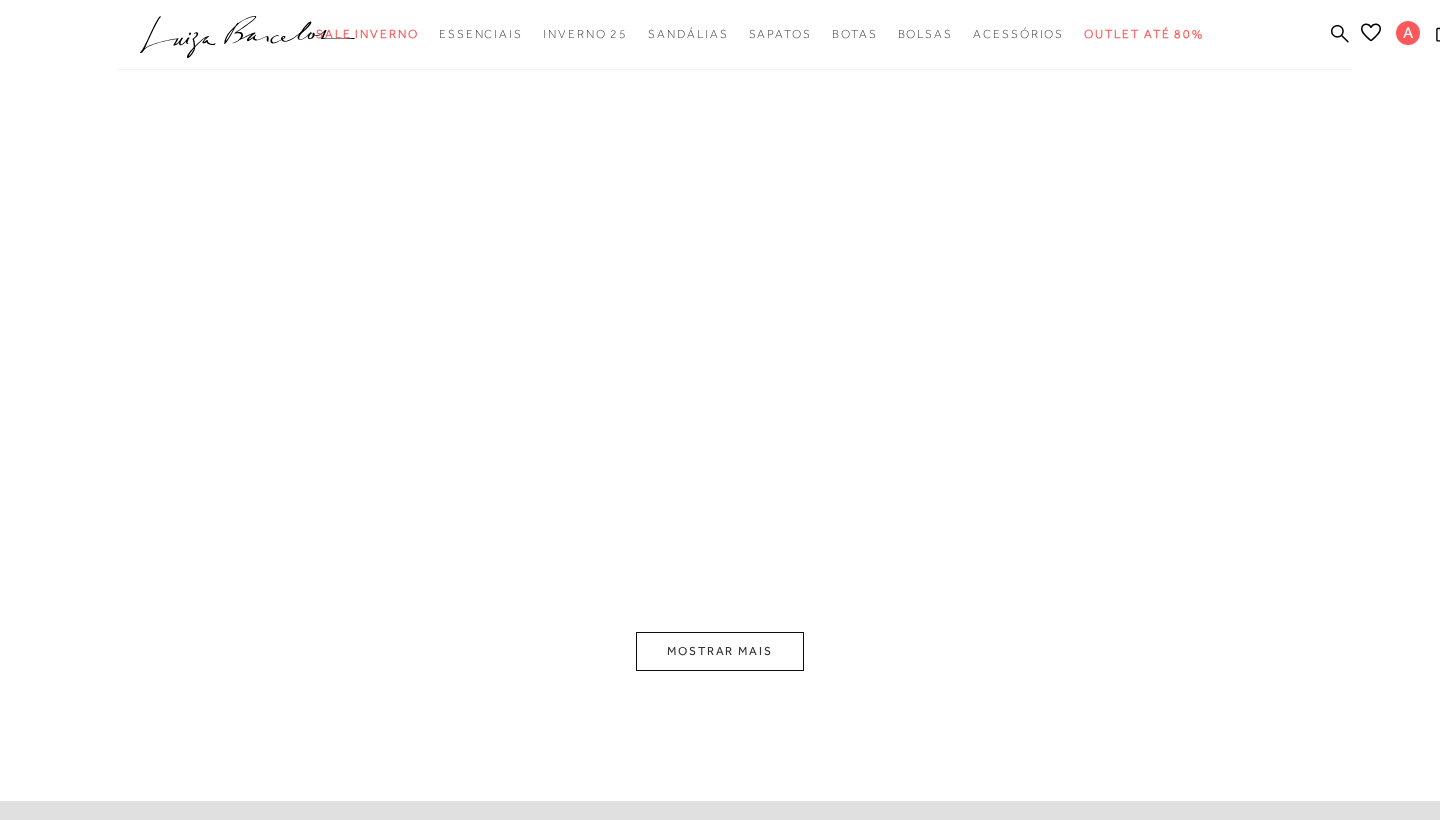 click on ".a{fill-rule:evenodd;}" 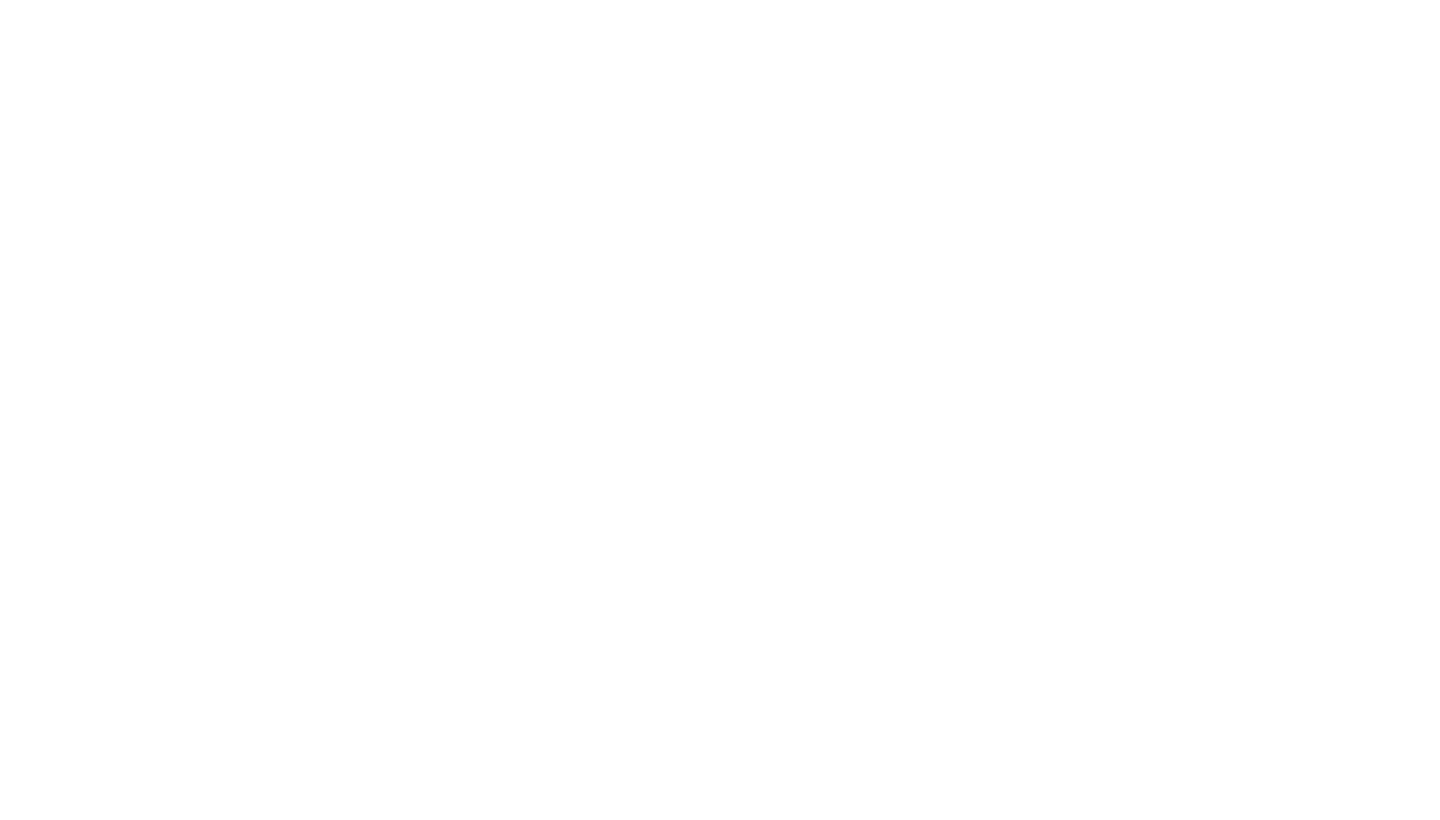 scroll, scrollTop: 0, scrollLeft: 0, axis: both 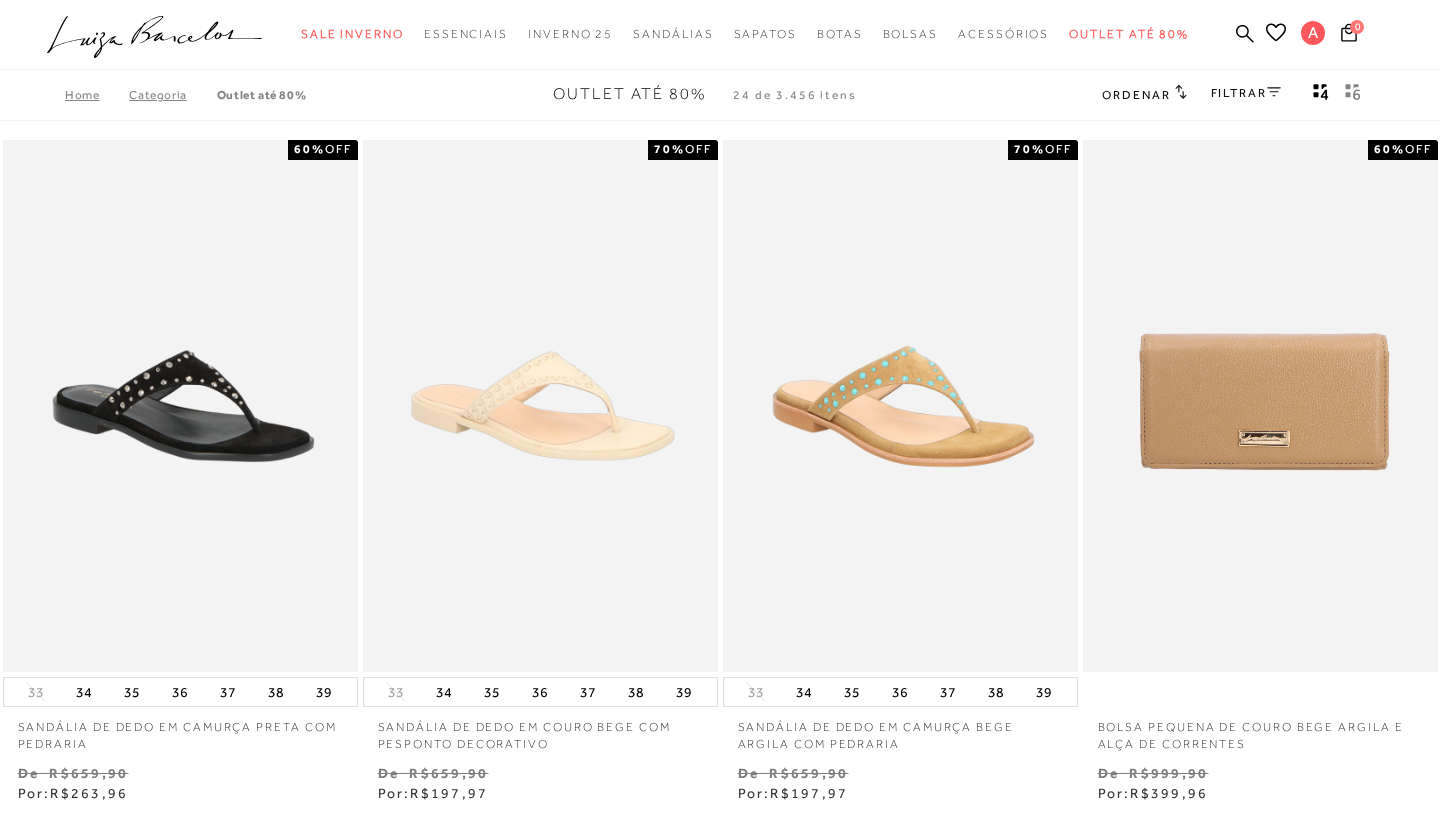 click on "FILTRAR" at bounding box center (1246, 93) 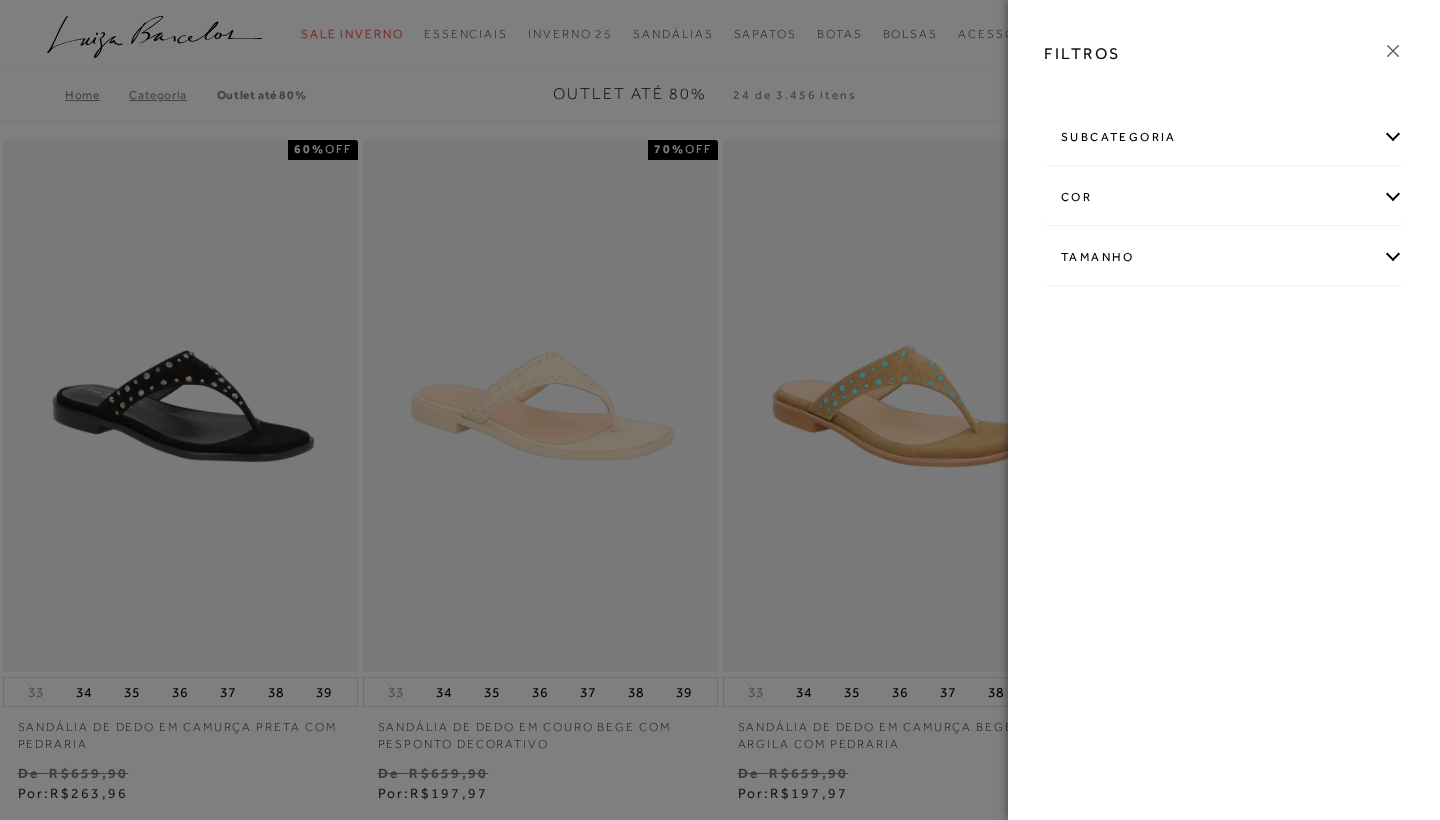 click on "Tamanho" at bounding box center [1224, 257] 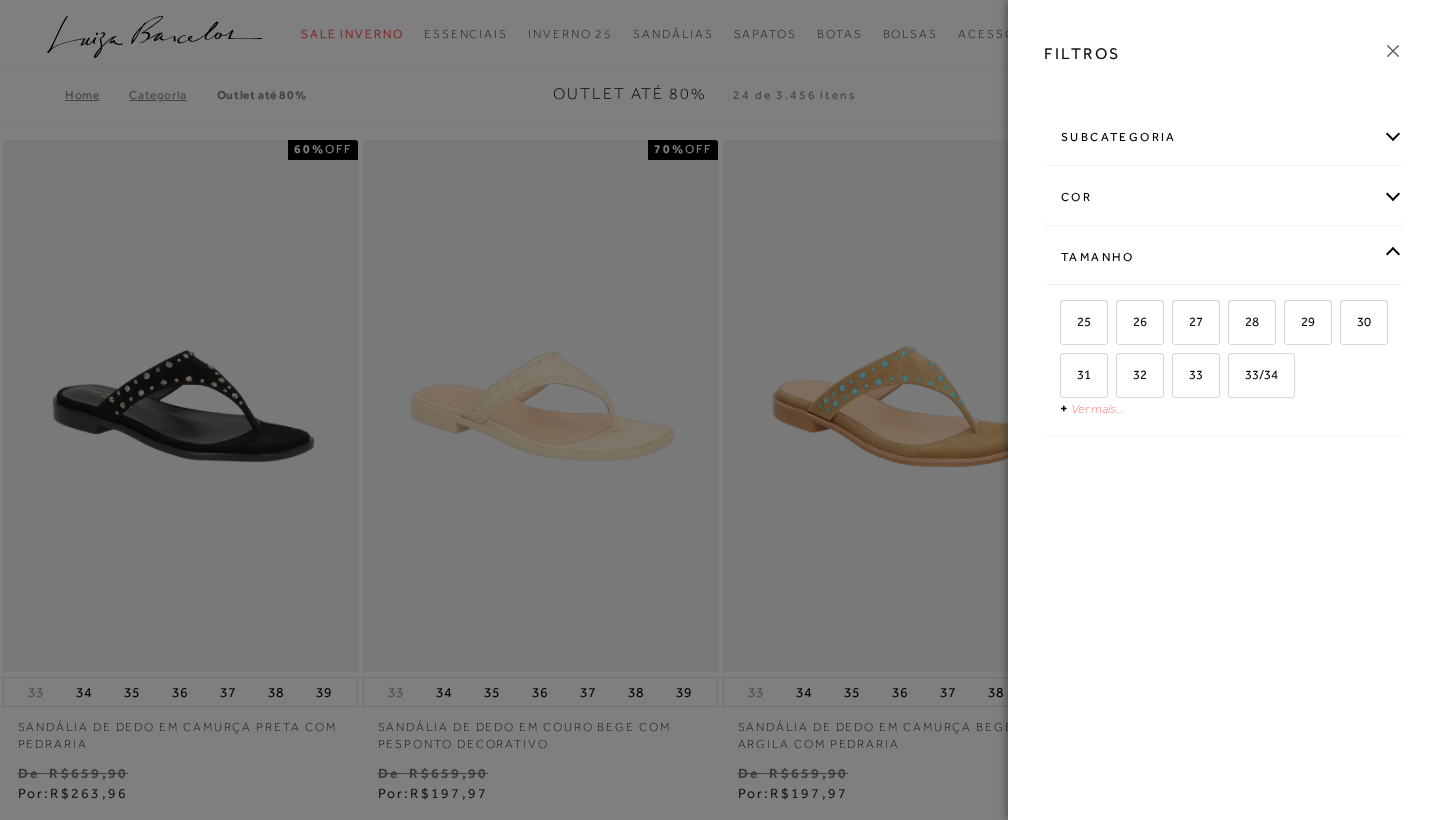 click on "Ver mais..." at bounding box center [1098, 408] 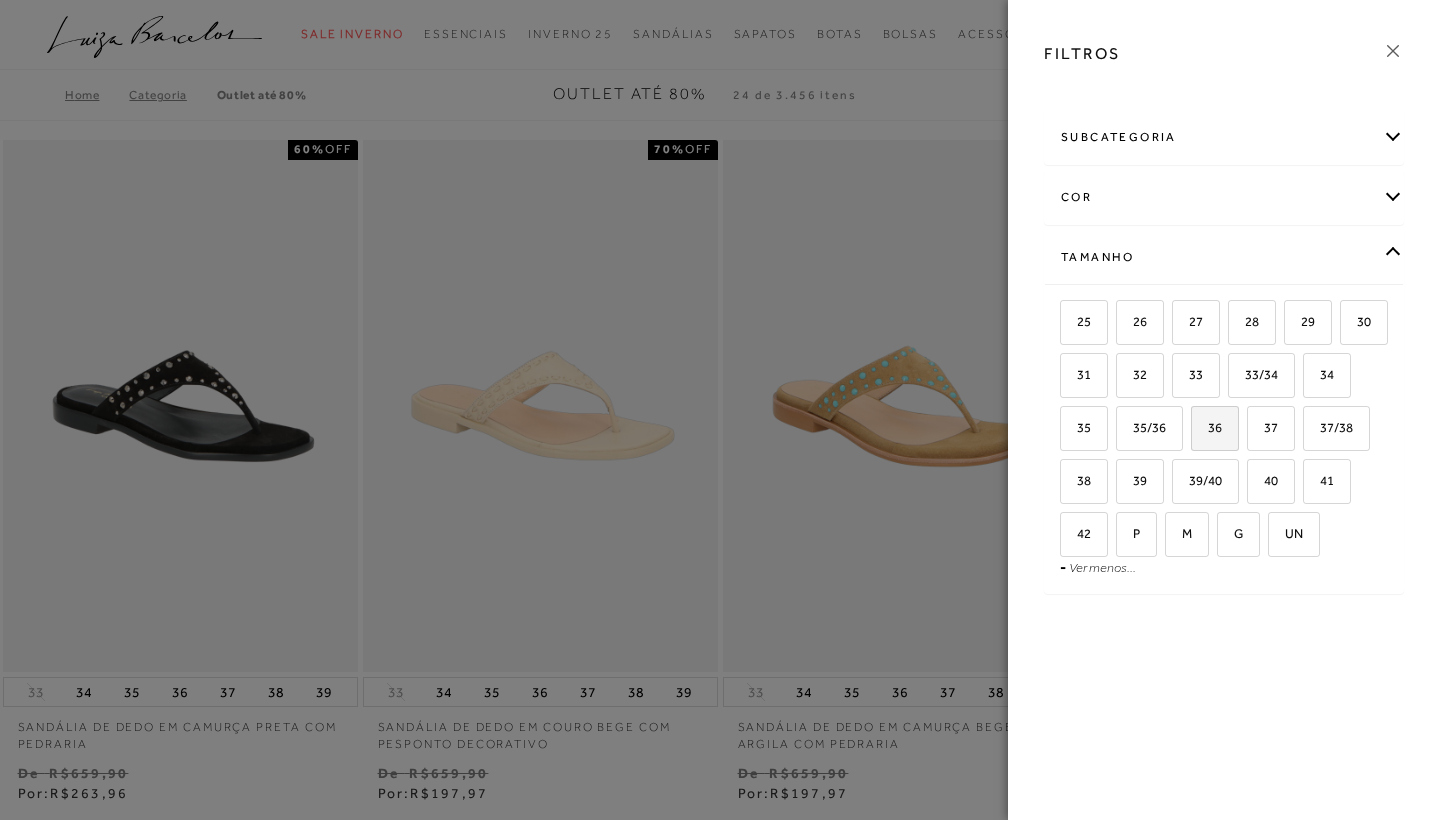 click on "36" at bounding box center (1207, 427) 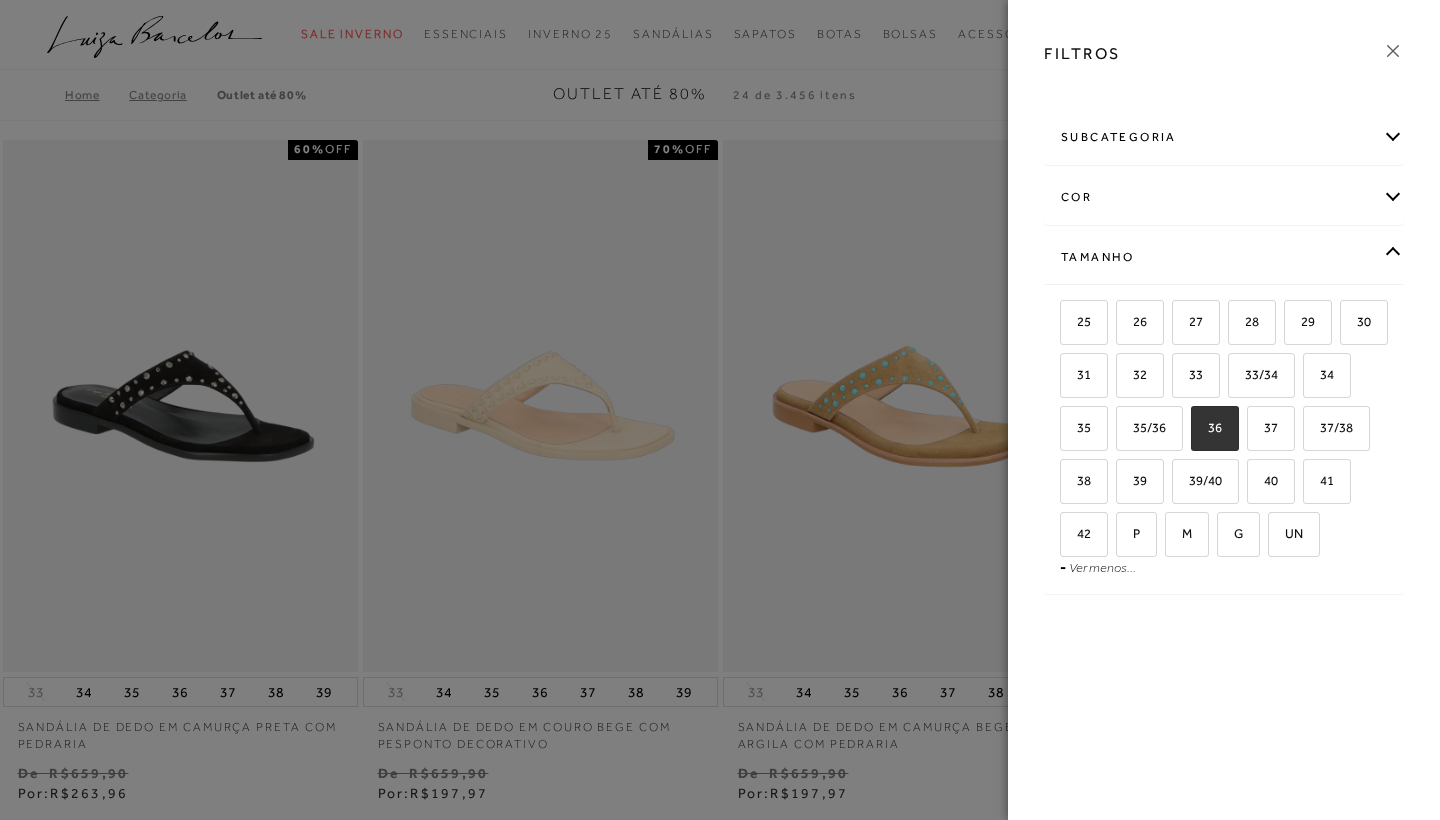 checkbox on "true" 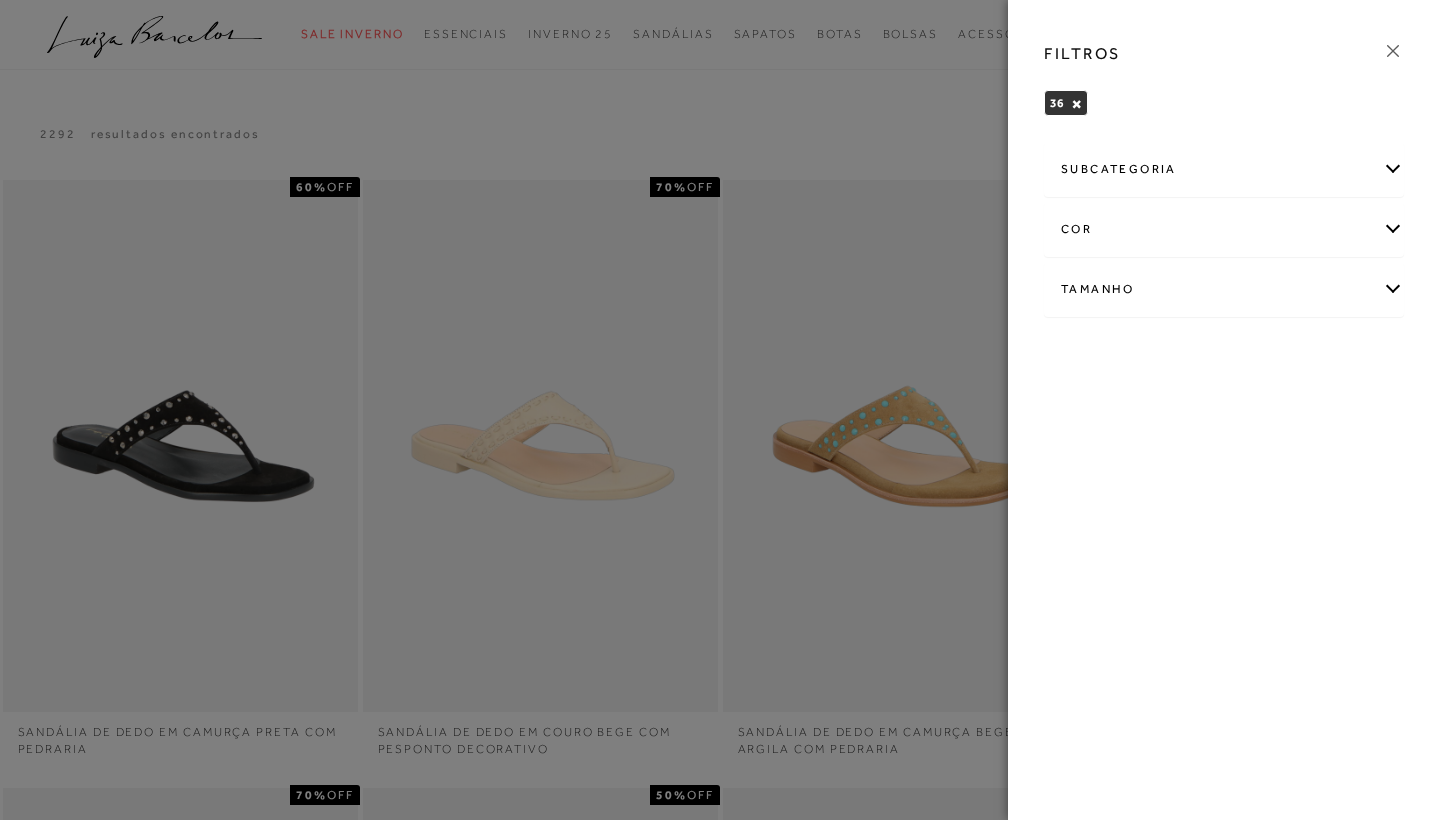 click 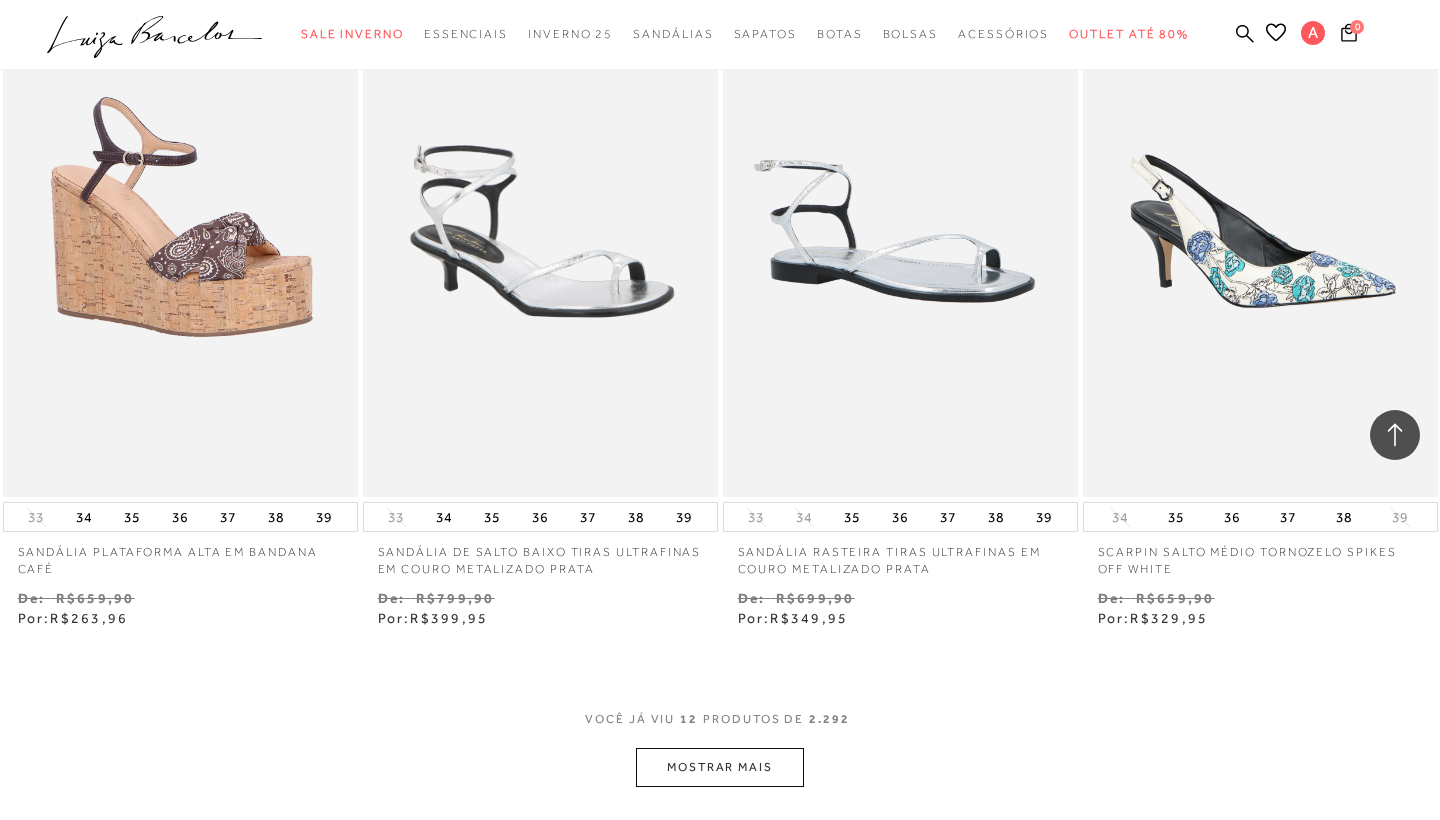 scroll, scrollTop: 1585, scrollLeft: 0, axis: vertical 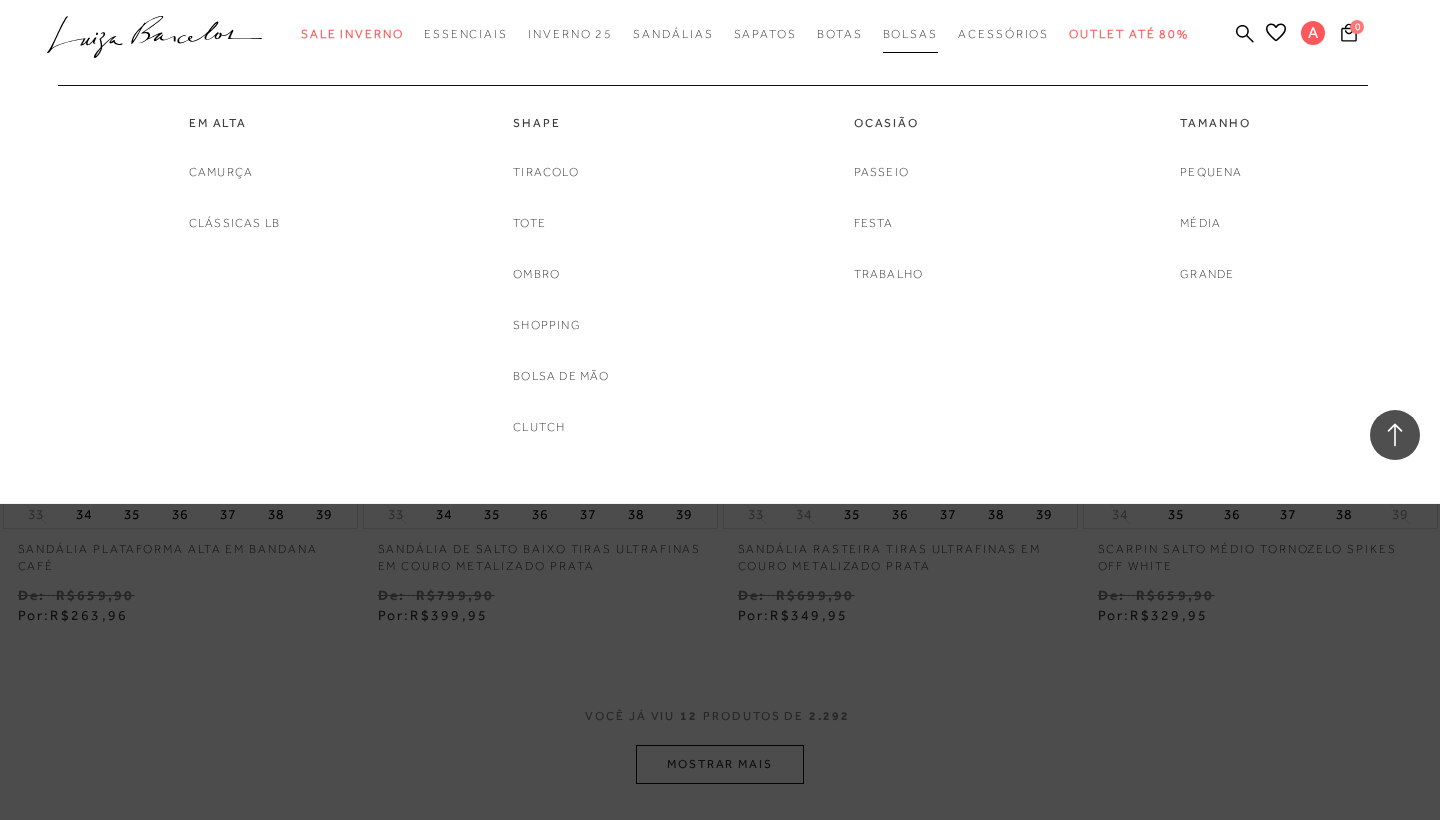click on "Bolsas" at bounding box center [911, 34] 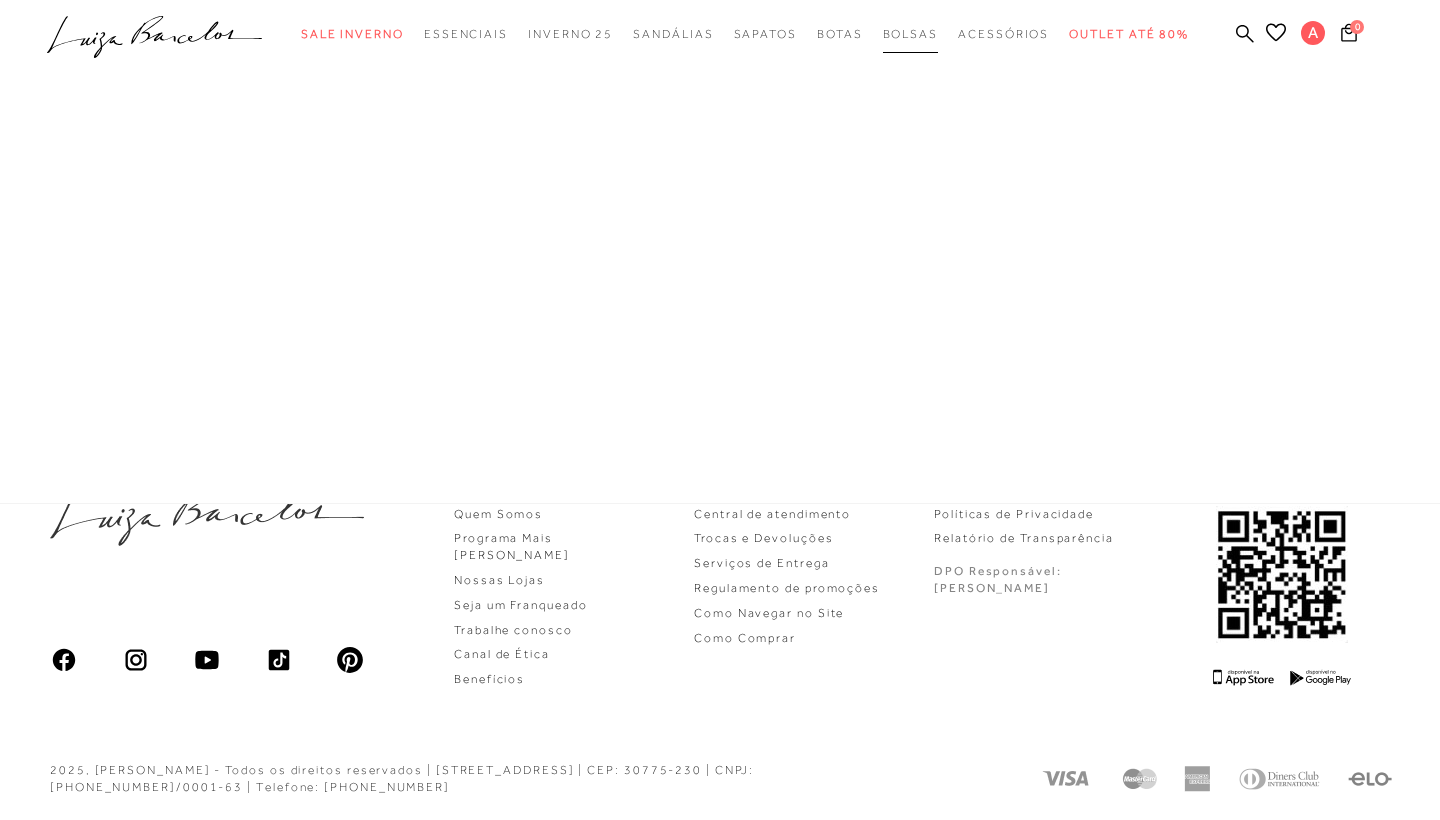 scroll, scrollTop: 987, scrollLeft: 0, axis: vertical 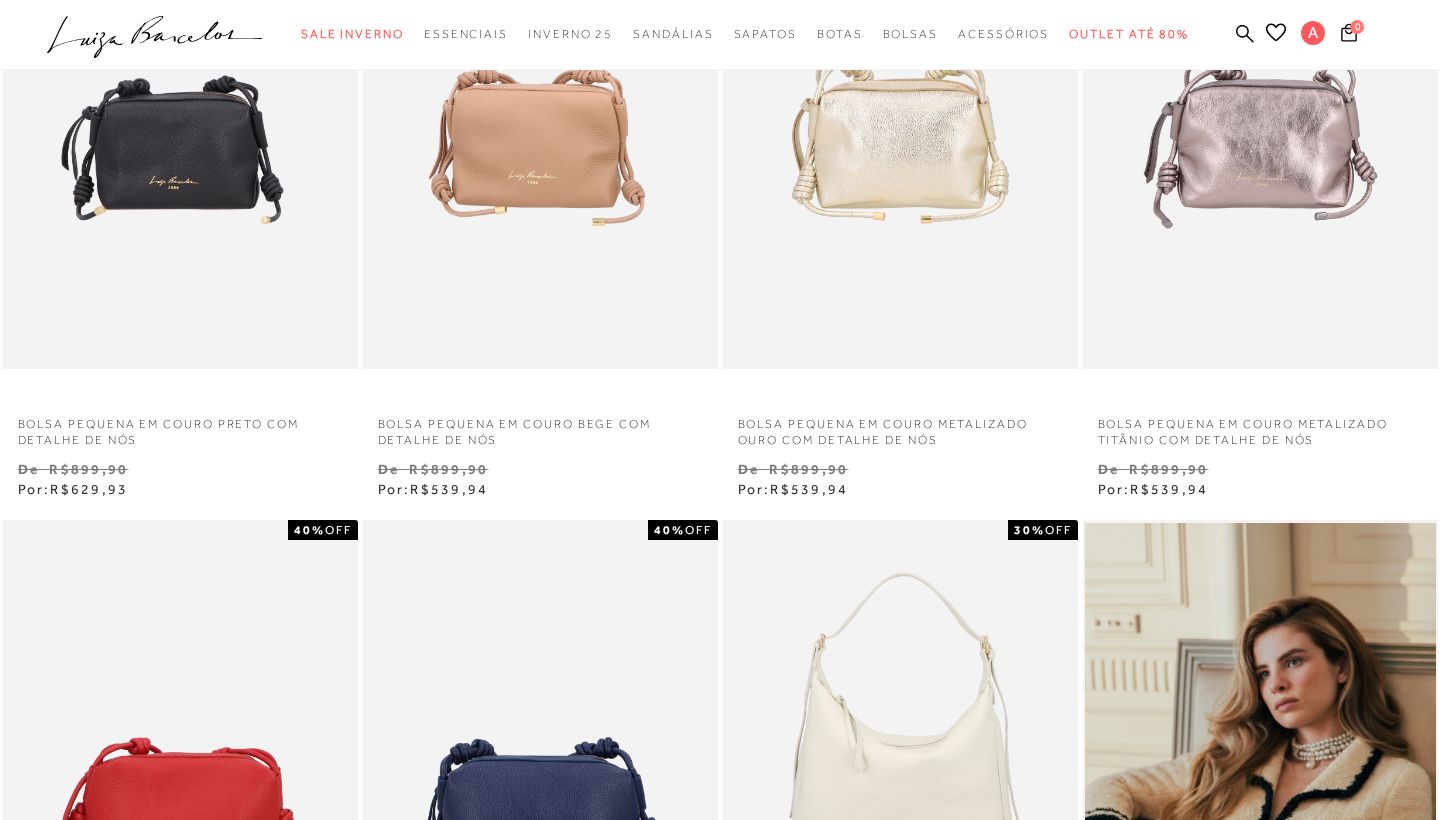 type 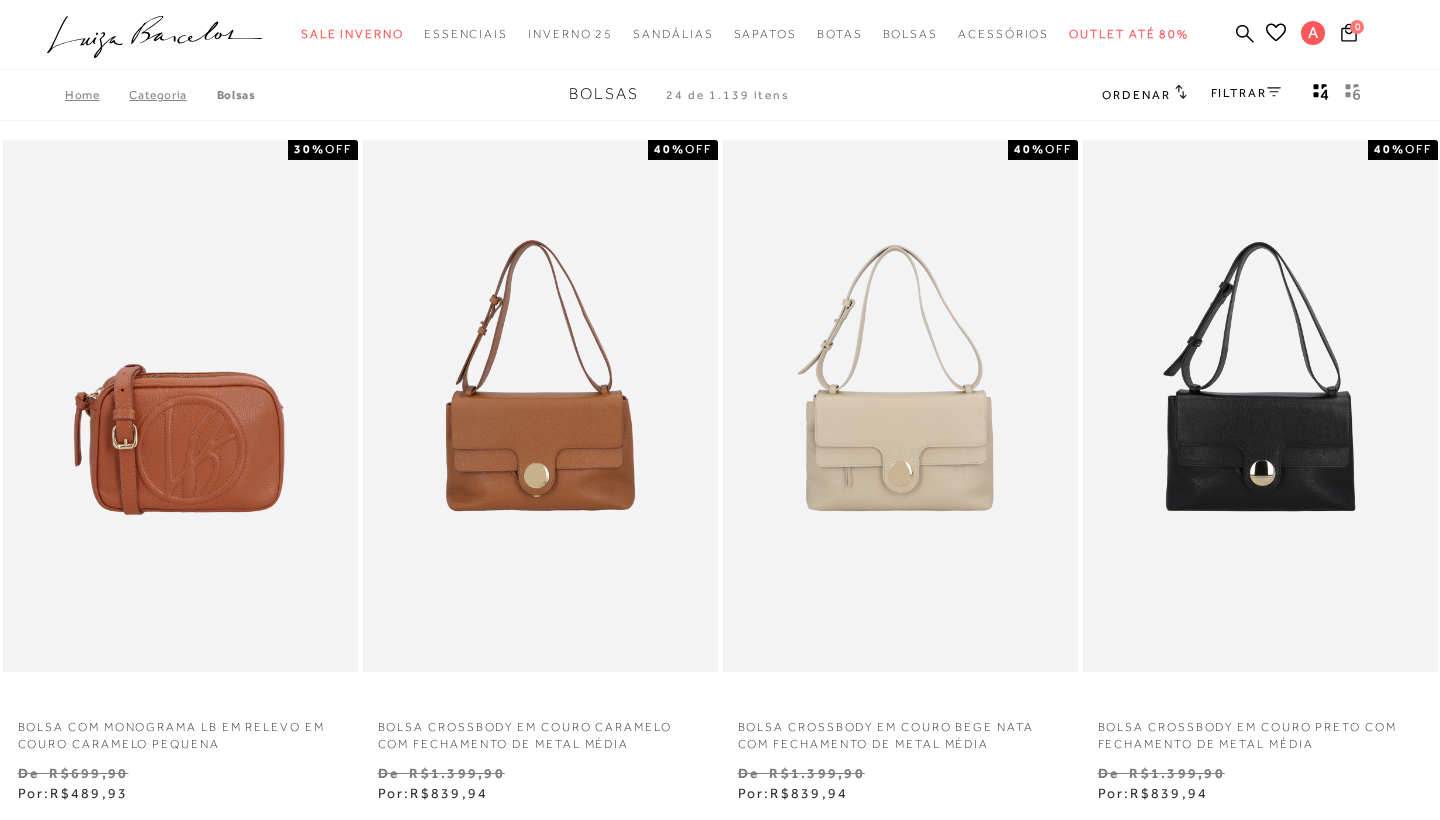 scroll, scrollTop: 0, scrollLeft: 0, axis: both 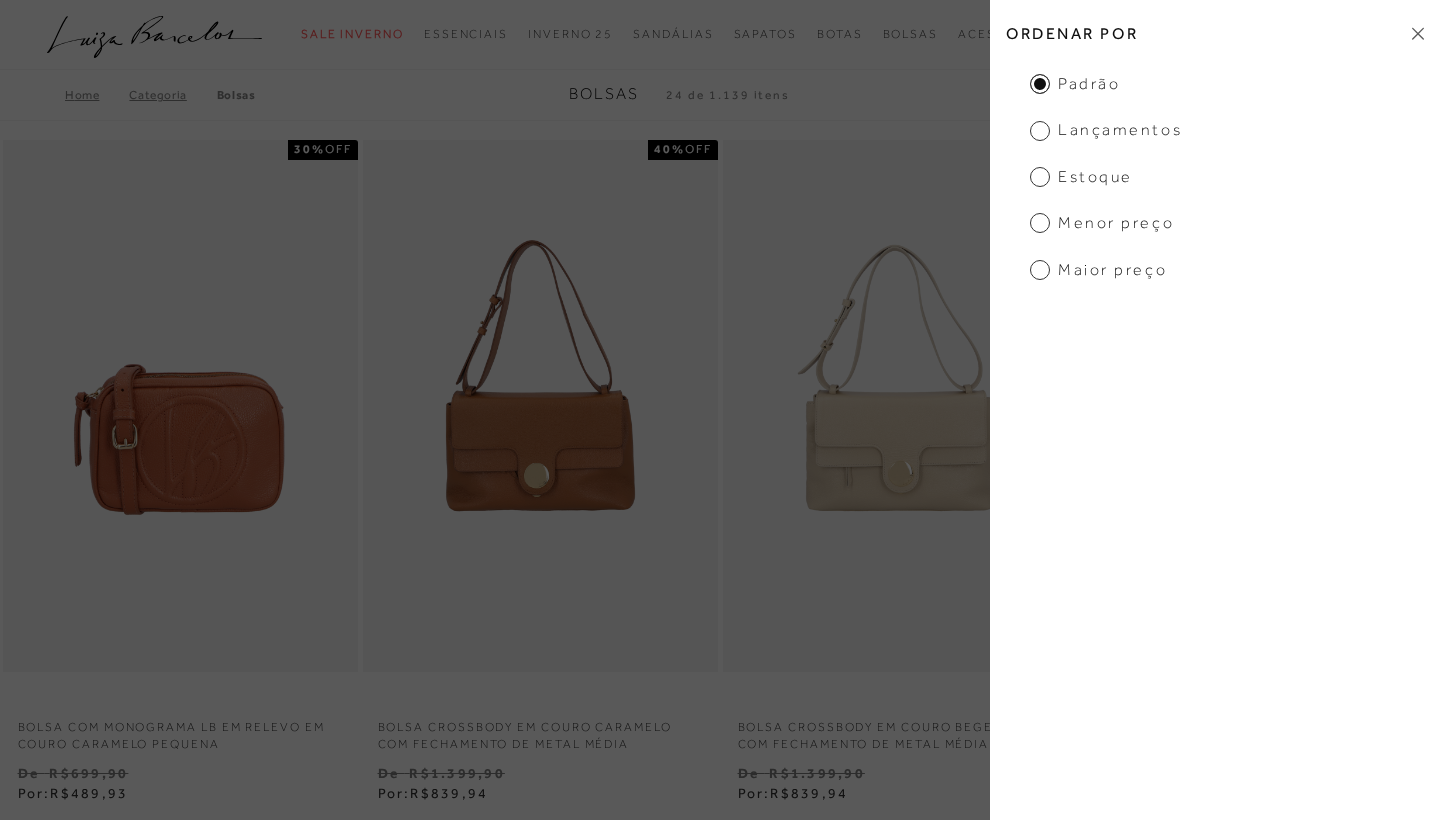 click on "Menor preço" at bounding box center (1102, 223) 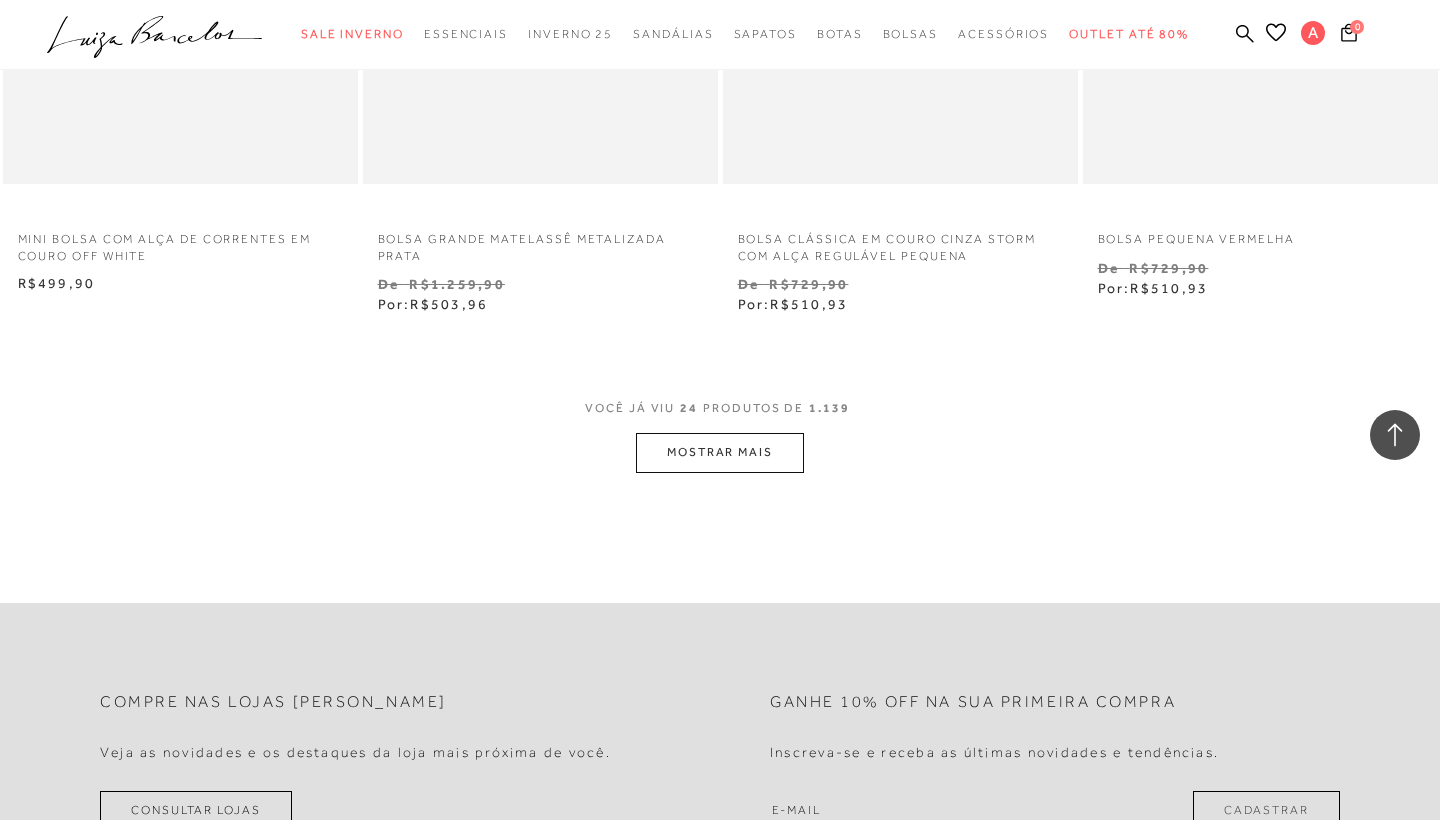 scroll, scrollTop: 8006, scrollLeft: 0, axis: vertical 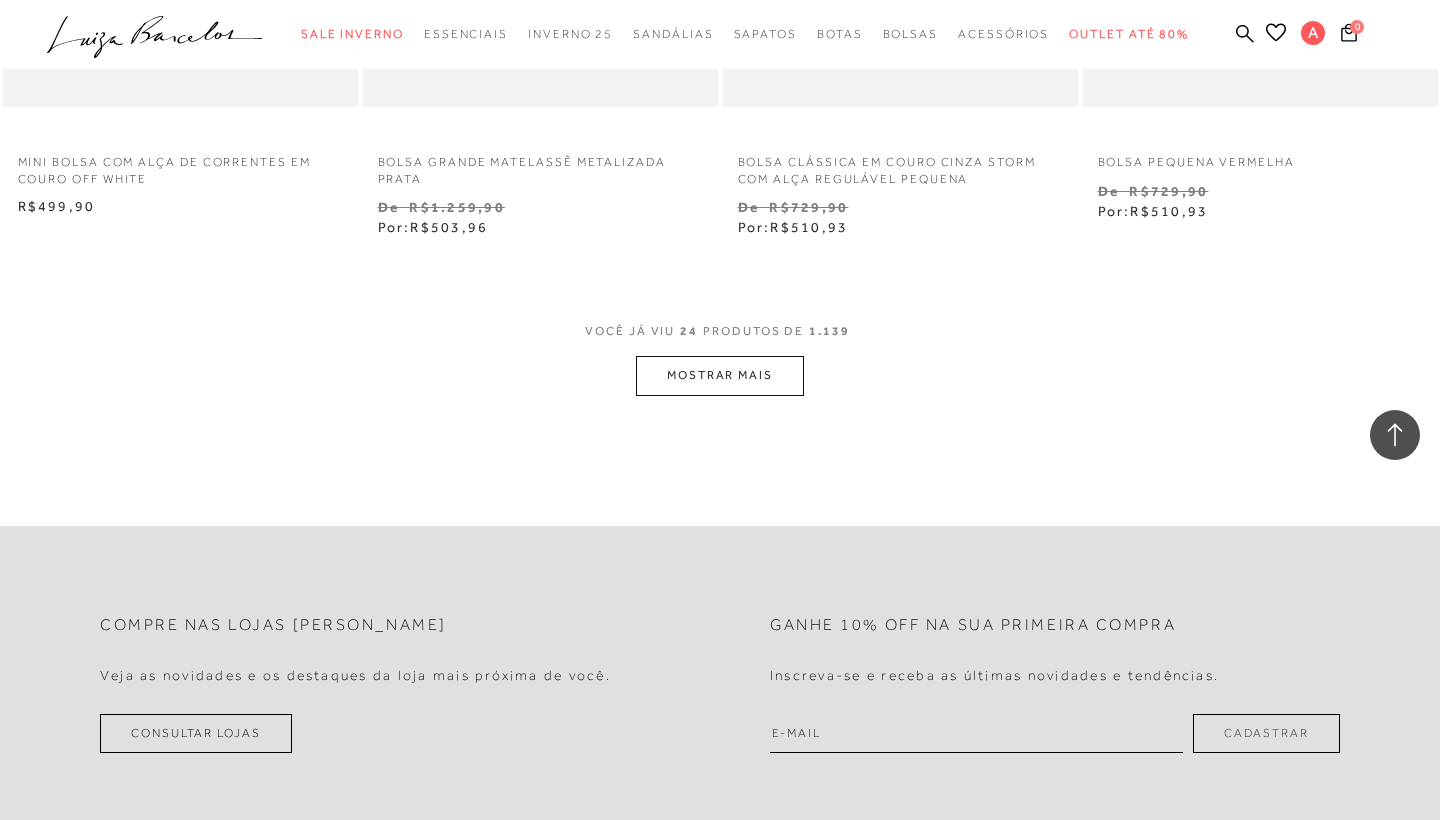 click on "MOSTRAR MAIS" at bounding box center (720, 375) 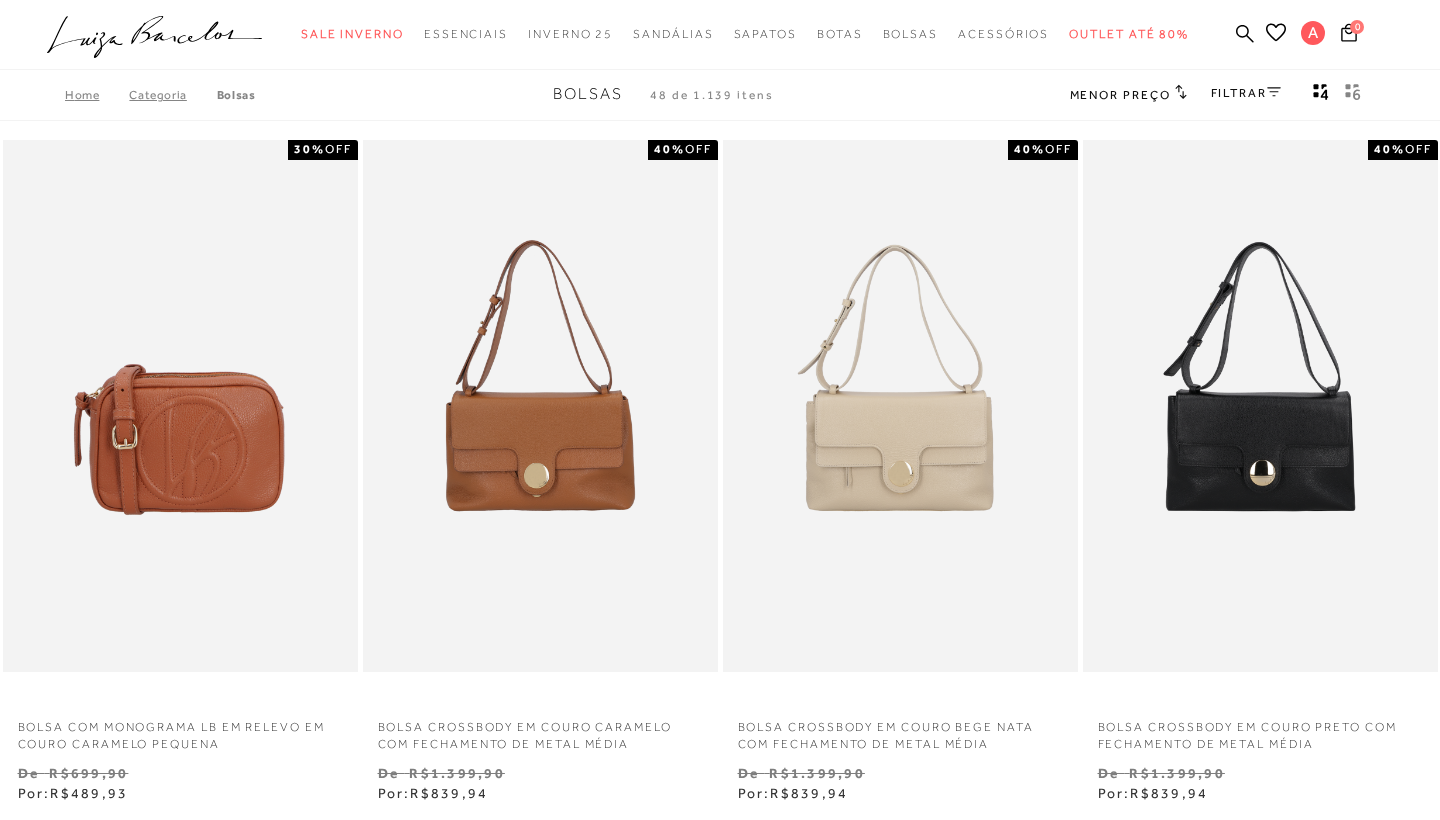 scroll, scrollTop: 0, scrollLeft: 0, axis: both 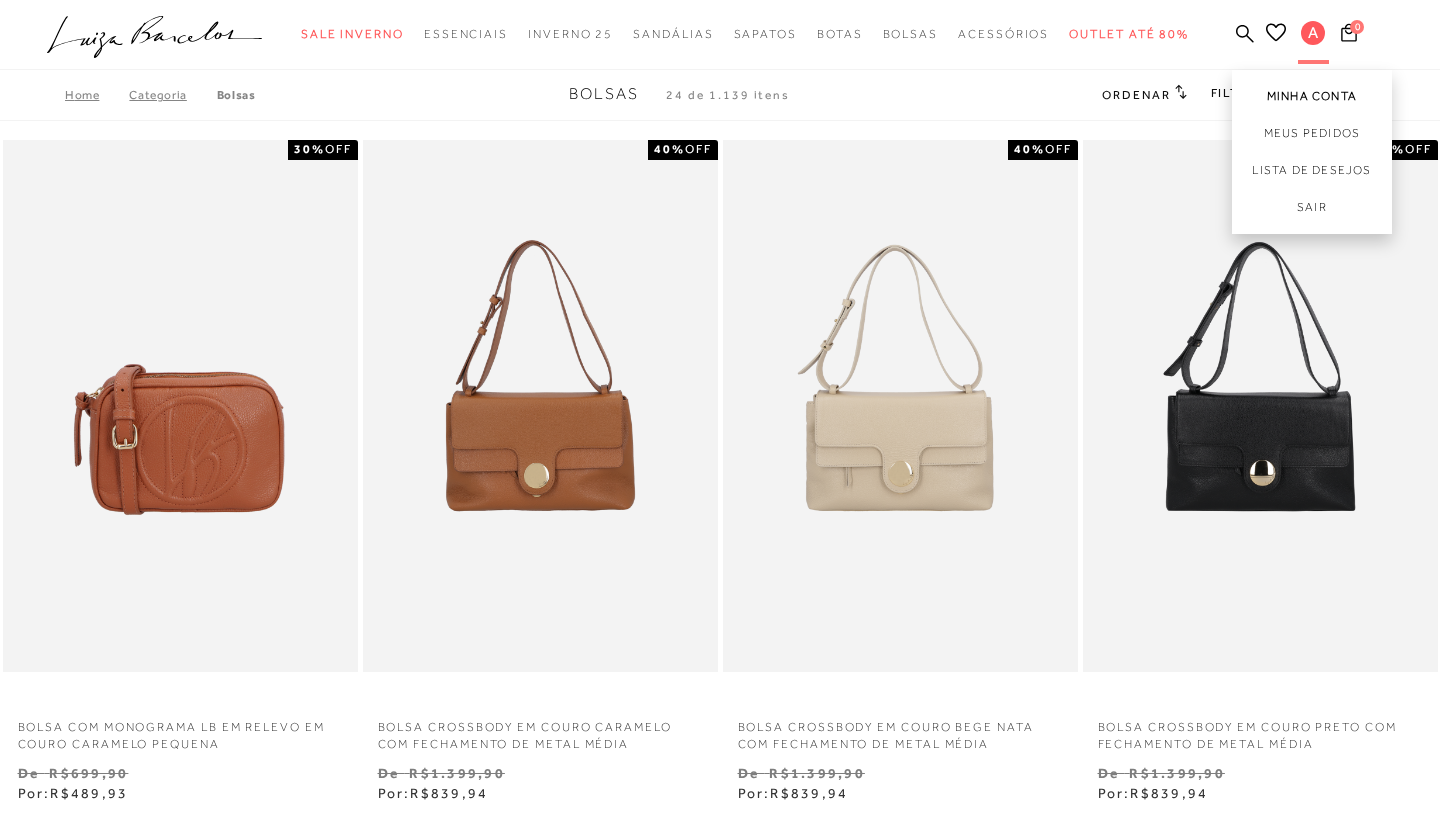 click on "Minha Conta" at bounding box center (1312, 92) 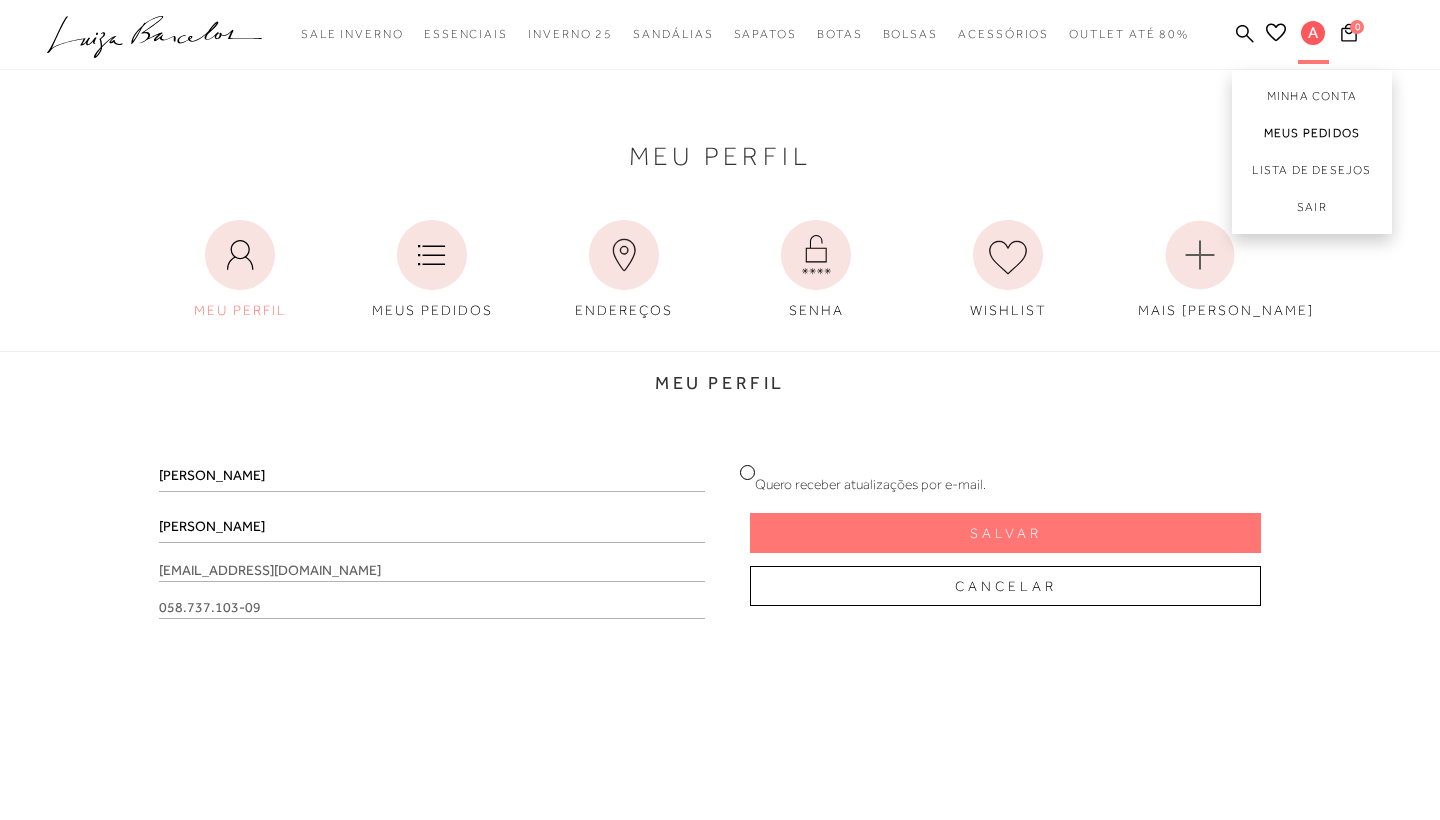 click on "Meus Pedidos" at bounding box center [1312, 133] 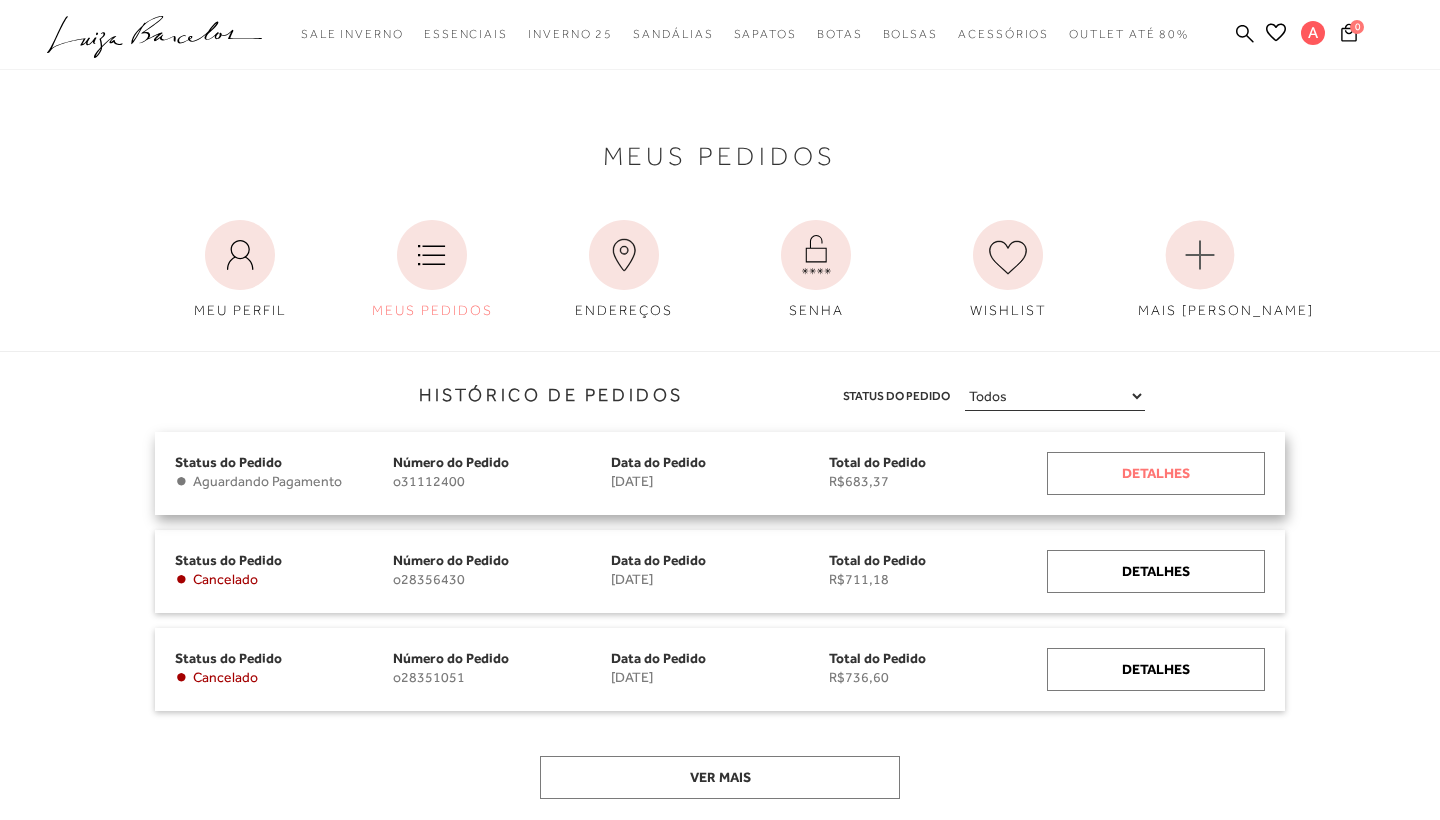 click on "Detalhes" at bounding box center (1156, 473) 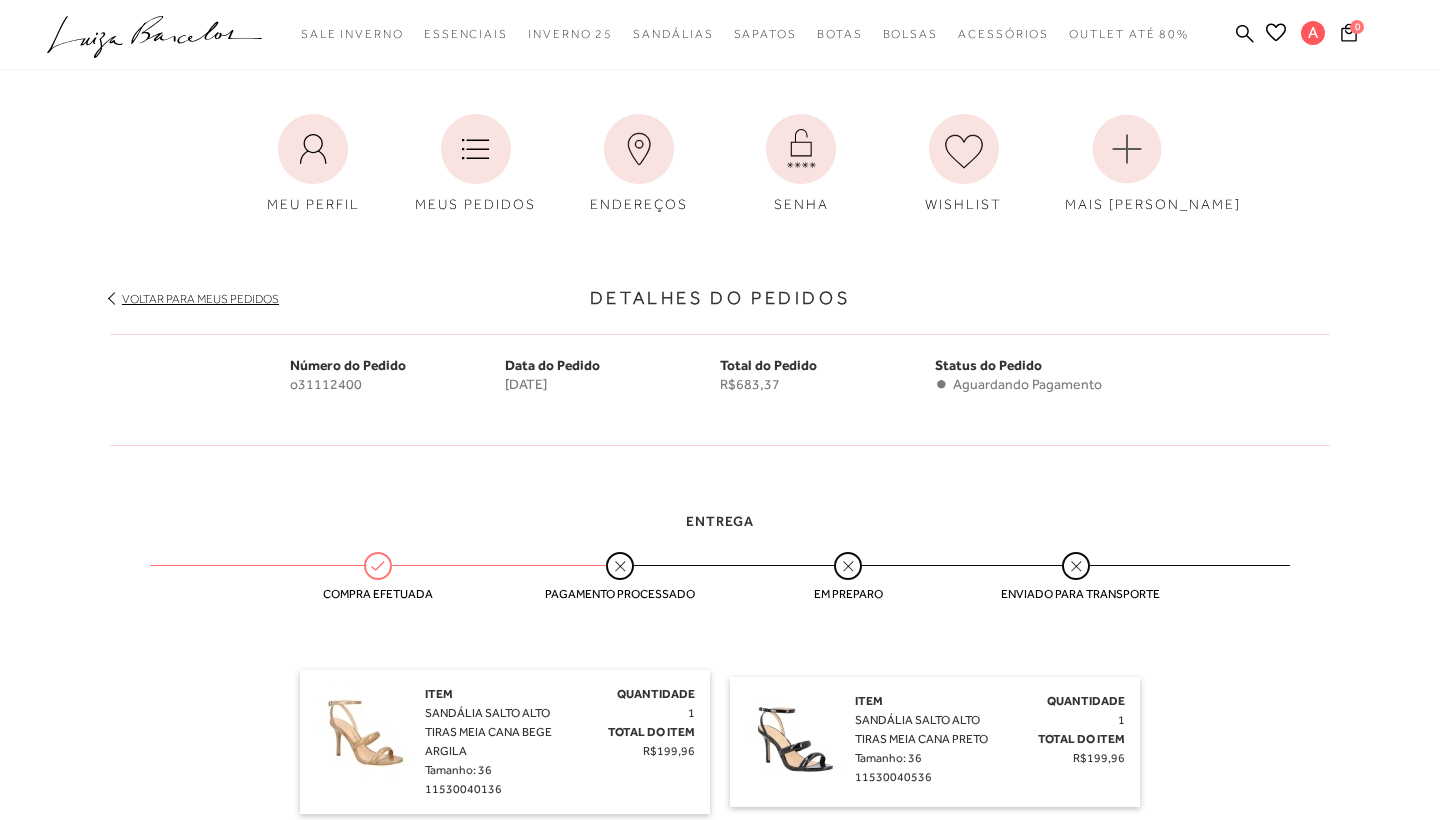 scroll, scrollTop: 362, scrollLeft: 0, axis: vertical 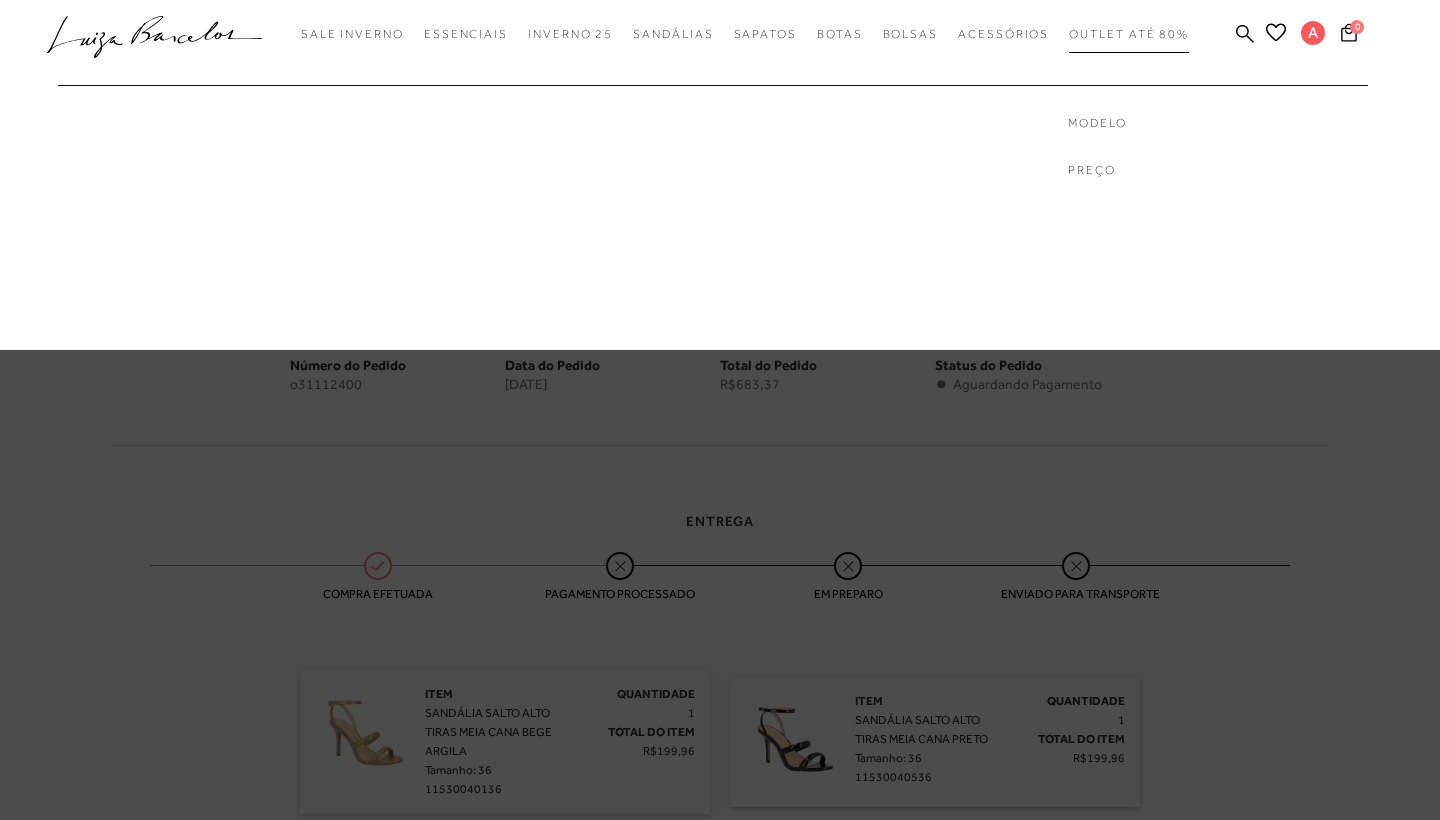 click on "Outlet até 80%" at bounding box center (1129, 34) 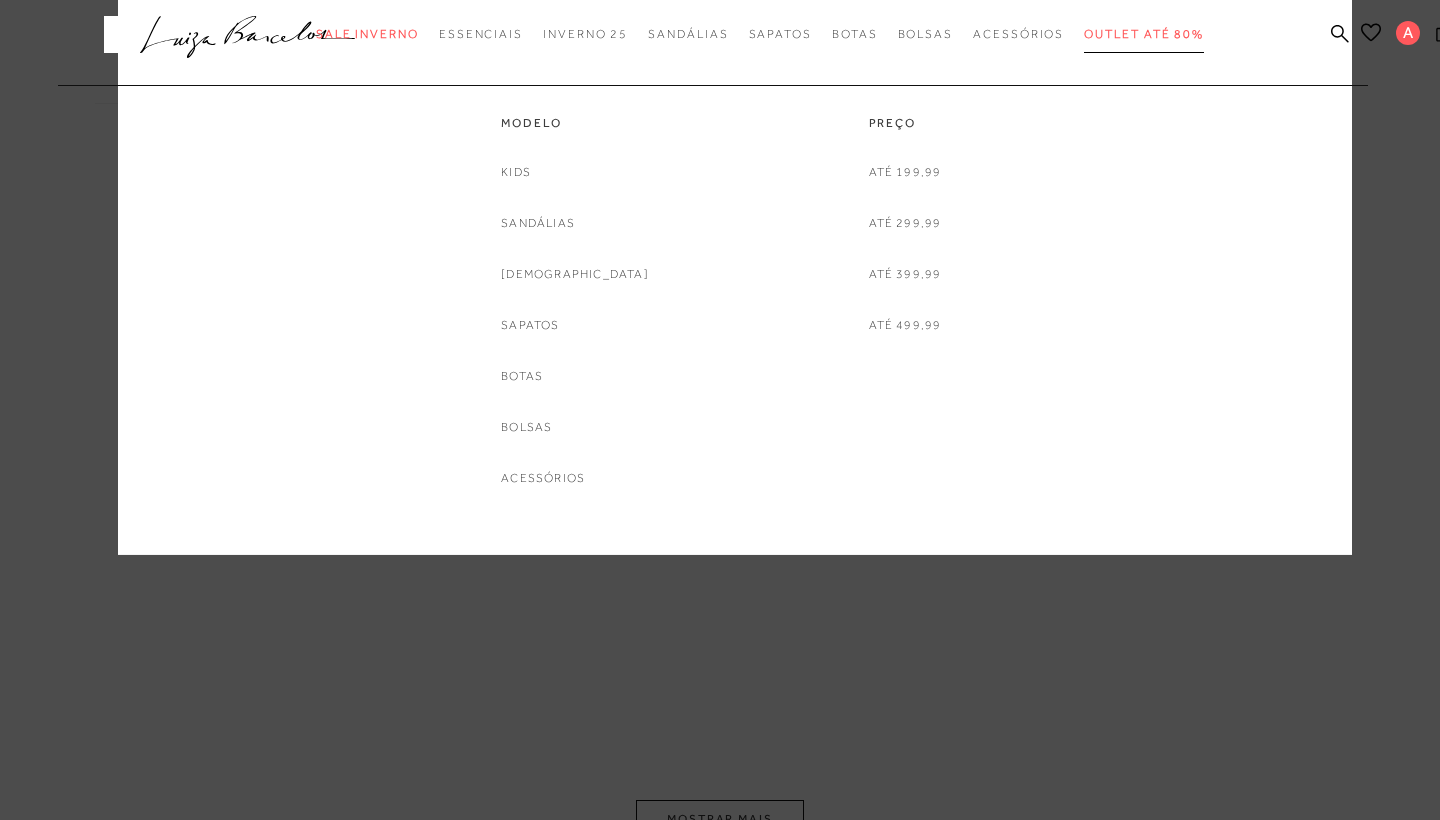 click on "Outlet até 80%" at bounding box center [1144, 34] 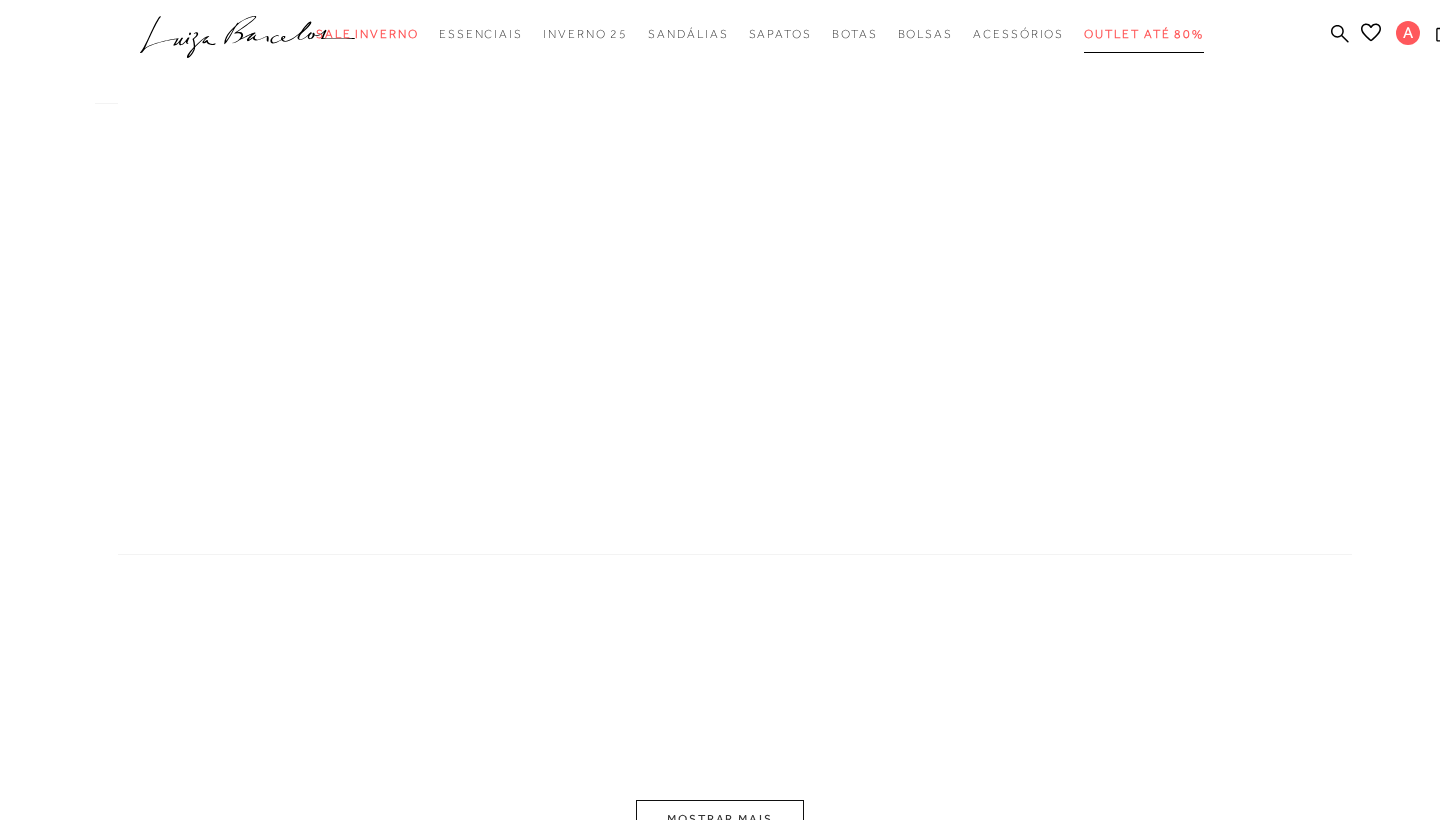 click on "Outlet até 80%" at bounding box center [1144, 34] 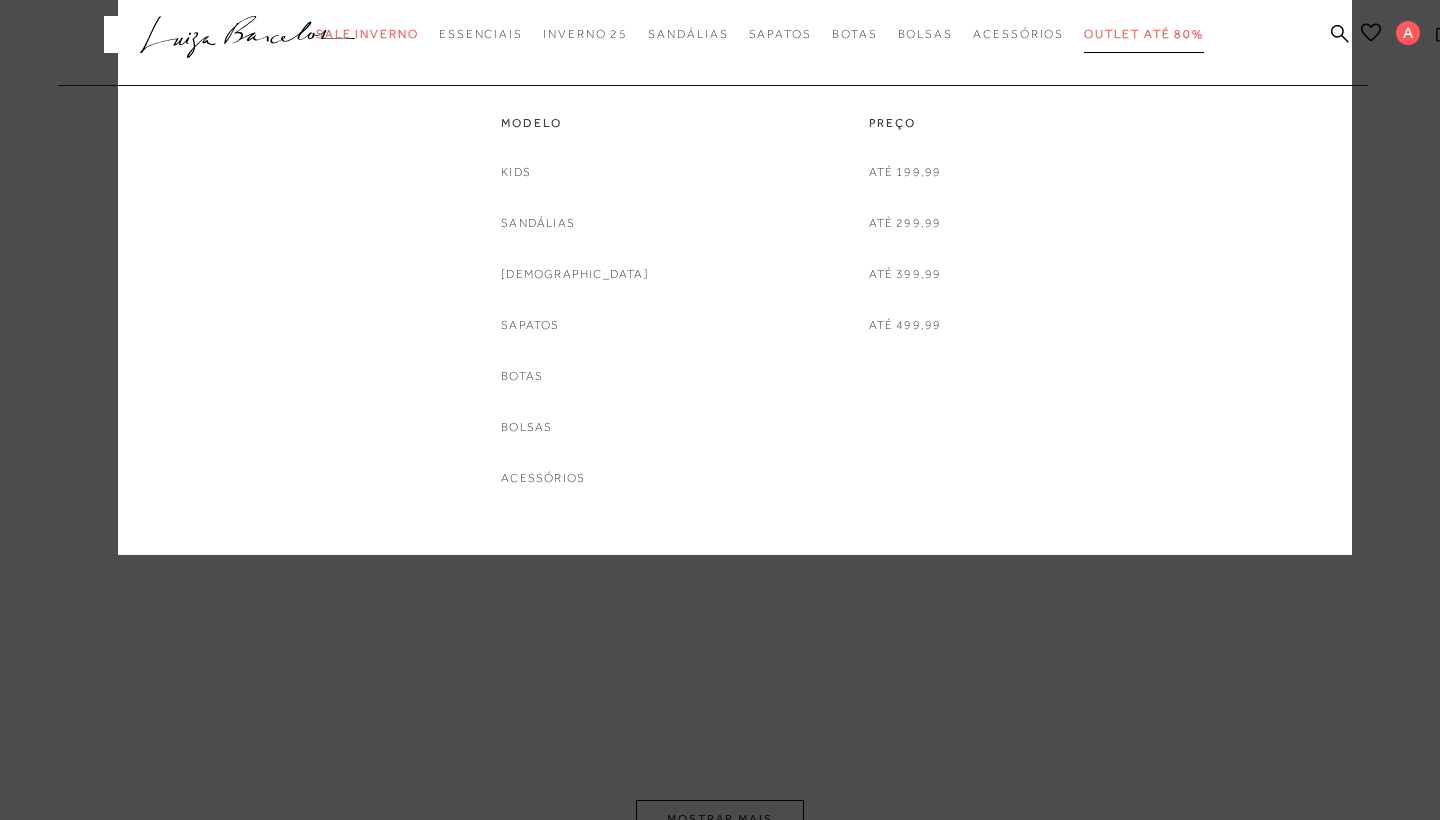 click on "Outlet até 80%" at bounding box center (1144, 34) 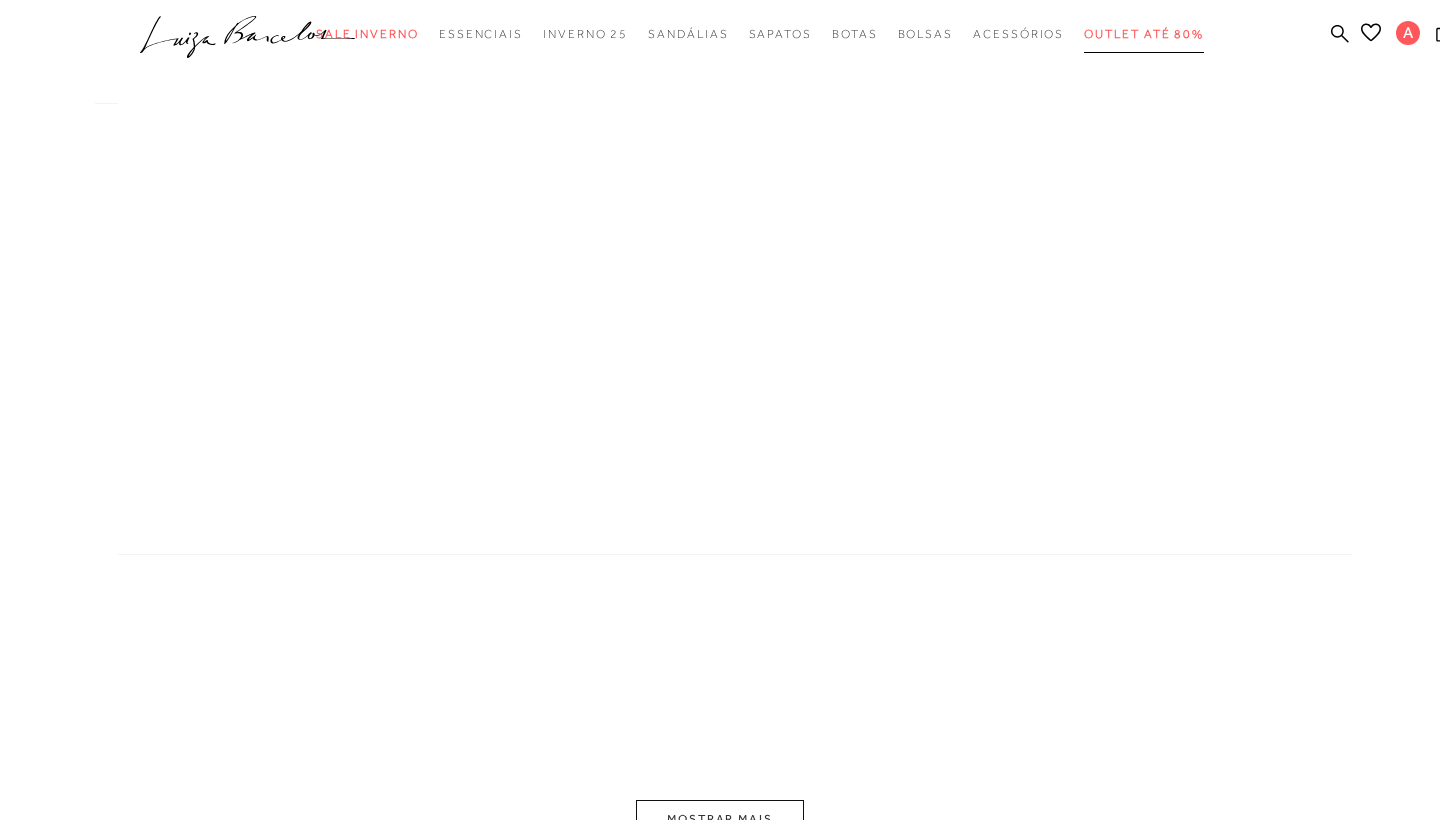 click on "Outlet até 80%" at bounding box center (1144, 34) 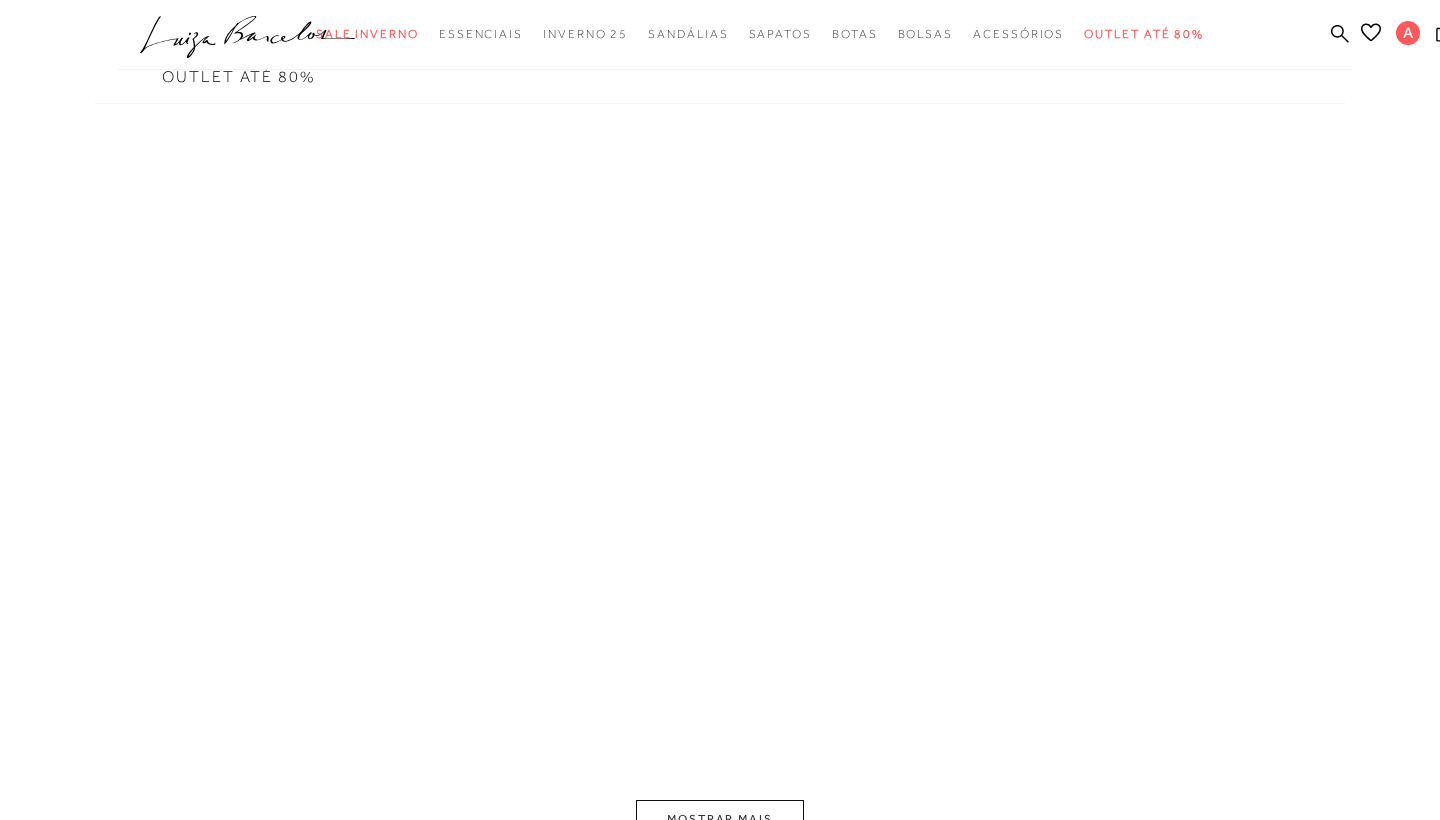click on ".a{fill-rule:evenodd;}" 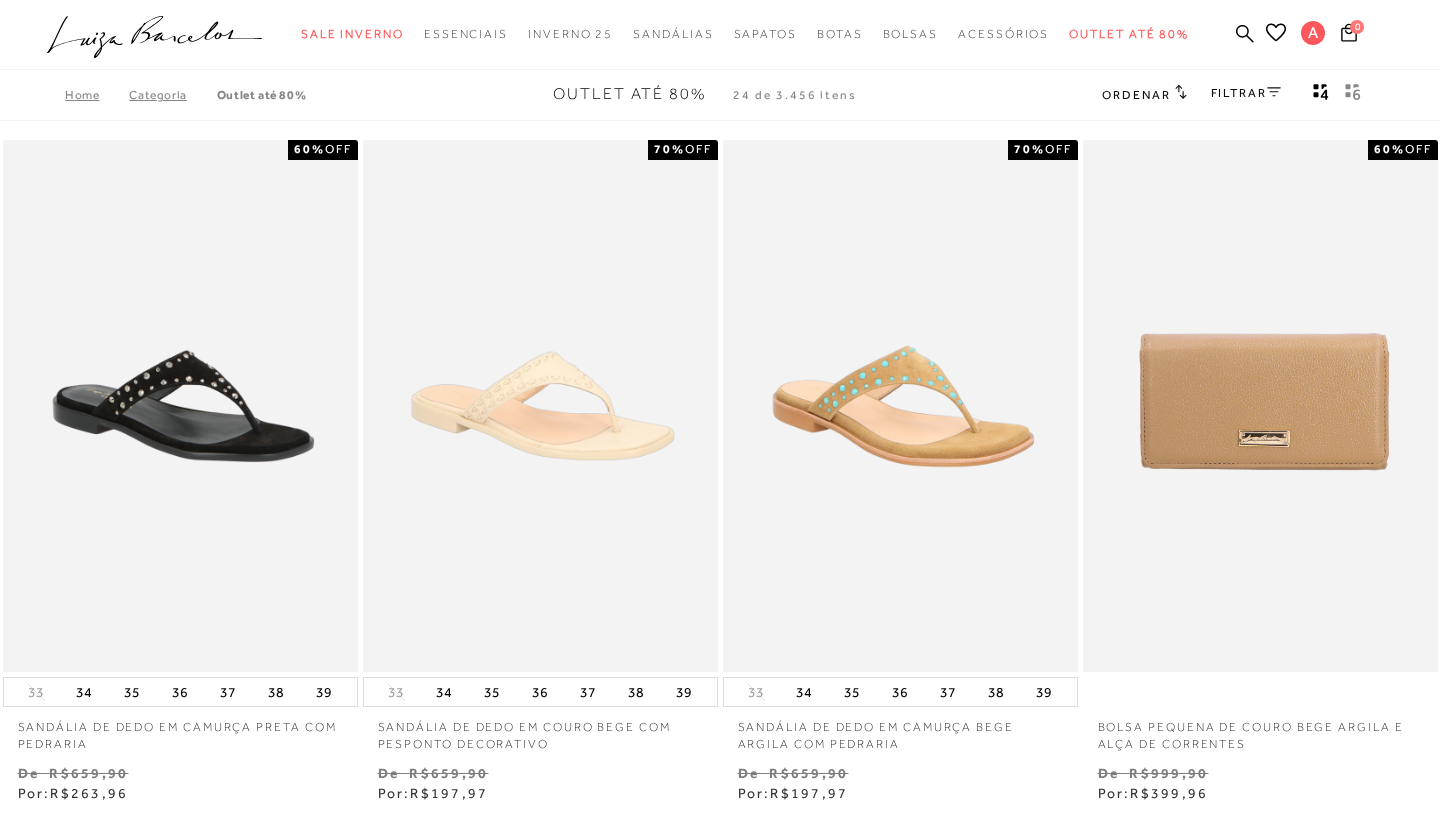 scroll, scrollTop: 0, scrollLeft: 0, axis: both 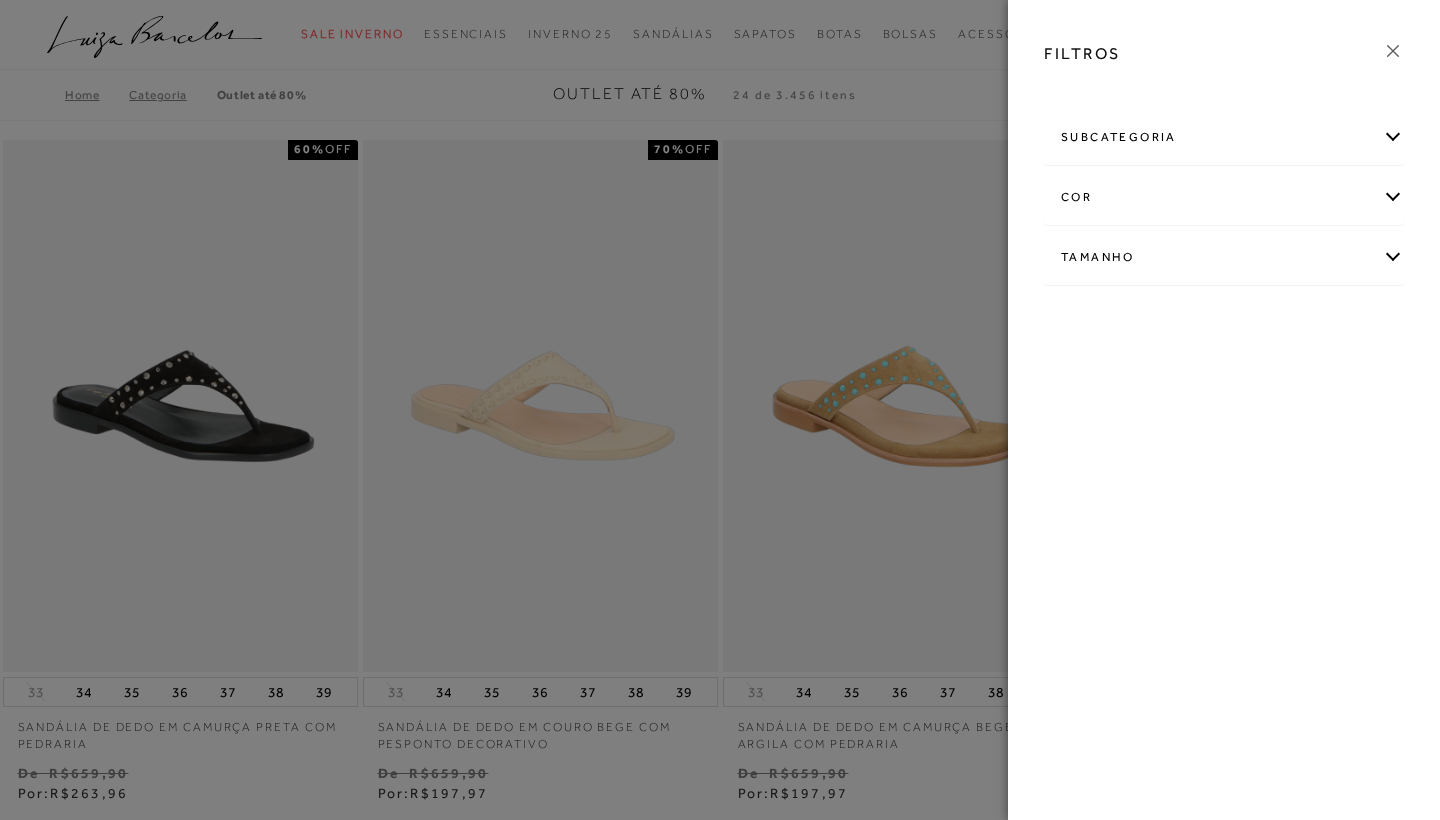 click on "Tamanho" at bounding box center [1224, 257] 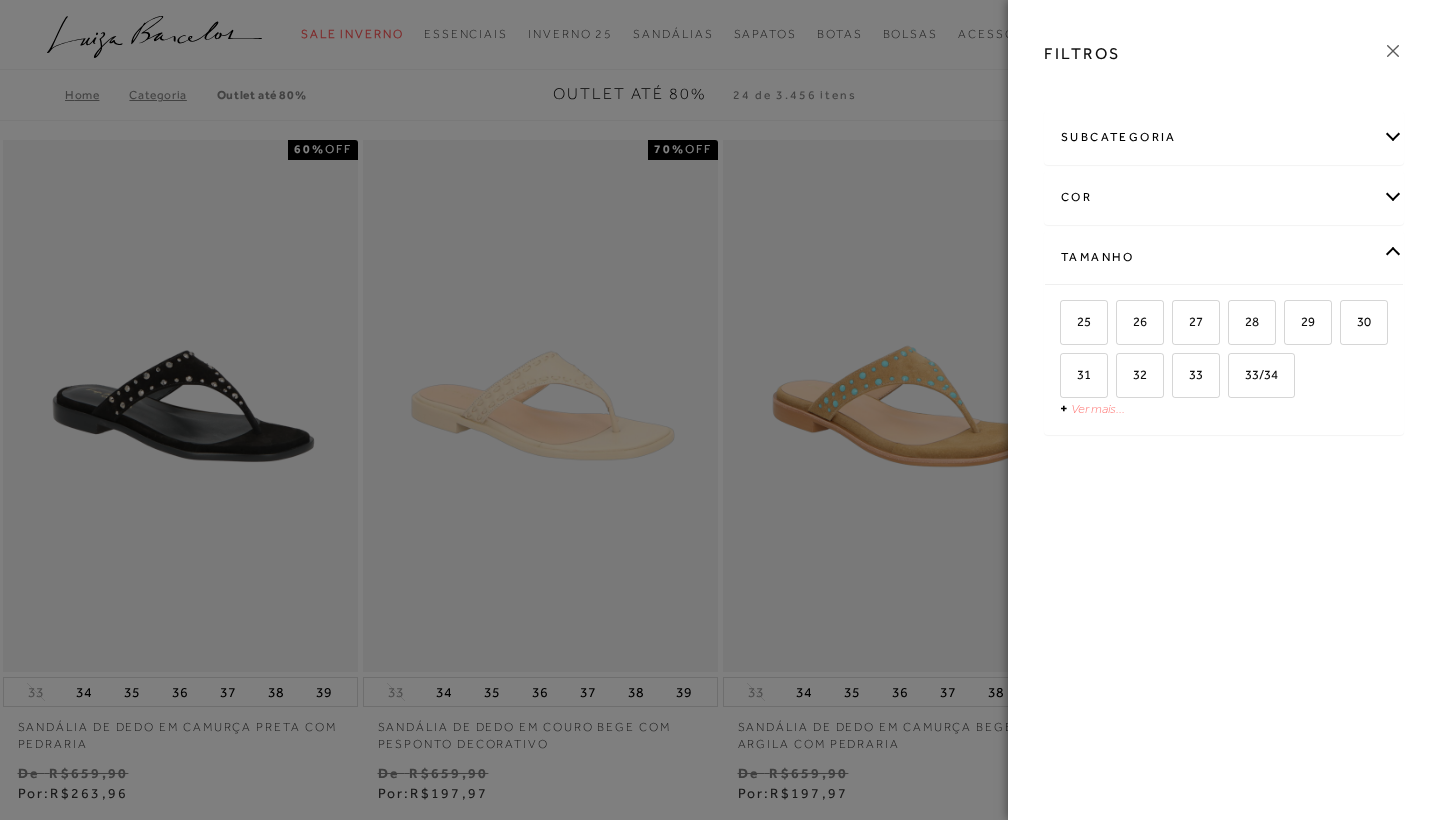 click on "Ver mais..." at bounding box center (1098, 408) 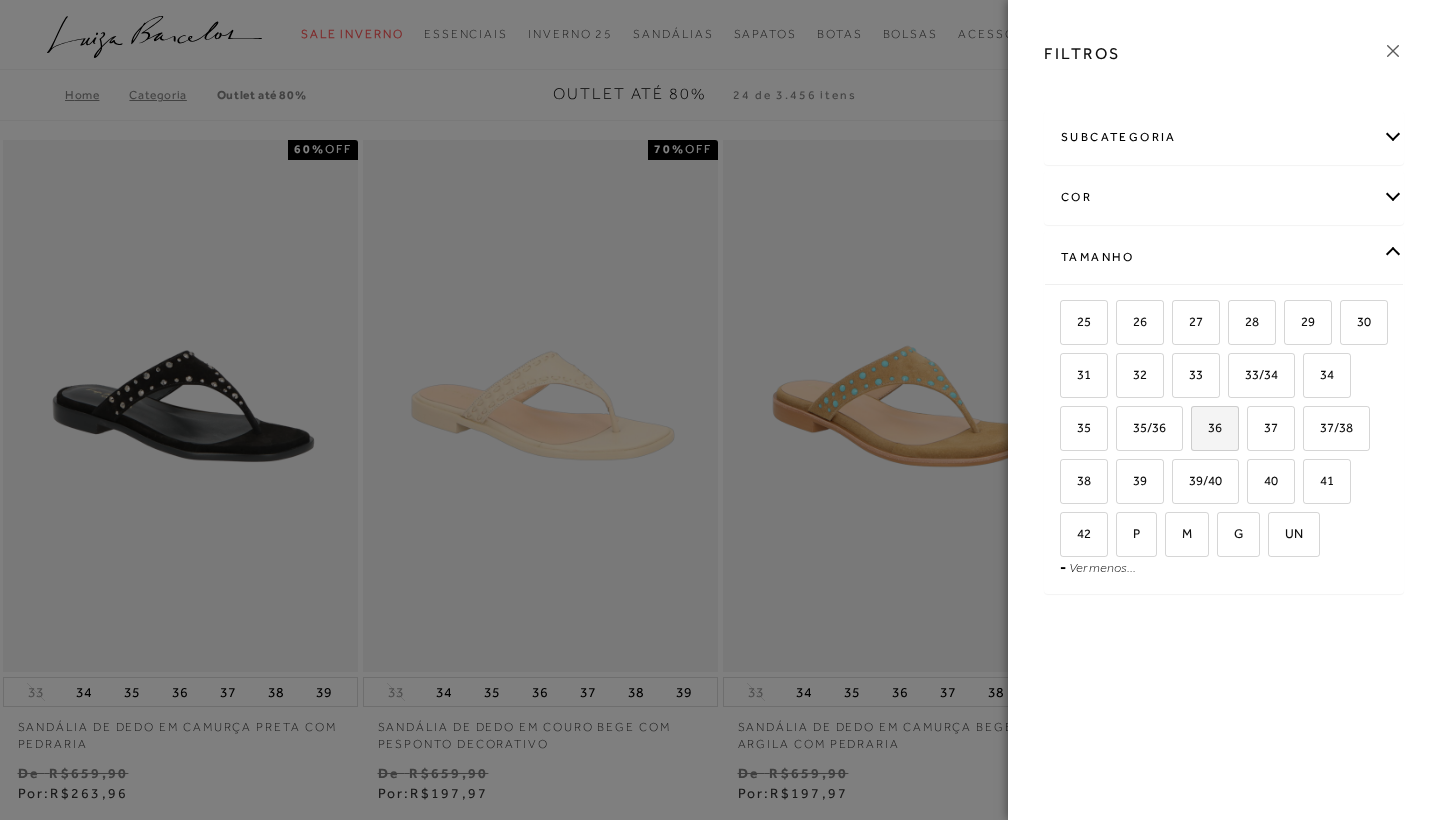 click on "36" at bounding box center (1207, 427) 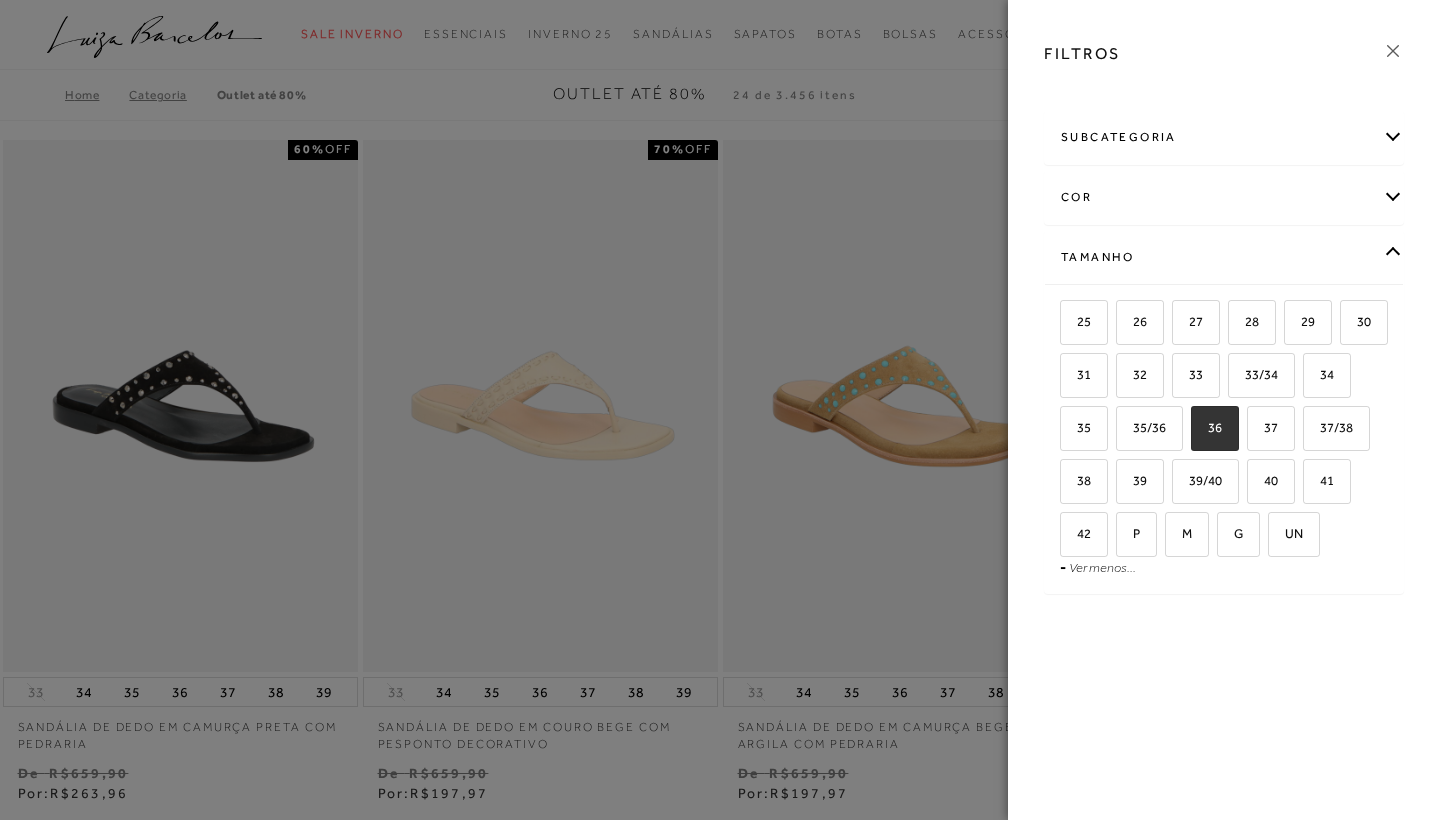 checkbox on "true" 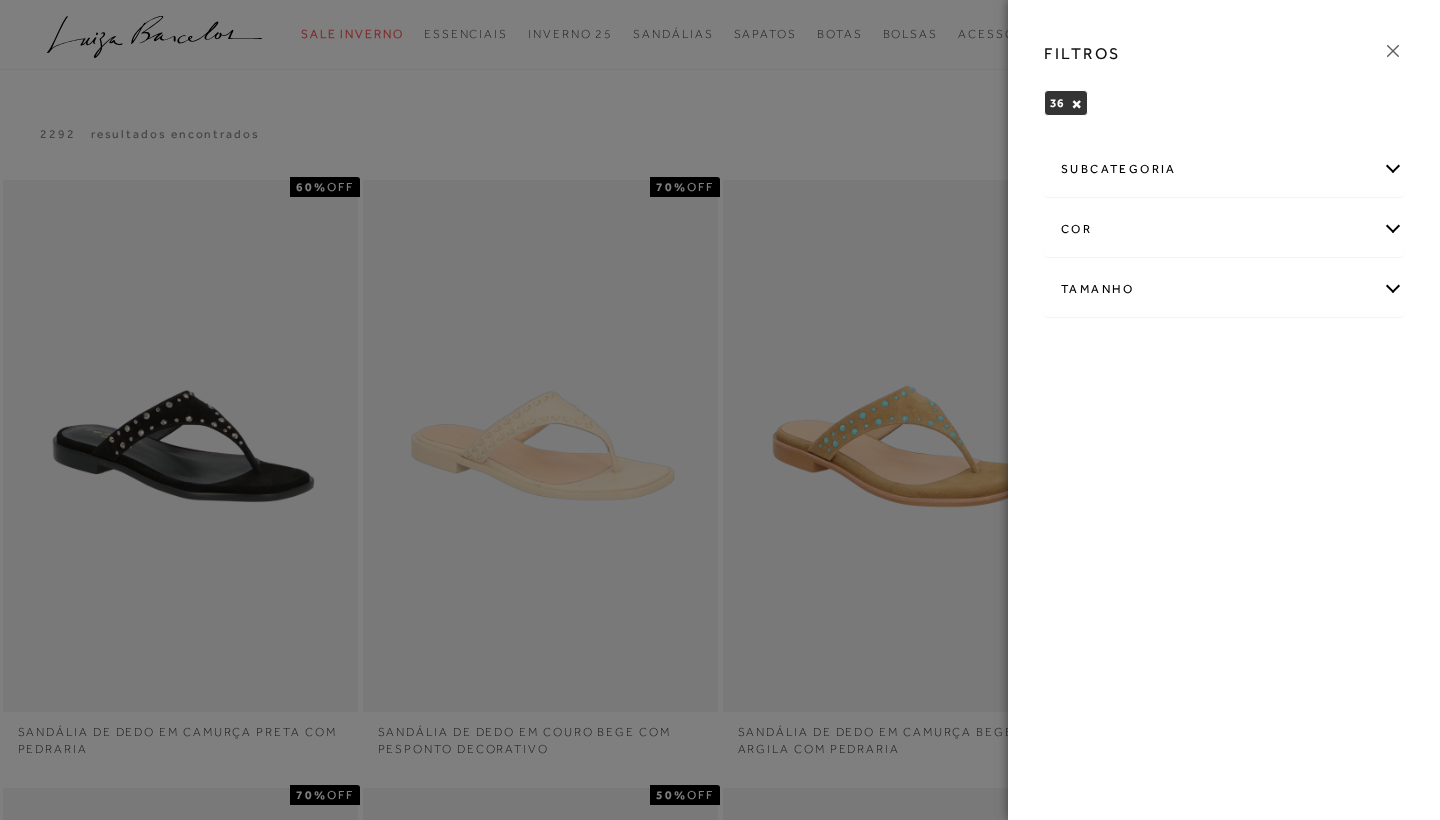 click 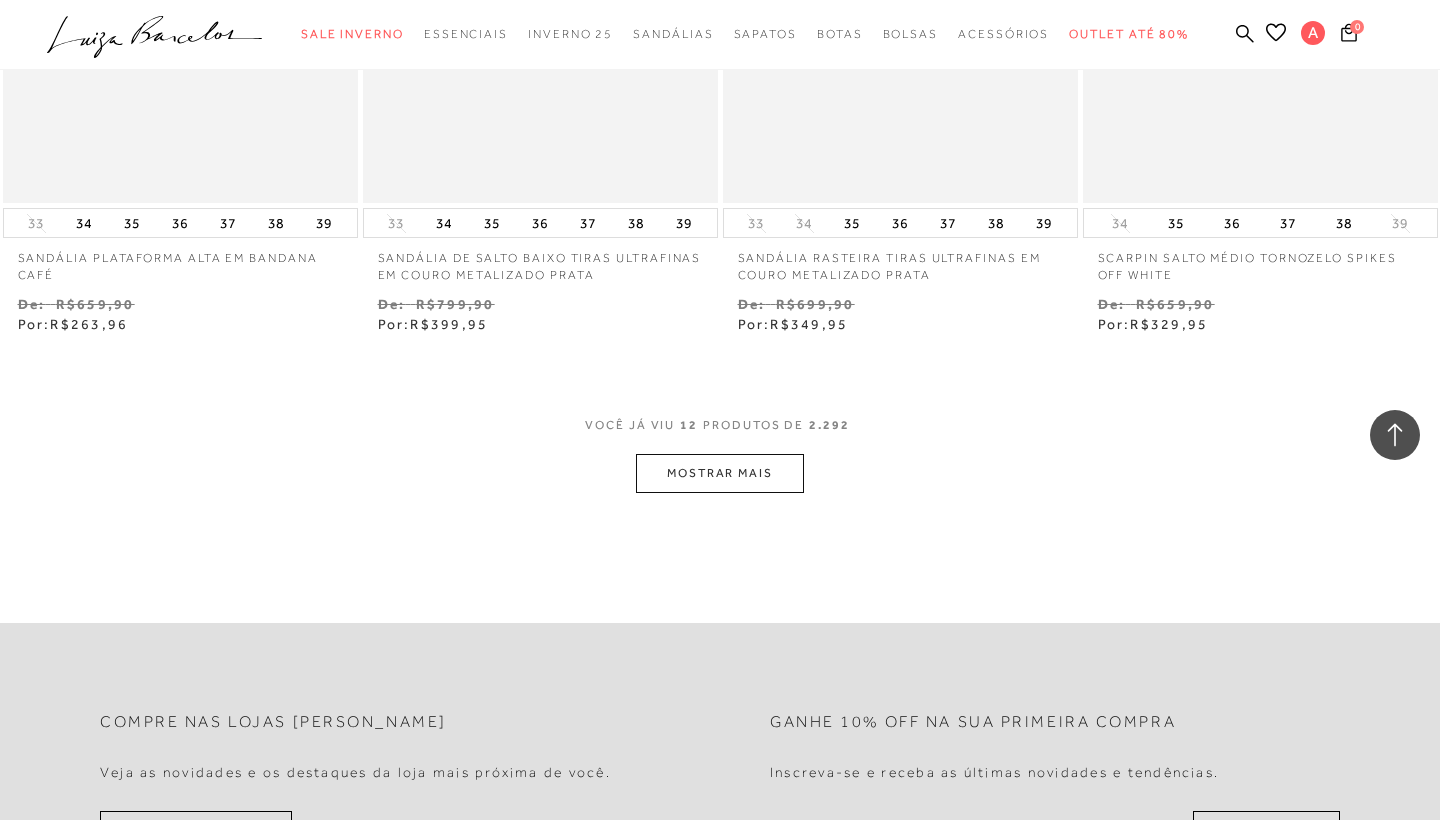 scroll, scrollTop: 1877, scrollLeft: 0, axis: vertical 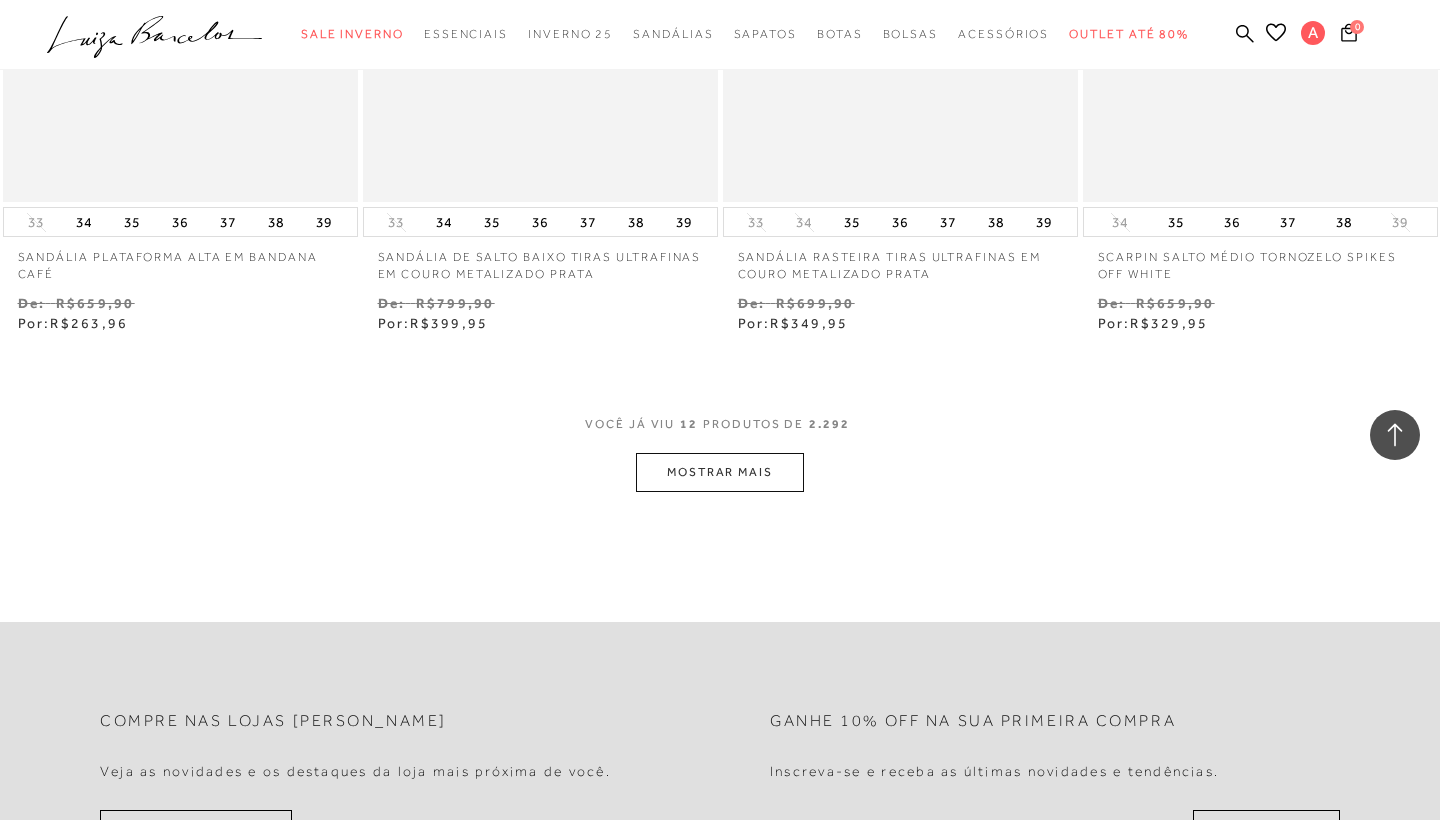 click on "MOSTRAR MAIS" at bounding box center (720, 472) 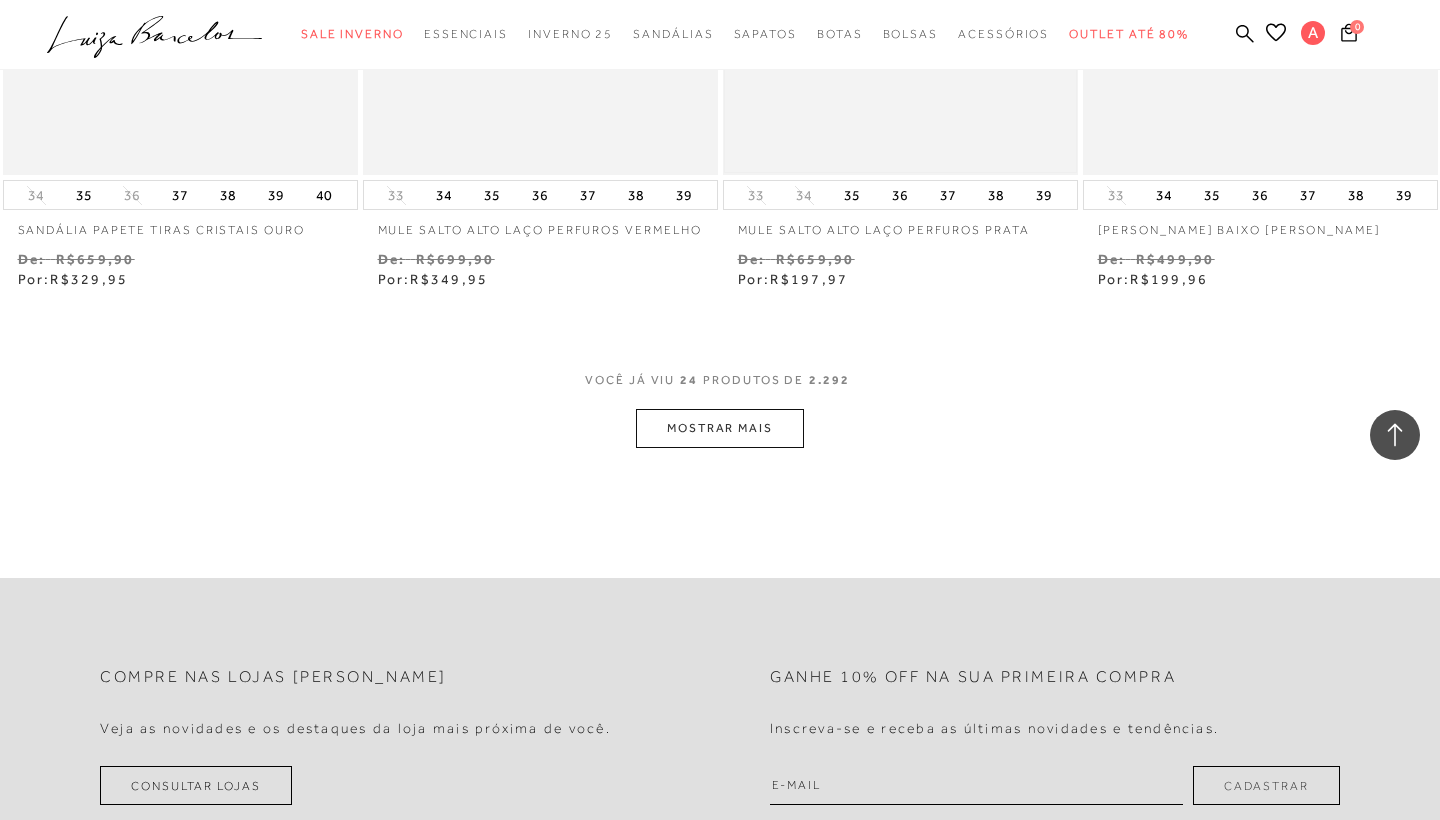 scroll, scrollTop: 3971, scrollLeft: 0, axis: vertical 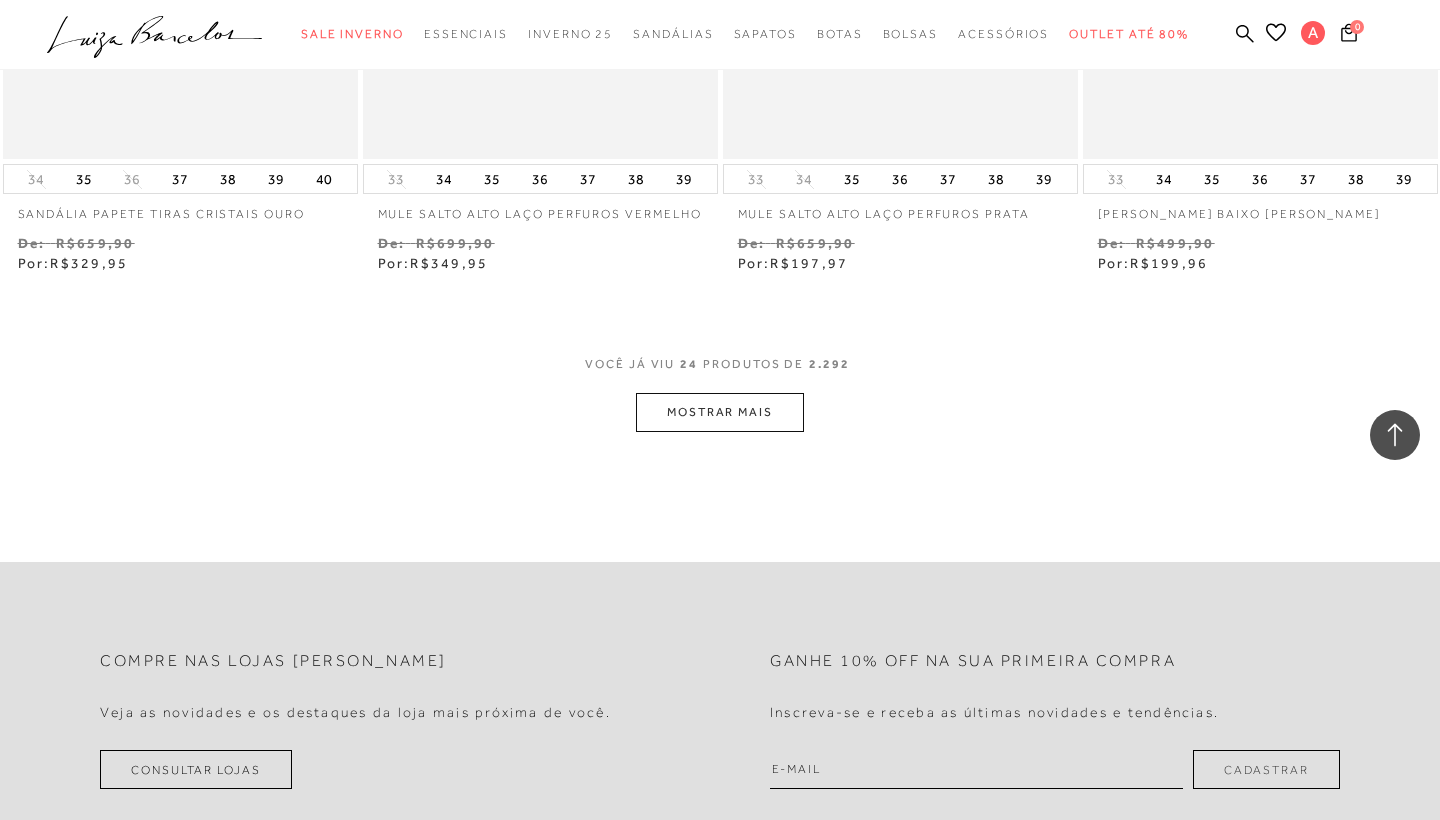 click on "MOSTRAR MAIS" at bounding box center [720, 412] 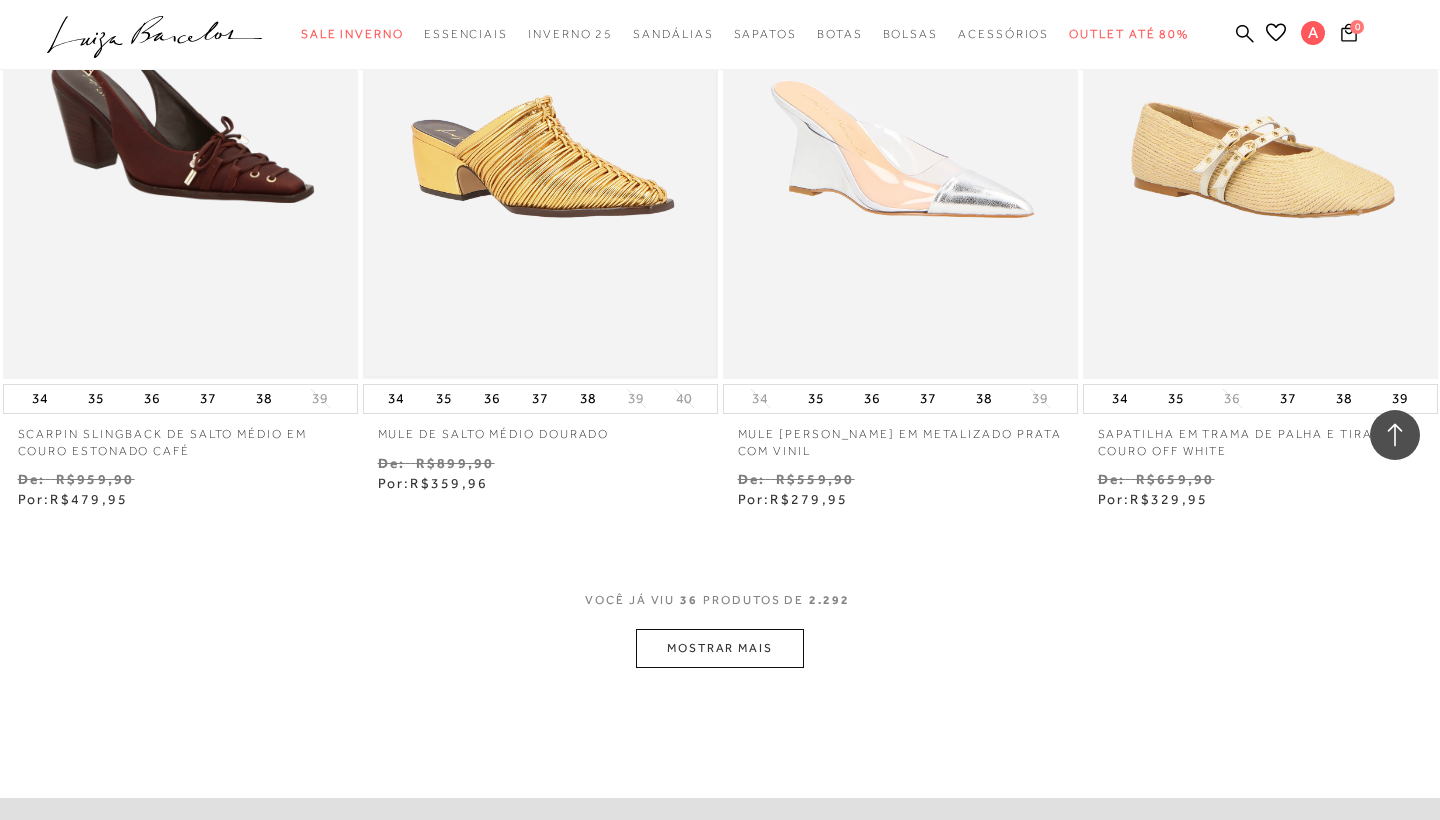scroll, scrollTop: 5791, scrollLeft: 0, axis: vertical 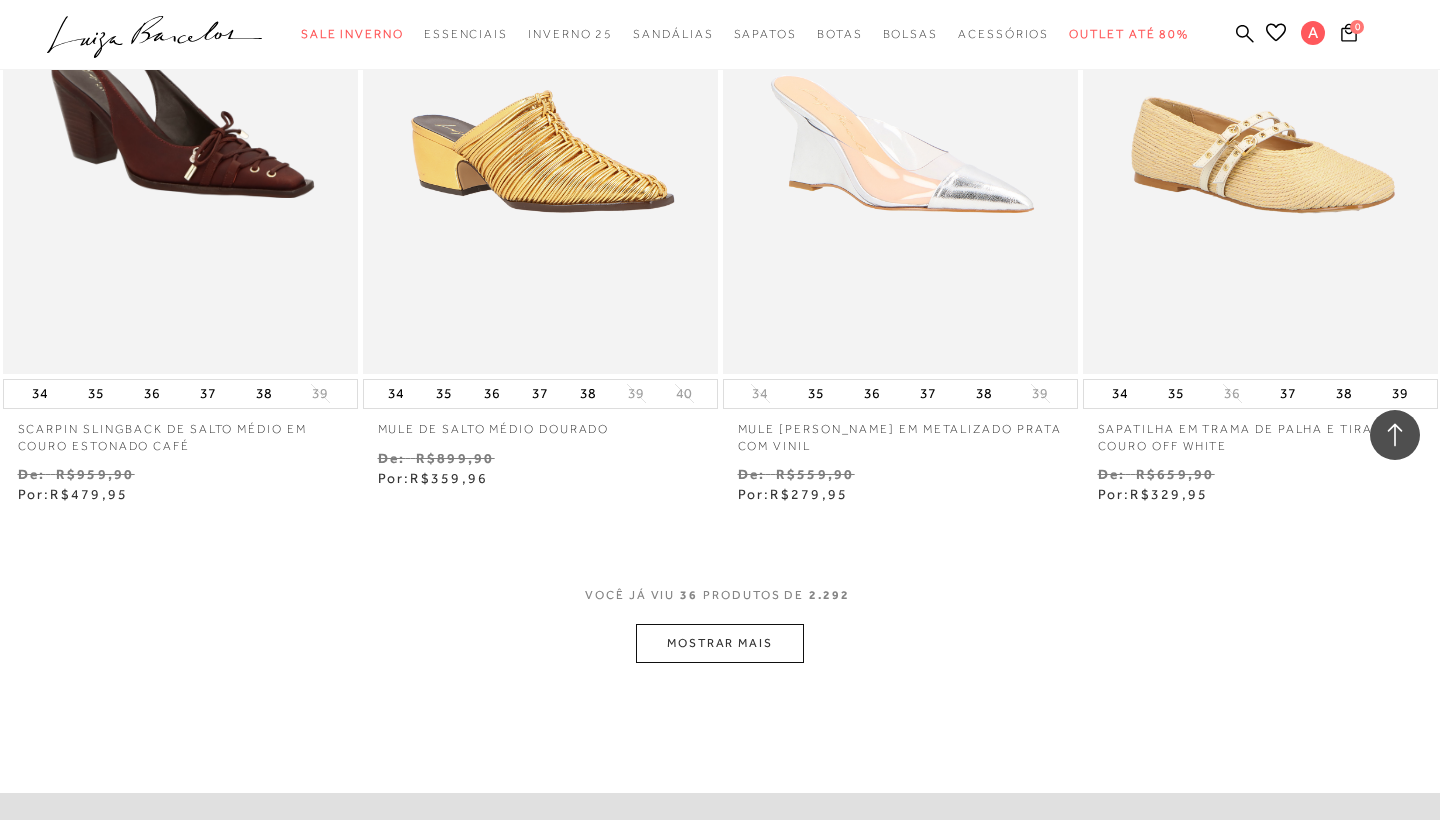 click on "MOSTRAR MAIS" at bounding box center (720, 643) 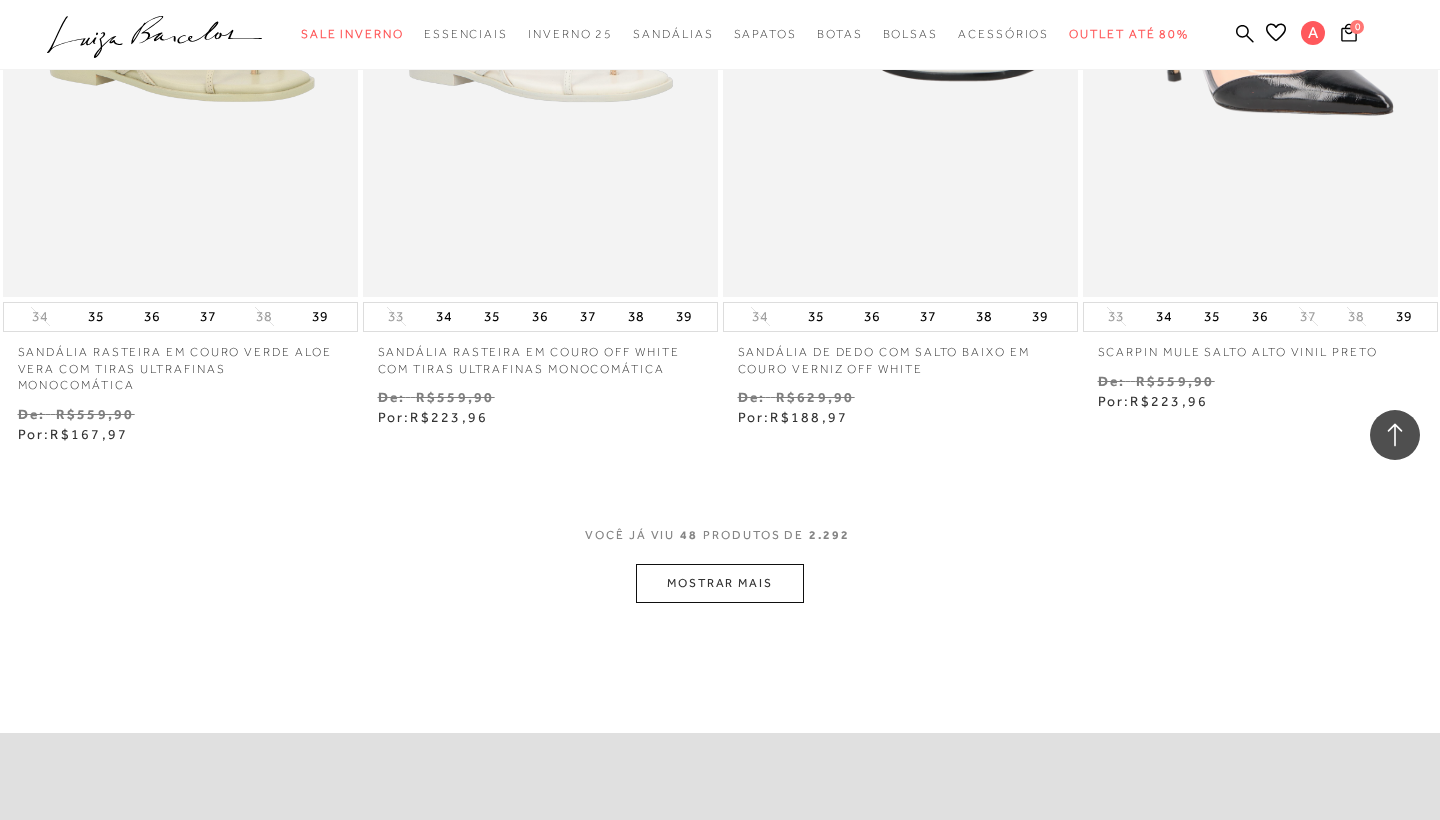 scroll, scrollTop: 7952, scrollLeft: 0, axis: vertical 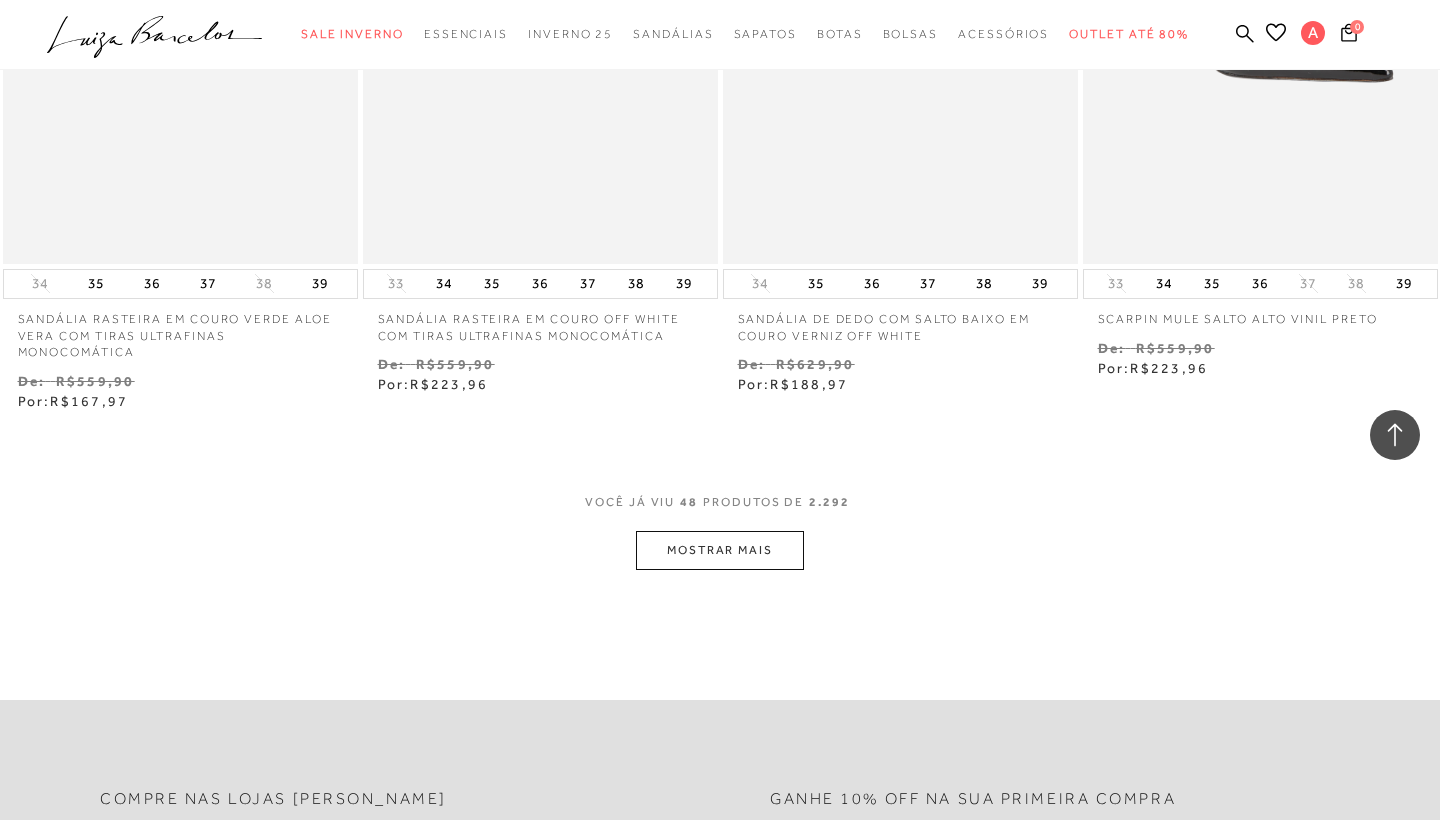 click at bounding box center [1395, 435] 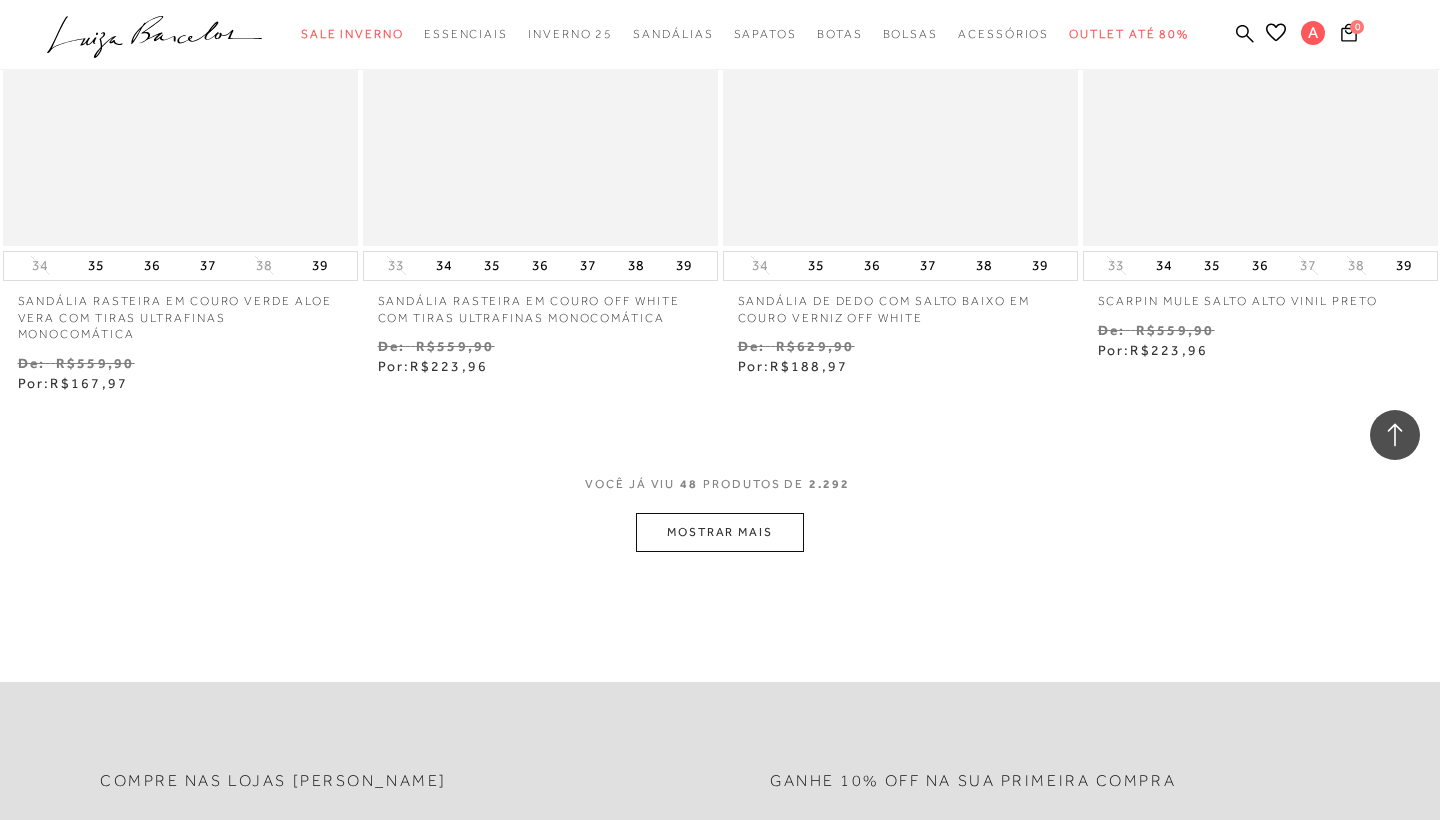 scroll, scrollTop: 8031, scrollLeft: 0, axis: vertical 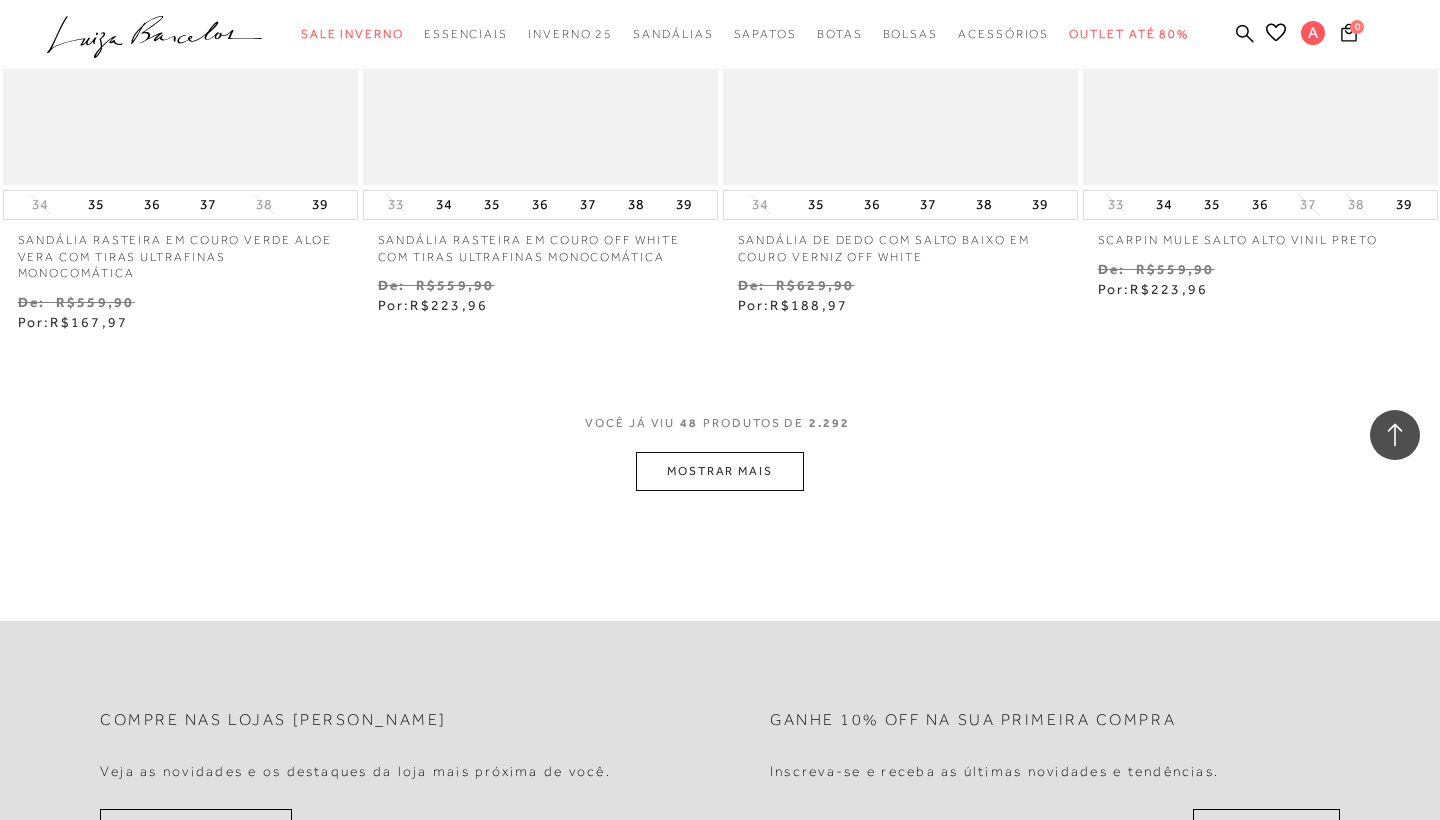 click on "MOSTRAR MAIS" at bounding box center [720, 471] 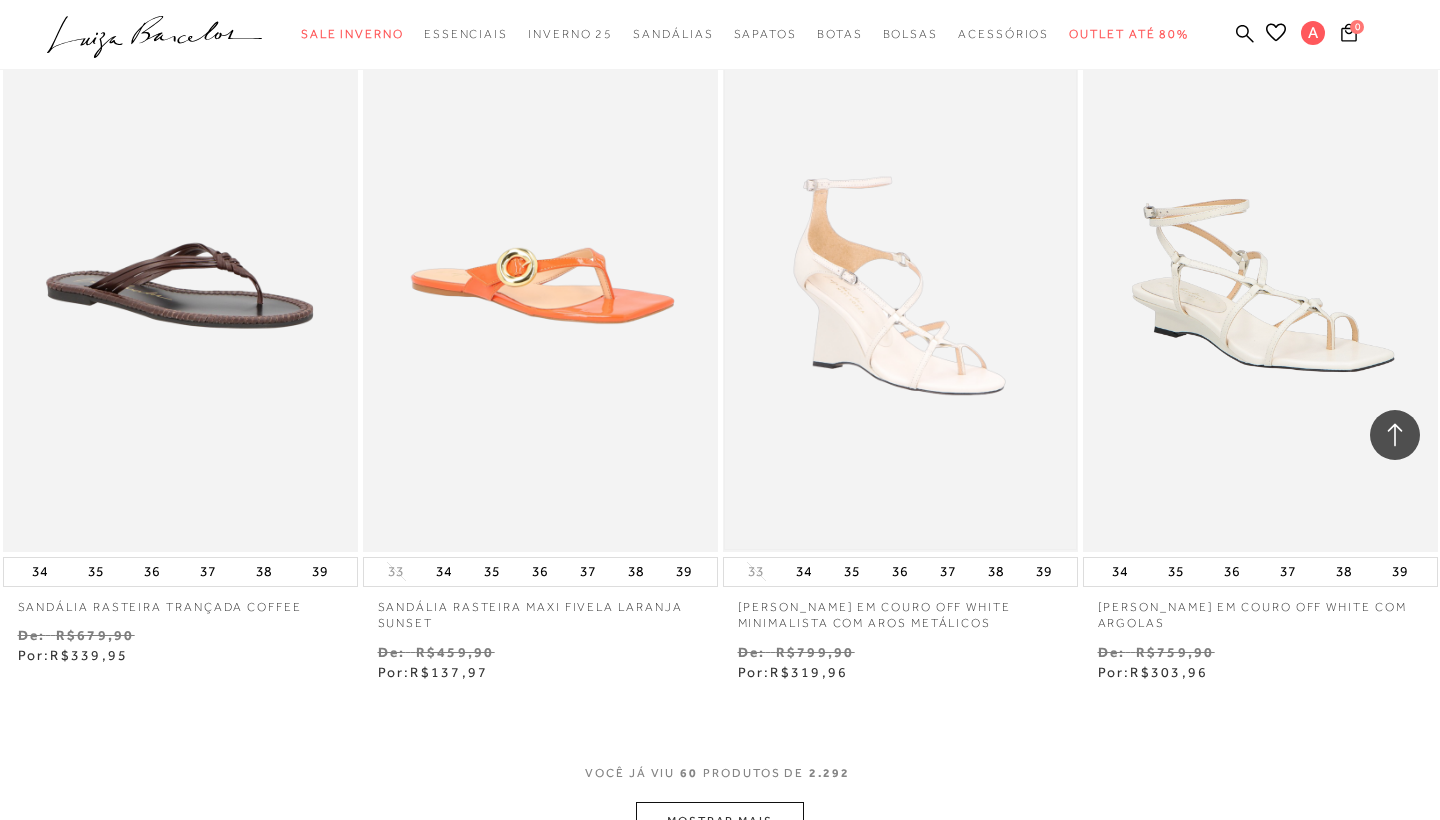 scroll, scrollTop: 9736, scrollLeft: 0, axis: vertical 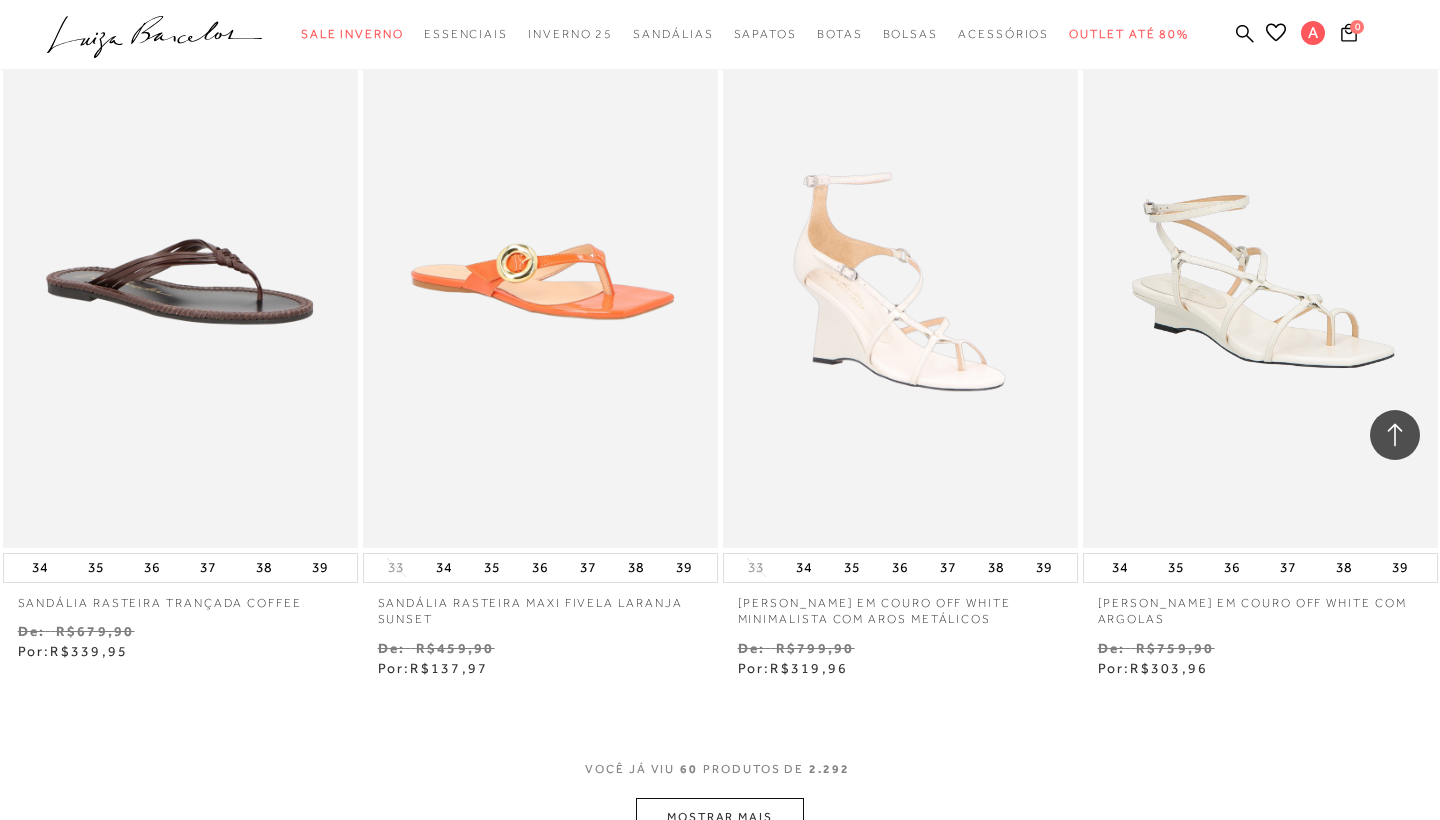click on "MOSTRAR MAIS" at bounding box center [720, 817] 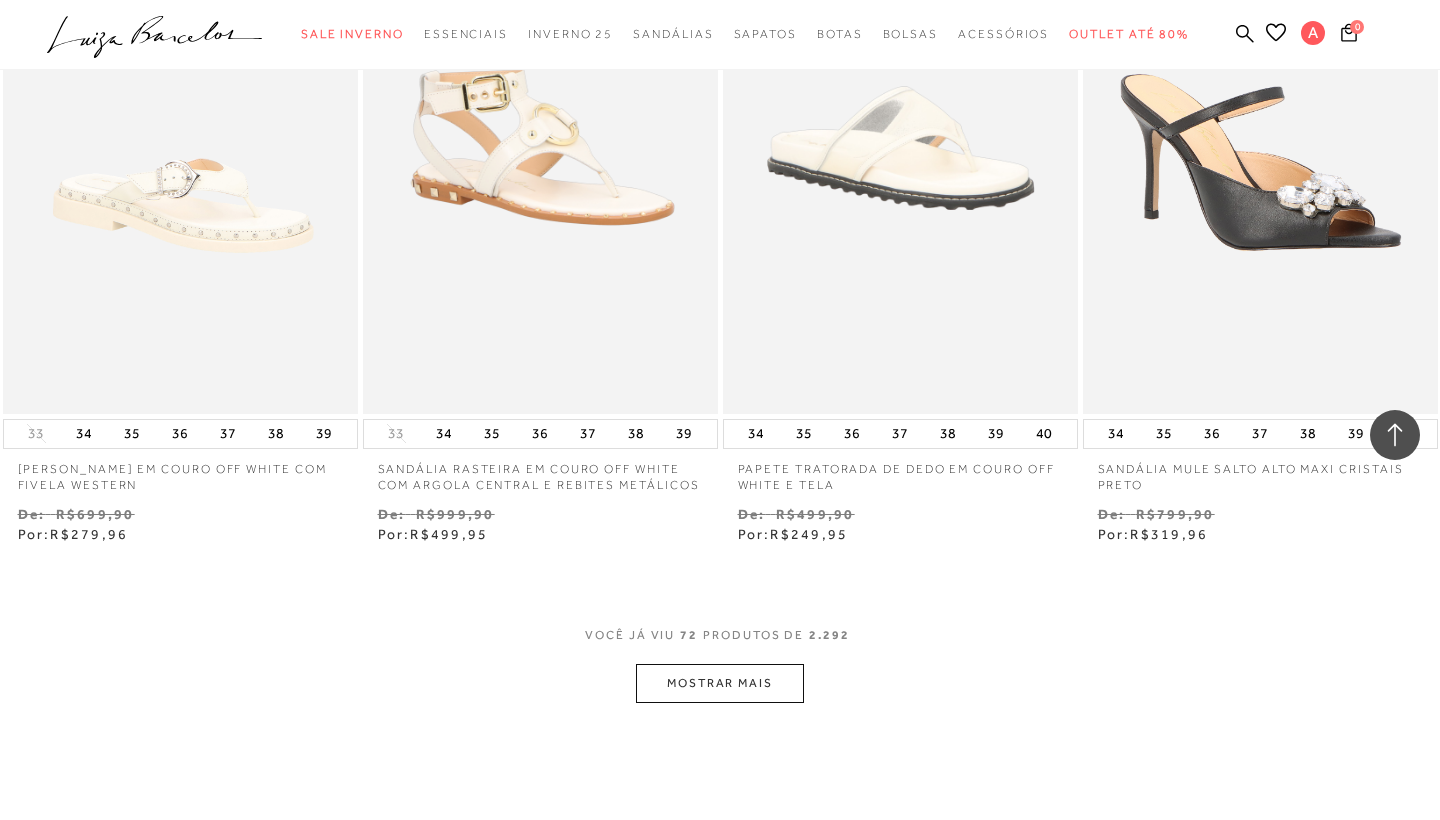 scroll, scrollTop: 11929, scrollLeft: 0, axis: vertical 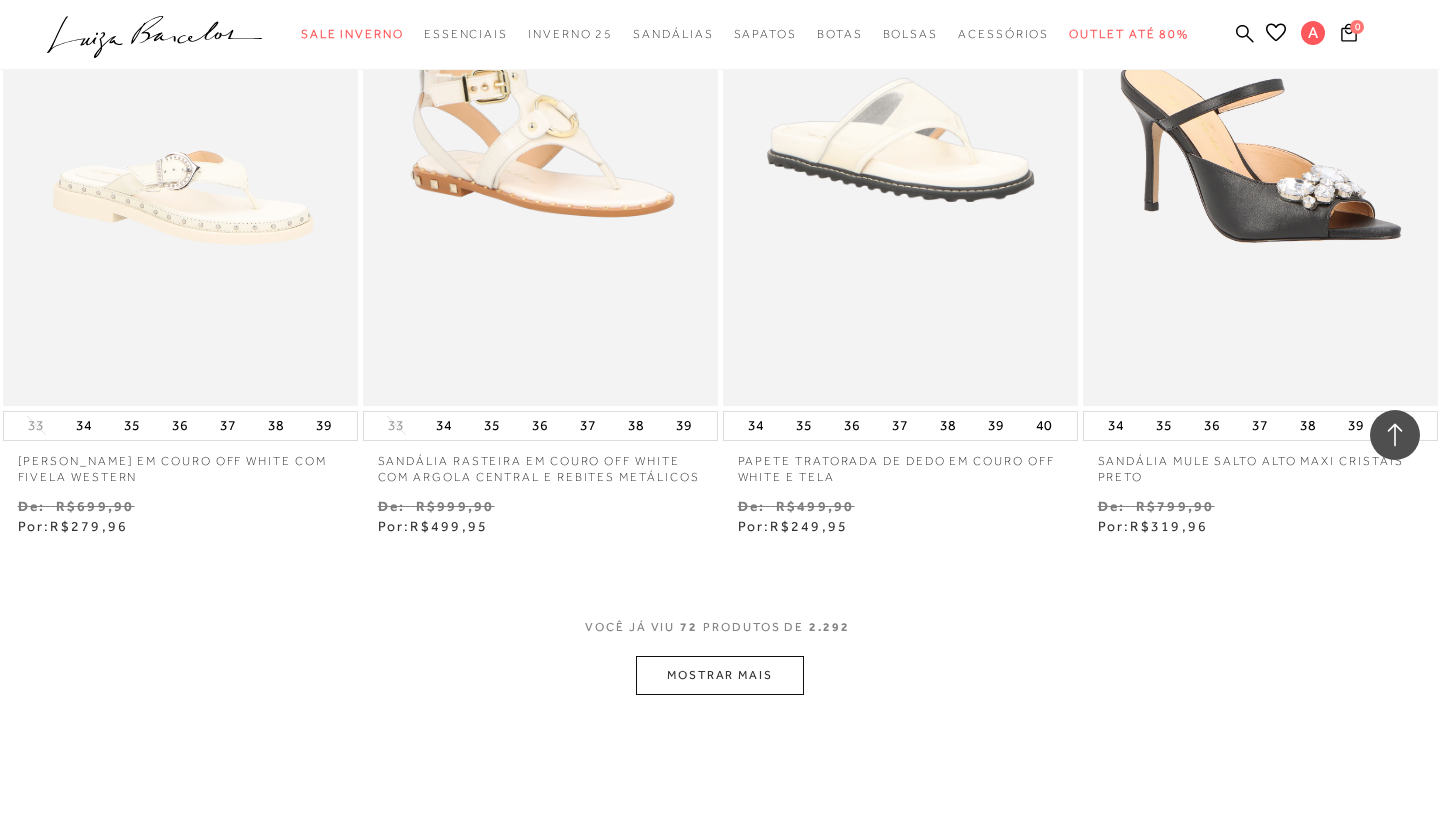 click on "MOSTRAR MAIS" at bounding box center [720, 675] 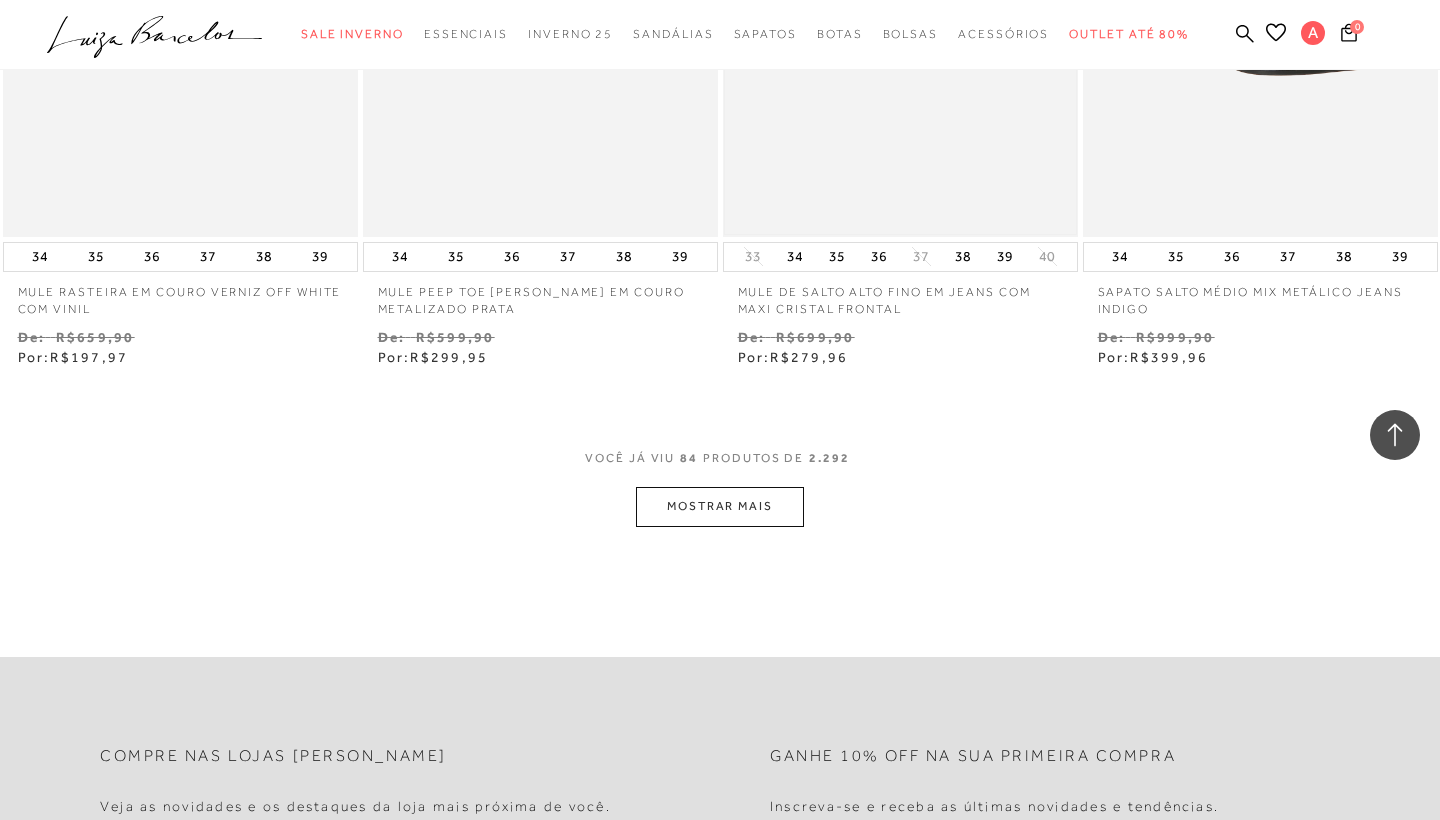 scroll, scrollTop: 14165, scrollLeft: 0, axis: vertical 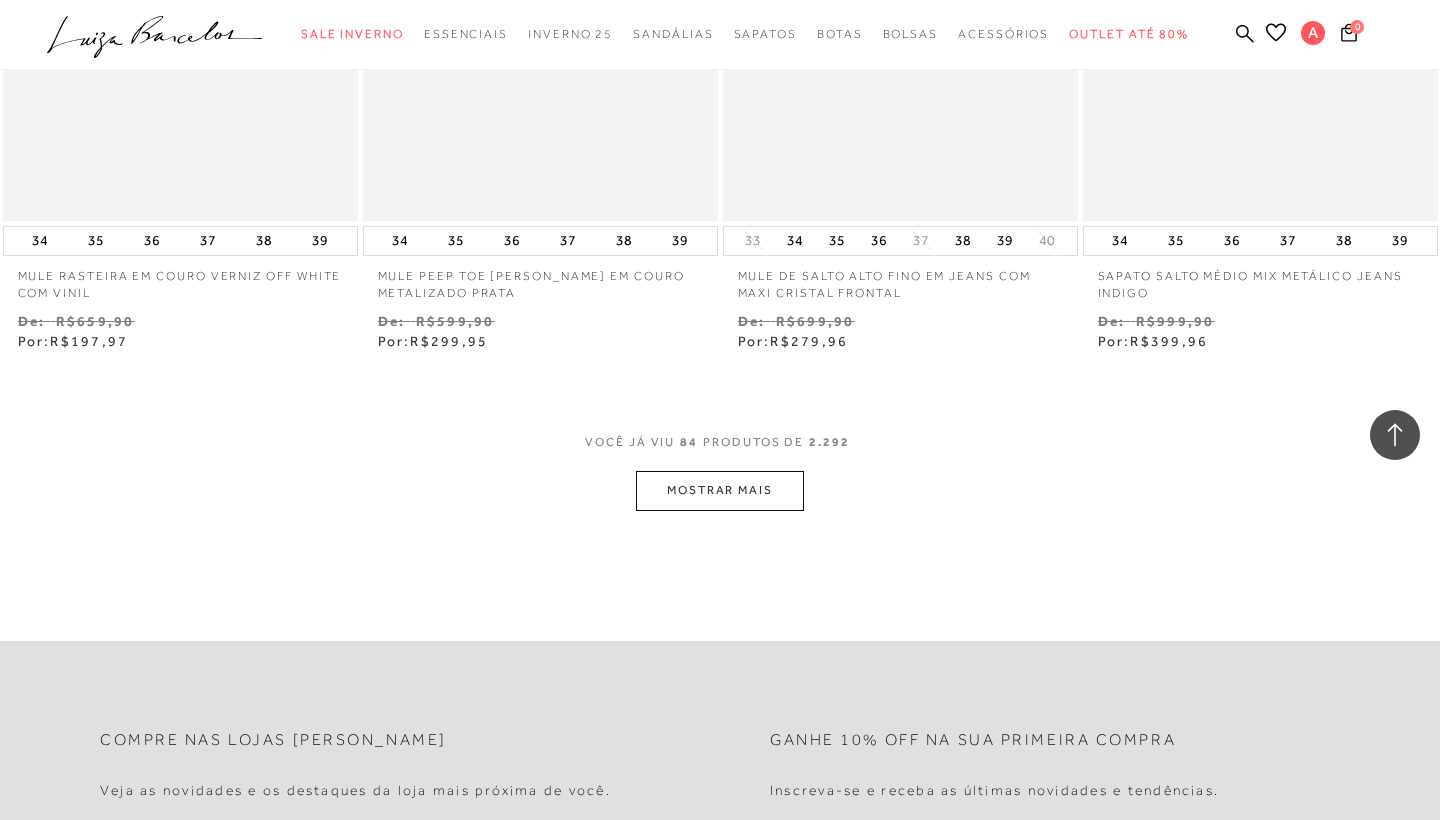 click on "MOSTRAR MAIS" at bounding box center [720, 490] 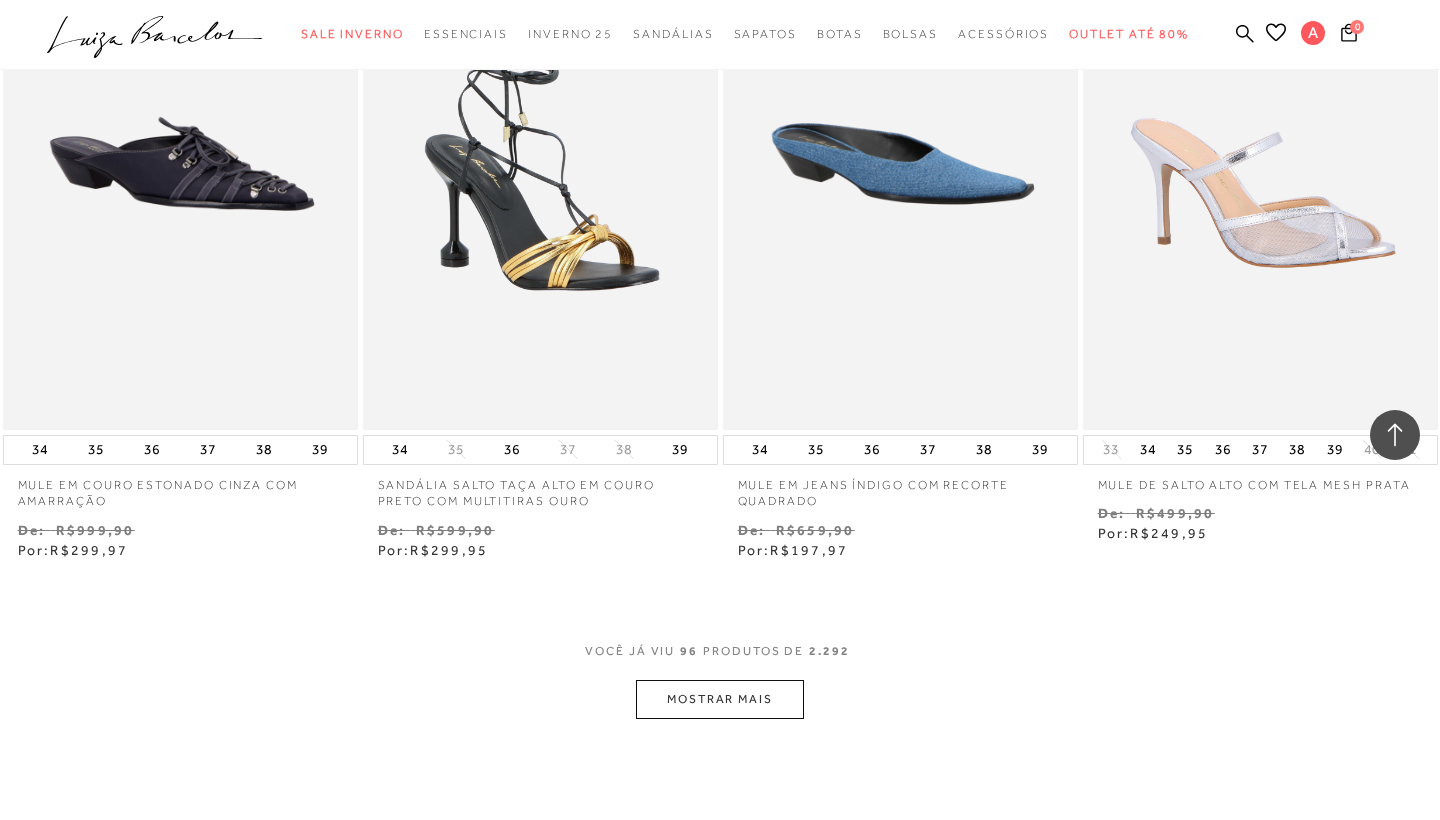 scroll, scrollTop: 16027, scrollLeft: 0, axis: vertical 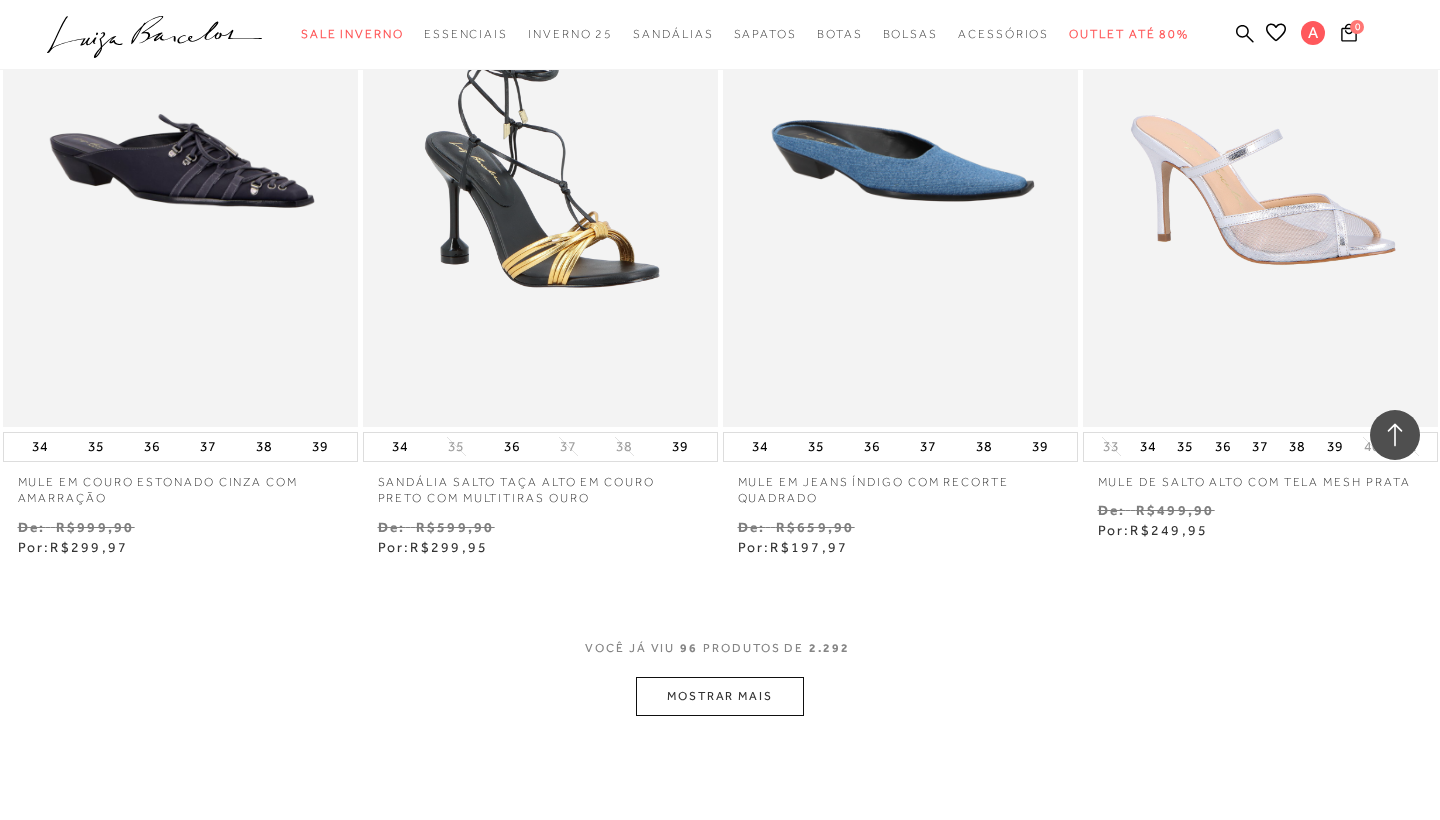 click on "MOSTRAR MAIS" at bounding box center [720, 696] 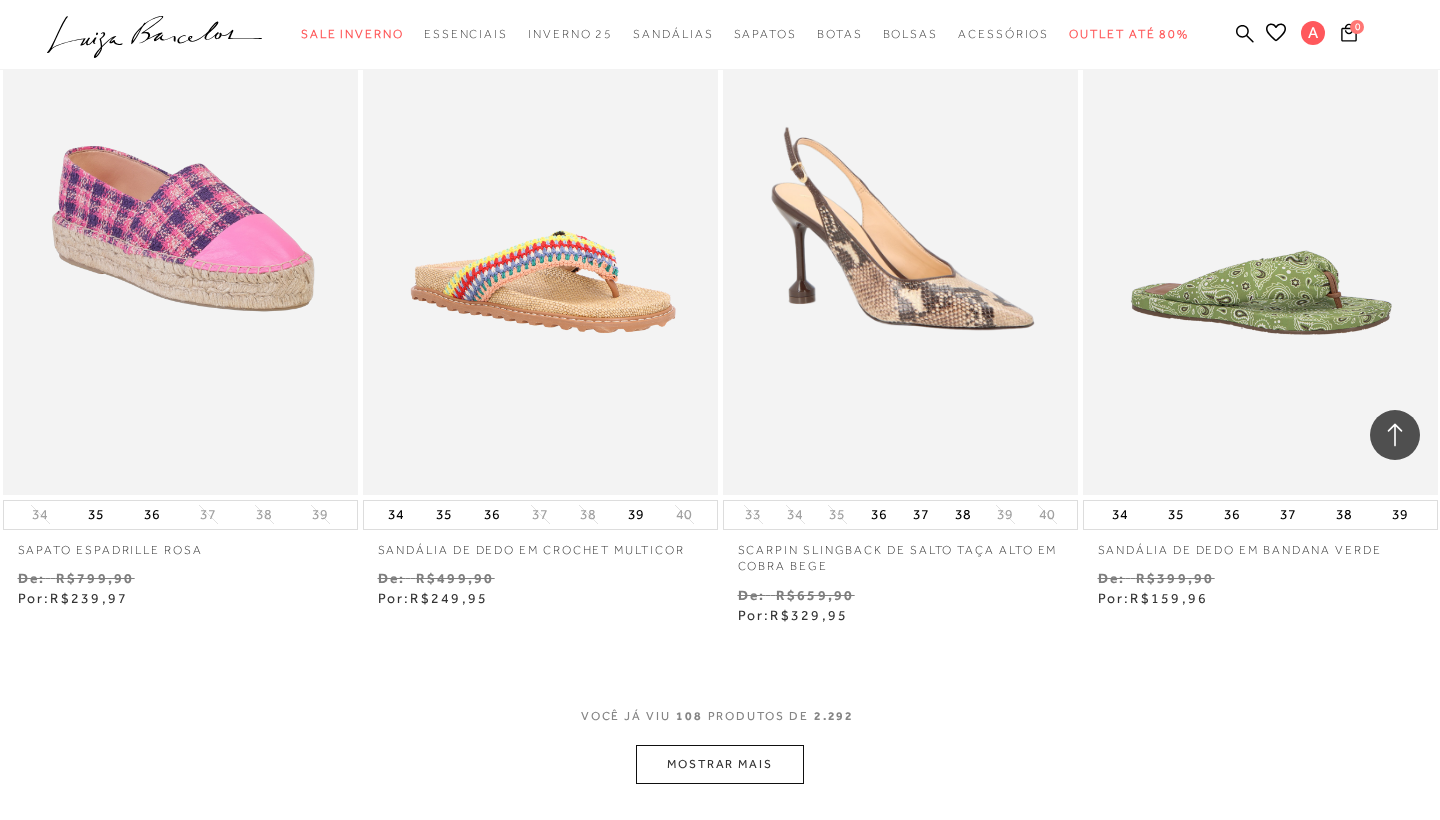 scroll, scrollTop: 18041, scrollLeft: 0, axis: vertical 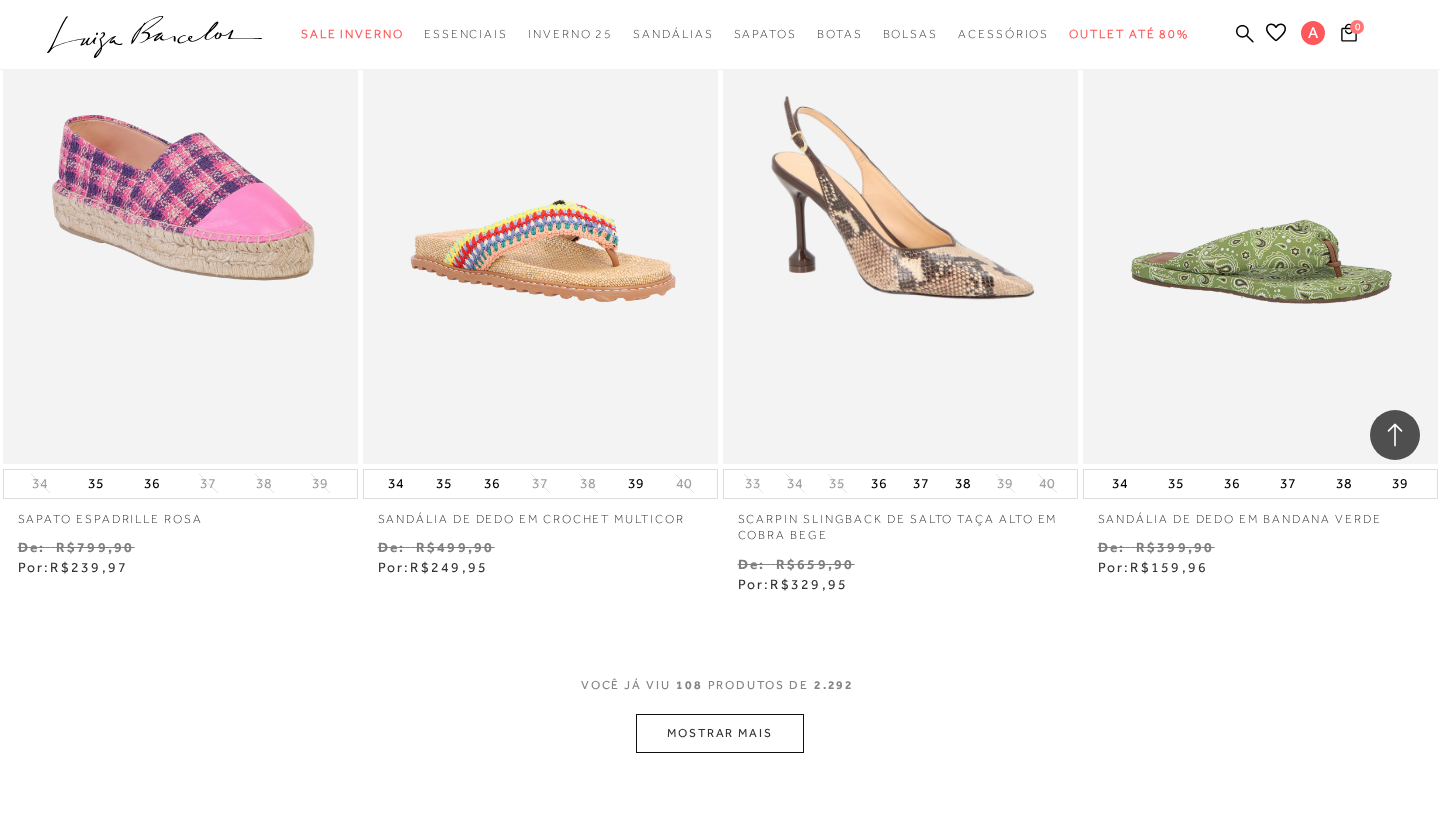 click on "MOSTRAR MAIS" at bounding box center (720, 733) 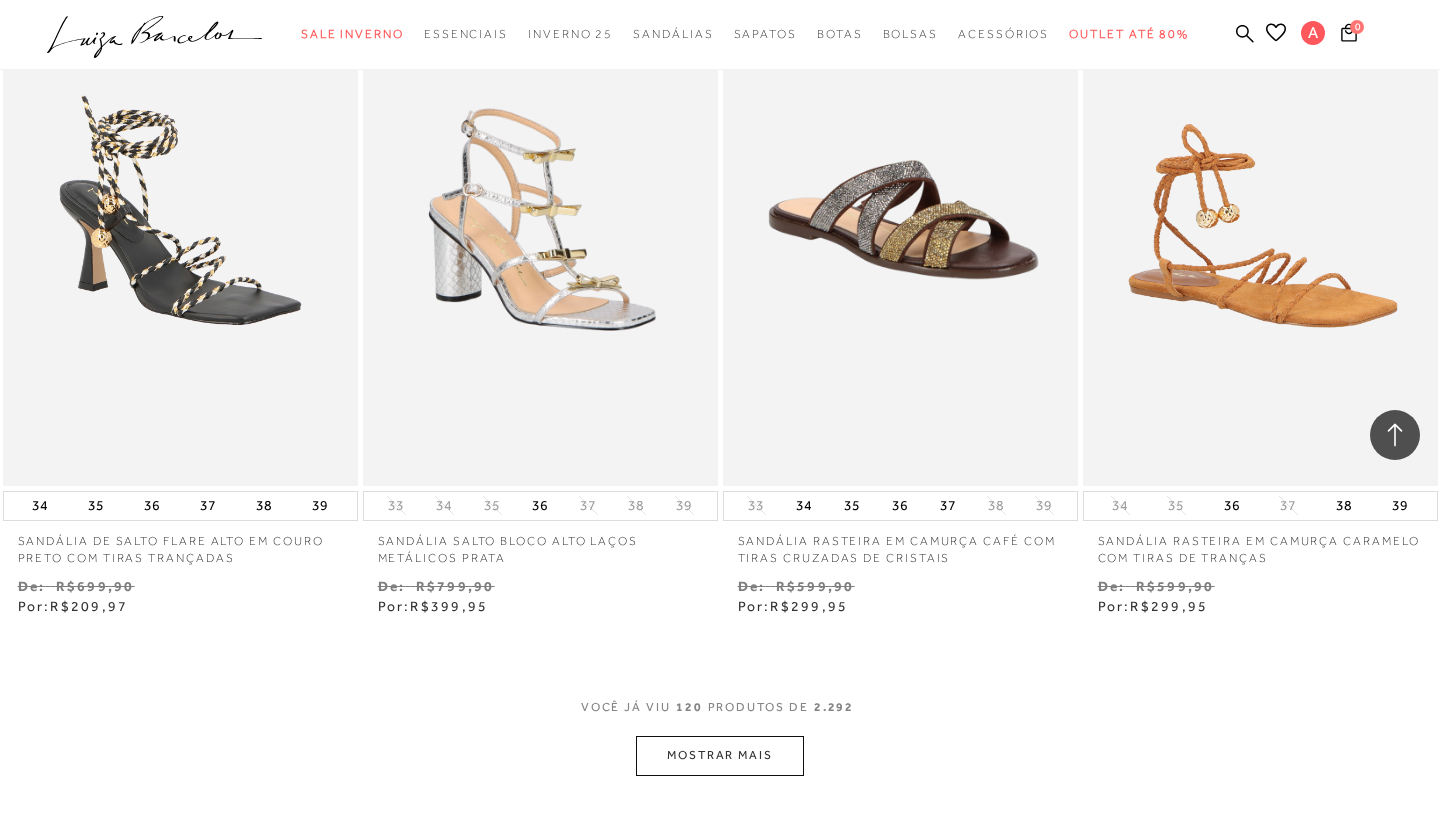 scroll, scrollTop: 20075, scrollLeft: 0, axis: vertical 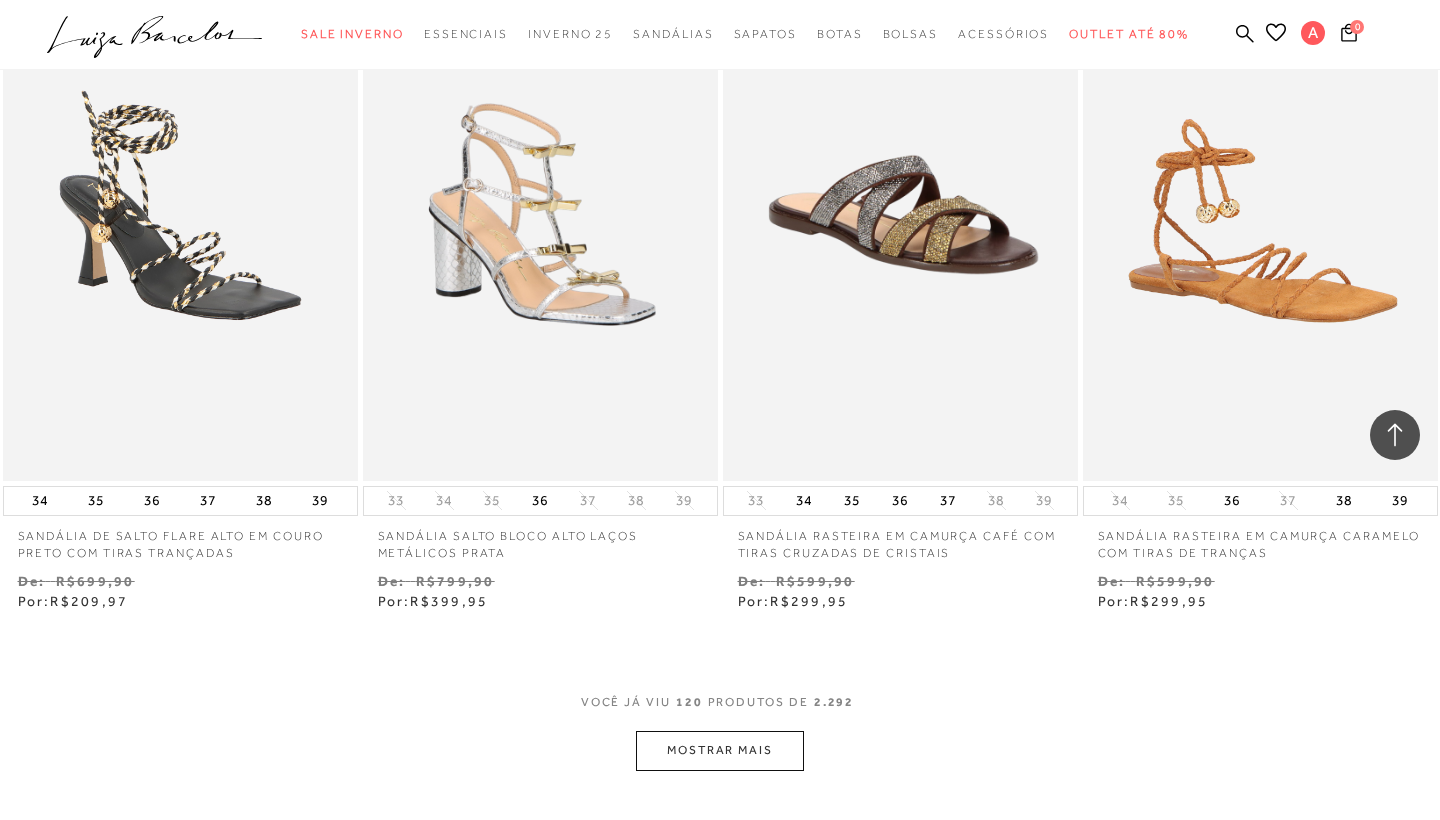 click on "MOSTRAR MAIS" at bounding box center (720, 750) 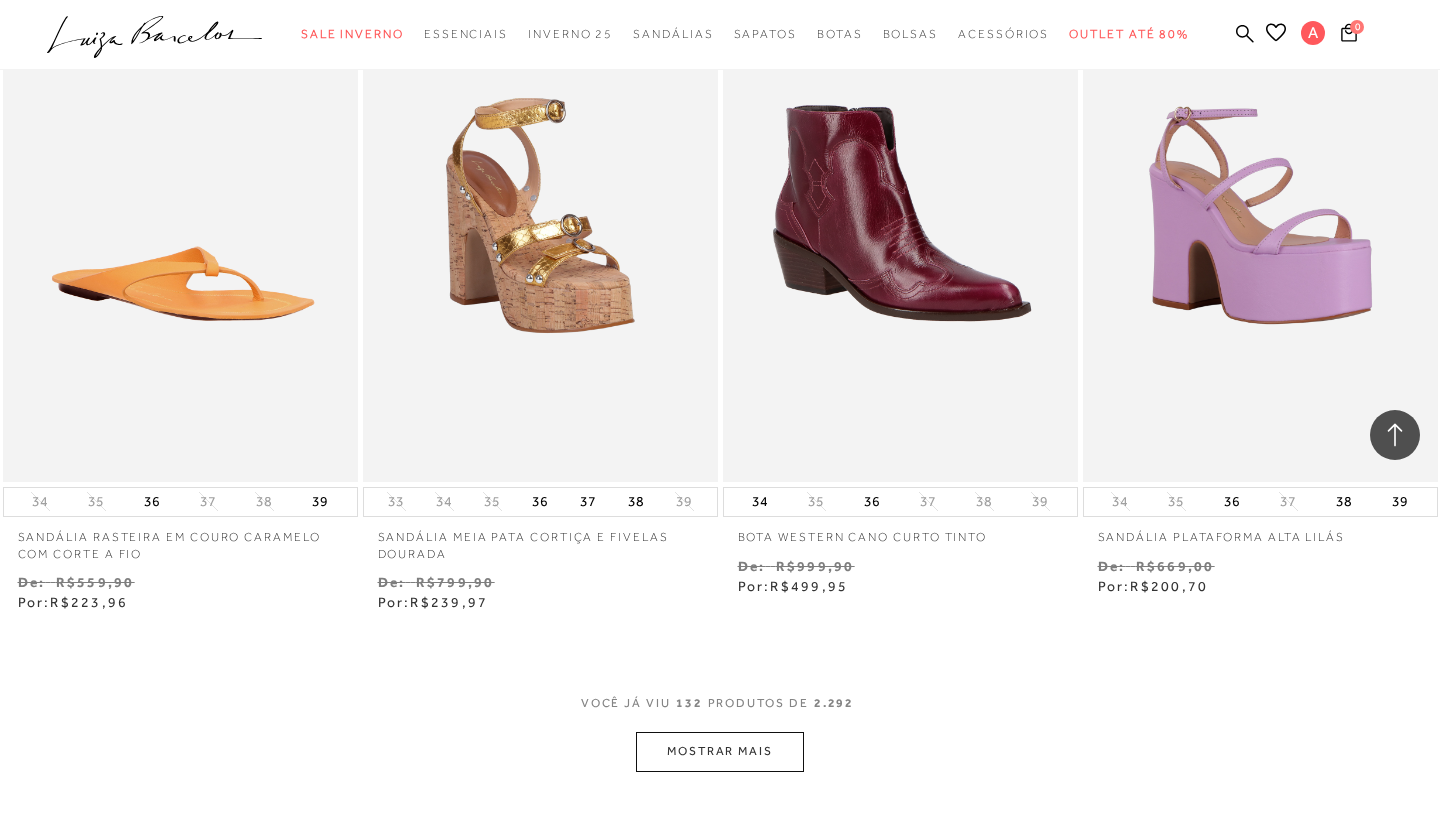scroll, scrollTop: 22145, scrollLeft: 0, axis: vertical 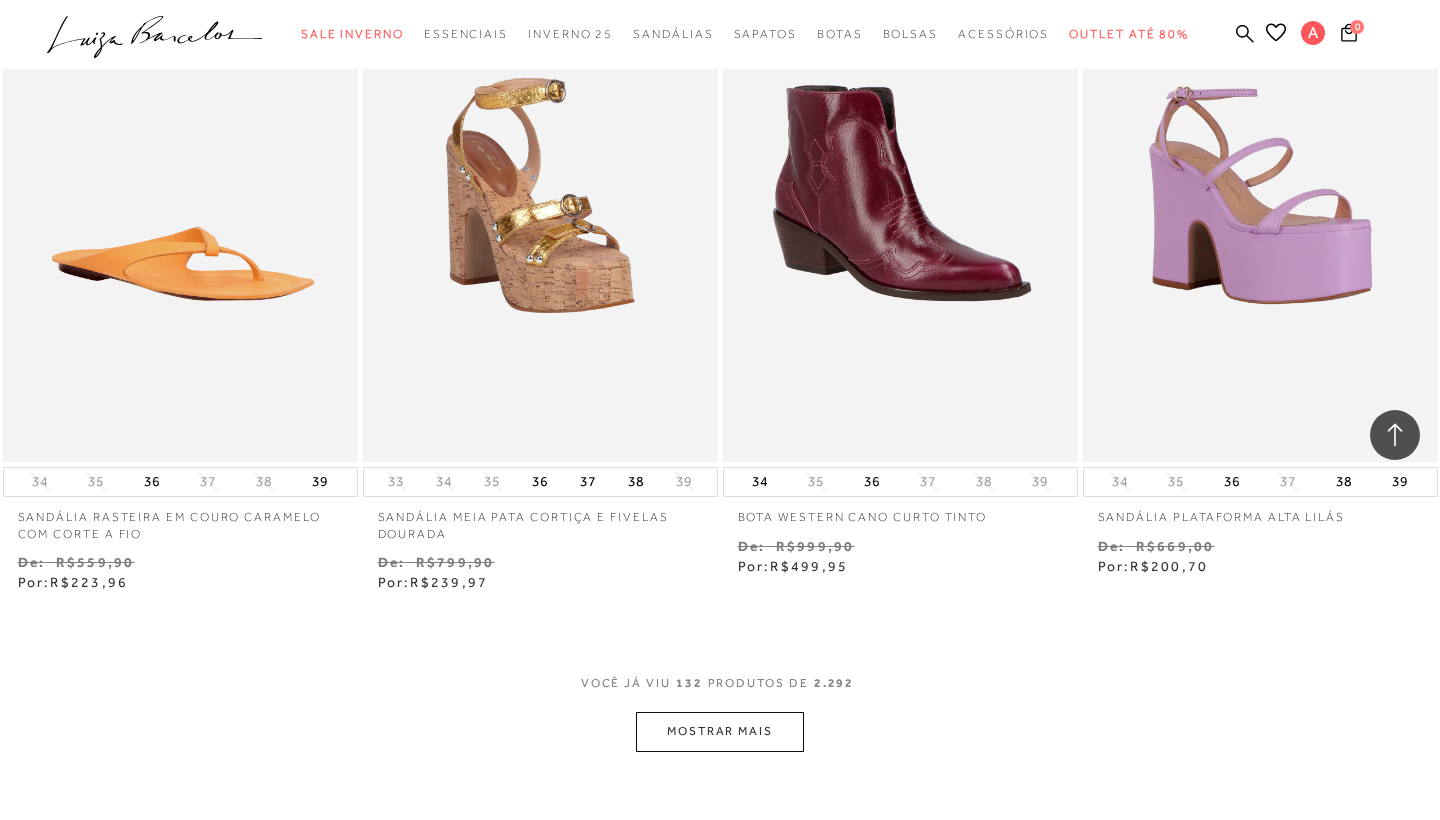 click on "MOSTRAR MAIS" at bounding box center [720, 731] 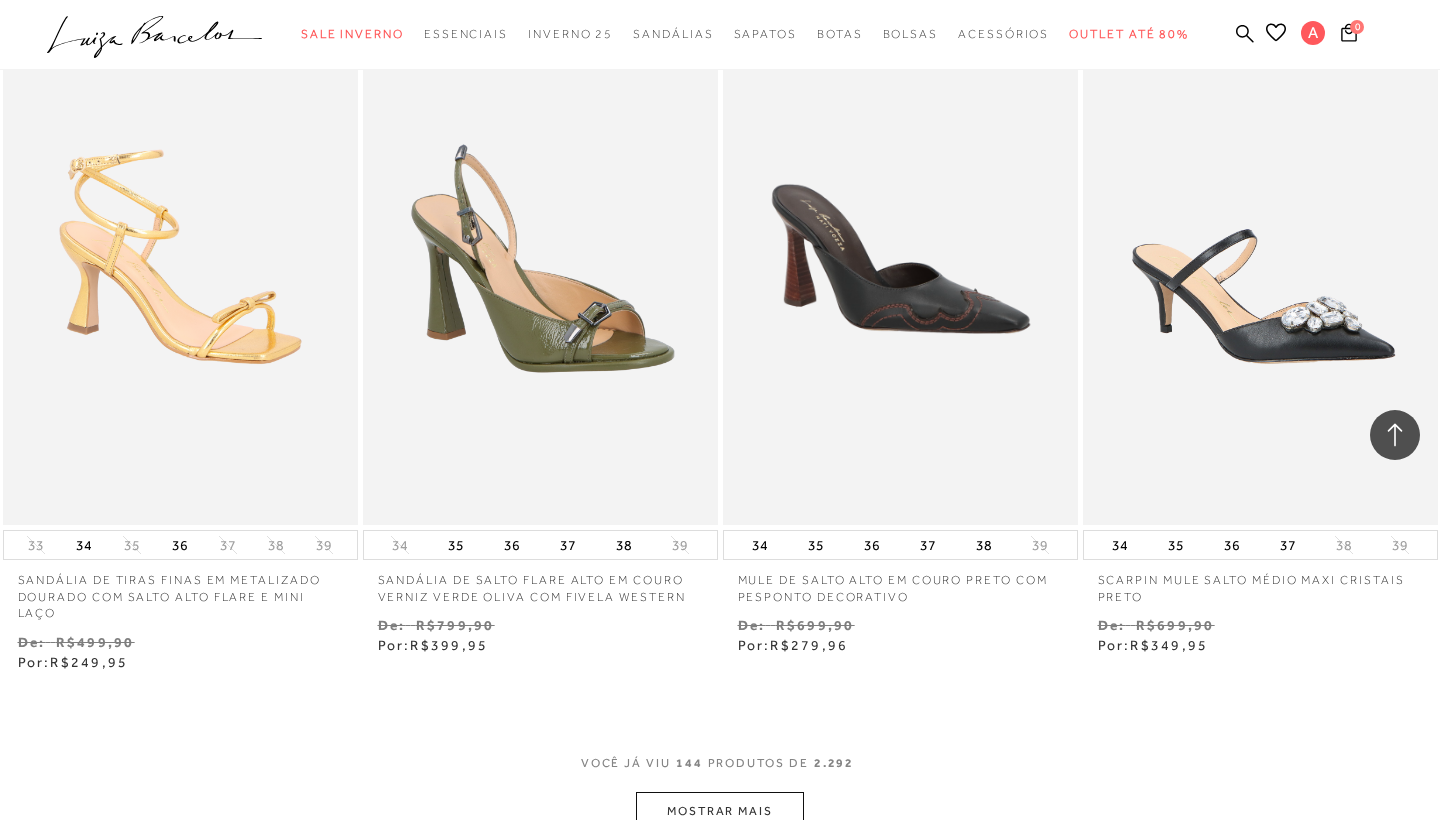 scroll, scrollTop: 24136, scrollLeft: 0, axis: vertical 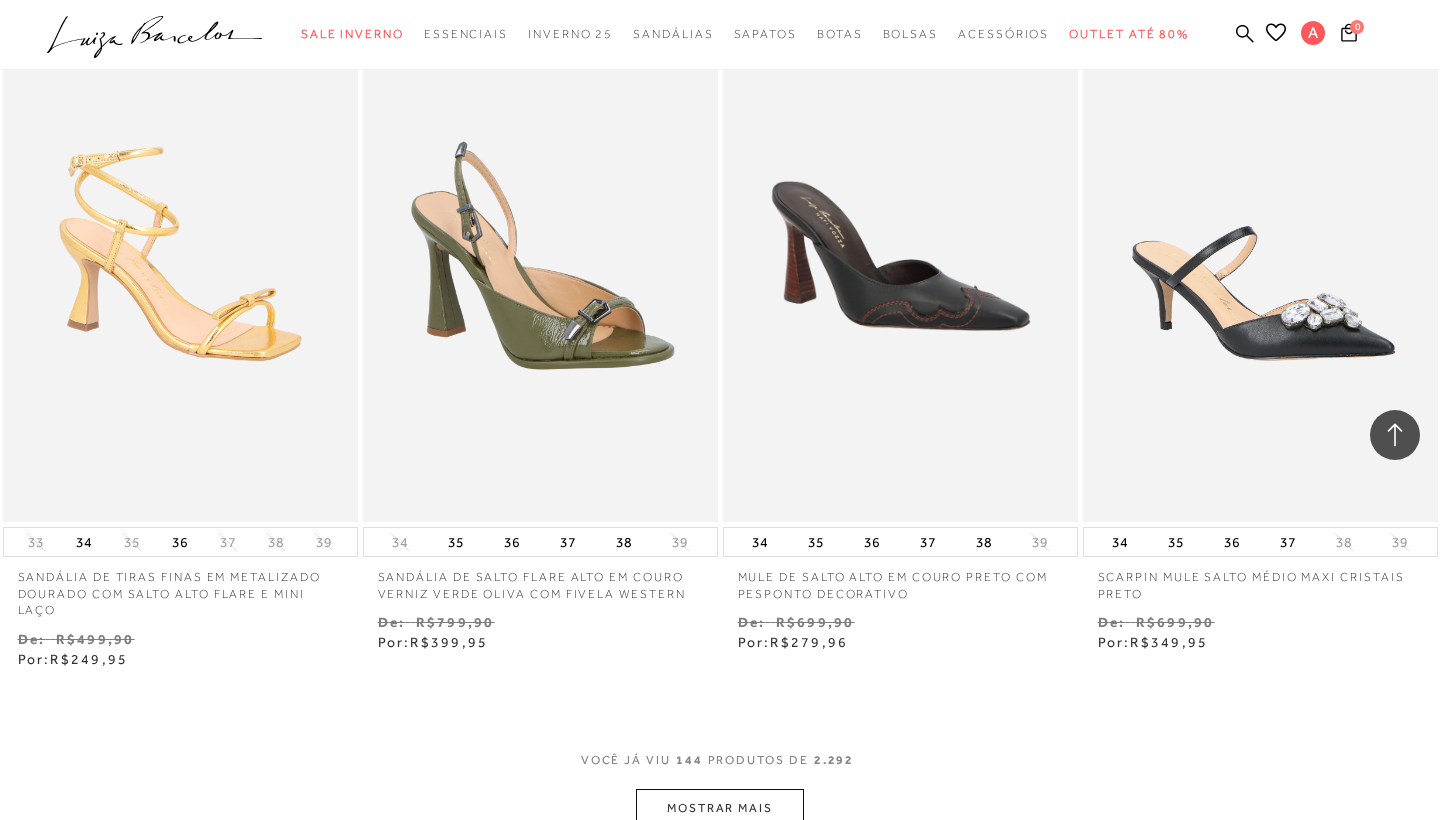 click on "MOSTRAR MAIS" at bounding box center (720, 808) 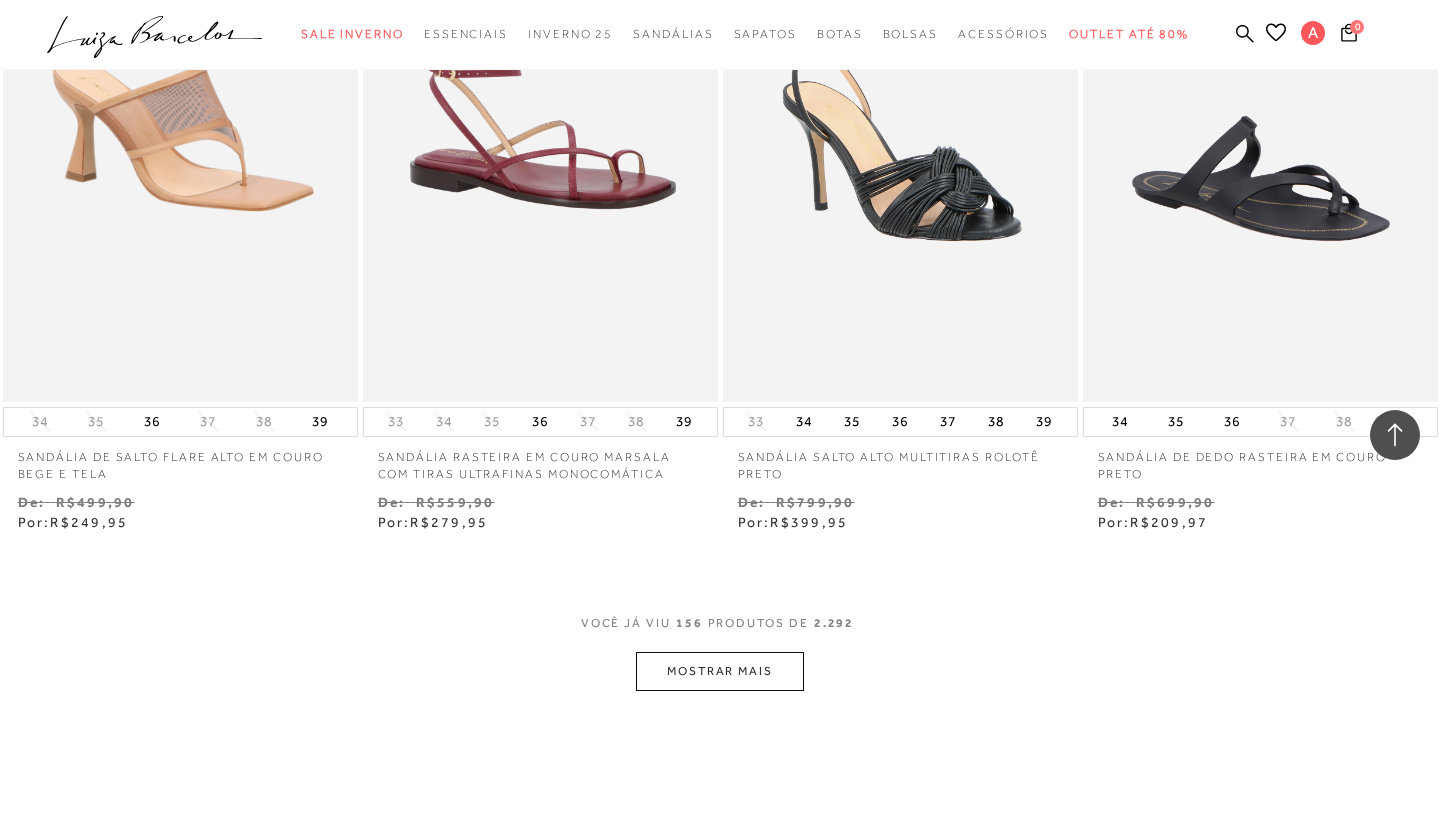 scroll, scrollTop: 26342, scrollLeft: 0, axis: vertical 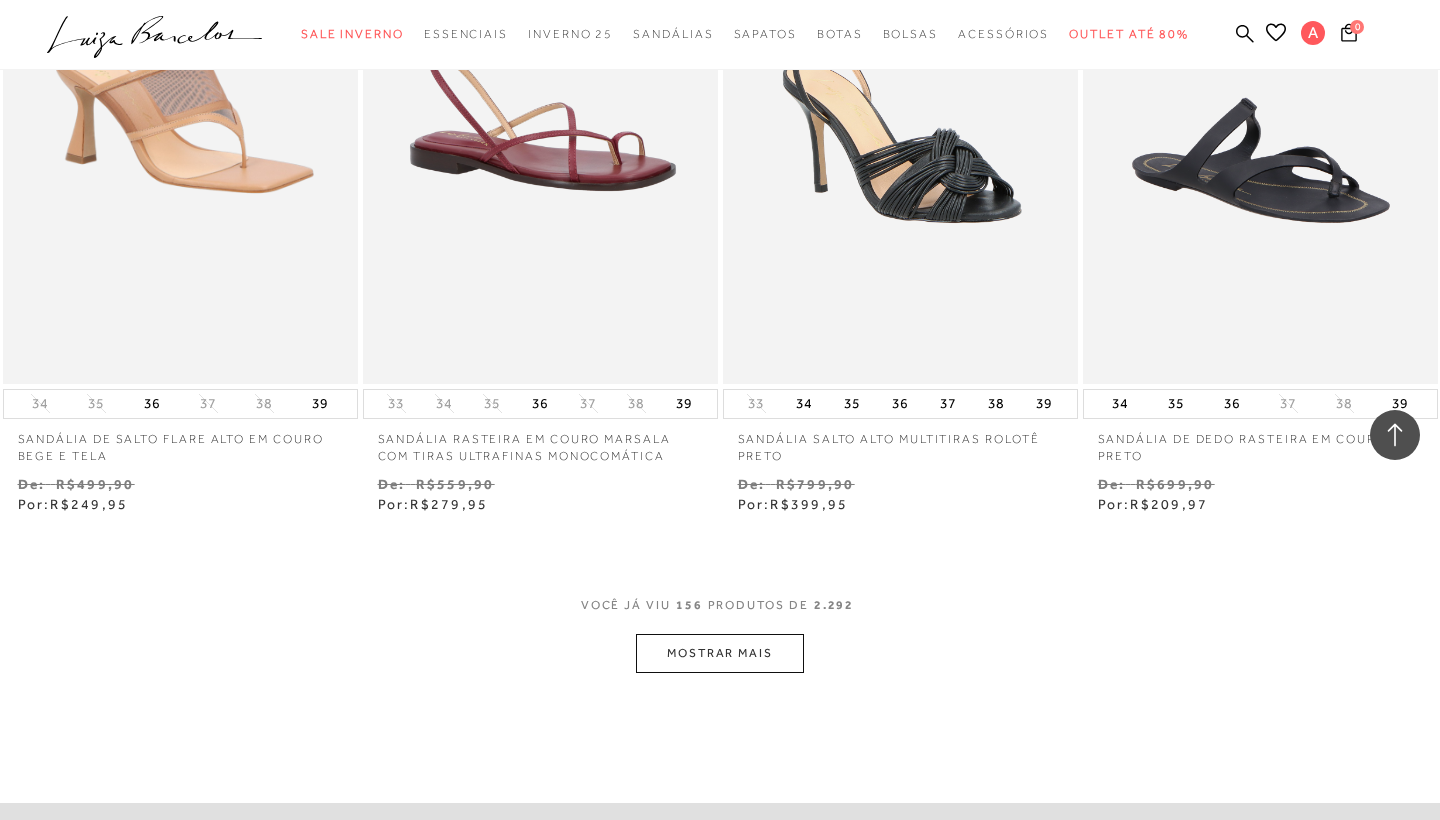 click on "MOSTRAR MAIS" at bounding box center (720, 653) 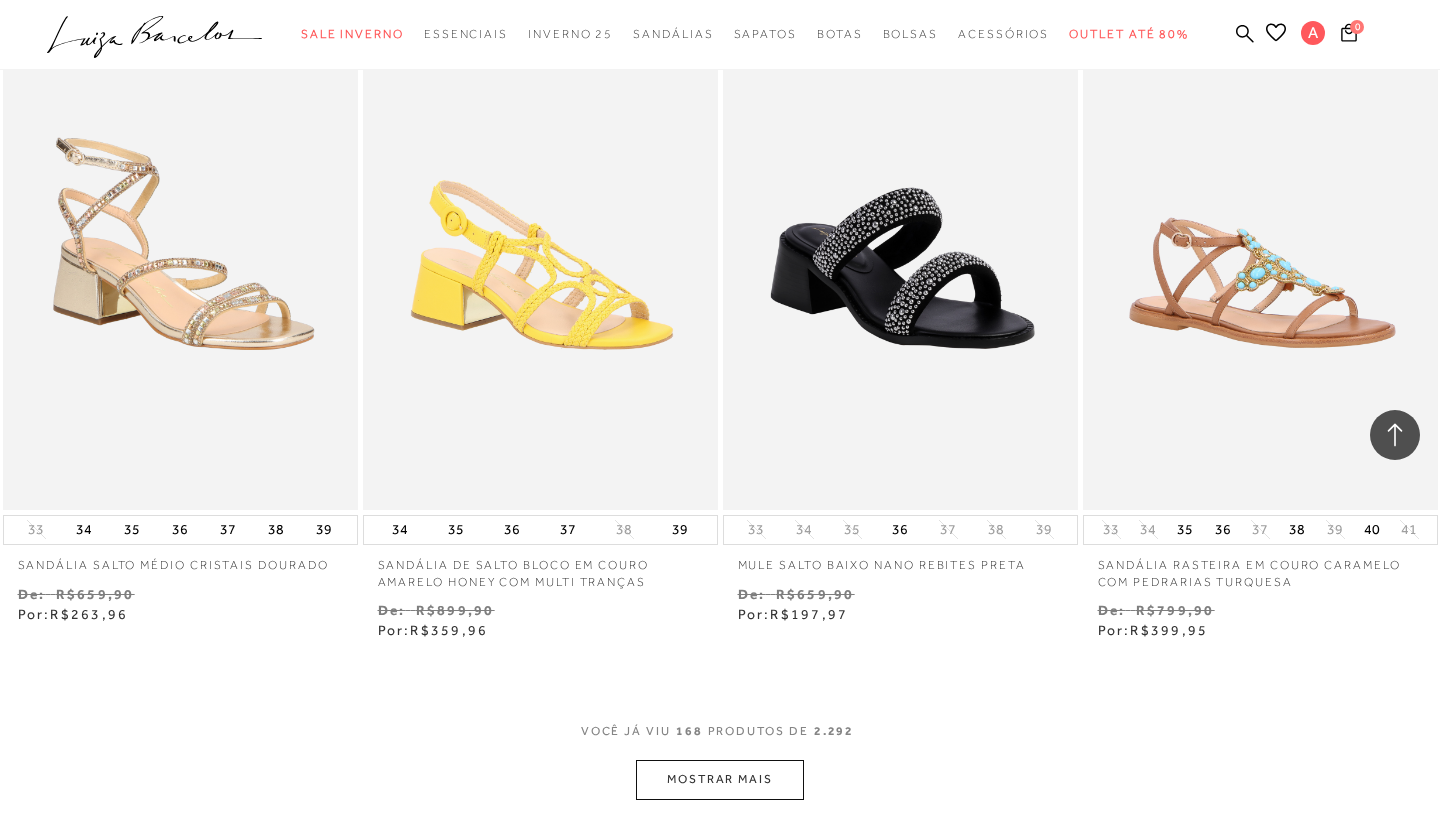 scroll, scrollTop: 28270, scrollLeft: 0, axis: vertical 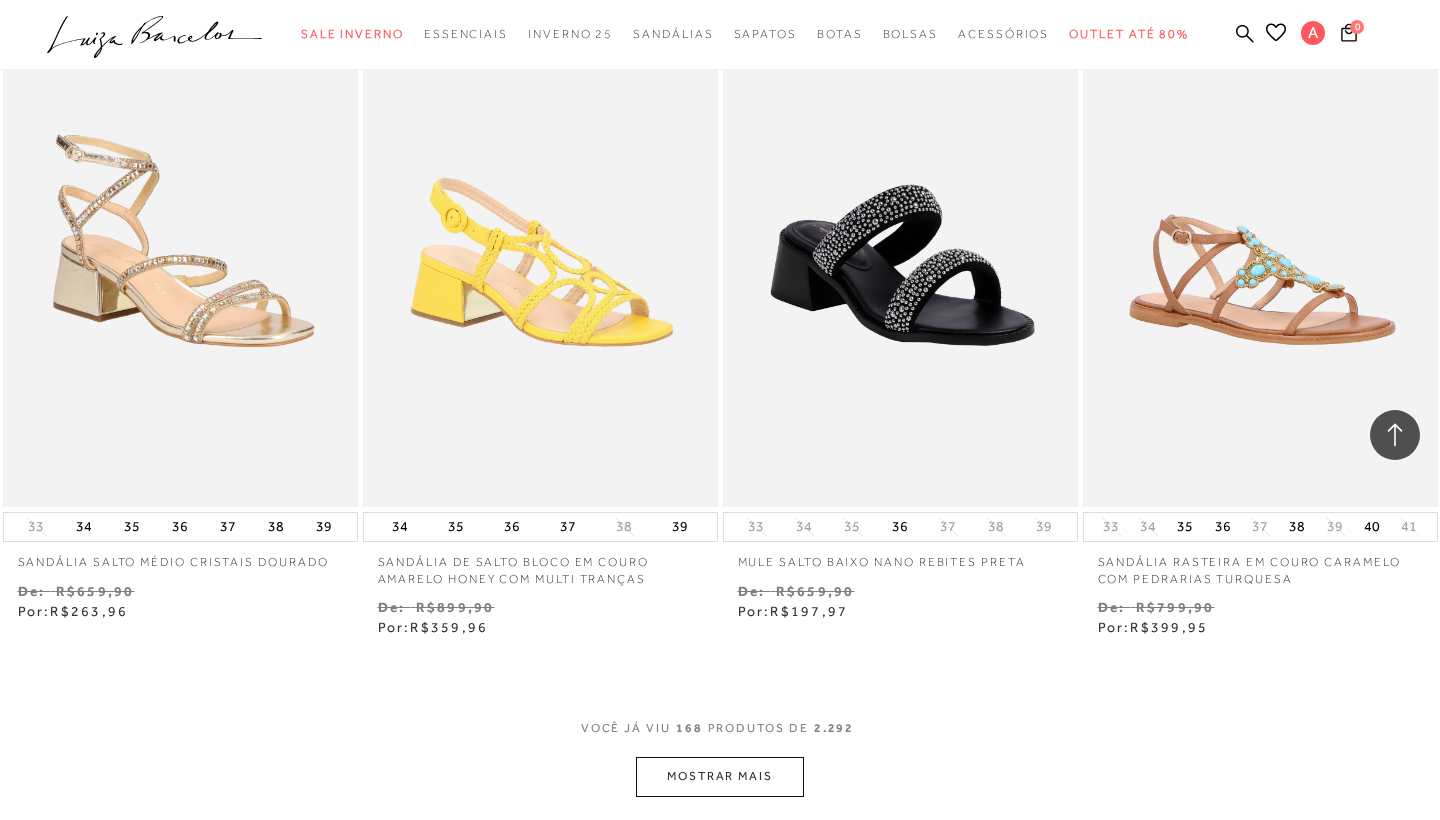 click on "MOSTRAR MAIS" at bounding box center [720, 776] 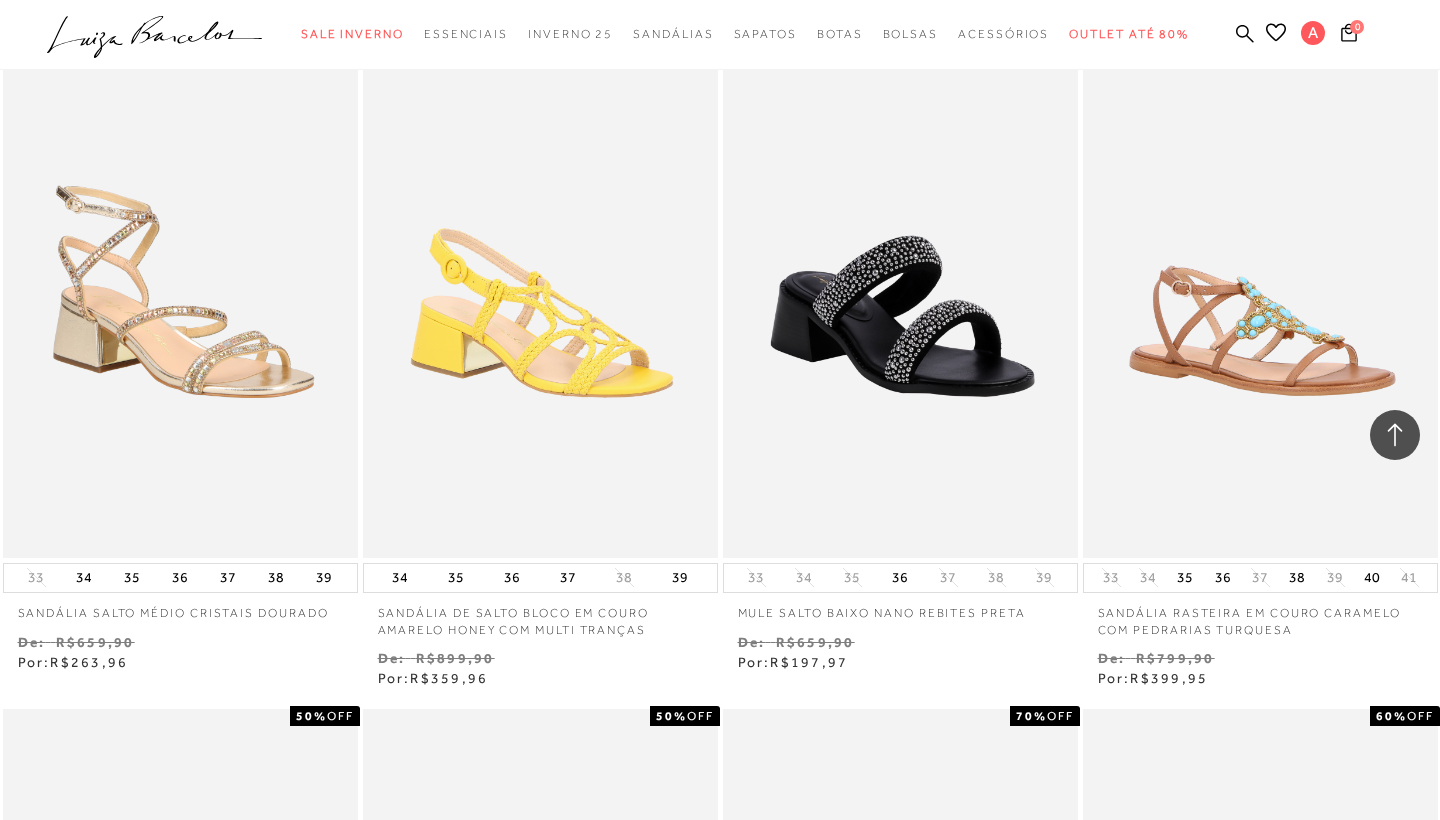 scroll, scrollTop: 28230, scrollLeft: 0, axis: vertical 